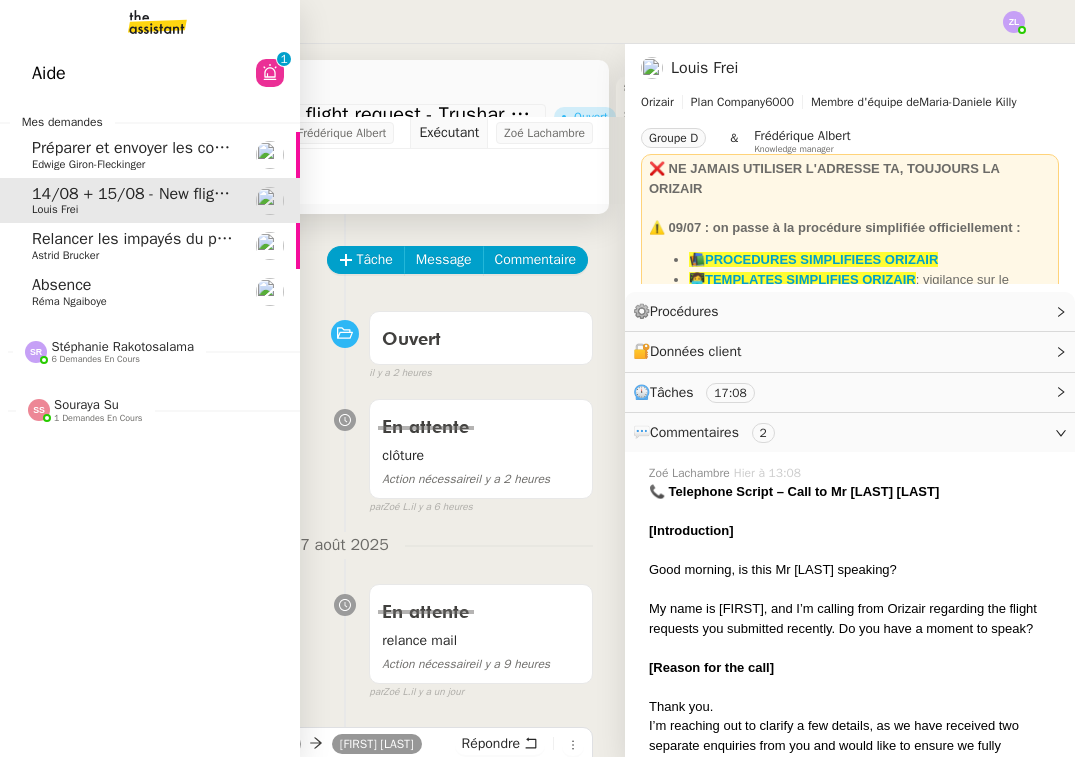 scroll, scrollTop: 0, scrollLeft: 0, axis: both 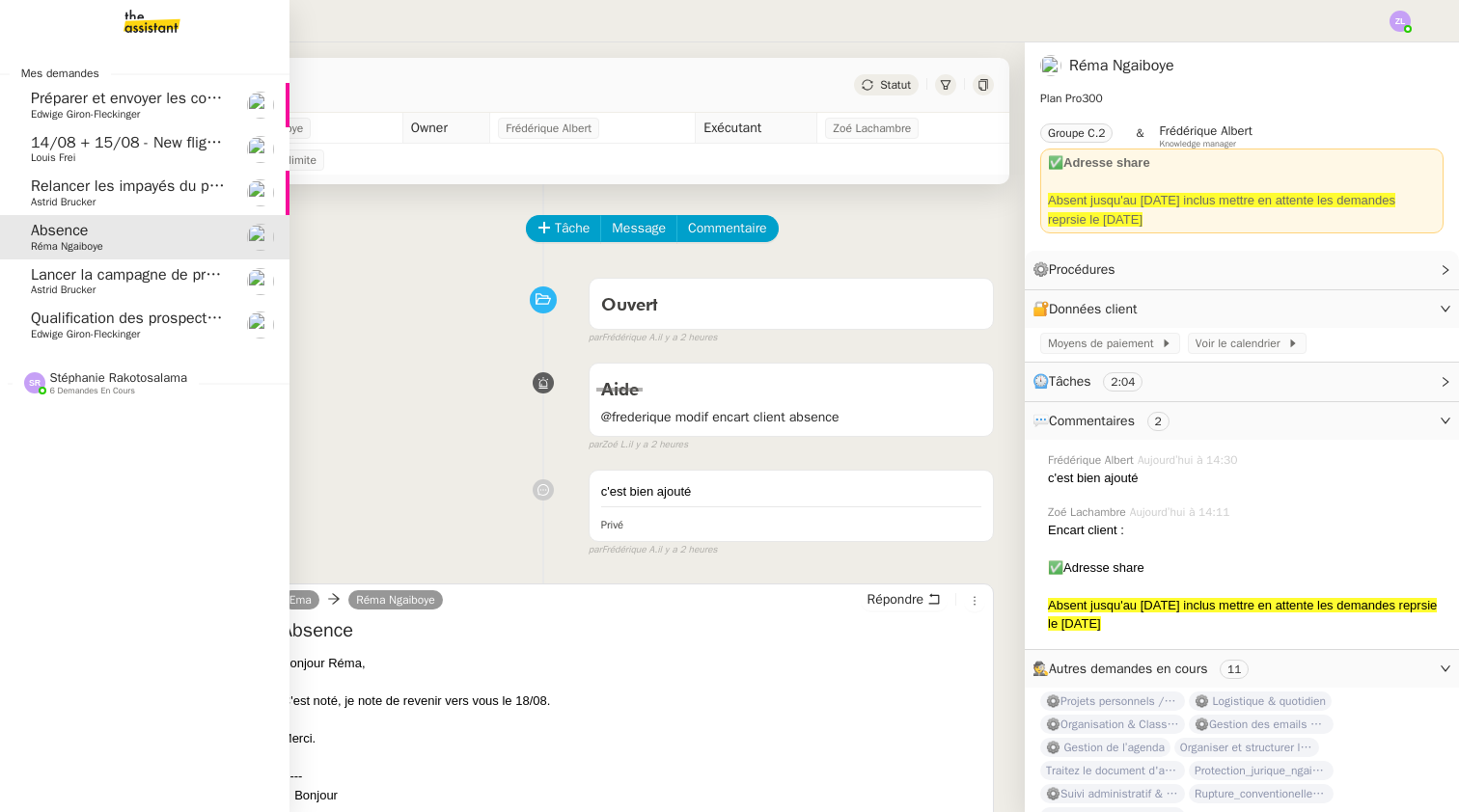 click on "Qualification des prospects entrants pour Solucoach- 29 avril 2025    Edwige Giron-Fleckinger" 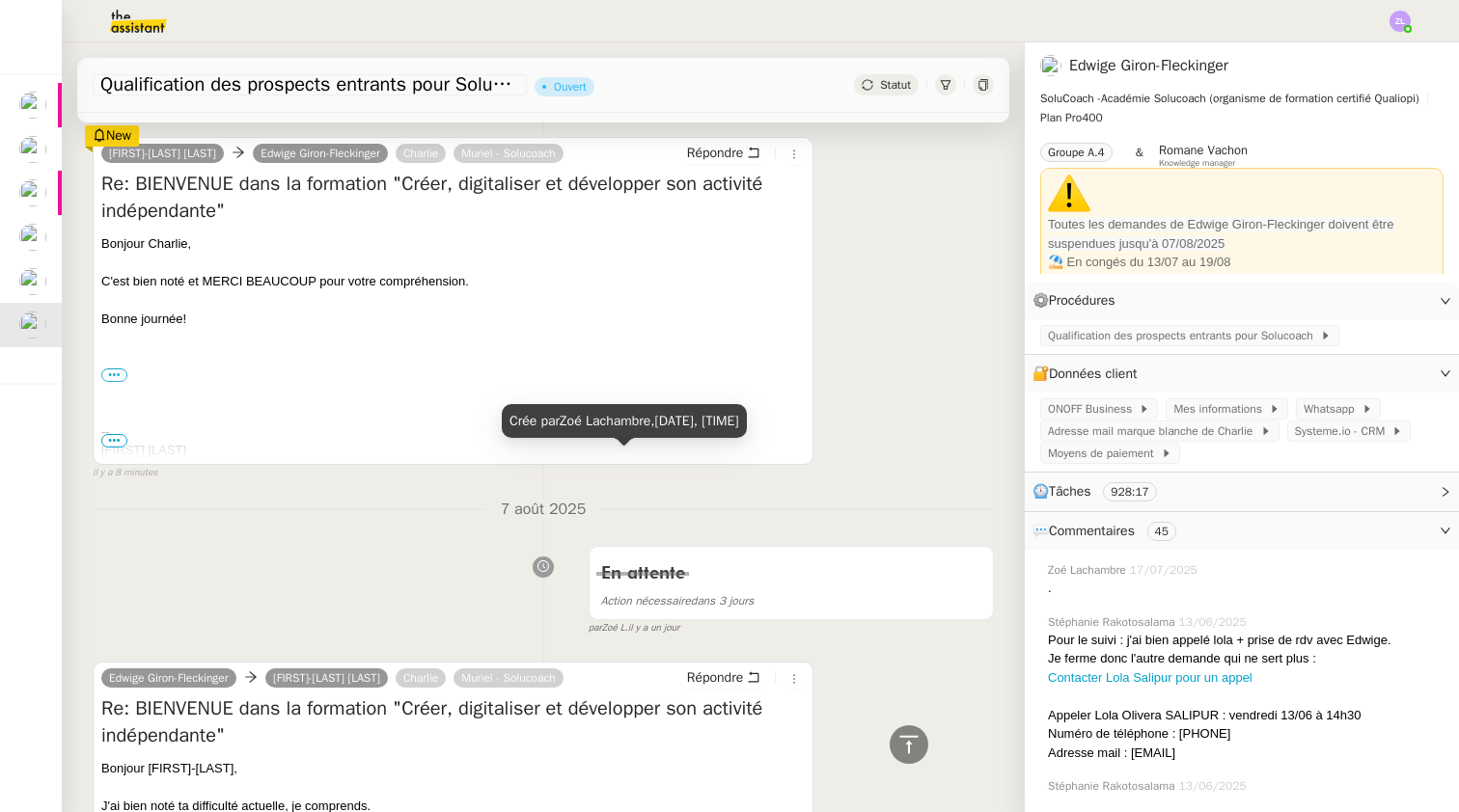 scroll, scrollTop: 240, scrollLeft: 0, axis: vertical 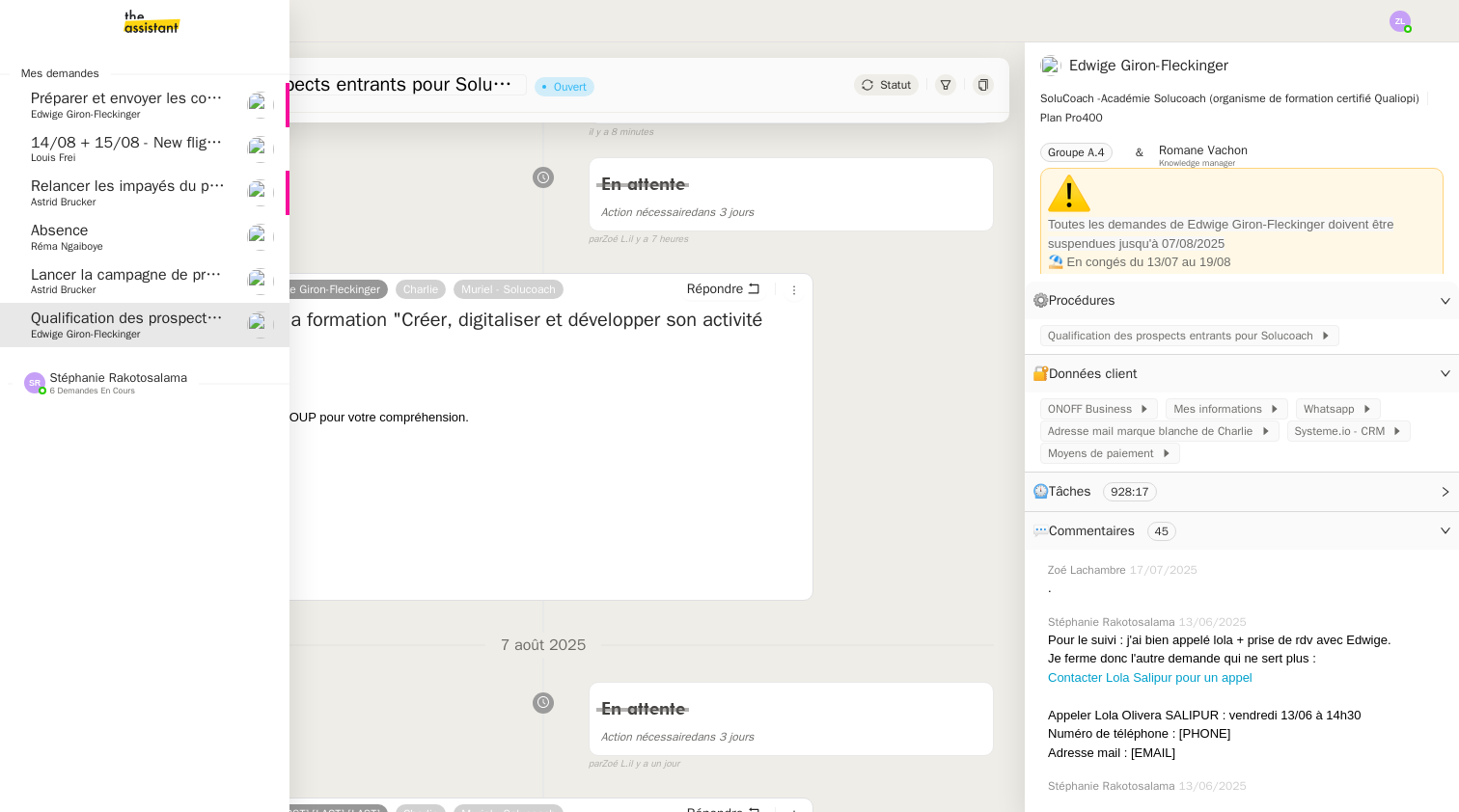 click on "Préparer et envoyer les contrats de formation" 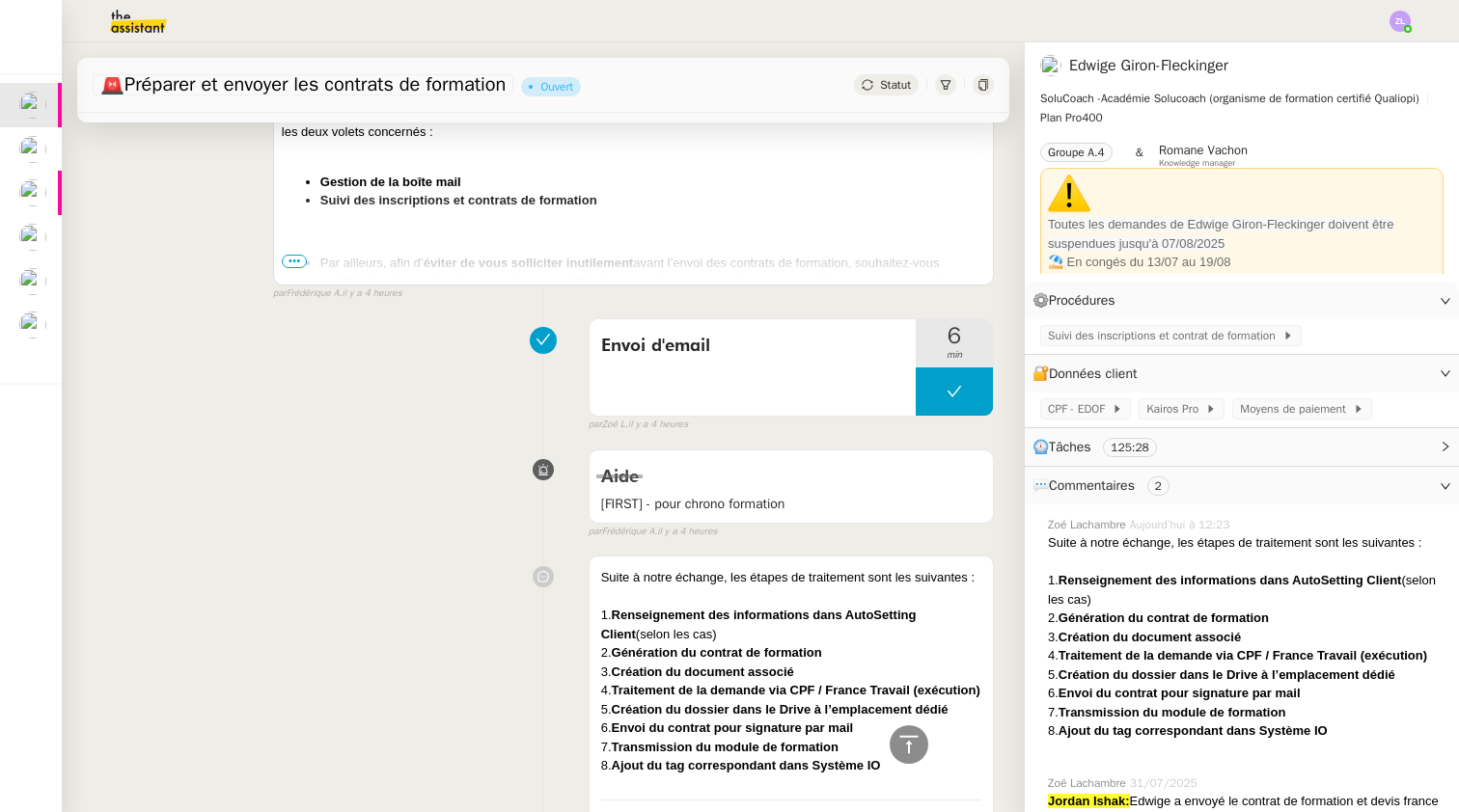 scroll, scrollTop: 1038, scrollLeft: 0, axis: vertical 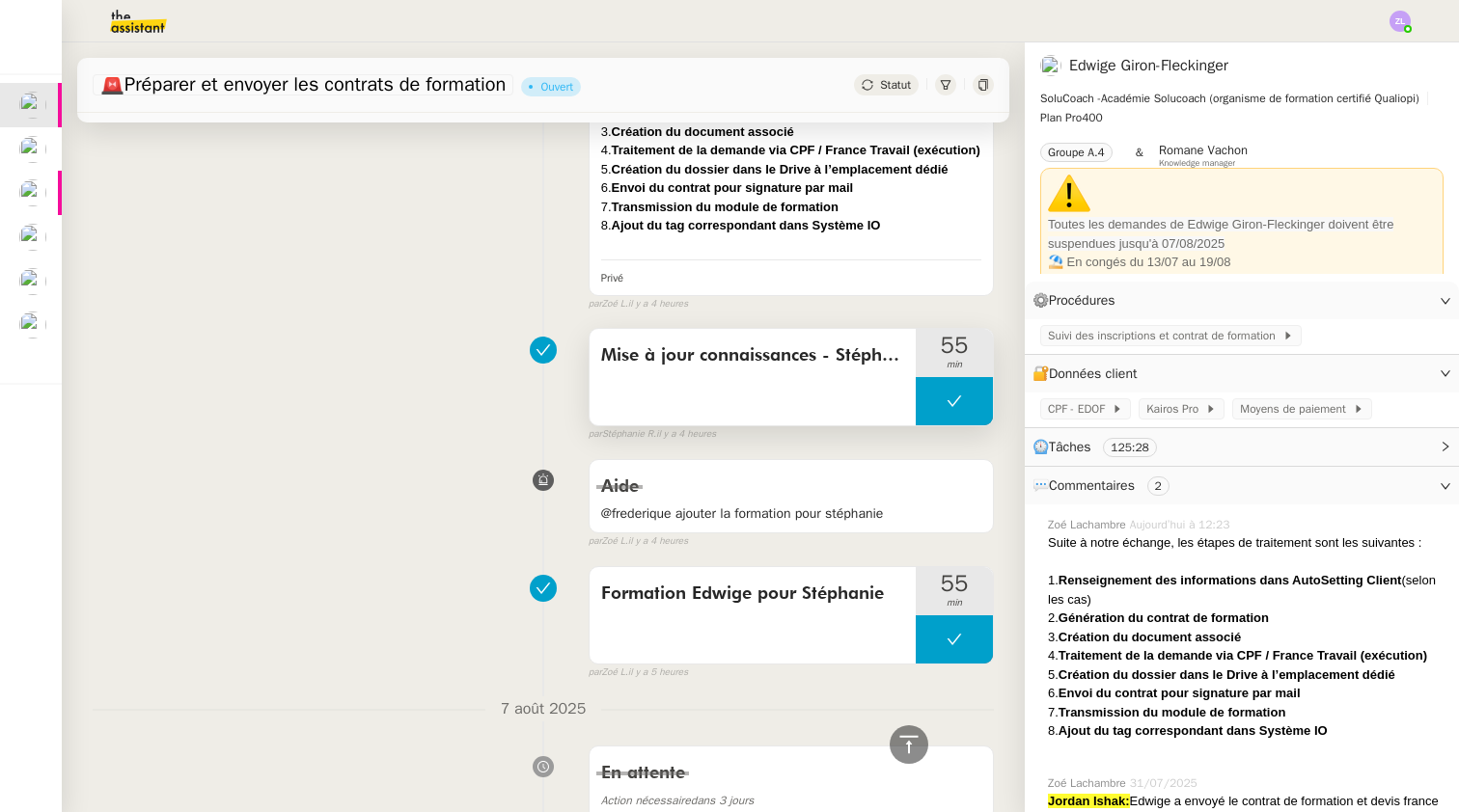 click at bounding box center (954, 401) 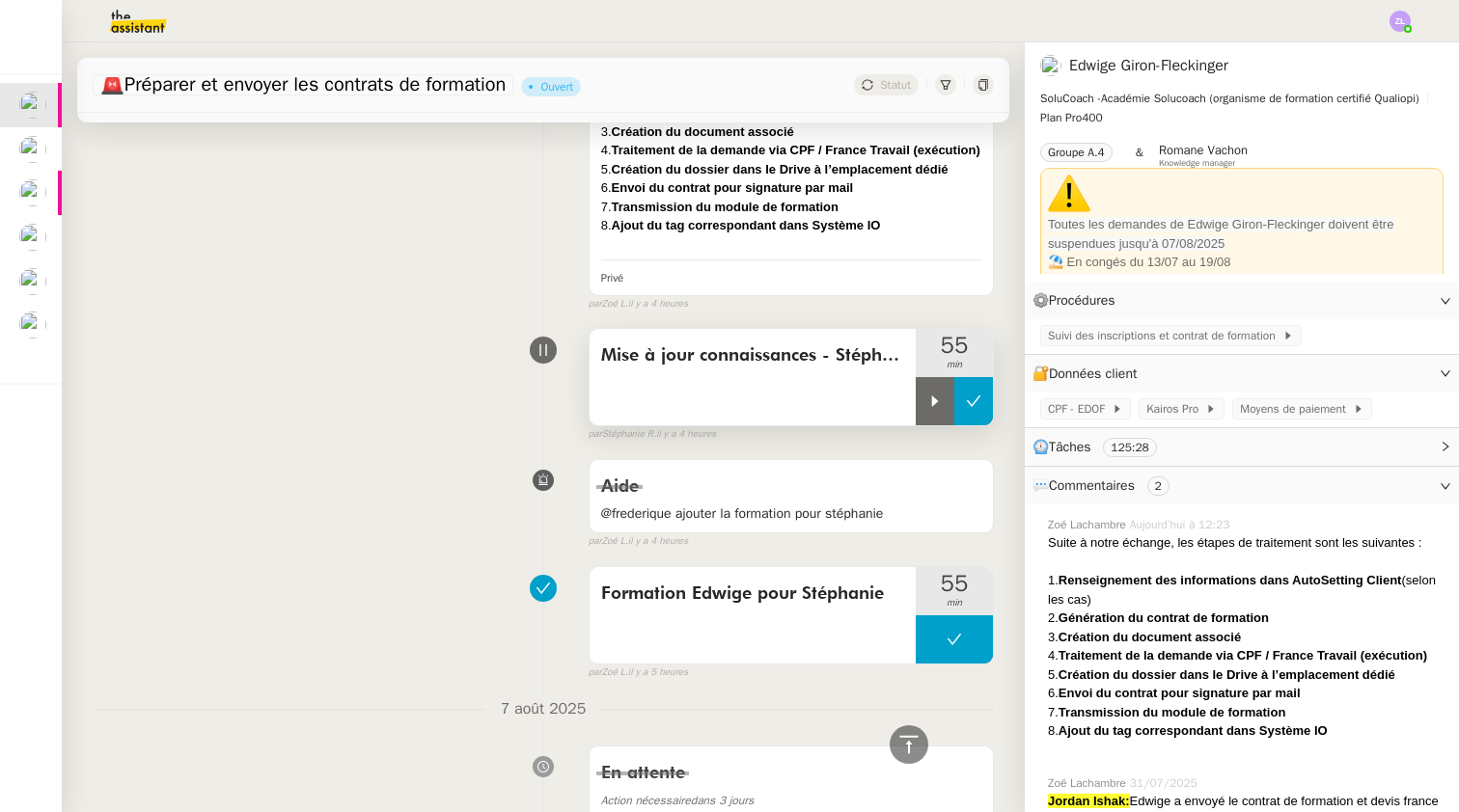 click 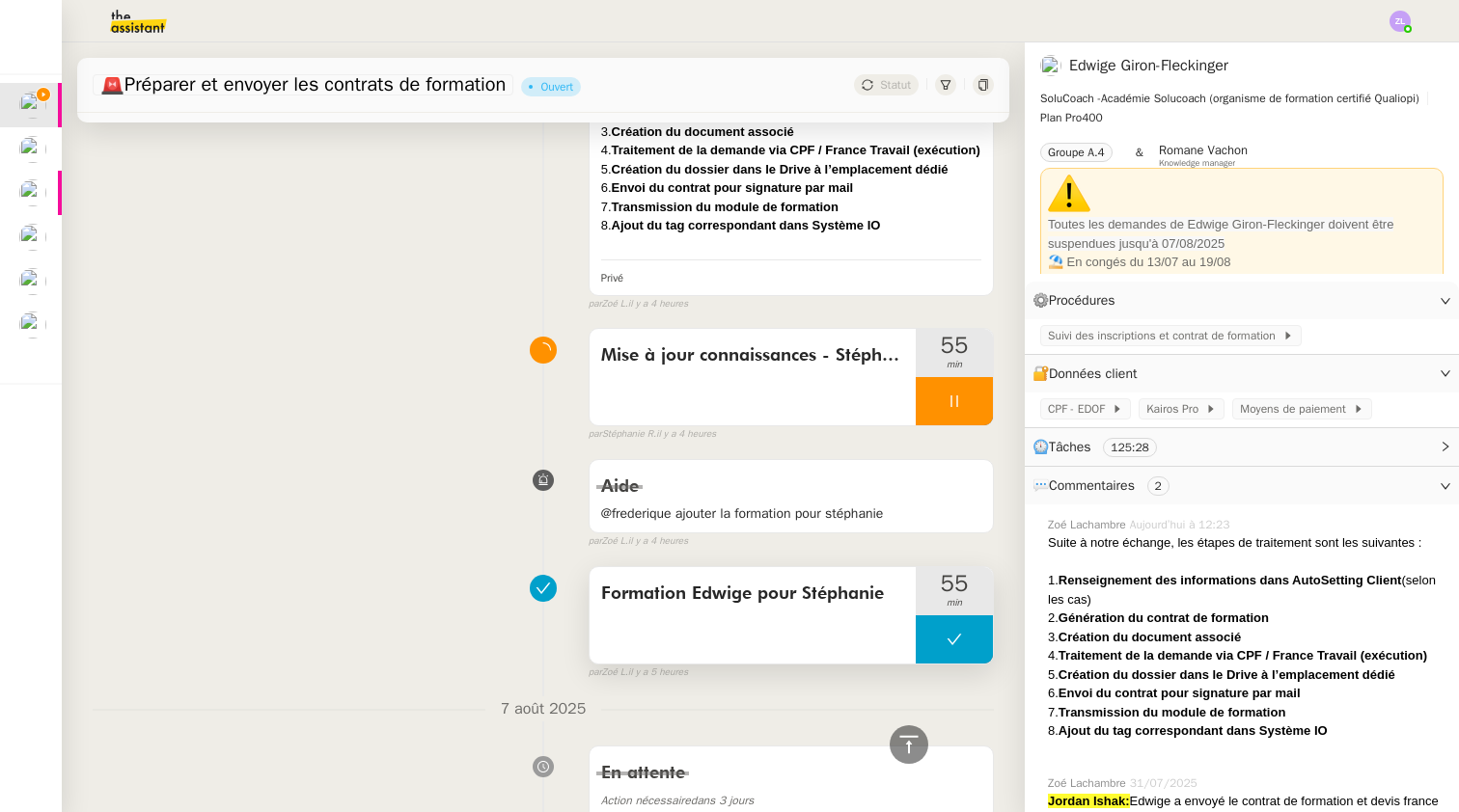 click at bounding box center (954, 639) 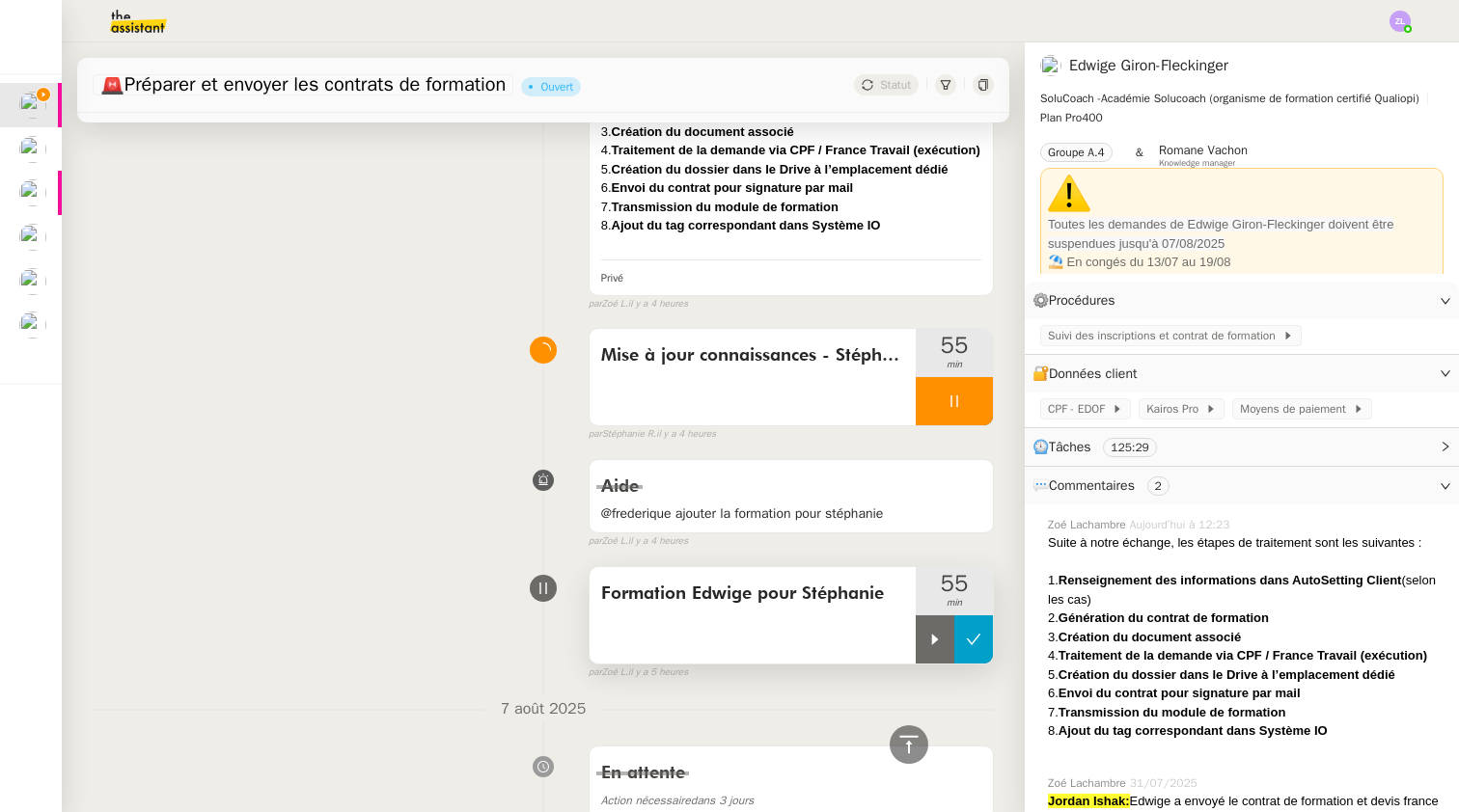 click 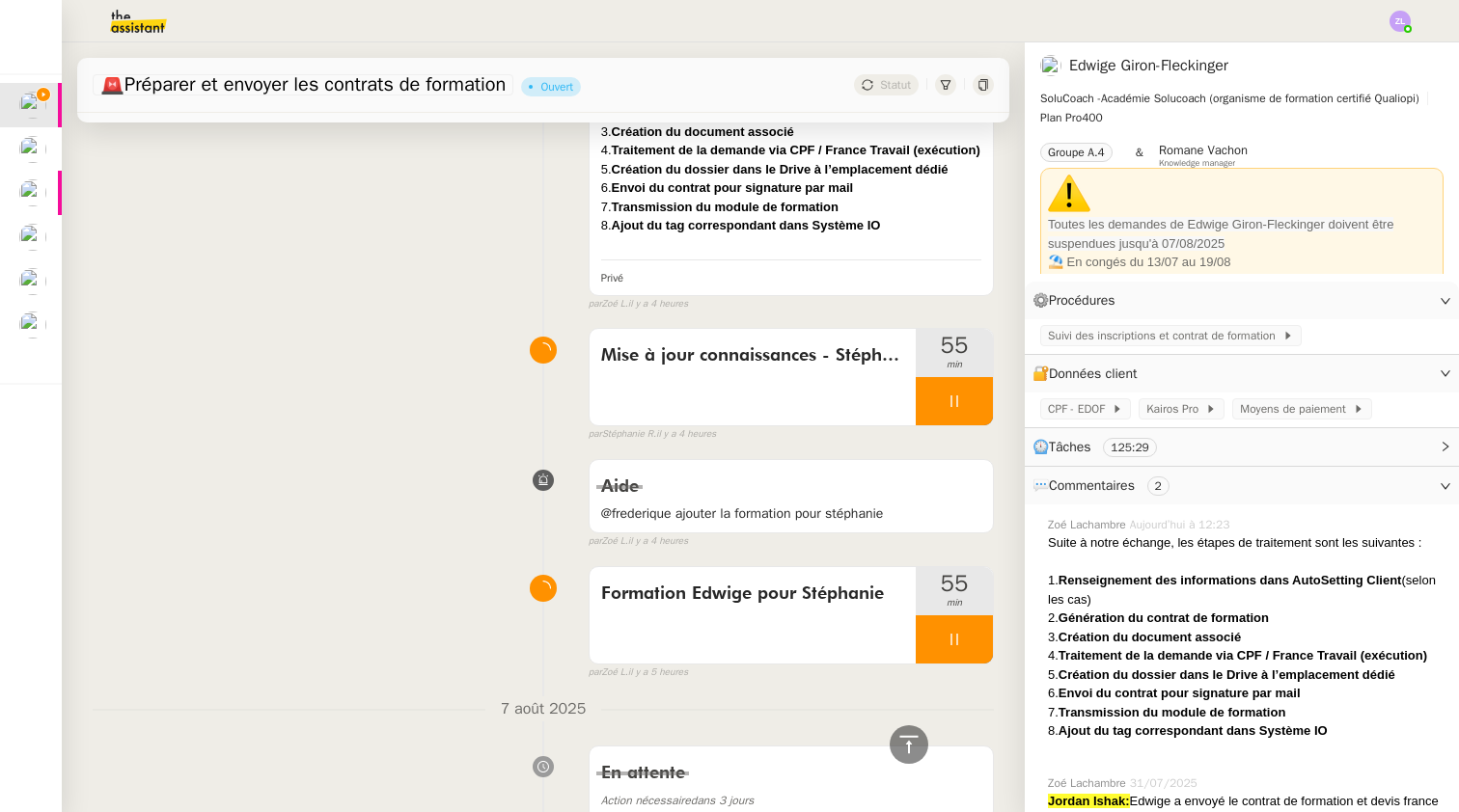 scroll, scrollTop: 980, scrollLeft: 0, axis: vertical 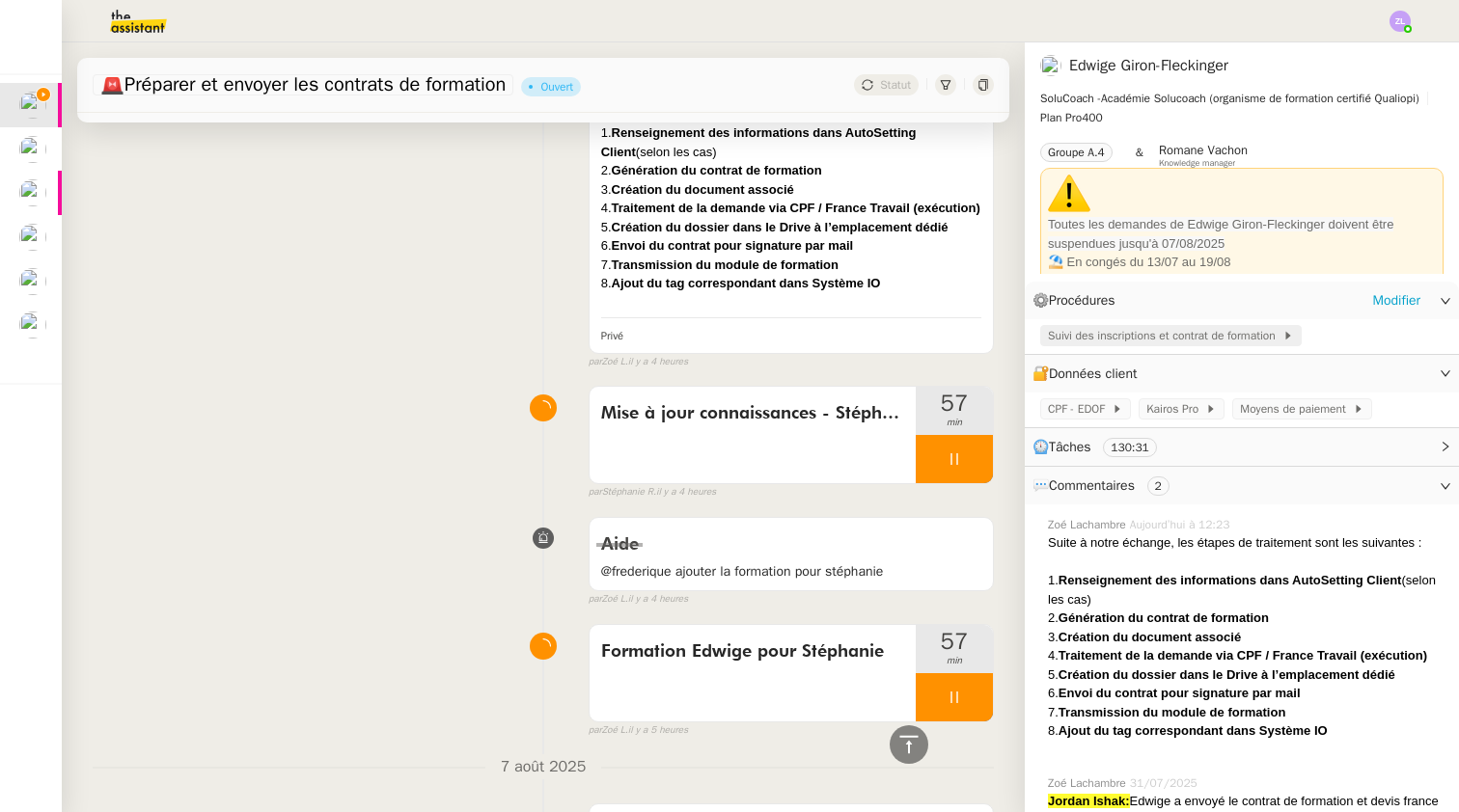 click on "Suivi des inscriptions et contrat de formation" 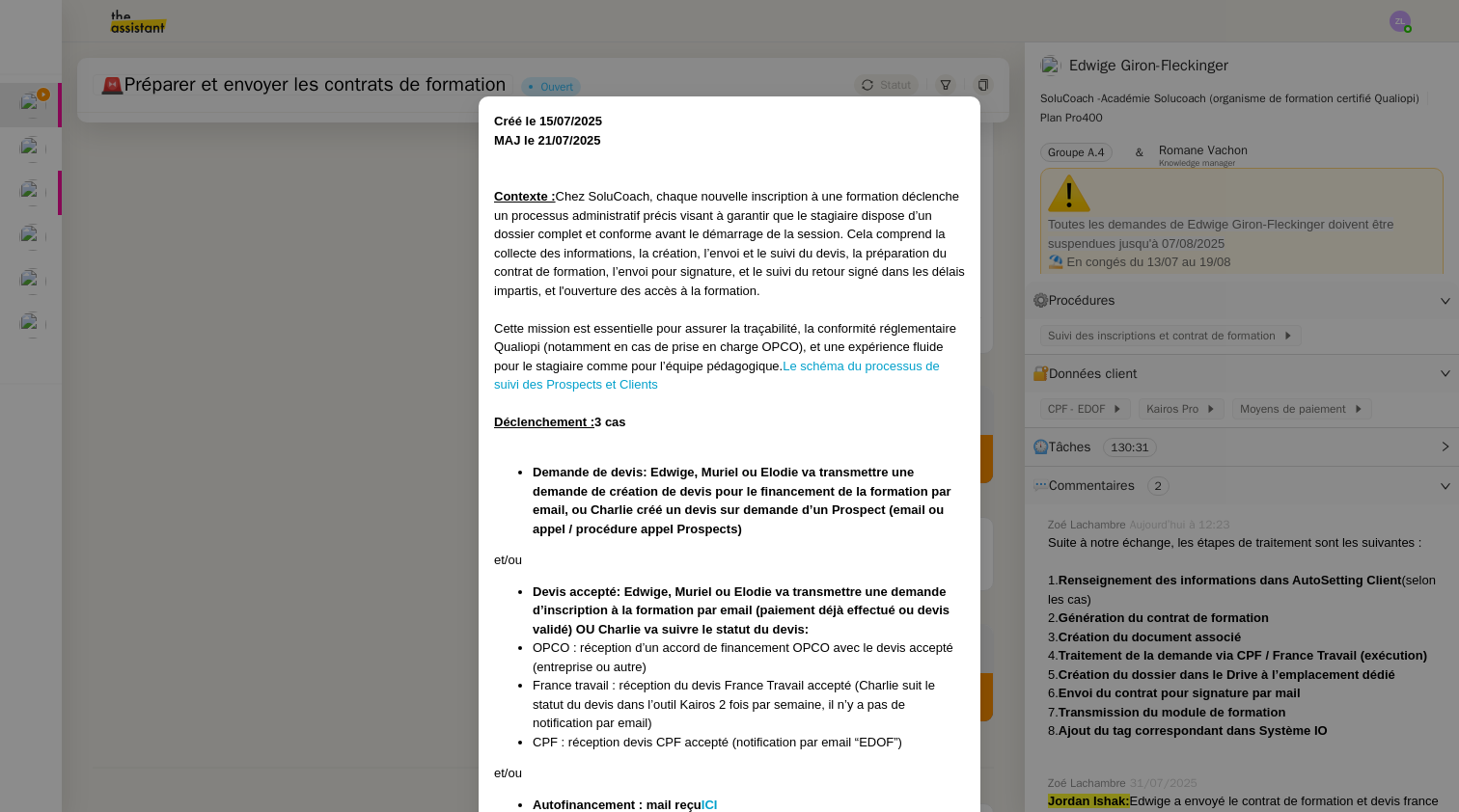 click on "Créé le 15/07/2025 MAJ le 21/07/2025   Contexte :  Chez SoluCoach, chaque nouvelle inscription à une formation déclenche un processus administratif précis visant à garantir que le stagiaire dispose d’un dossier complet et conforme avant le démarrage de la session. Cela comprend la collecte des informations, la création, l’envoi et le suivi du devis, la préparation du contrat de formation, l’envoi pour signature, et le suivi du retour signé dans les délais impartis, et l'ouverture des accès à la formation. Cette mission est essentielle pour assurer la traçabilité, la conformité réglementaire Qualiopi (notamment en cas de prise en charge OPCO), et une expérience fluide pour le stagiaire comme pour l’équipe pédagogique.  Le schéma du processus de suivi des Prospects et Clients   Déclenchement :  3 cas   et/ou OPCO : réception d’un accord de financement OPCO avec le devis accepté (entreprise ou autre) CPF : réception devis CPF accepté (notification par email “EDOF”) ICI" at bounding box center [730, 406] 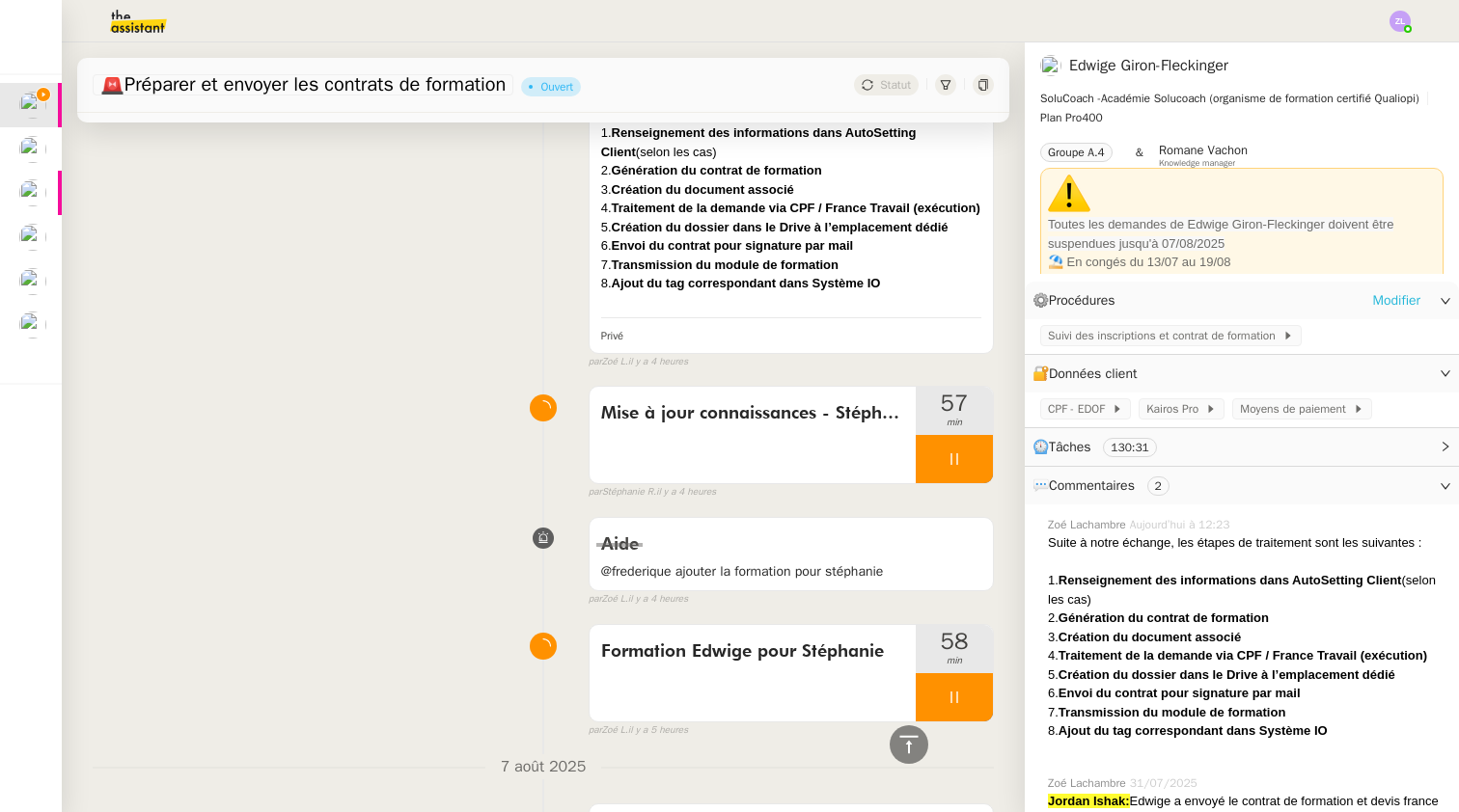 click on "Modifier" 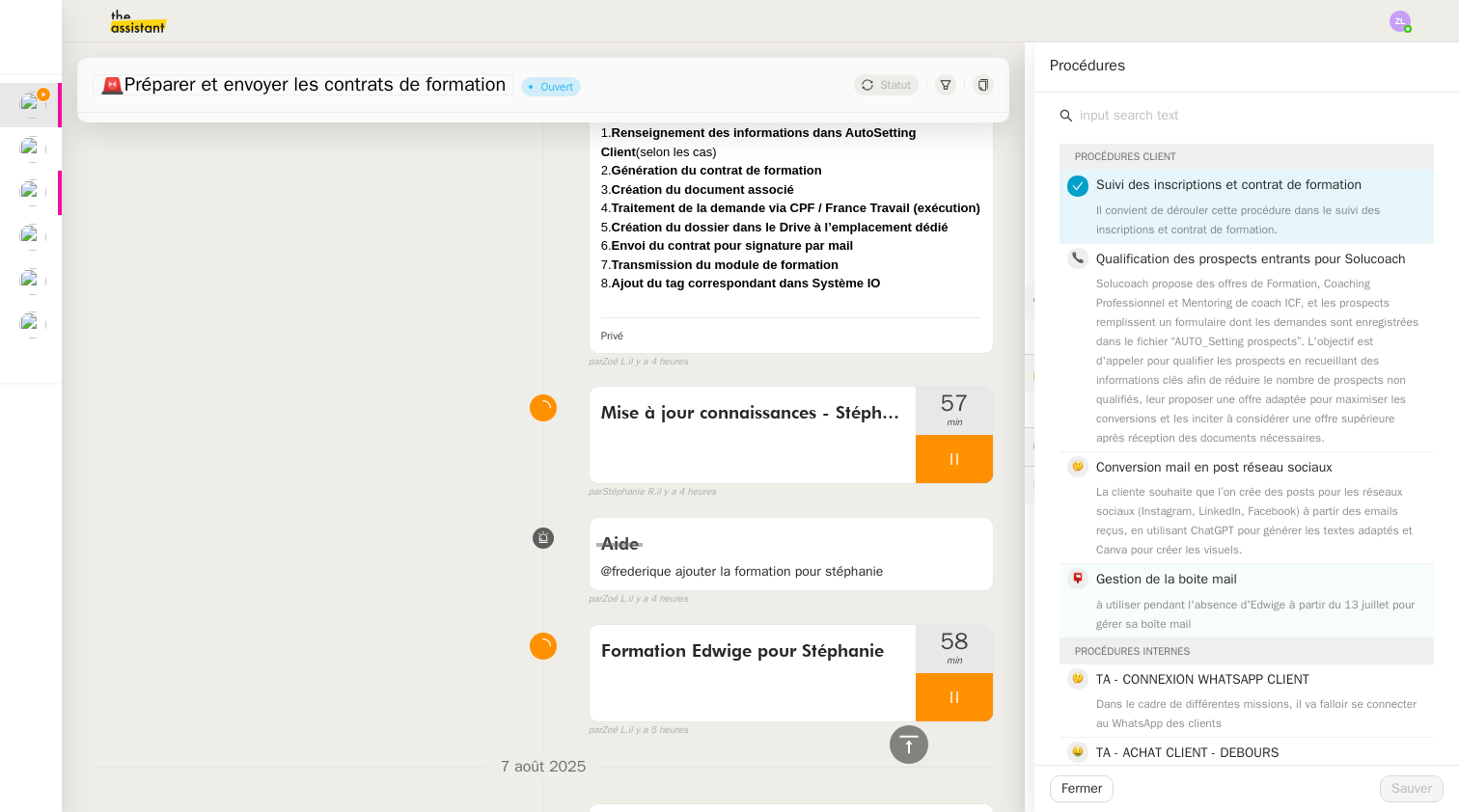 click on "à utiliser pendant l'absence d'Edwige à partir du 13 juillet pour gérer sa boîte mail" 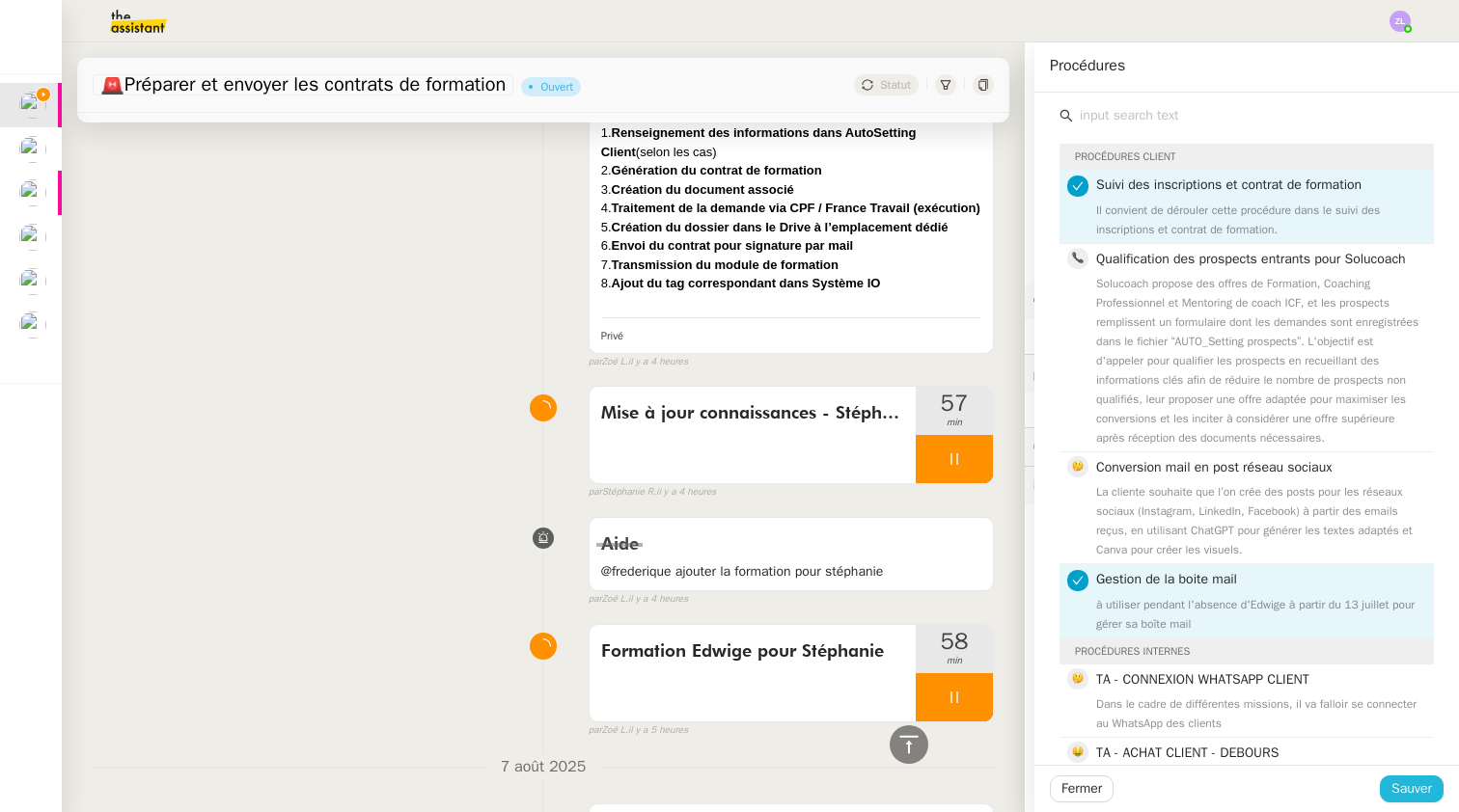 click on "Sauver" 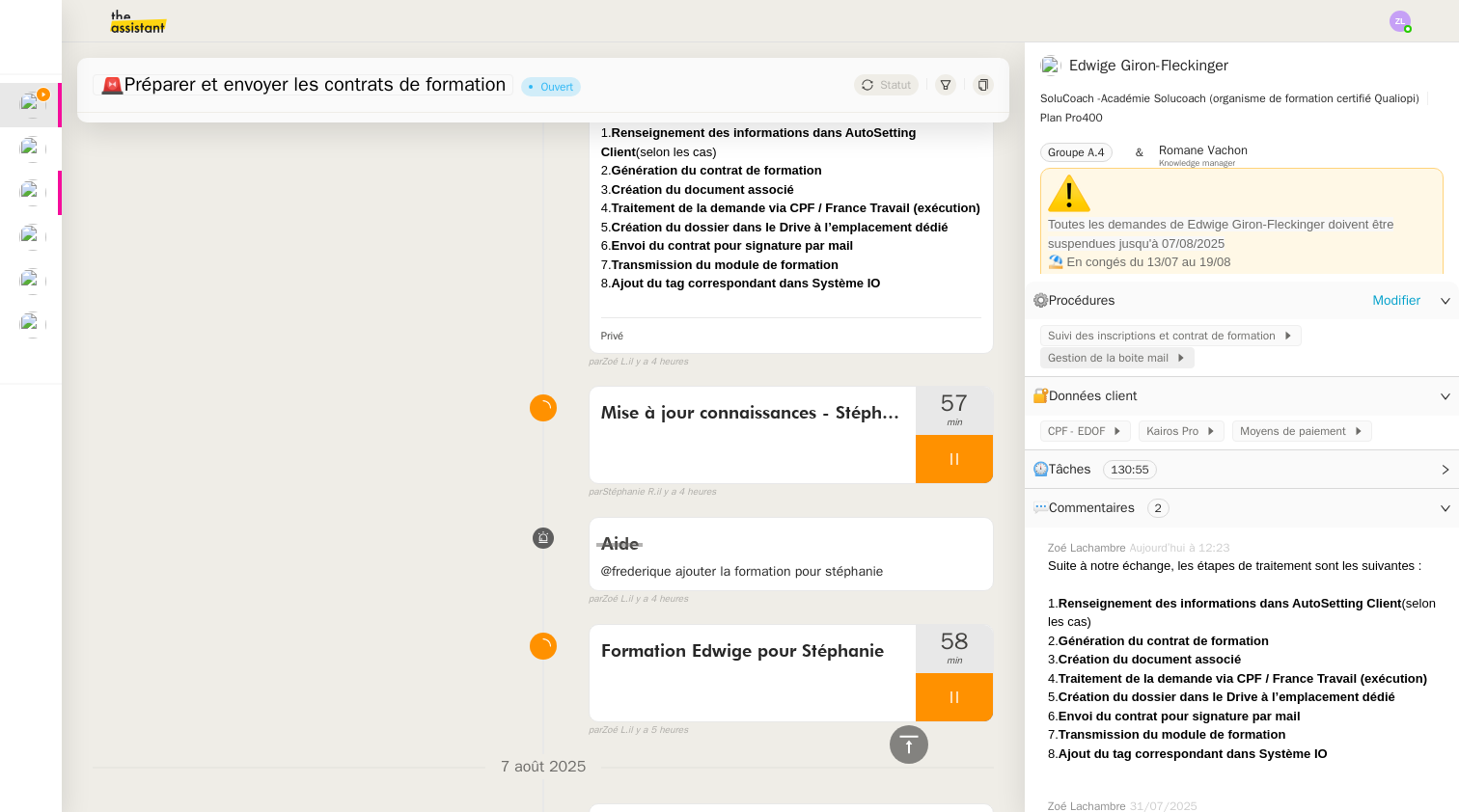 click on "Gestion de la boite mail" 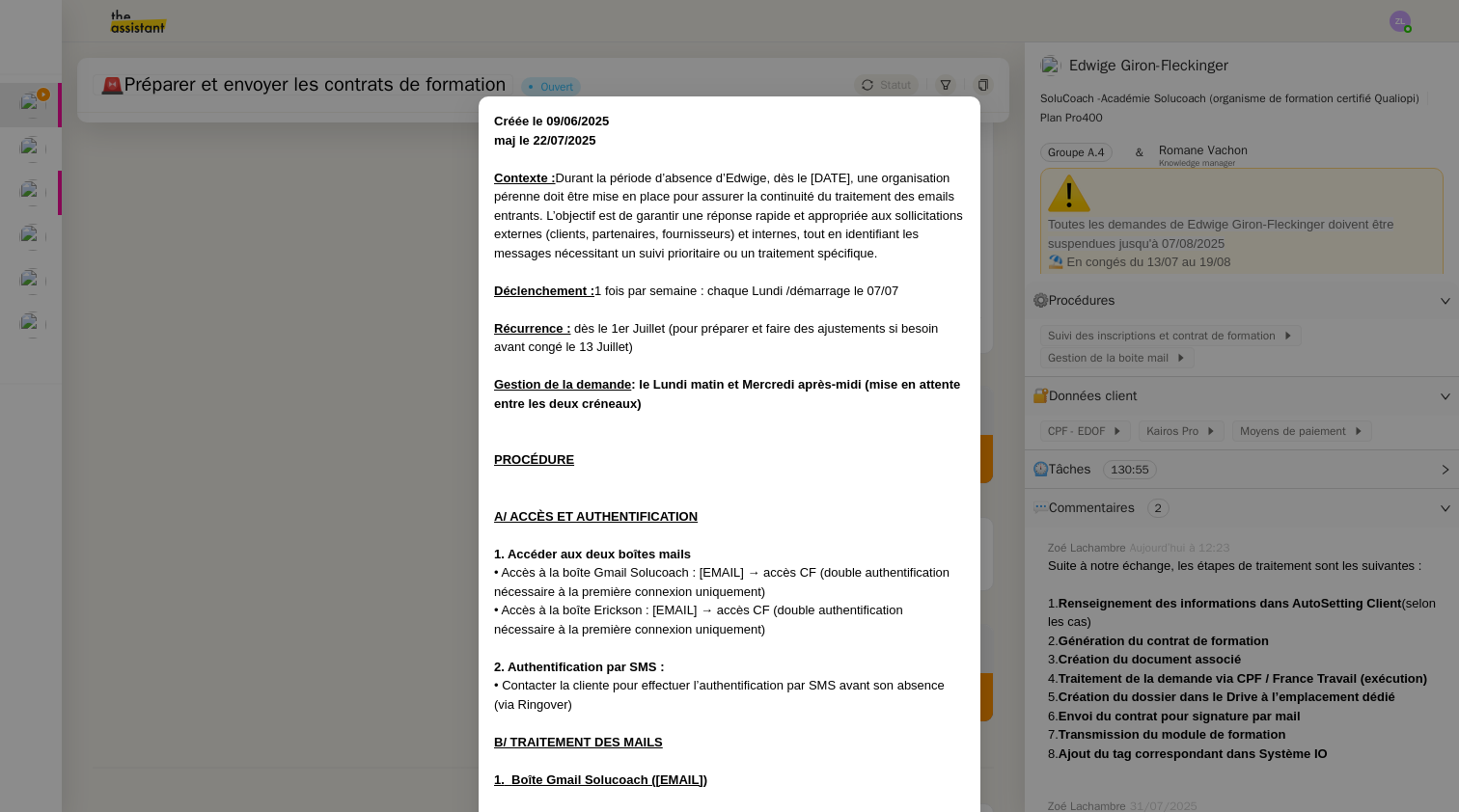 scroll, scrollTop: 462, scrollLeft: 0, axis: vertical 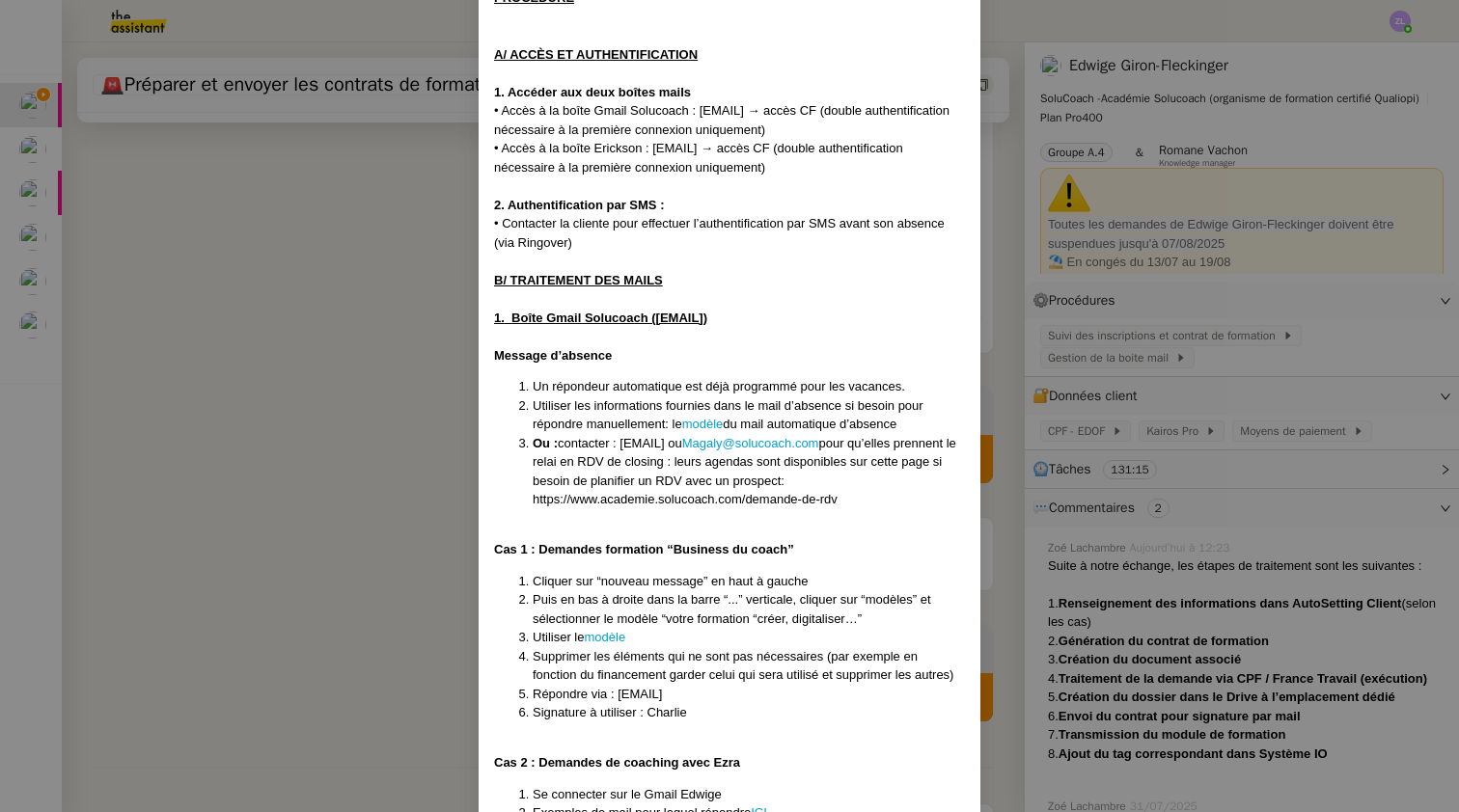 click on "Créée le [DATE]  maj le [DATE]   Contexte :  Durant la période d’absence d’[FIRST], dès le [DATE], une organisation pérenne doit être mise en place pour assurer la continuité du traitement des emails entrants. L’objectif est de garantir une réponse rapide et appropriée aux sollicitations externes (clients, partenaires, fournisseurs) et internes, tout en identifiant les messages nécessitant un suivi prioritaire ou un traitement spécifique.   Déclenchement :  1 fois par semaine : chaque [DAY_OF_WEEK] /  démarrage le [DATE]   Récurrence :   dès le [DATE] (pour préparer et faire des ajustements si besoin avant congé le [DATE])  Gestion de la demande  : le [DAY_OF_WEEK] matin et [DAY_OF_WEEK] après-midi (mise en attente entre les deux créneaux)    PROCÉDURE  A/ ACCÈS ET AUTHENTIFICATION 1. Accéder aux deux boîtes mails  • Accès à la boîte Gmail Solucoach : [EMAIL] → accès CF (double authentification nécessaire à la première connexion uniquement) 1.    )" at bounding box center (730, 406) 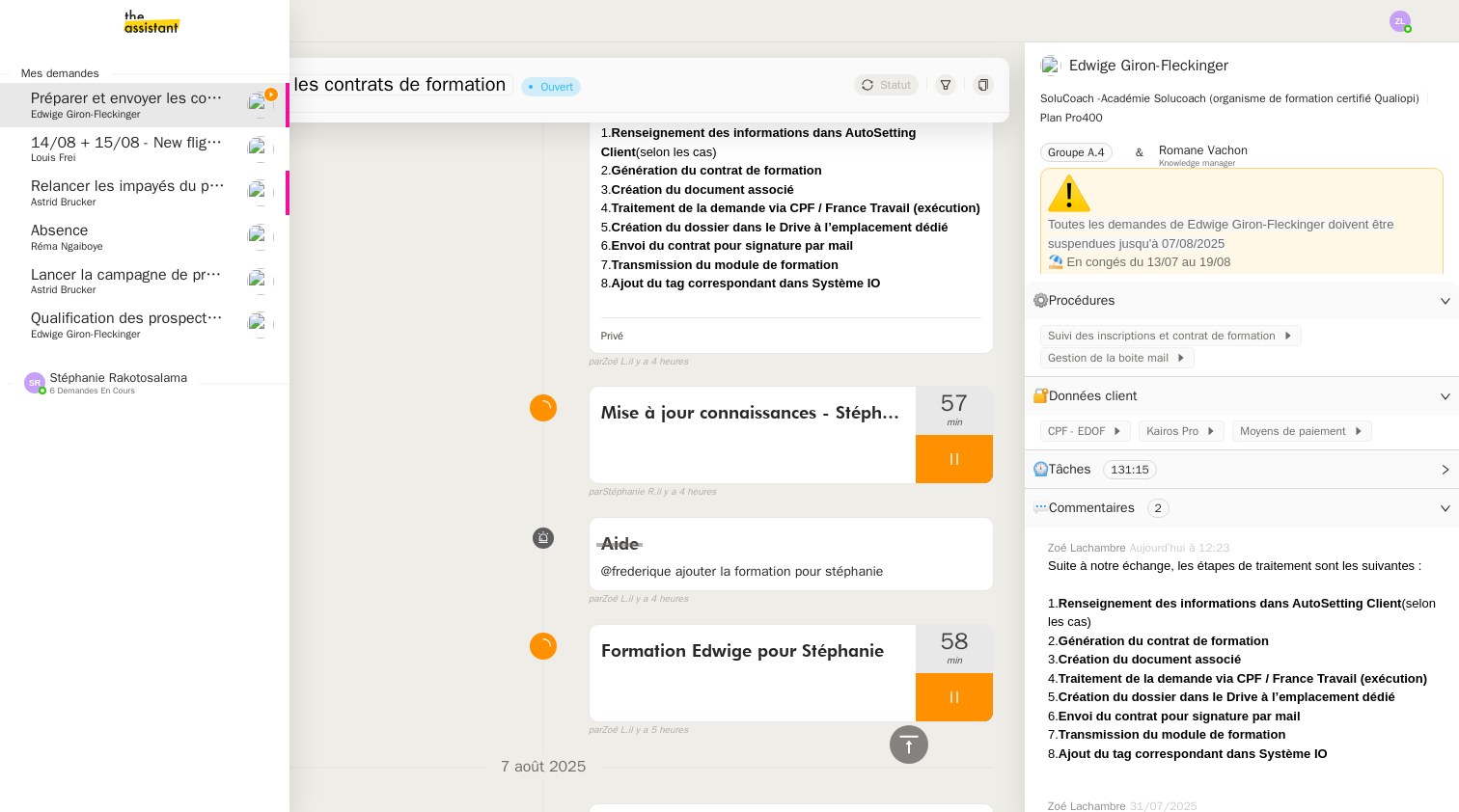 click on "Absence" 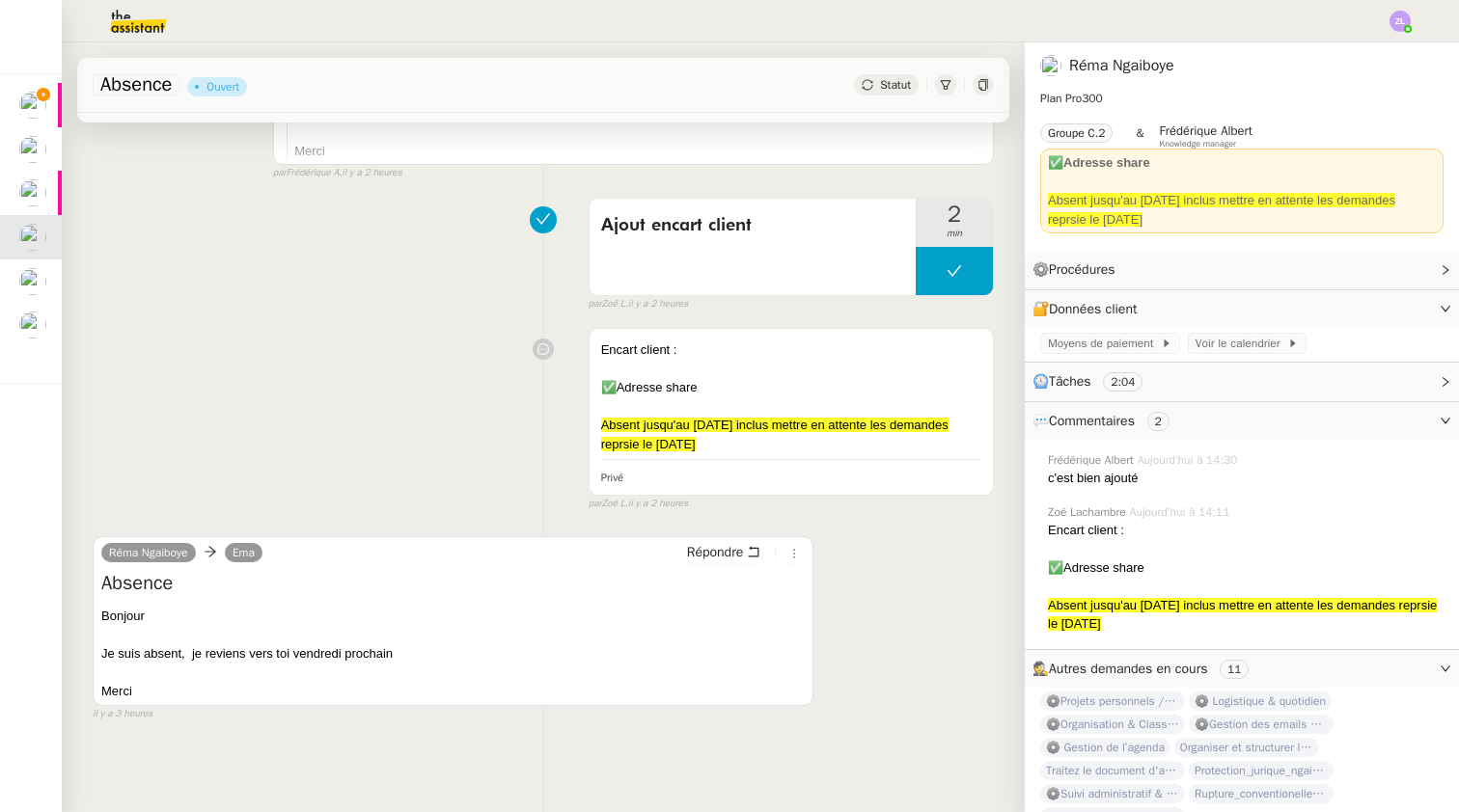 scroll, scrollTop: 709, scrollLeft: 0, axis: vertical 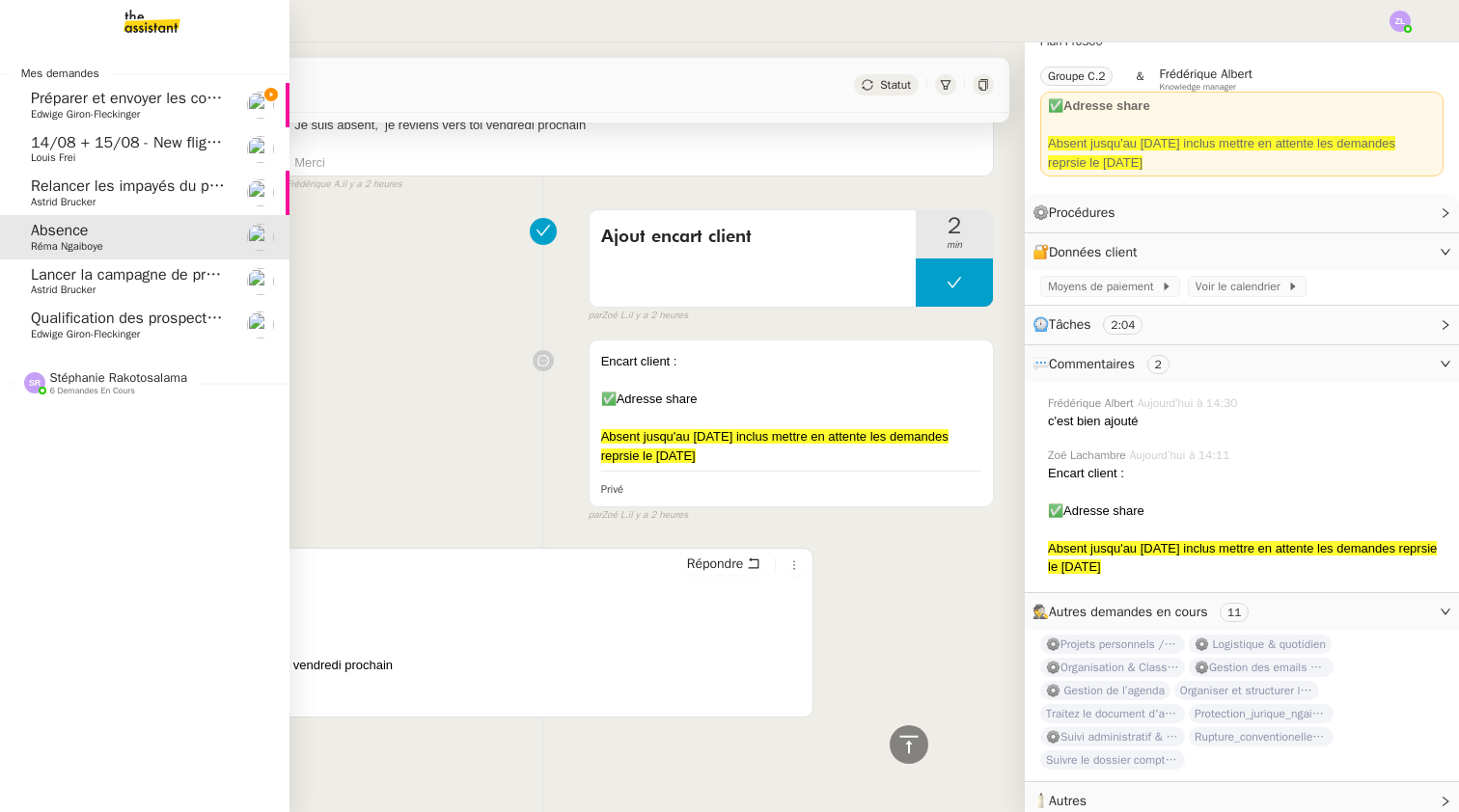 click on "Préparer et envoyer les contrats de formation    [FIRST_NAME] [LAST_NAME]" 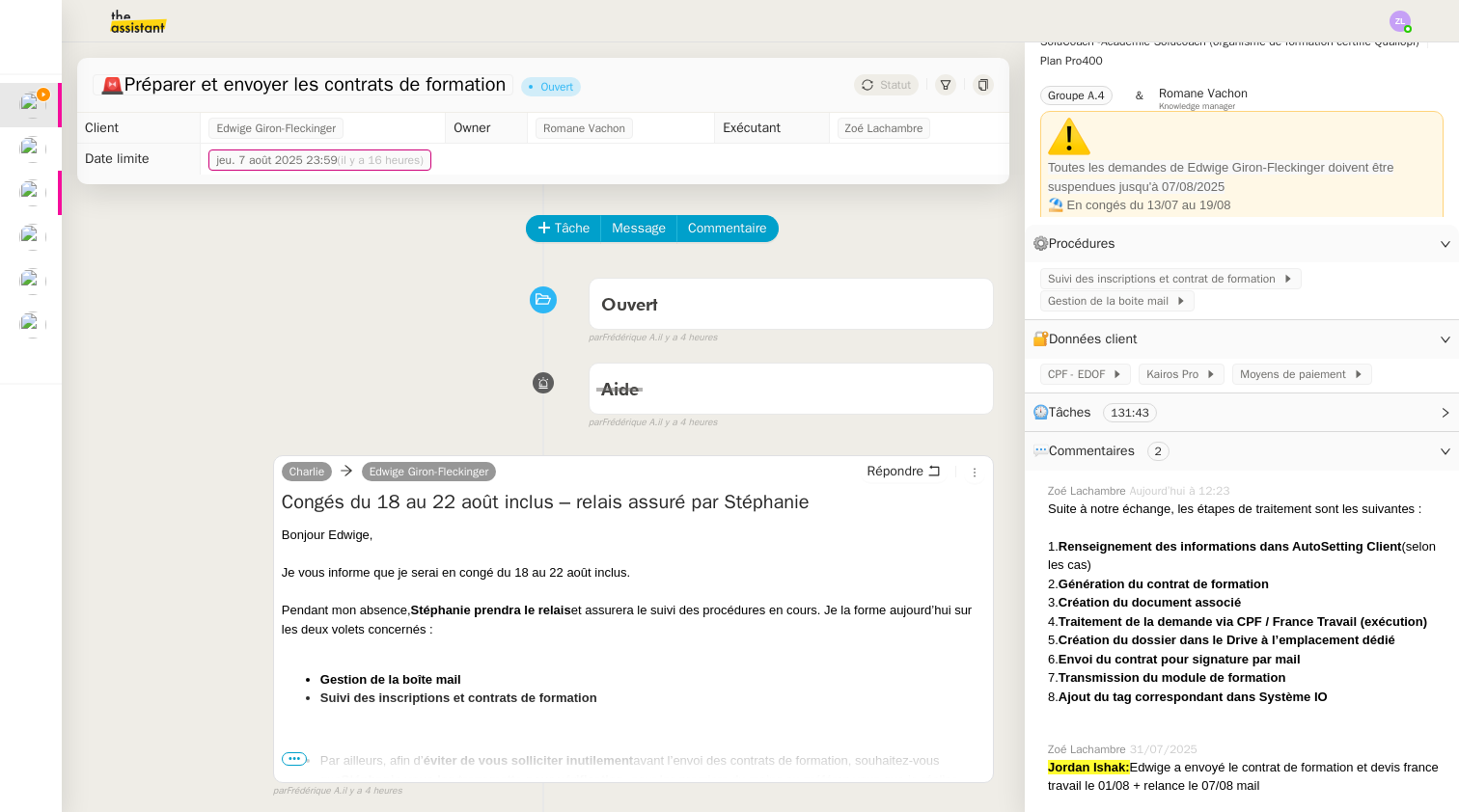 scroll, scrollTop: 0, scrollLeft: 0, axis: both 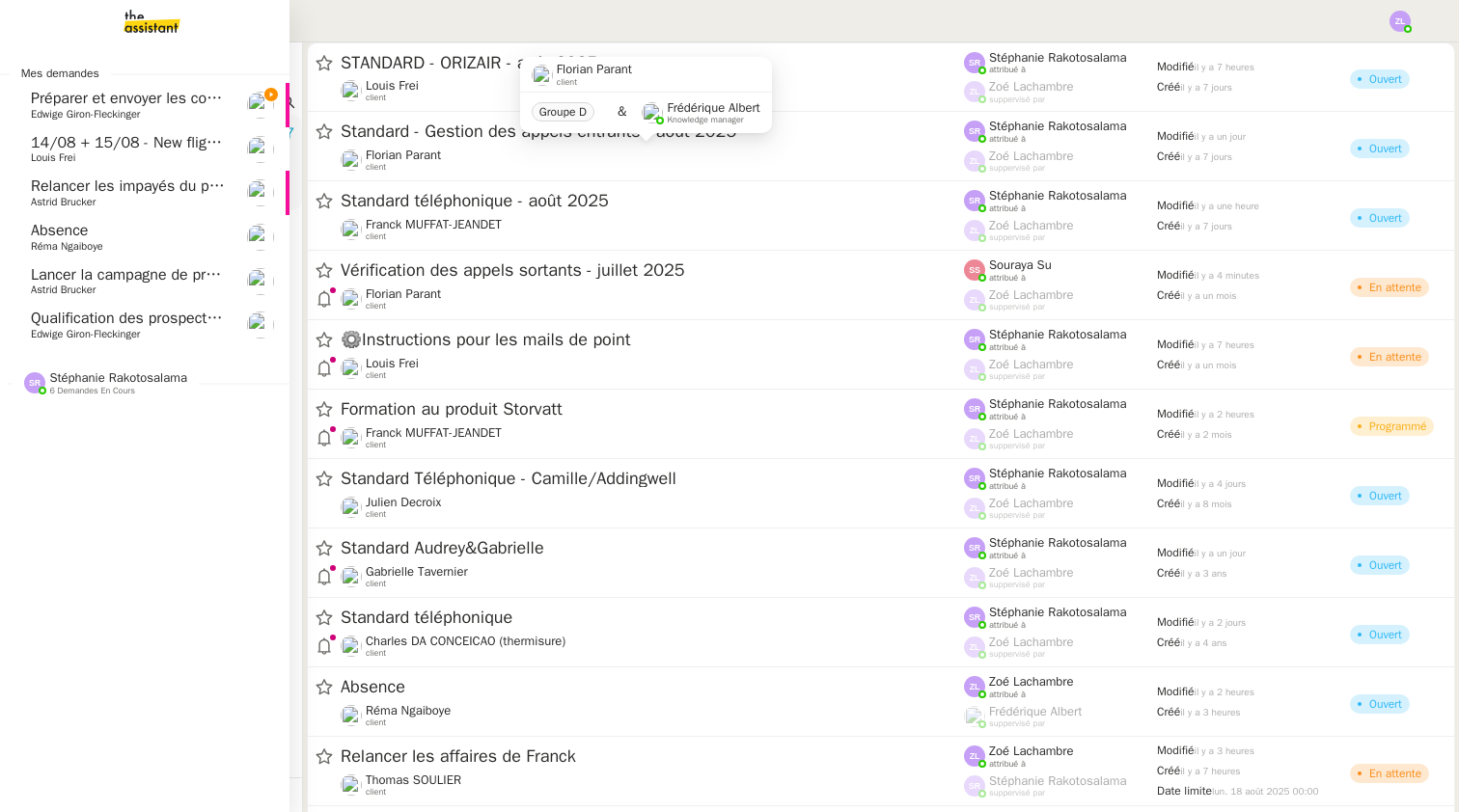 click on "Préparer et envoyer les contrats de formation    [FIRST_NAME] [LAST_NAME]" 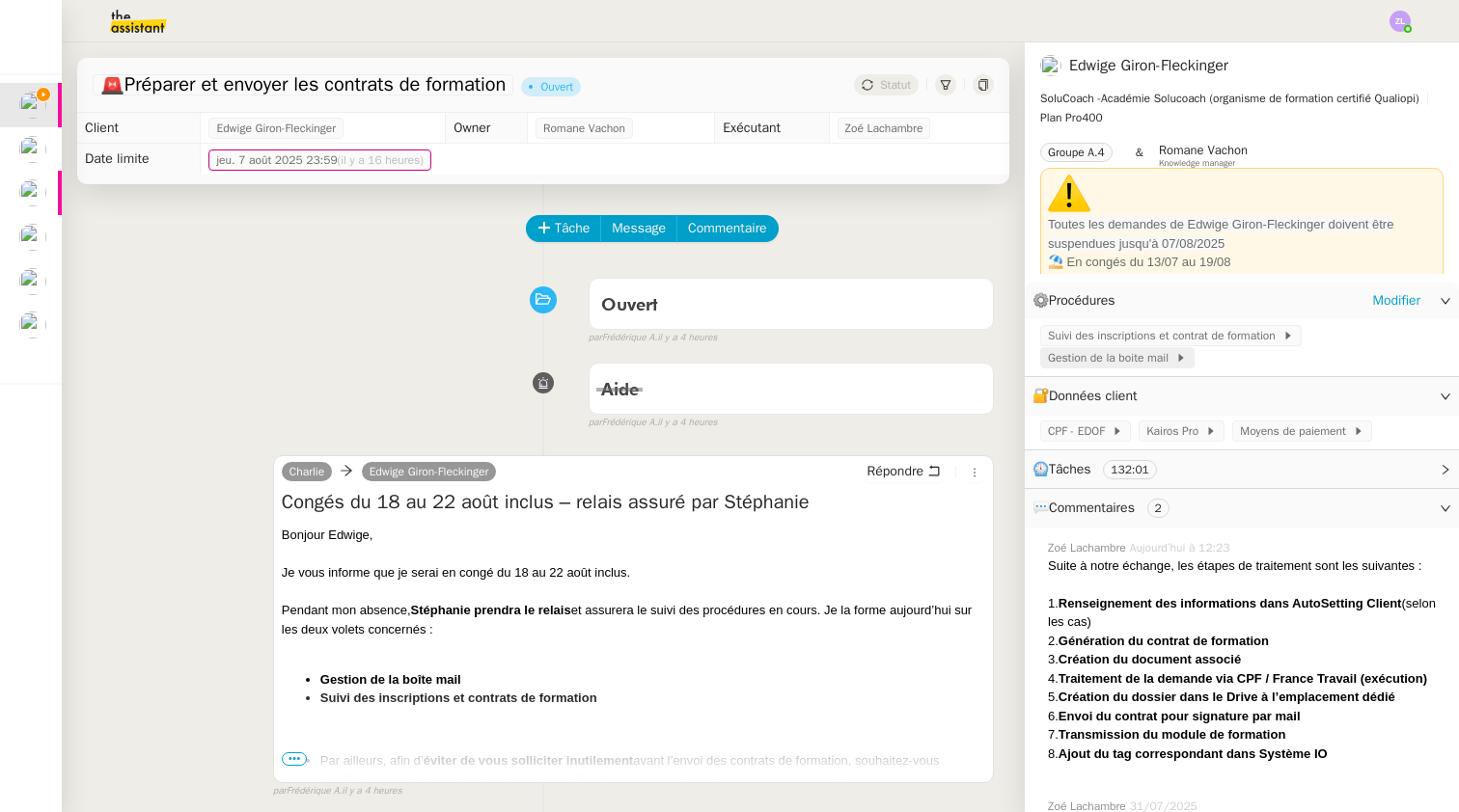 click on "Gestion de la boite mail" 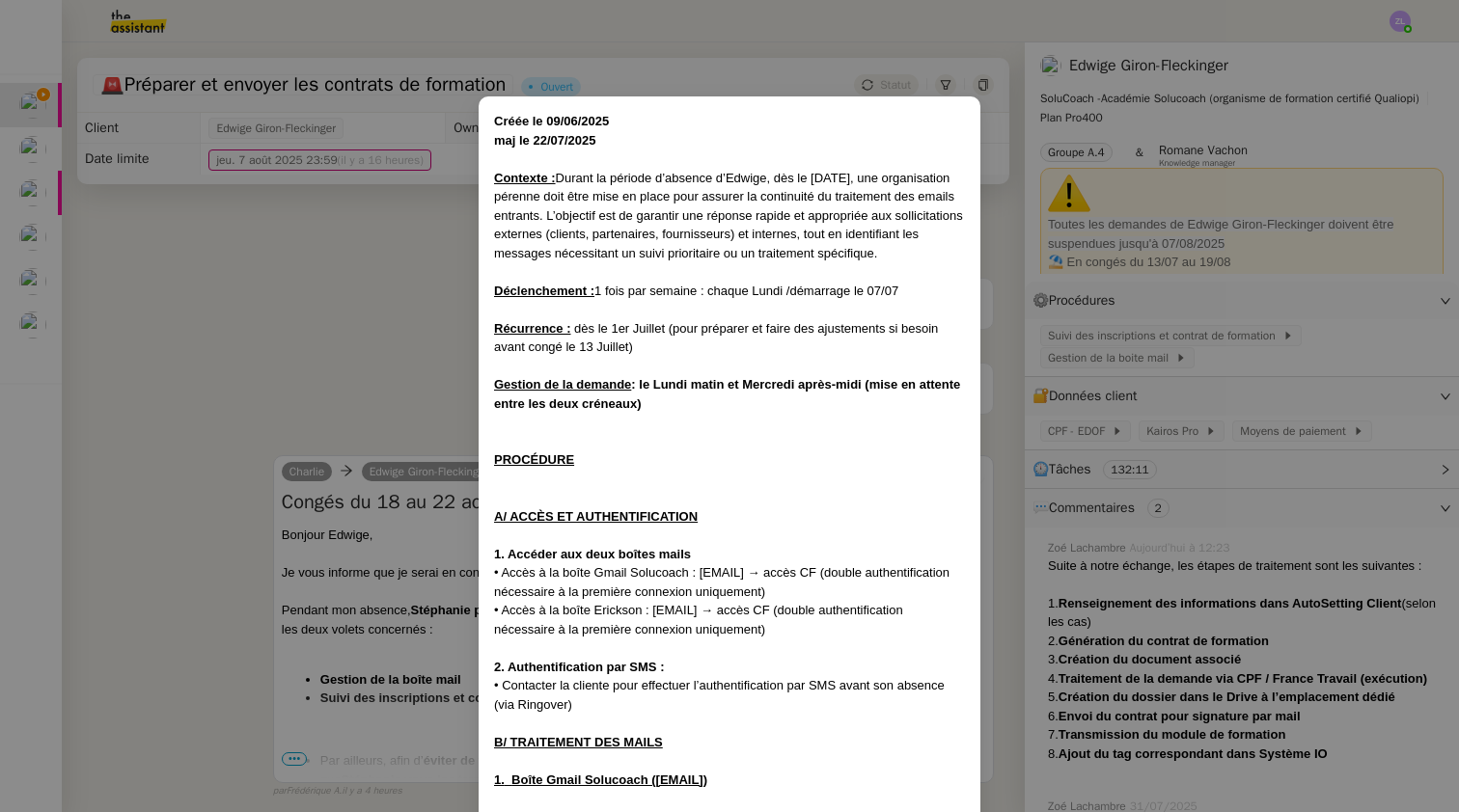 scroll, scrollTop: 115, scrollLeft: 0, axis: vertical 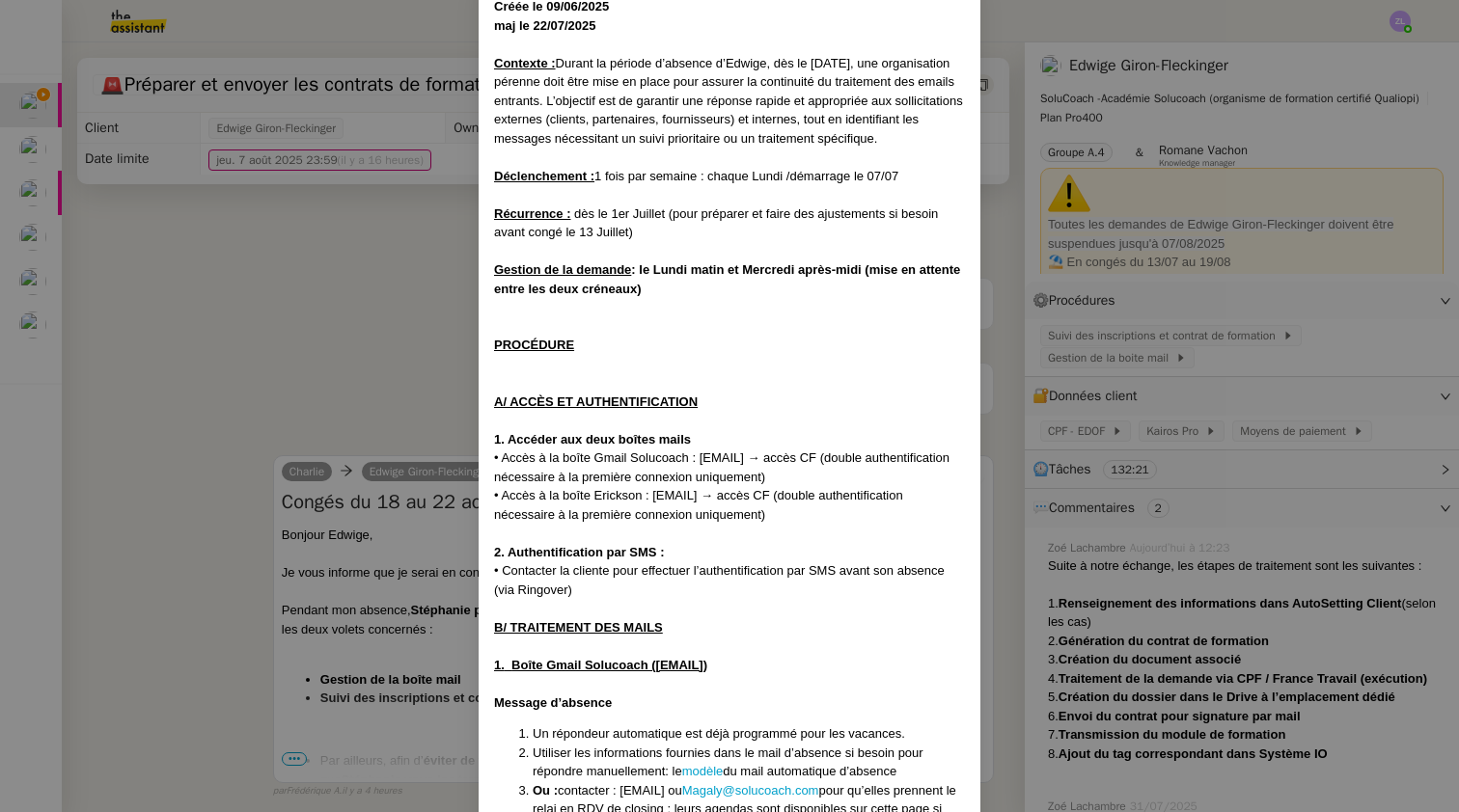 click on "Créée le [DATE]  maj le [DATE]   Contexte :  Durant la période d’absence d’[FIRST], dès le [DATE], une organisation pérenne doit être mise en place pour assurer la continuité du traitement des emails entrants. L’objectif est de garantir une réponse rapide et appropriée aux sollicitations externes (clients, partenaires, fournisseurs) et internes, tout en identifiant les messages nécessitant un suivi prioritaire ou un traitement spécifique.   Déclenchement :  1 fois par semaine : chaque [DAY_OF_WEEK] /  démarrage le [DATE]   Récurrence :   dès le [DATE] (pour préparer et faire des ajustements si besoin avant congé le [DATE])  Gestion de la demande  : le [DAY_OF_WEEK] matin et [DAY_OF_WEEK] après-midi (mise en attente entre les deux créneaux)    PROCÉDURE  A/ ACCÈS ET AUTHENTIFICATION 1. Accéder aux deux boîtes mails  • Accès à la boîte Gmail Solucoach : [EMAIL] → accès CF (double authentification nécessaire à la première connexion uniquement) 1.    )" at bounding box center [730, 406] 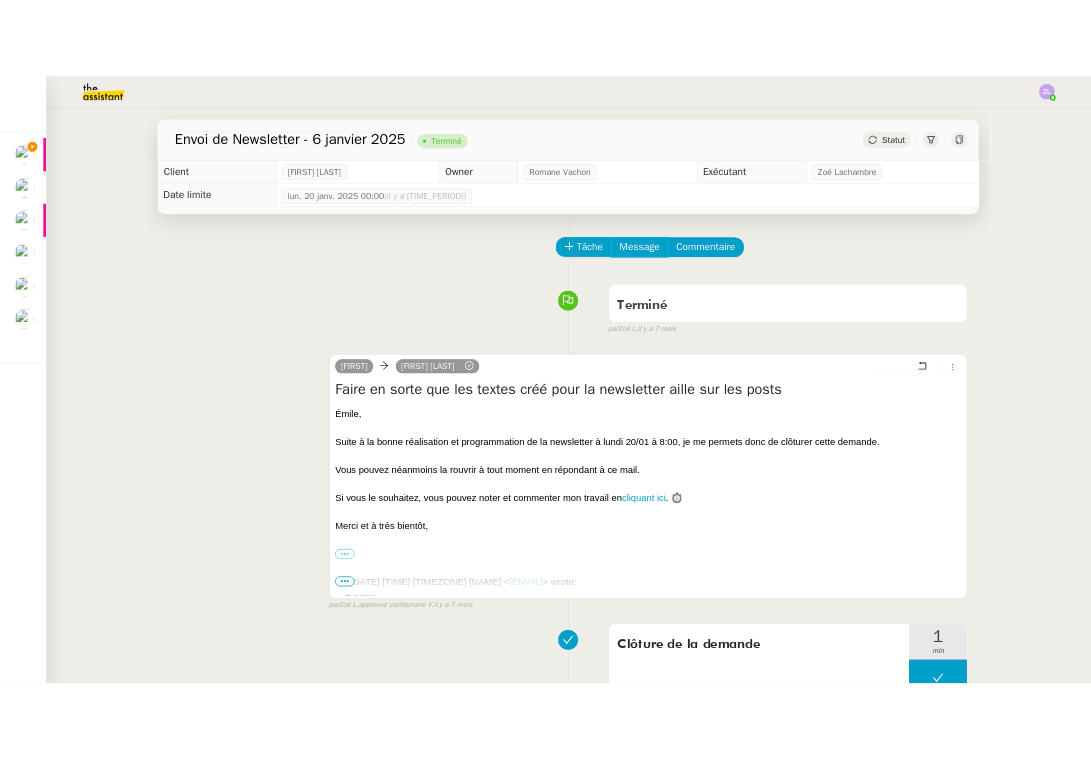 scroll, scrollTop: 0, scrollLeft: 0, axis: both 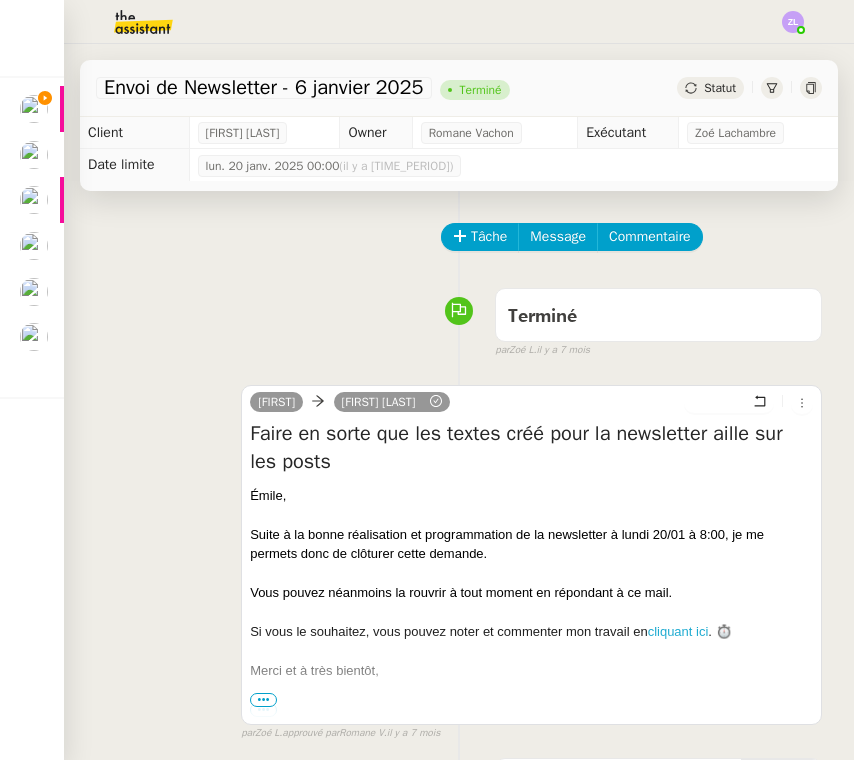 click 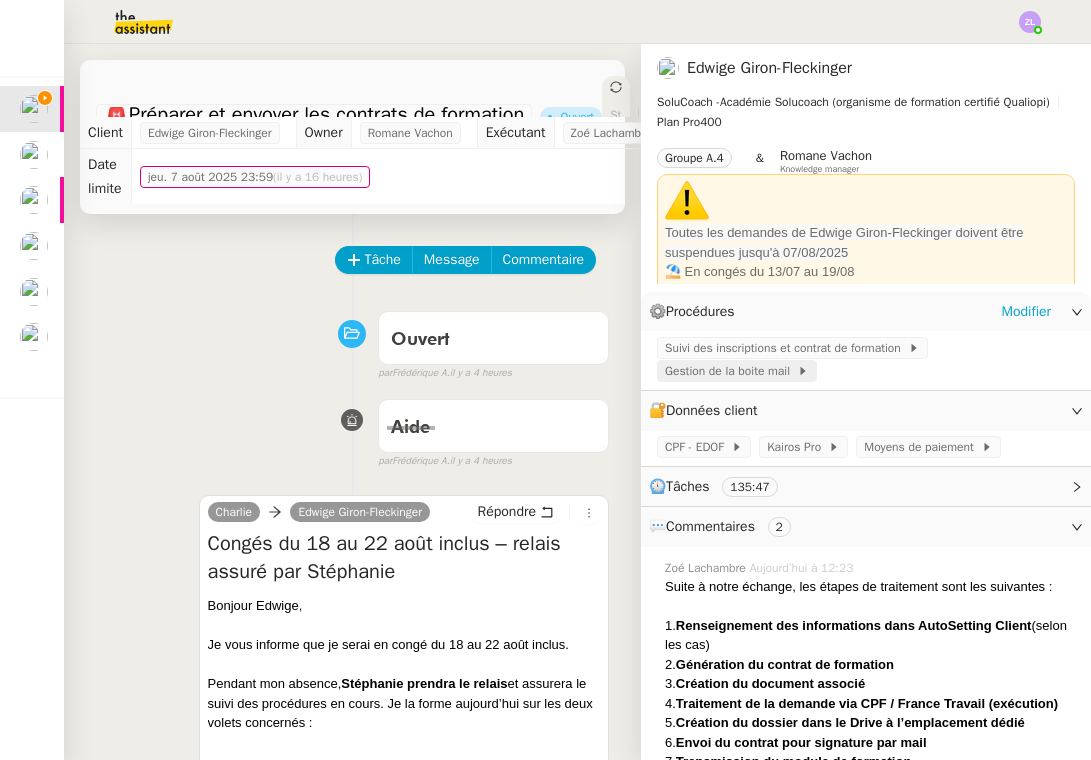 click on "Gestion de la boite mail" 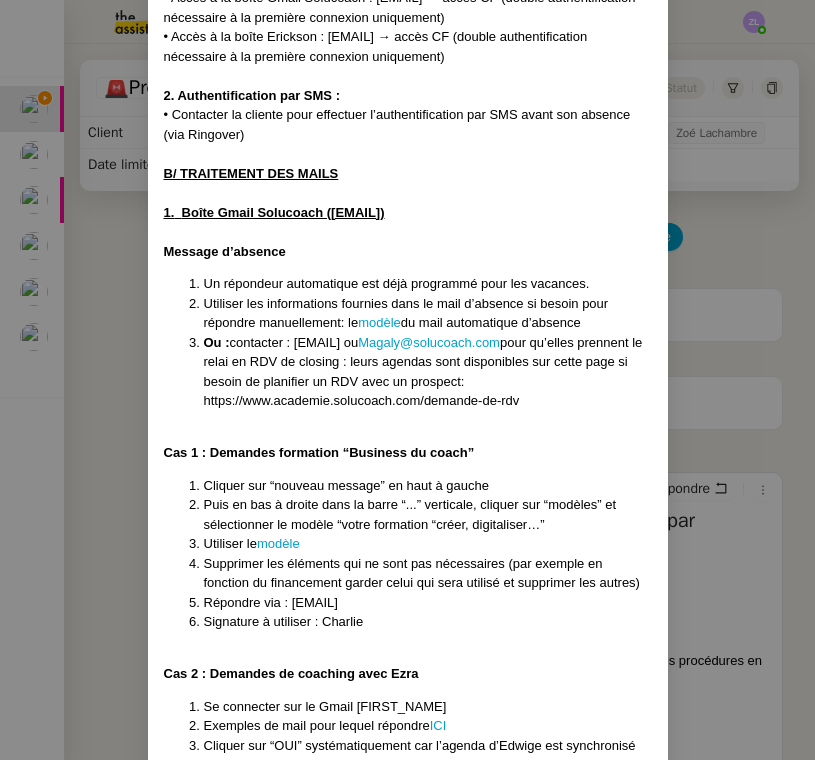 scroll, scrollTop: 594, scrollLeft: 0, axis: vertical 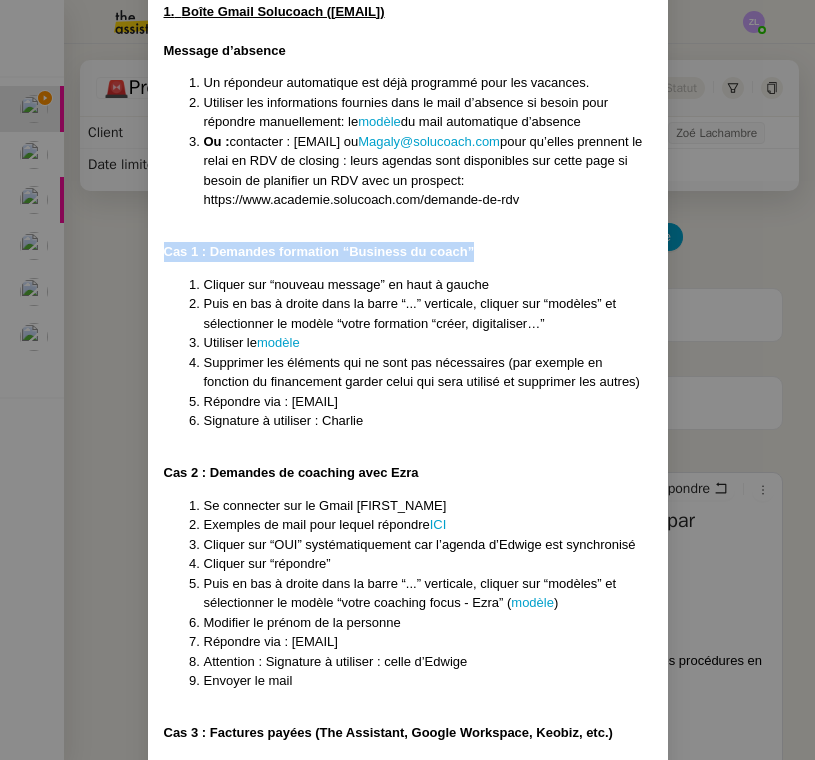 drag, startPoint x: 158, startPoint y: 226, endPoint x: 497, endPoint y: 228, distance: 339.0059 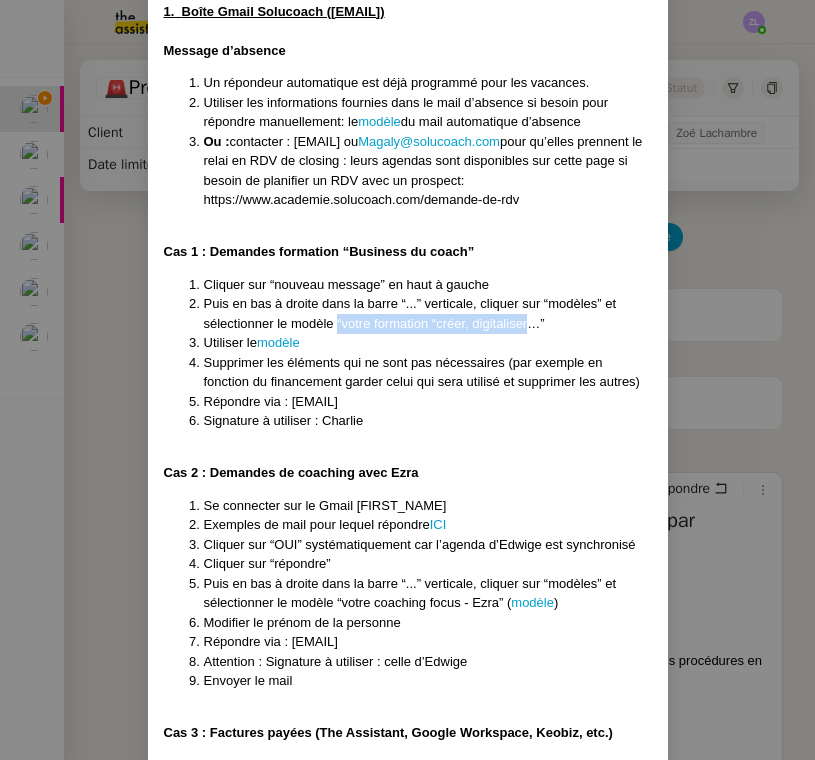 drag, startPoint x: 338, startPoint y: 304, endPoint x: 533, endPoint y: 300, distance: 195.04102 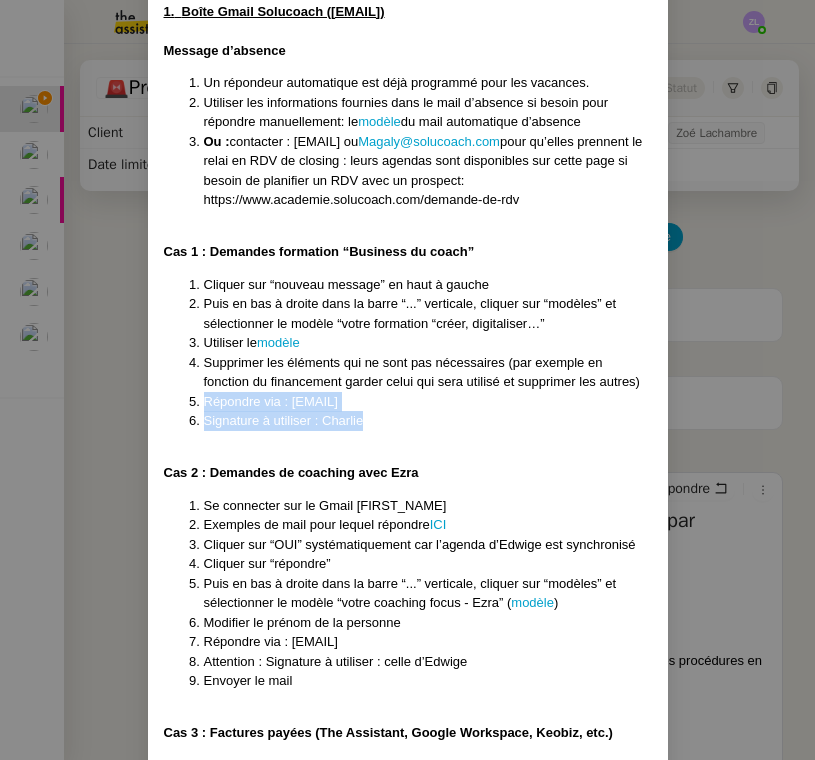 drag, startPoint x: 398, startPoint y: 396, endPoint x: 203, endPoint y: 375, distance: 196.1275 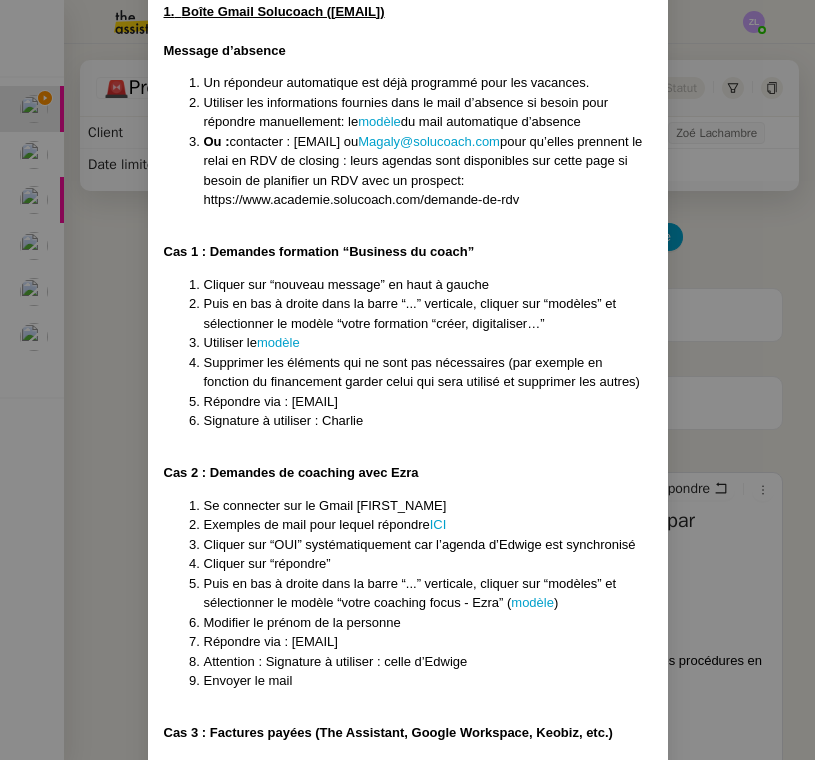 click on "Créée le [DATE]  maj le [DATE]   Contexte :  Durant la période d’absence d’[FIRST], dès le [DATE], une organisation pérenne doit être mise en place pour assurer la continuité du traitement des emails entrants. L’objectif est de garantir une réponse rapide et appropriée aux sollicitations externes (clients, partenaires, fournisseurs) et internes, tout en identifiant les messages nécessitant un suivi prioritaire ou un traitement spécifique.   Déclenchement :  1 fois par semaine : chaque [DAY_OF_WEEK] /  démarrage le [DATE]   Récurrence :   dès le [DATE] (pour préparer et faire des ajustements si besoin avant congé le [DATE])  Gestion de la demande  : le [DAY_OF_WEEK] matin et [DAY_OF_WEEK] après-midi (mise en attente entre les deux créneaux)    PROCÉDURE  A/ ACCÈS ET AUTHENTIFICATION 1. Accéder aux deux boîtes mails  • Accès à la boîte Gmail Solucoach : [EMAIL] → accès CF (double authentification nécessaire à la première connexion uniquement) 1.    )" at bounding box center (408, 1106) 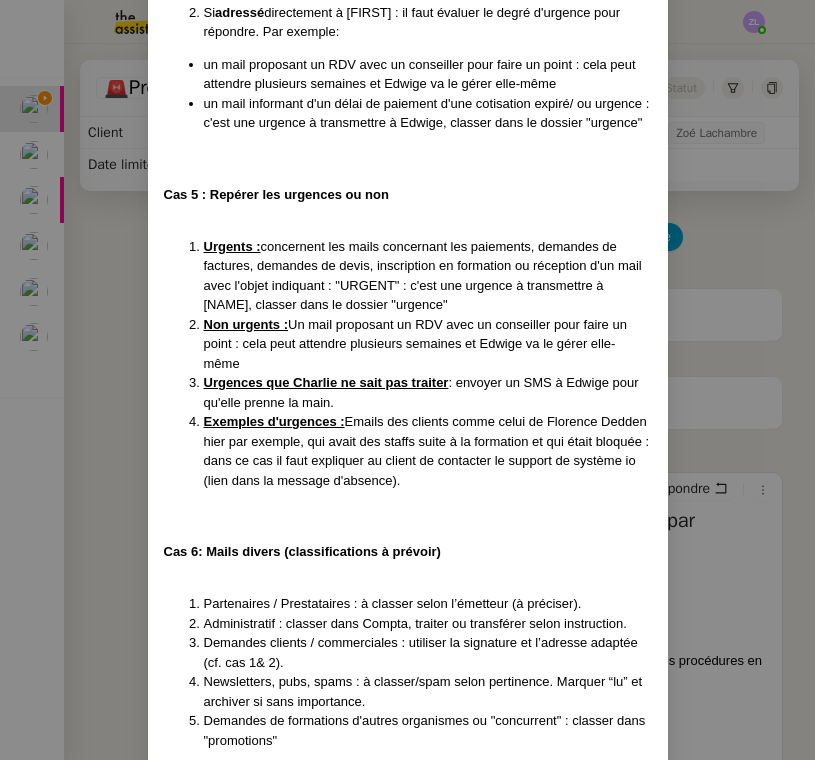scroll, scrollTop: 1922, scrollLeft: 0, axis: vertical 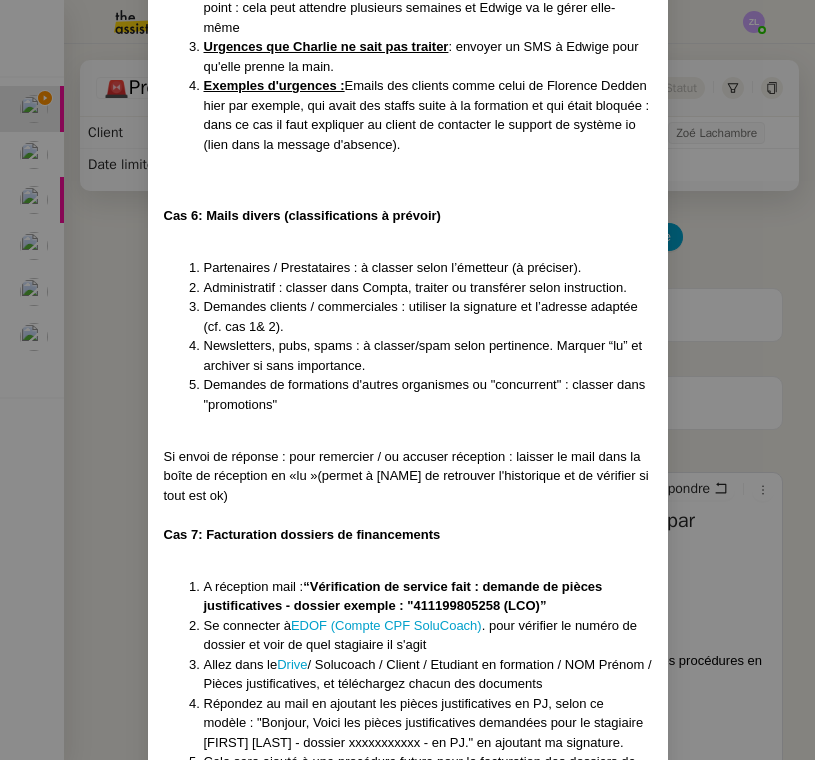 click on "Si envoi de réponse : pour remercier / ou accuser réception : laisser le mail dans la boîte de réception en «lu »(permet à [NAME] de retrouver l'historique et de vérifier si tout est ok)" at bounding box center [408, 476] 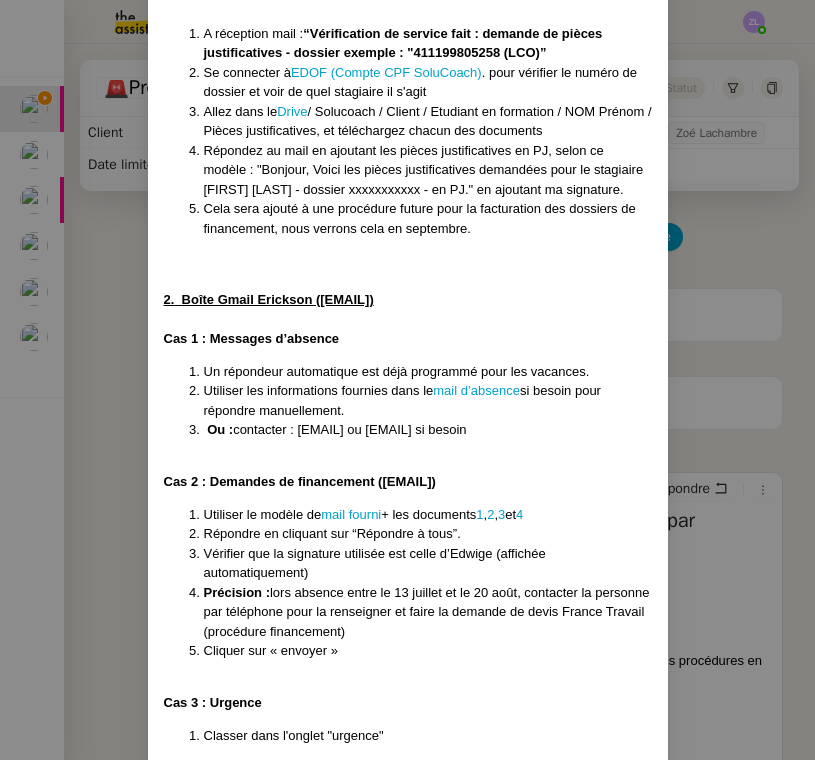 scroll, scrollTop: 2766, scrollLeft: 0, axis: vertical 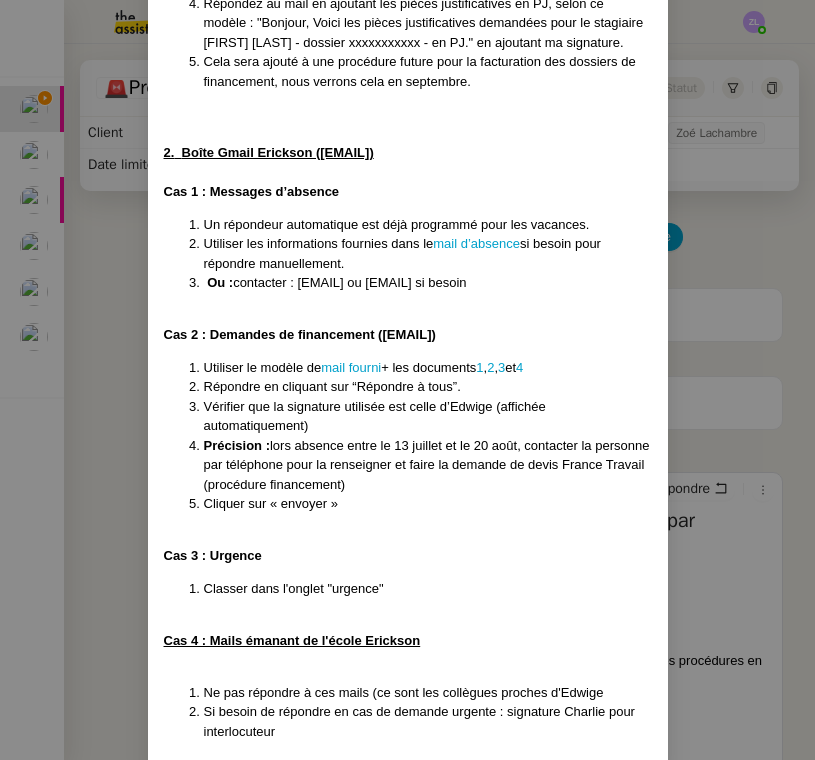 click on "Créée le [DATE]  maj le [DATE]   Contexte :  Durant la période d’absence d’[FIRST], dès le [DATE], une organisation pérenne doit être mise en place pour assurer la continuité du traitement des emails entrants. L’objectif est de garantir une réponse rapide et appropriée aux sollicitations externes (clients, partenaires, fournisseurs) et internes, tout en identifiant les messages nécessitant un suivi prioritaire ou un traitement spécifique.   Déclenchement :  1 fois par semaine : chaque [DAY_OF_WEEK] /  démarrage le [DATE]   Récurrence :   dès le [DATE] (pour préparer et faire des ajustements si besoin avant congé le [DATE])  Gestion de la demande  : le [DAY_OF_WEEK] matin et [DAY_OF_WEEK] après-midi (mise en attente entre les deux créneaux)    PROCÉDURE  A/ ACCÈS ET AUTHENTIFICATION 1. Accéder aux deux boîtes mails  • Accès à la boîte Gmail Solucoach : [EMAIL] → accès CF (double authentification nécessaire à la première connexion uniquement) 1.    )" at bounding box center [407, 380] 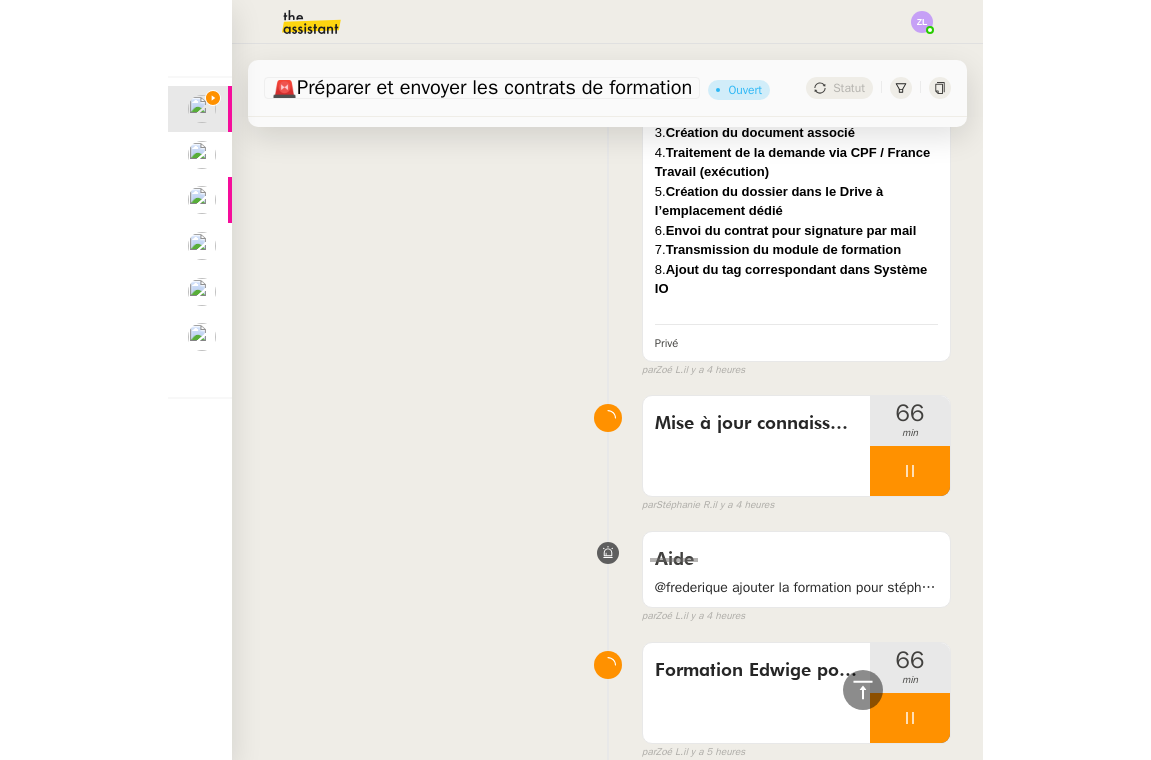 scroll, scrollTop: 1143, scrollLeft: 0, axis: vertical 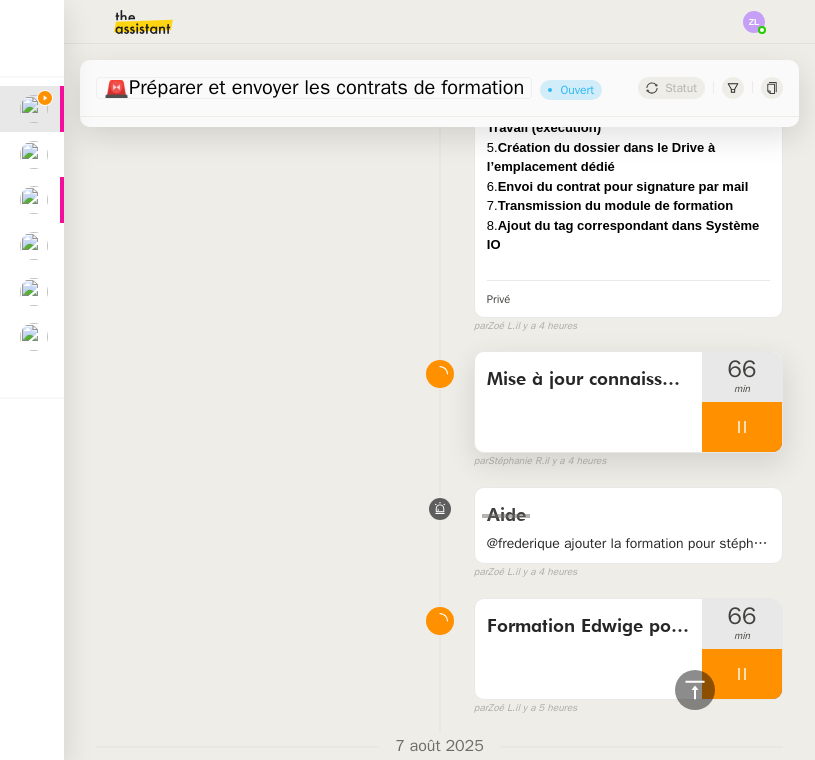 click at bounding box center [742, 427] 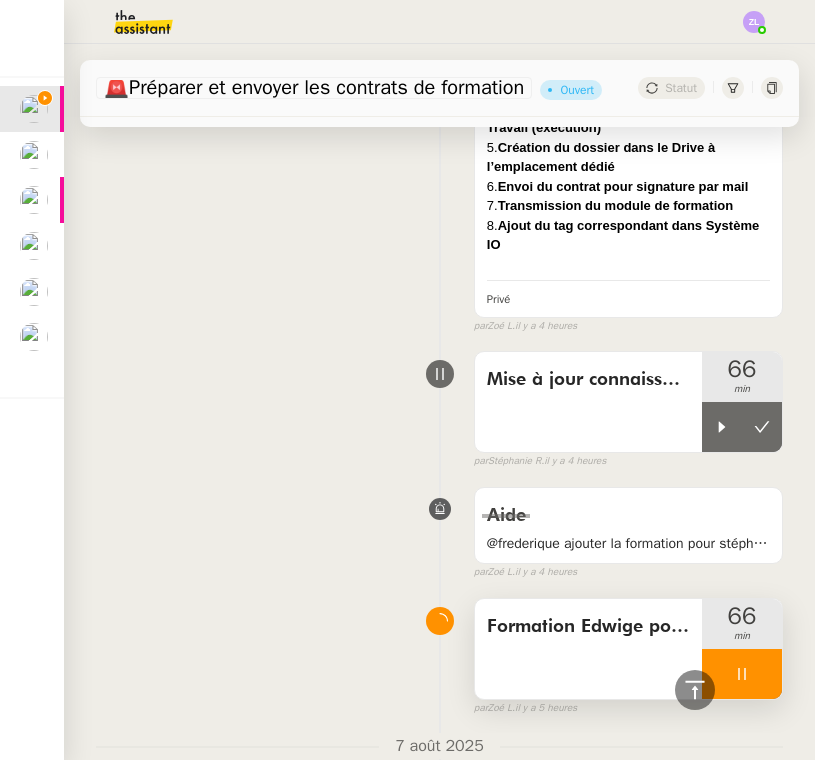 click at bounding box center (742, 674) 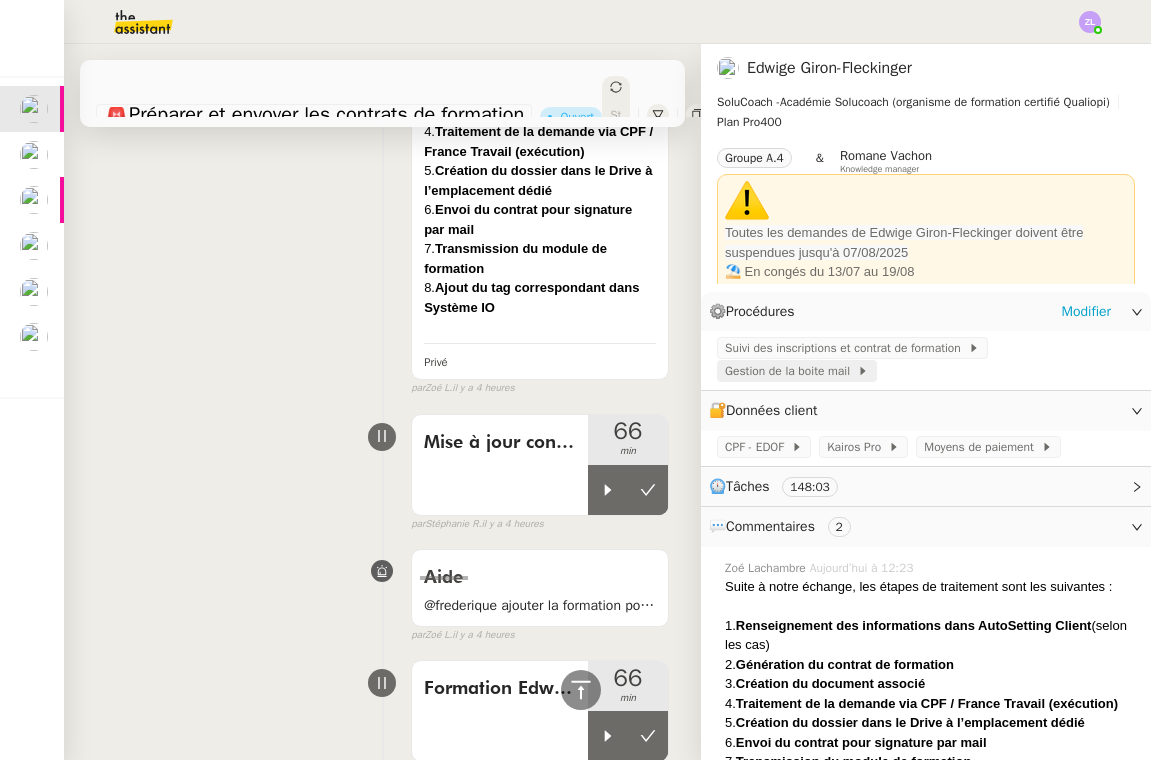 click on "Gestion de la boite mail" 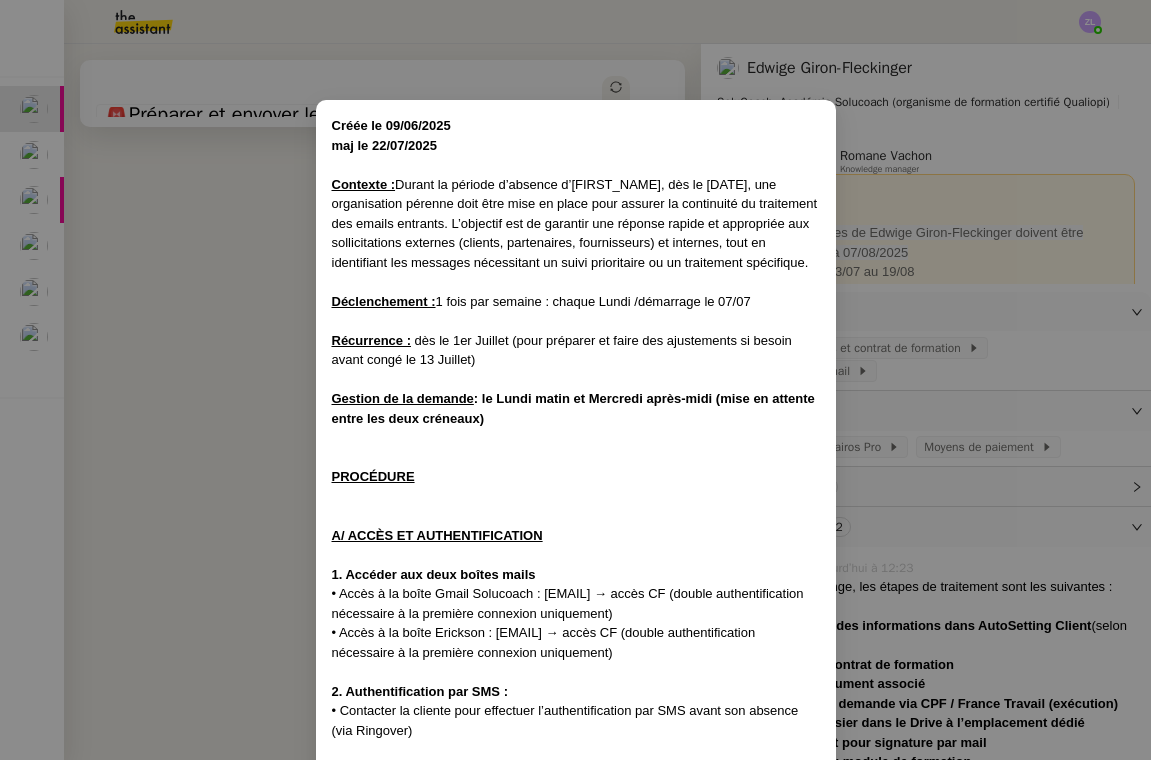 scroll, scrollTop: 0, scrollLeft: 0, axis: both 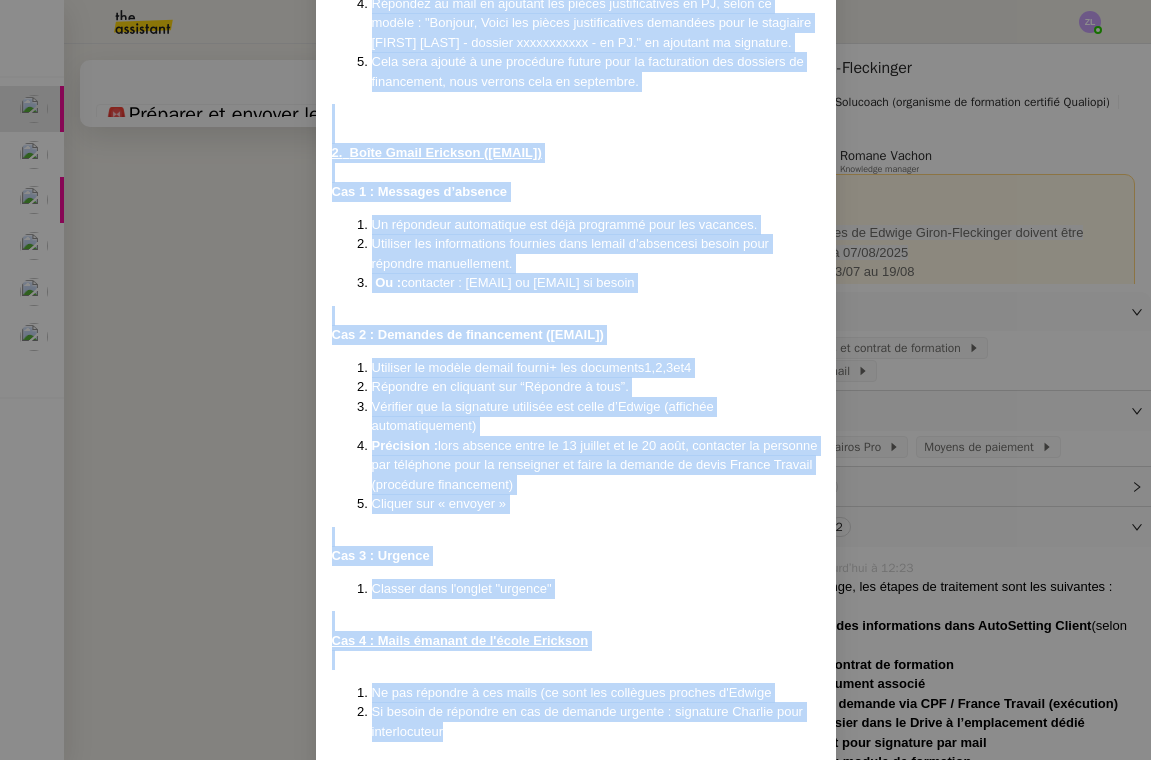 drag, startPoint x: 331, startPoint y: 120, endPoint x: 532, endPoint y: 693, distance: 607.23145 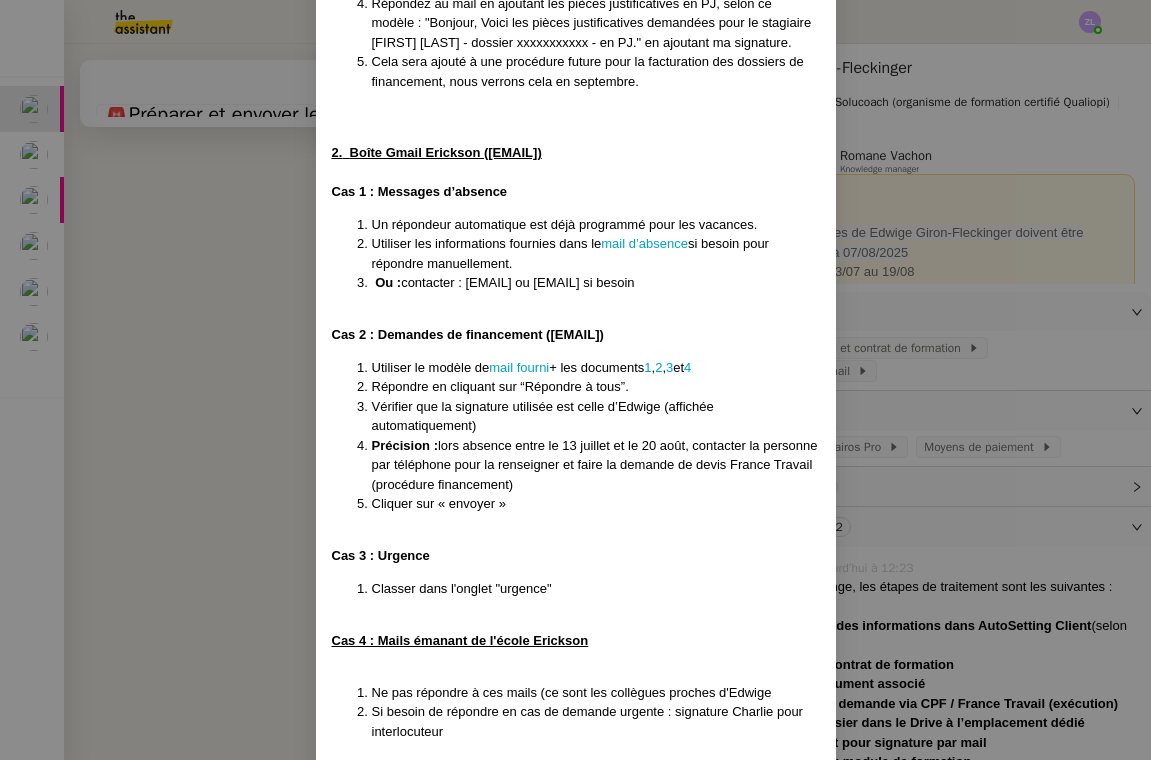 scroll, scrollTop: 2850, scrollLeft: 0, axis: vertical 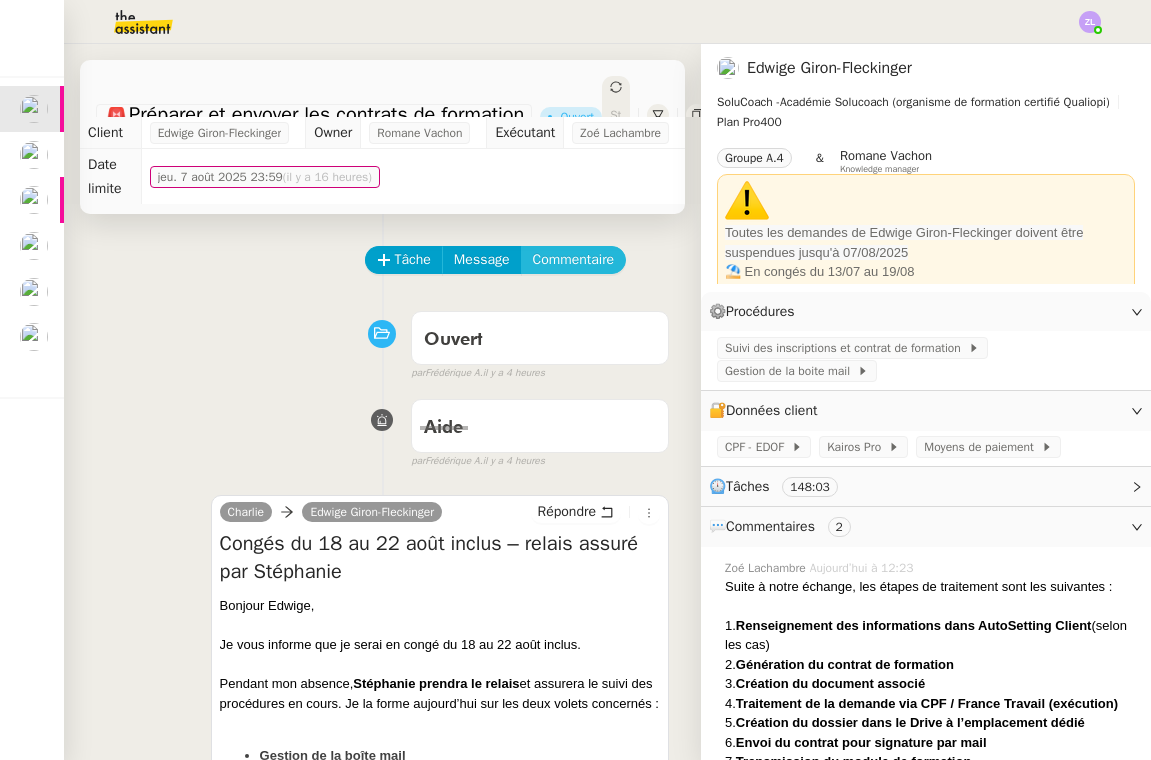 click on "Commentaire" 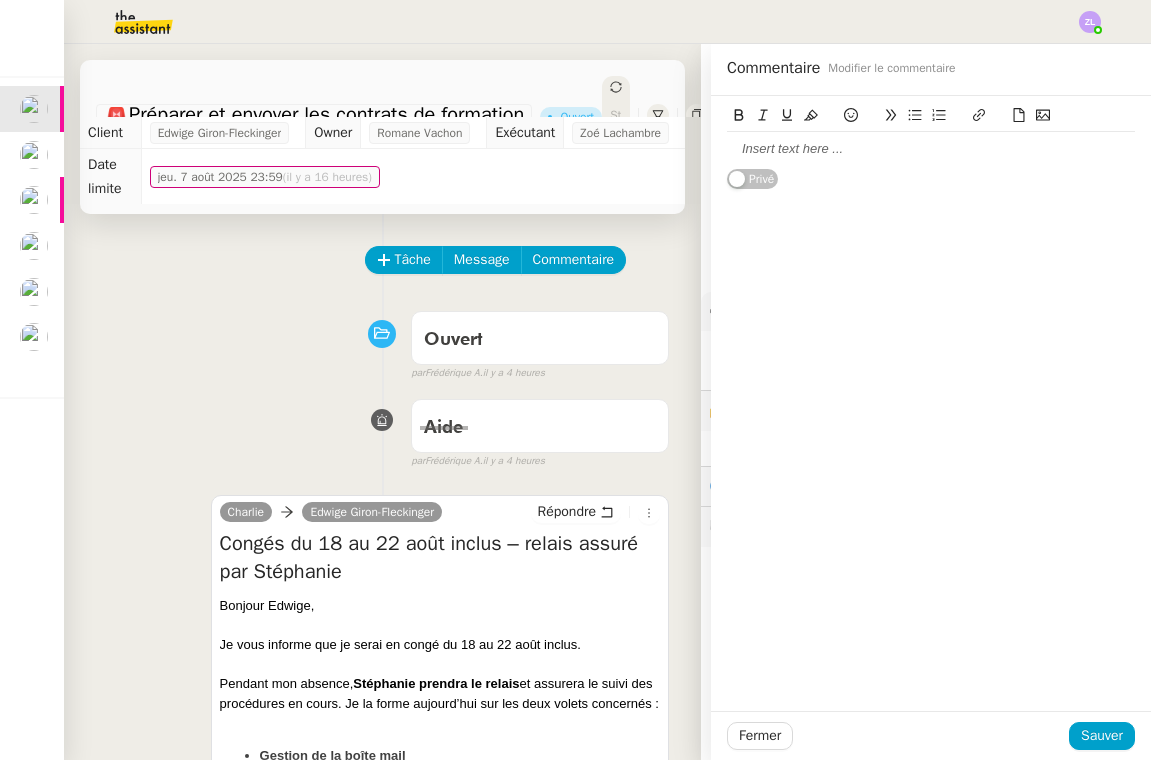 click 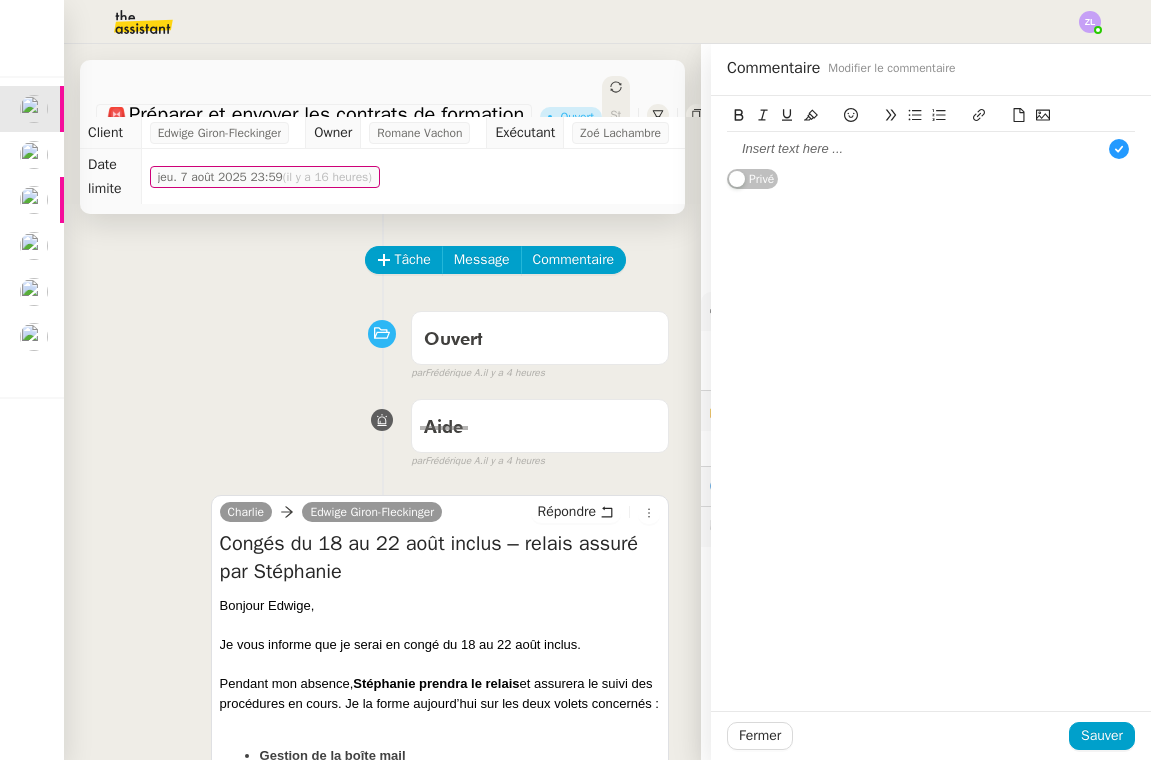 scroll, scrollTop: 21, scrollLeft: 0, axis: vertical 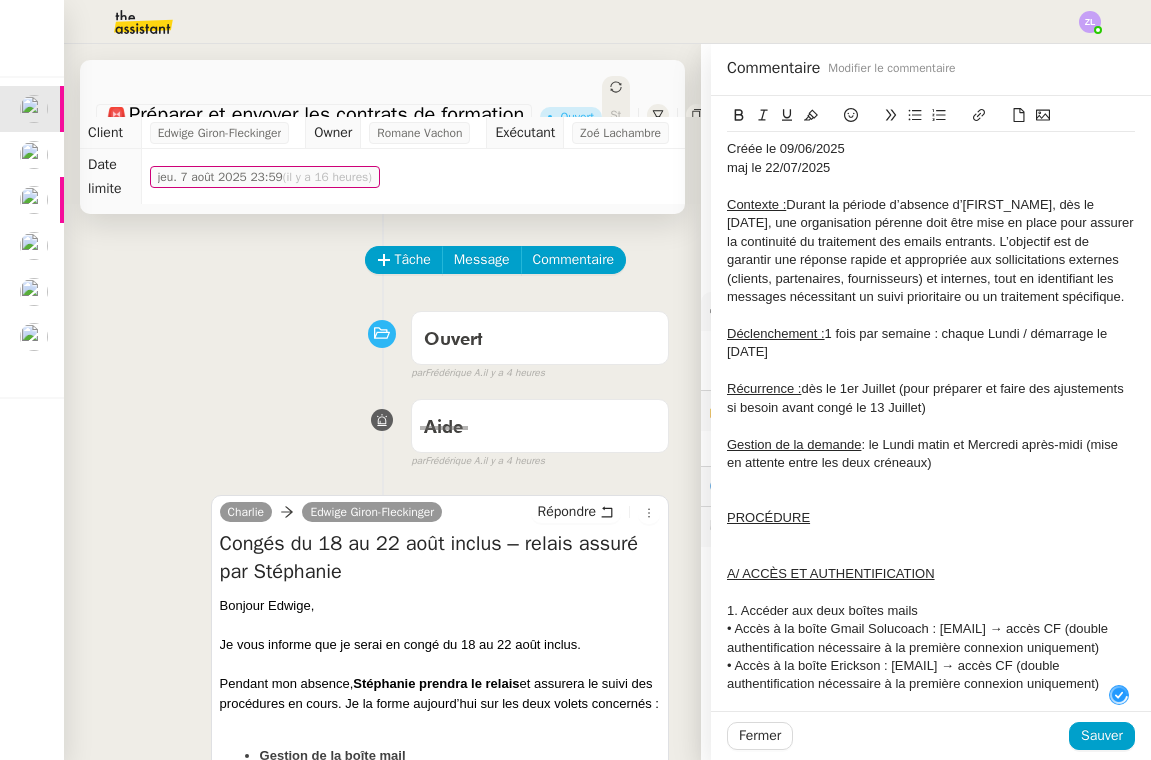 click on "maj le 22/07/2025" 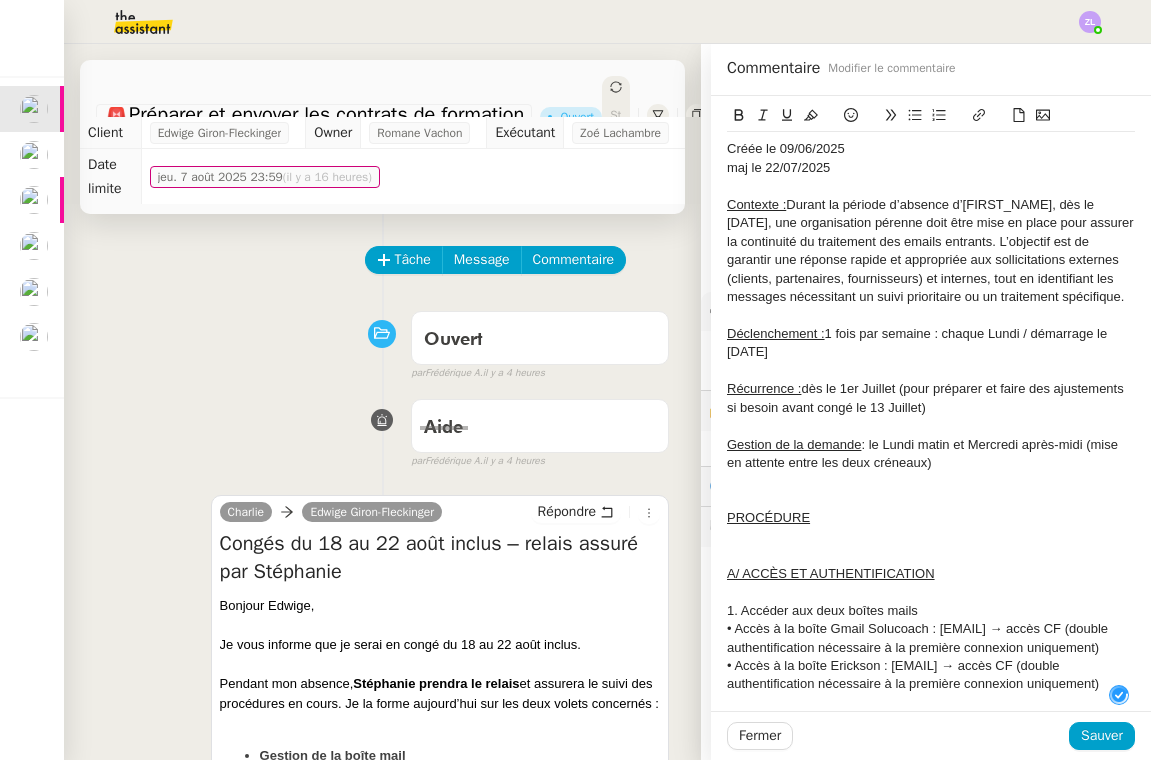 type 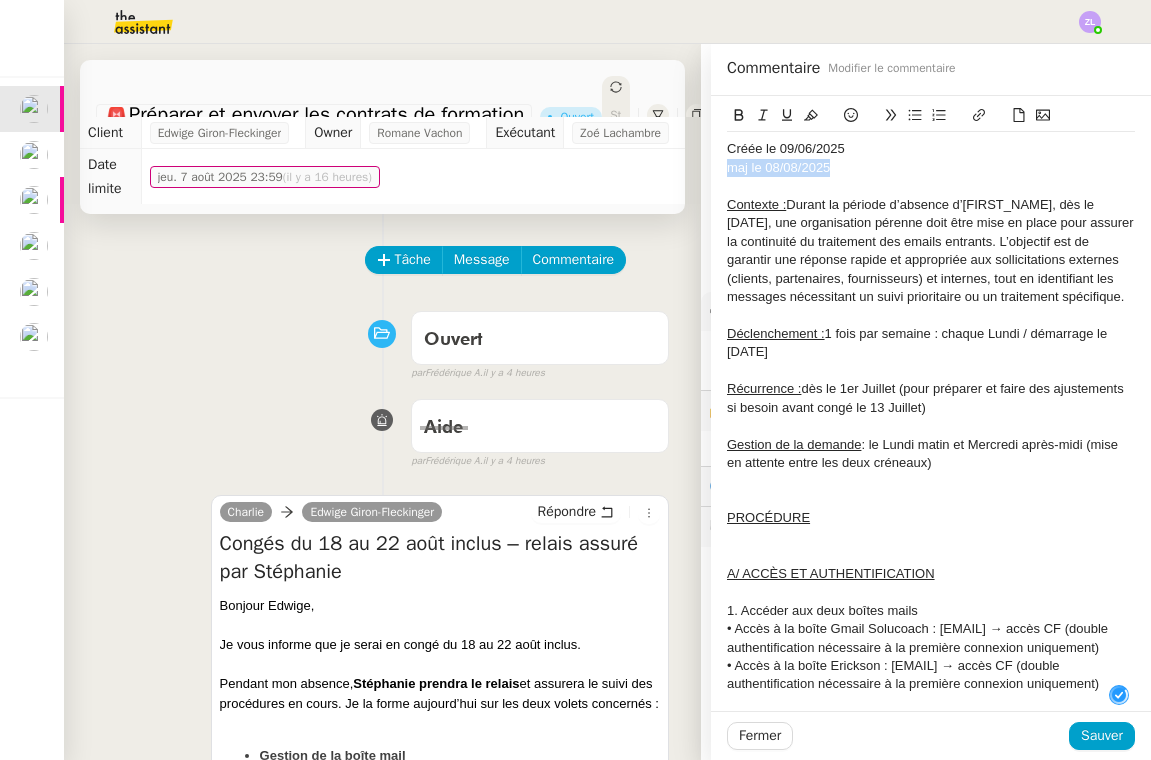 drag, startPoint x: 829, startPoint y: 165, endPoint x: 709, endPoint y: 166, distance: 120.004166 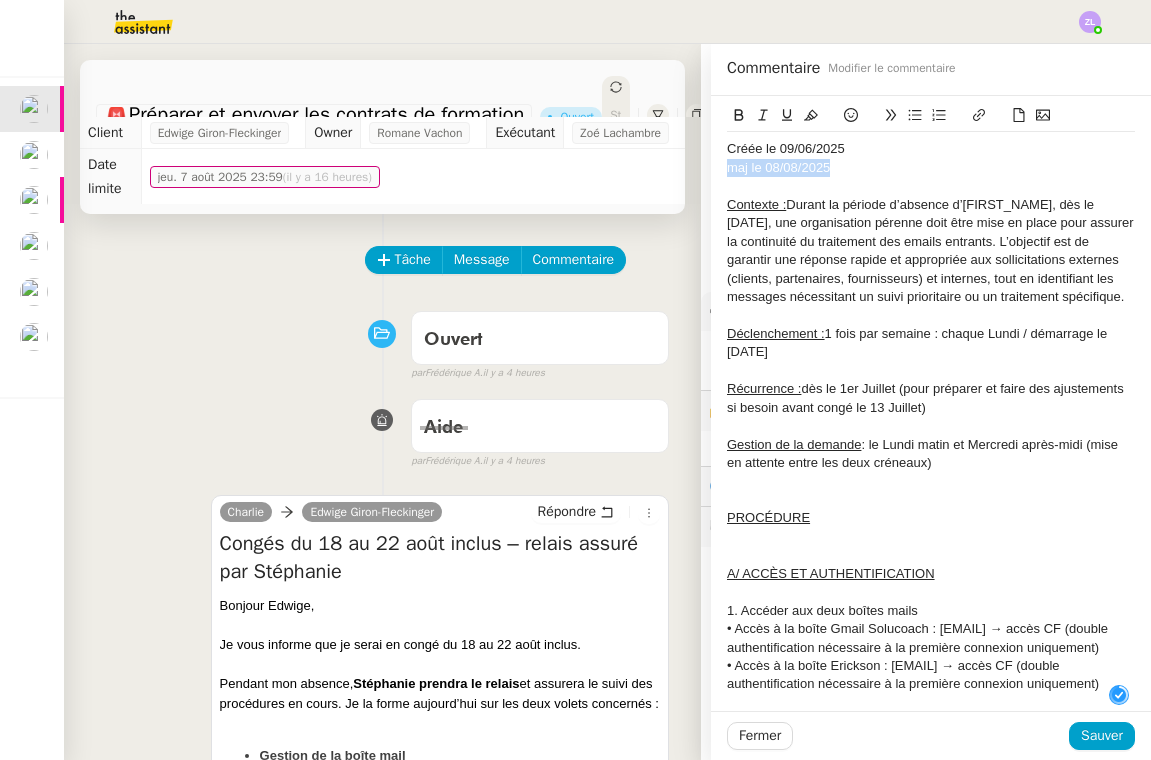 click on "🚨   Préparer et envoyer les contrats de formation      Ouvert     Statut     Client  [FIRST] [LAST]     Owner  [FIRST] [LAST]     Exécutant  [FIRST] [LAST]     Date limite   [DAY] [MONTH] [YEAR] [TIME]  (il y a 16 heures)       Tâche Message Commentaire Veuillez patienter une erreur s'est produite 👌👌👌 message envoyé ✌️✌️✌️ Veuillez d'abord attribuer un client Une erreur s'est produite, veuillez réessayer Ouvert false par   [FIRST]  [LAST]   il y a 4 heures 👌👌👌 message envoyé ✌️✌️✌️ une erreur s'est produite 👌👌👌 message envoyé ✌️✌️✌️ Votre message va être revu ✌️✌️✌️ une erreur s'est produite  [FIRST]     Répondre" 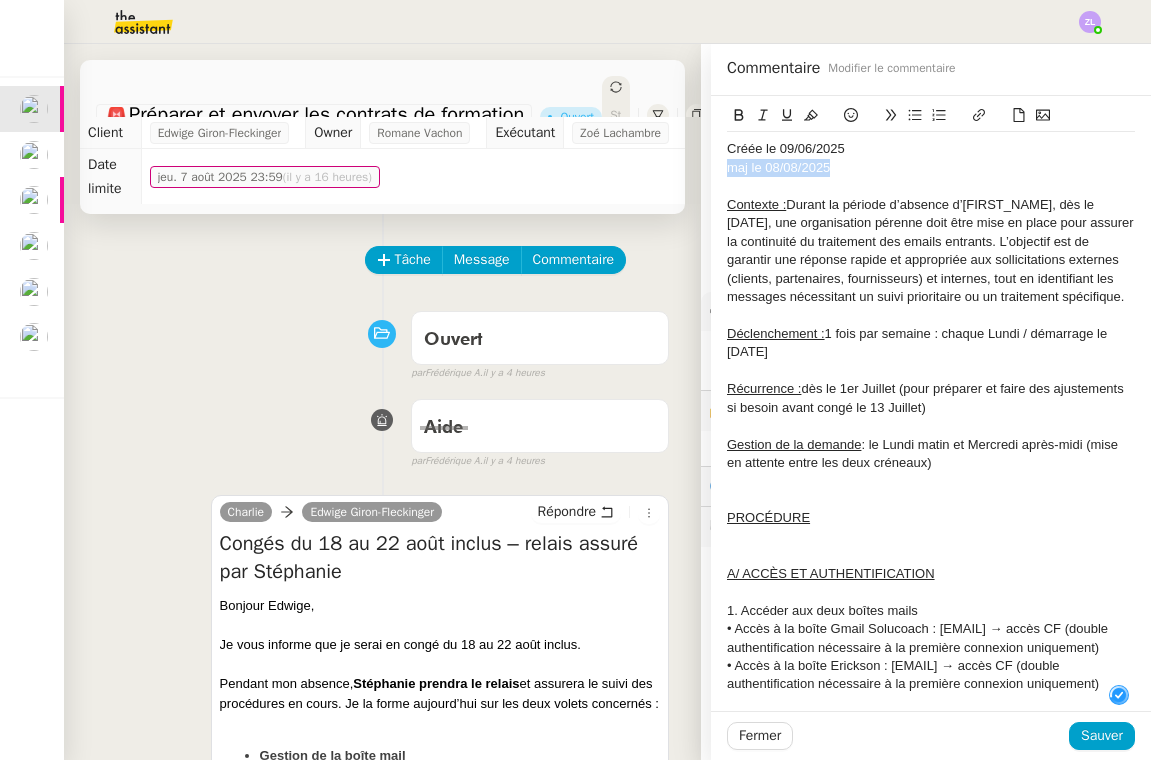 click 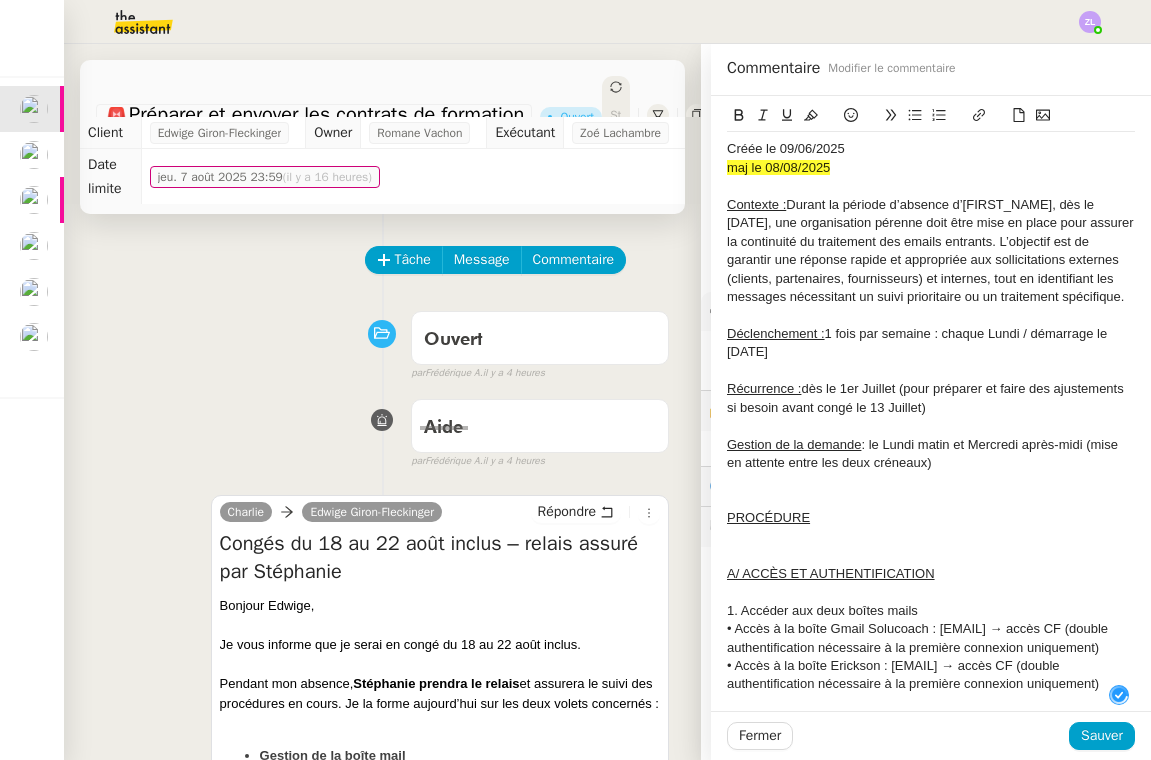 click on "Déclenchement :  1 fois par semaine : chaque Lundi / démarrage le 07/07" 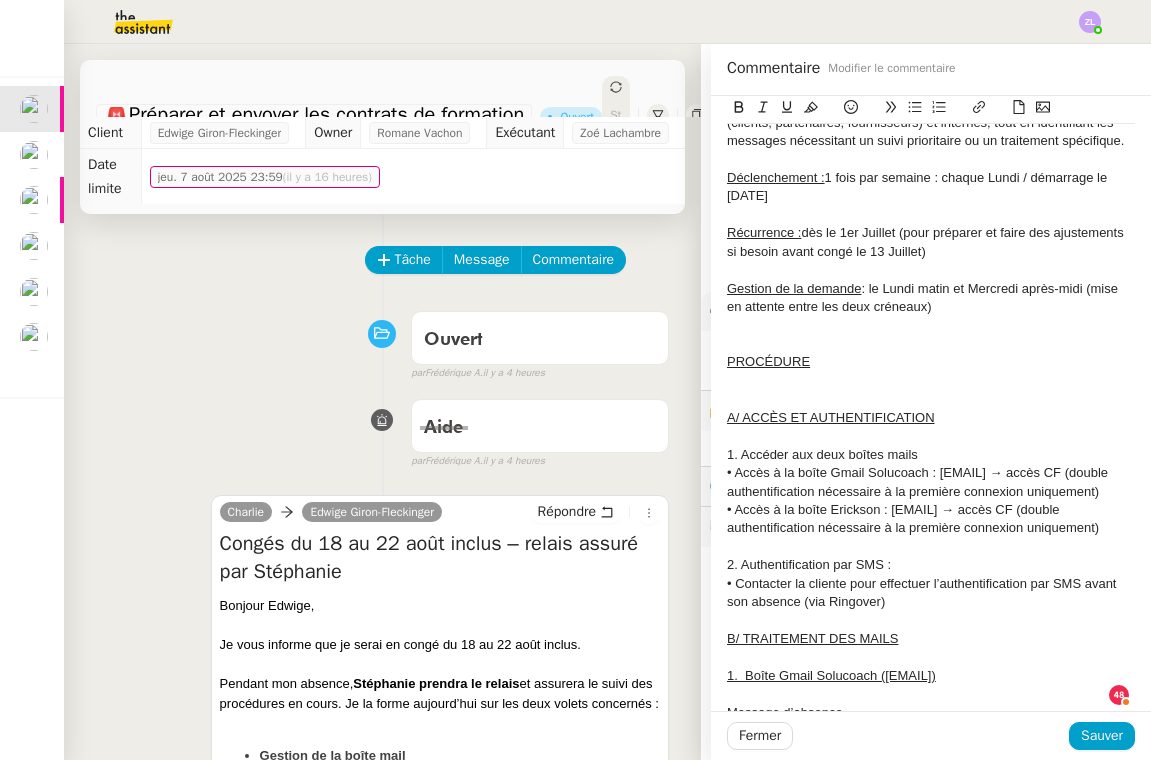 scroll, scrollTop: 191, scrollLeft: 0, axis: vertical 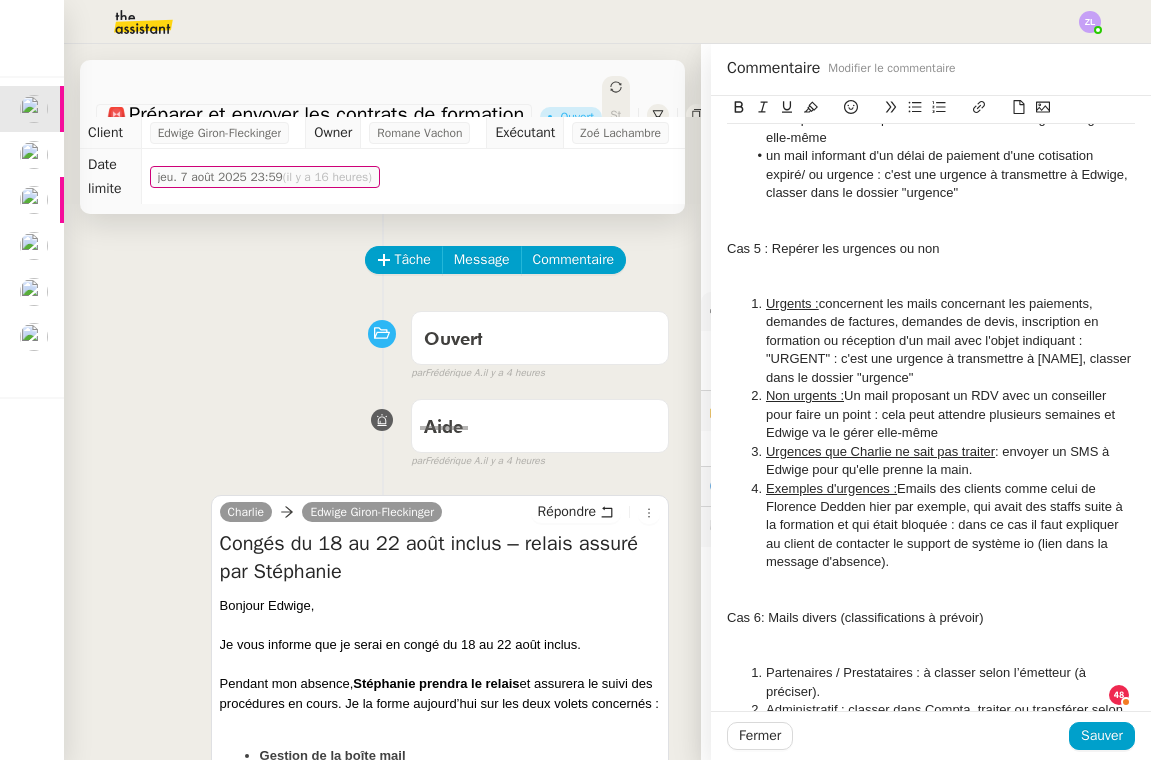 click 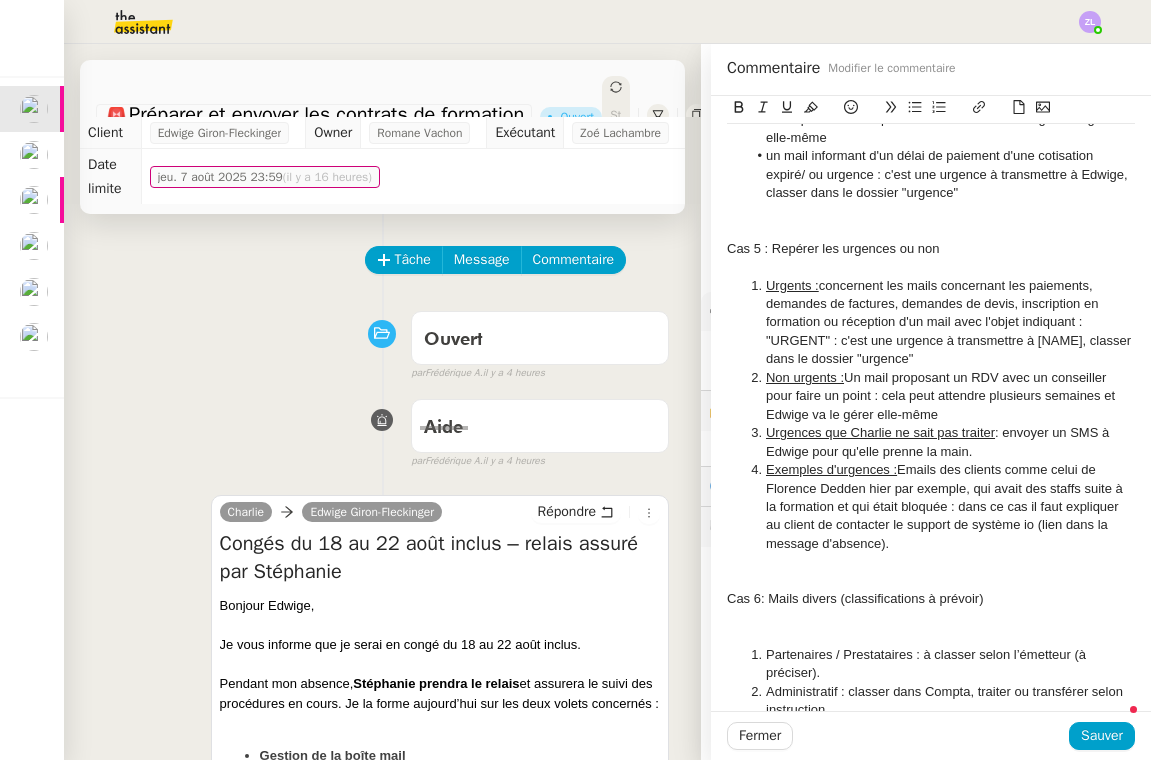click 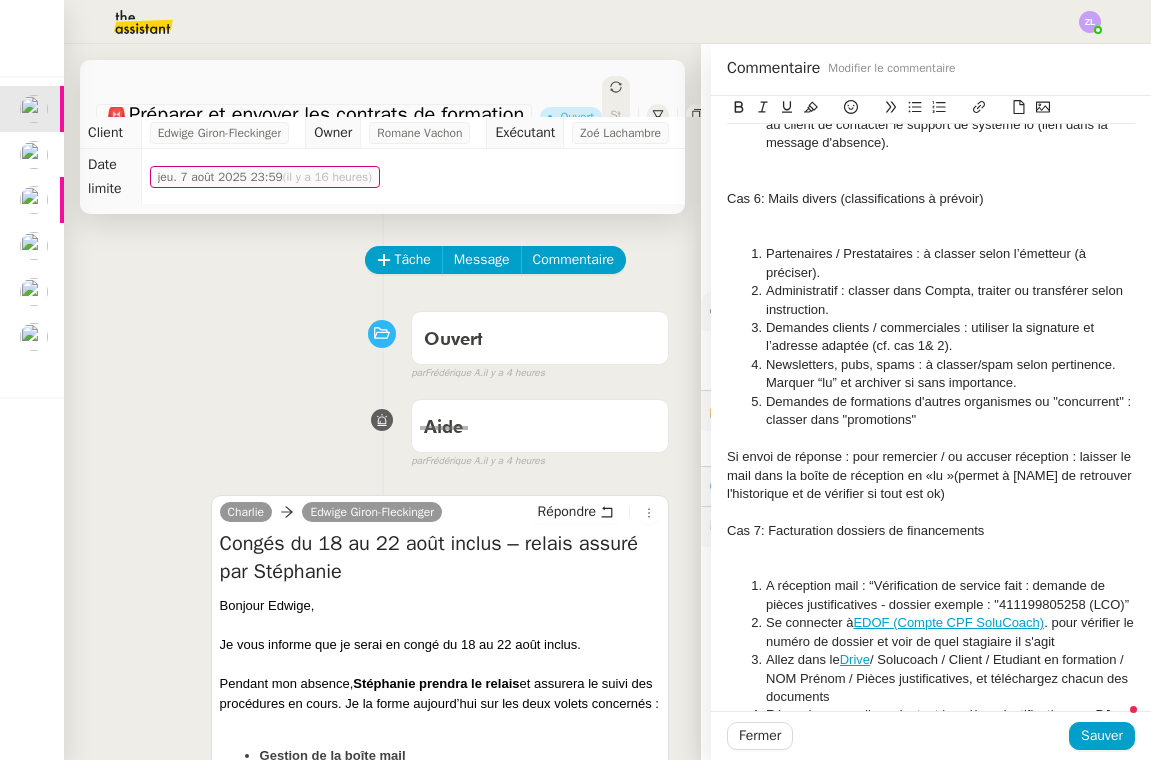 scroll, scrollTop: 2331, scrollLeft: 0, axis: vertical 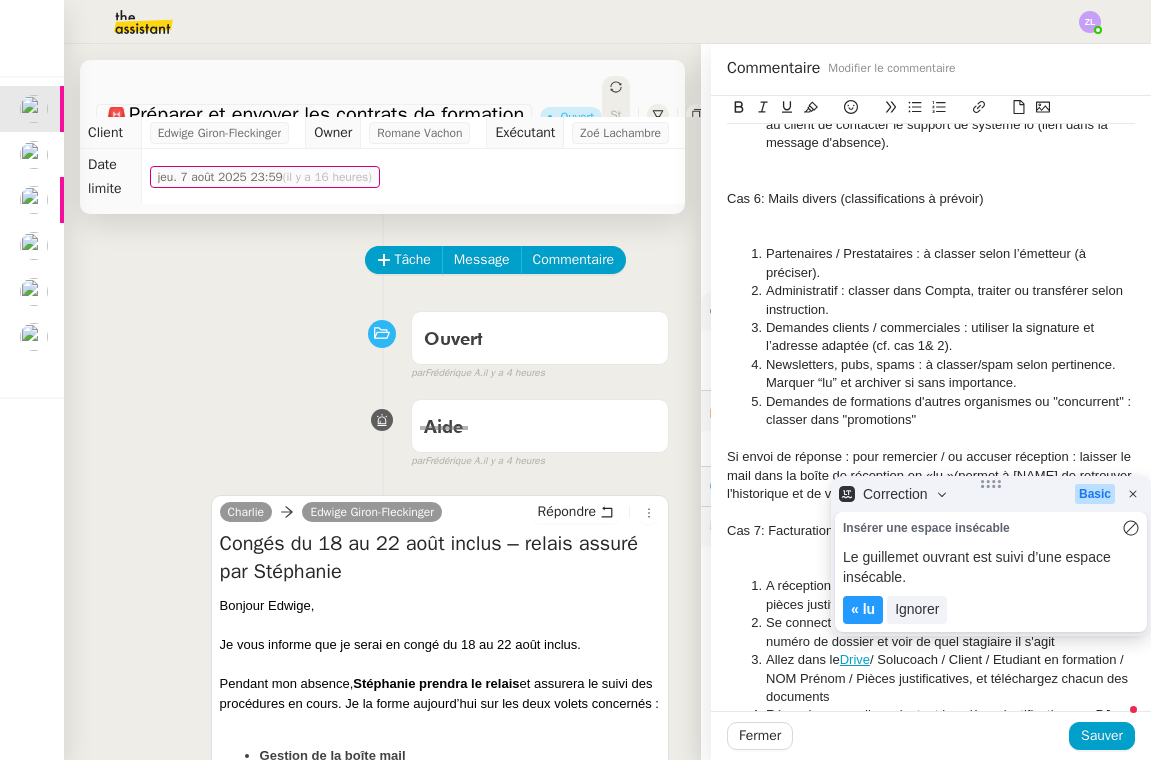 click on "Si envoi de réponse : pour remercier / ou accuser réception : laisser le mail dans la boîte de réception en «lu »(permet à [NAME] de retrouver l'historique et de vérifier si tout est ok)" 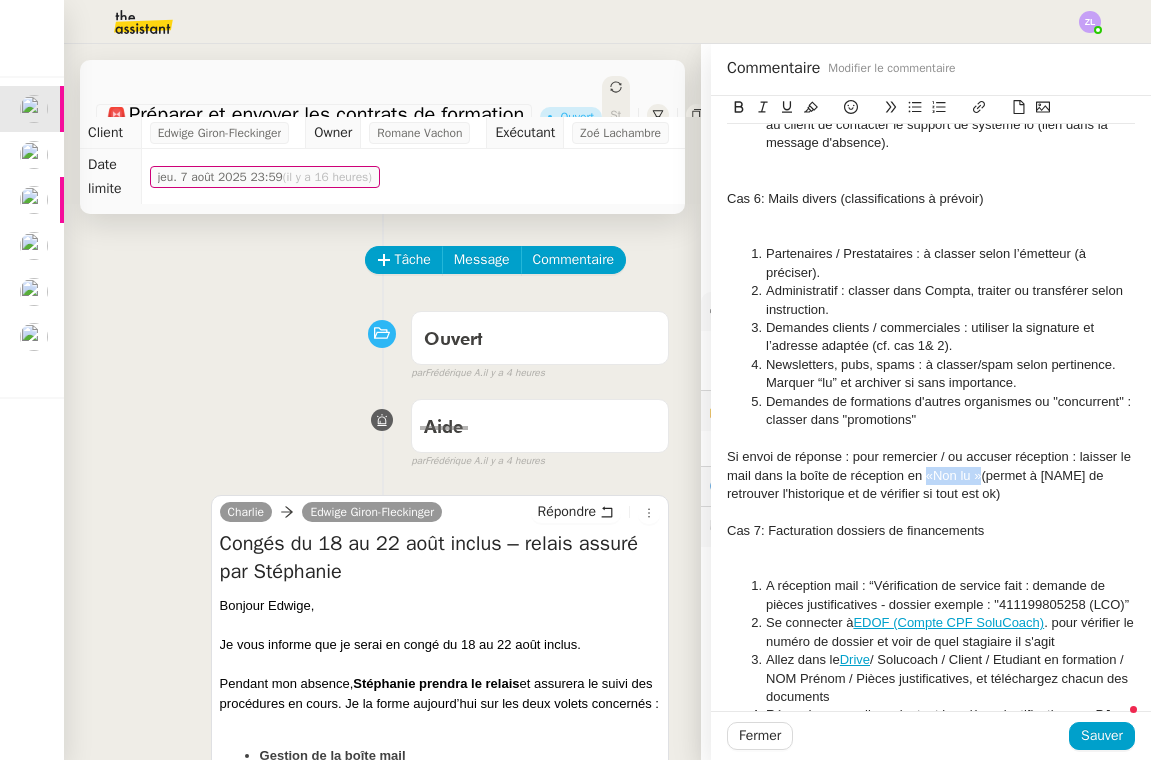 drag, startPoint x: 980, startPoint y: 465, endPoint x: 906, endPoint y: 241, distance: 235.90677 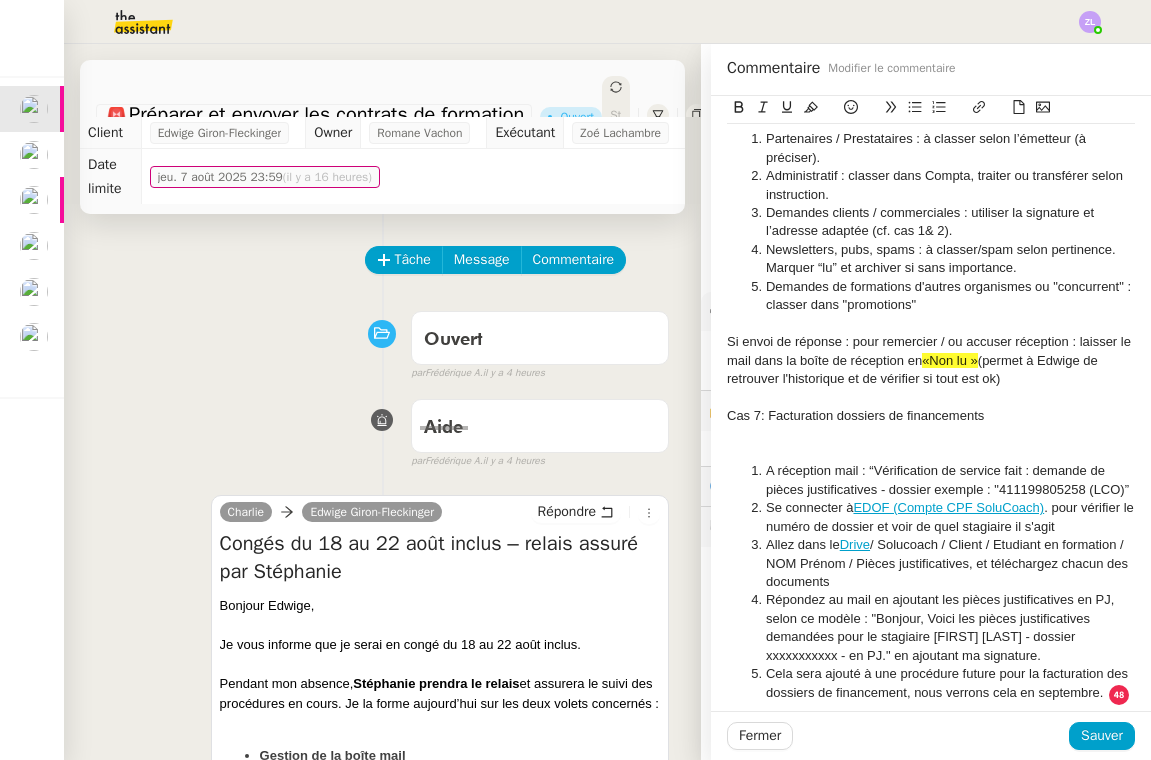 scroll, scrollTop: 2461, scrollLeft: 0, axis: vertical 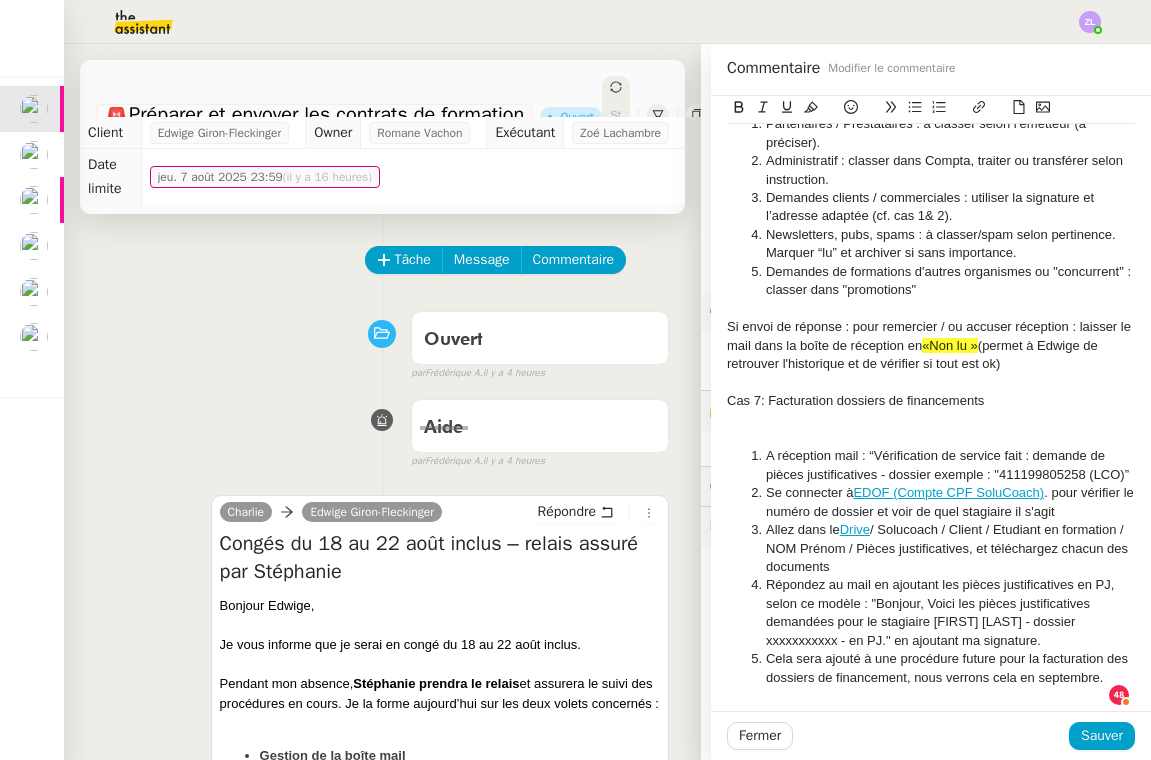 click 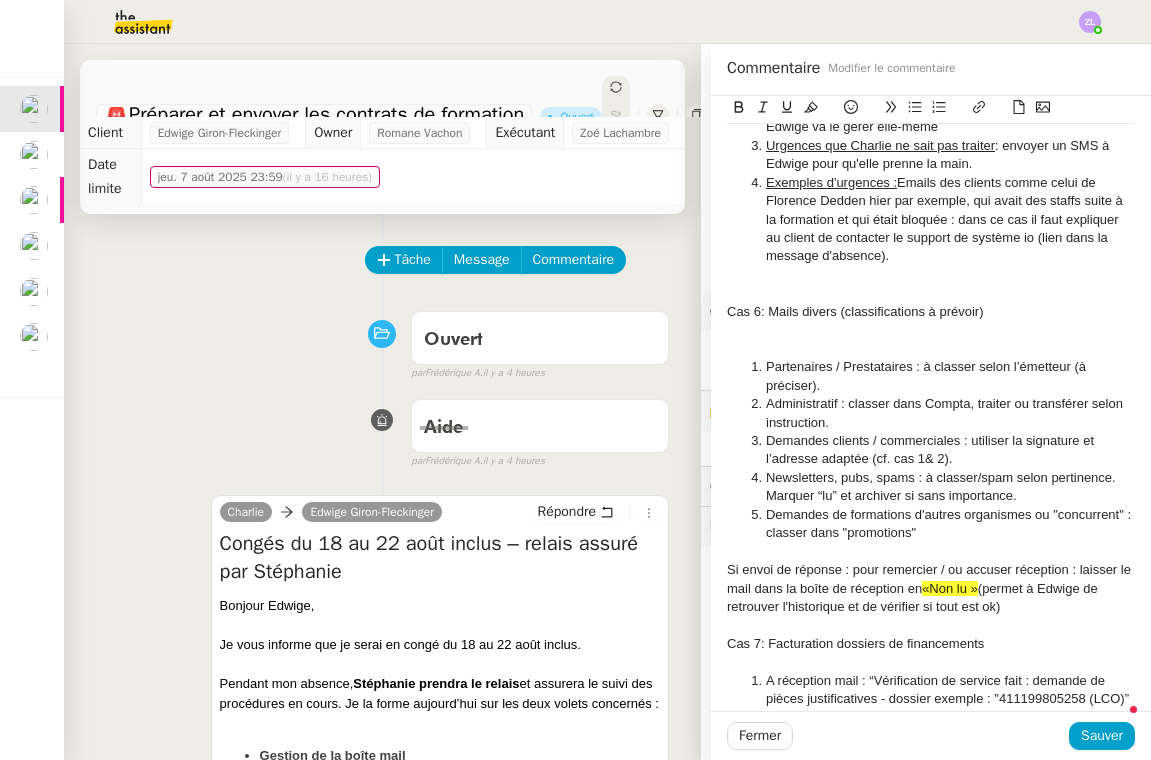 scroll, scrollTop: 2174, scrollLeft: 0, axis: vertical 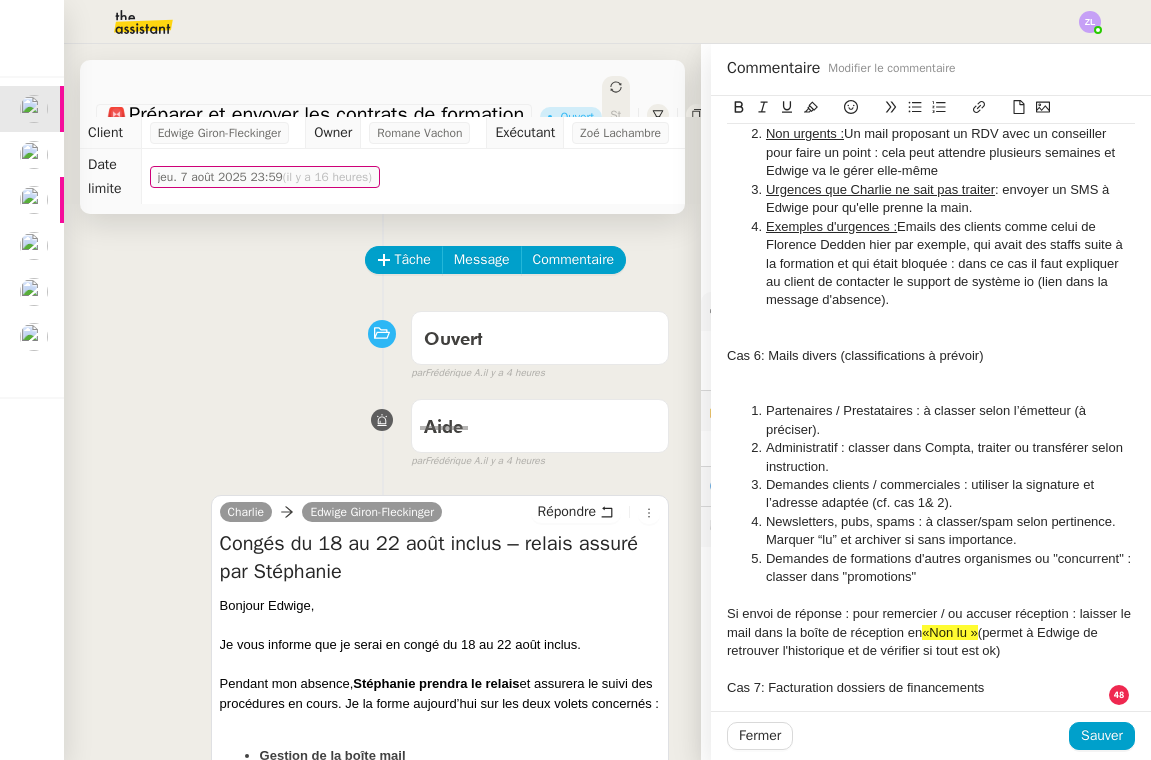 click 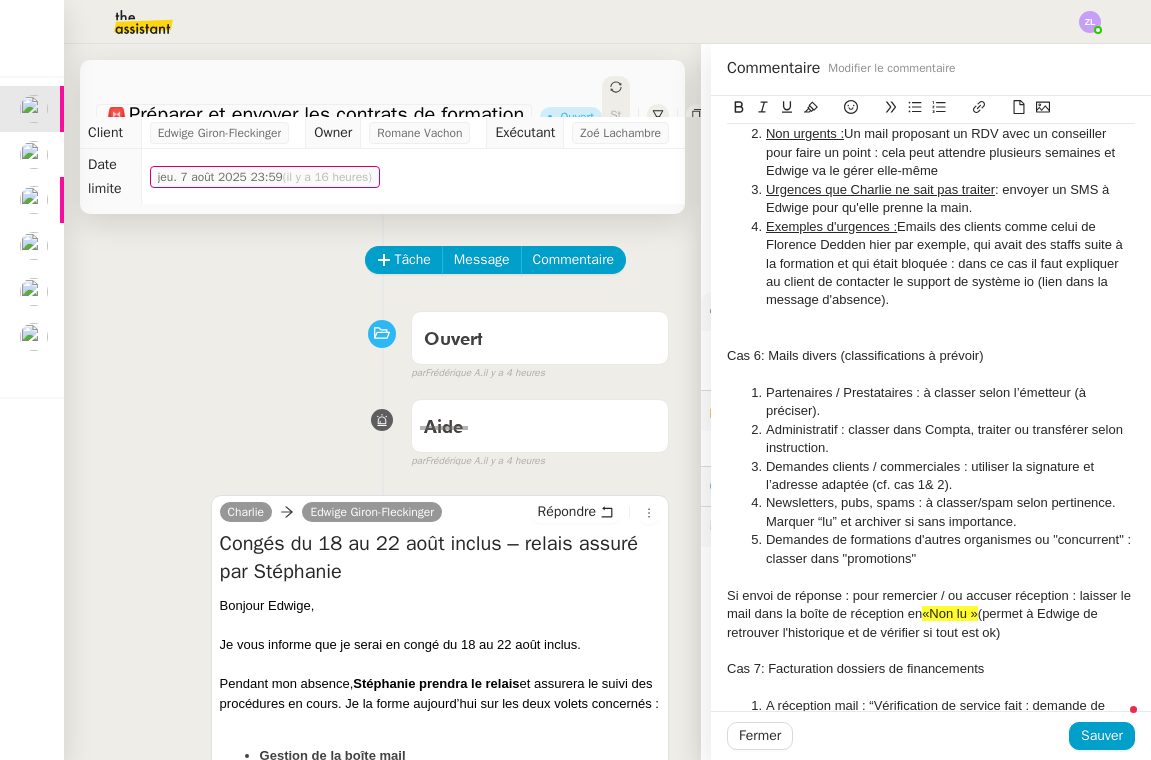 click 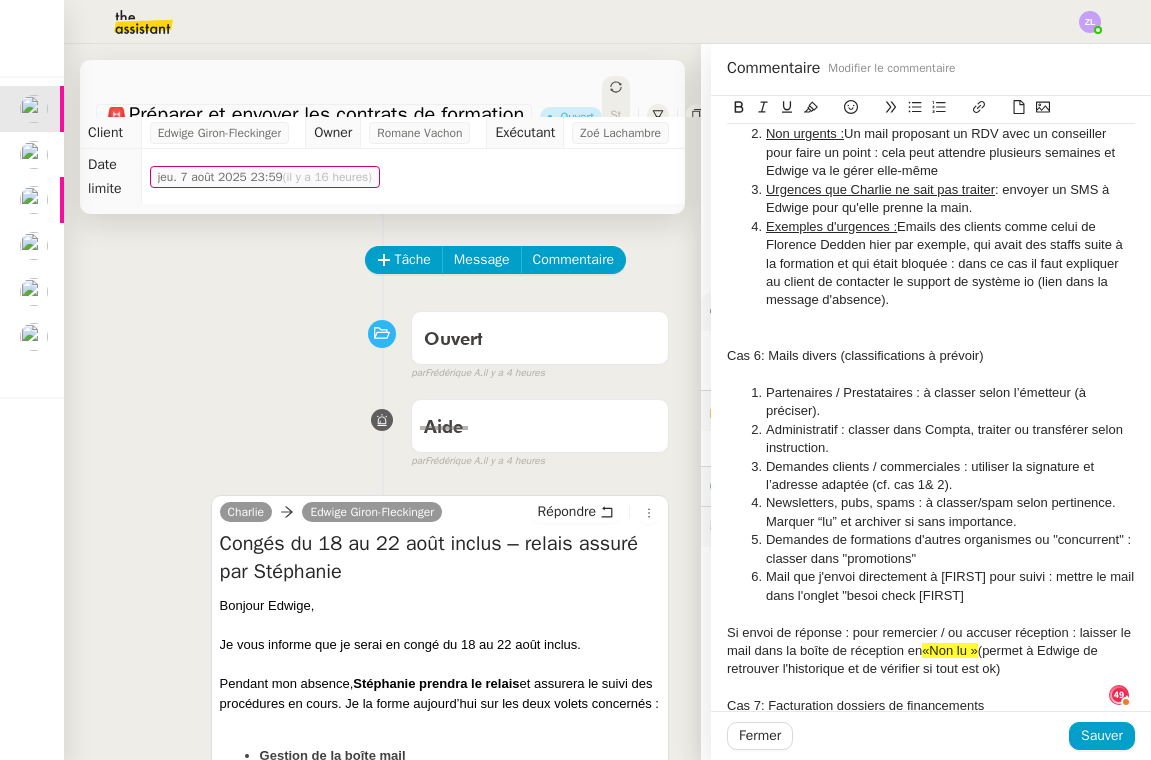 click on "Mail que j'envoi directement à [FIRST] pour suivi : mettre le mail dans l'onglet "besoi check [FIRST]" 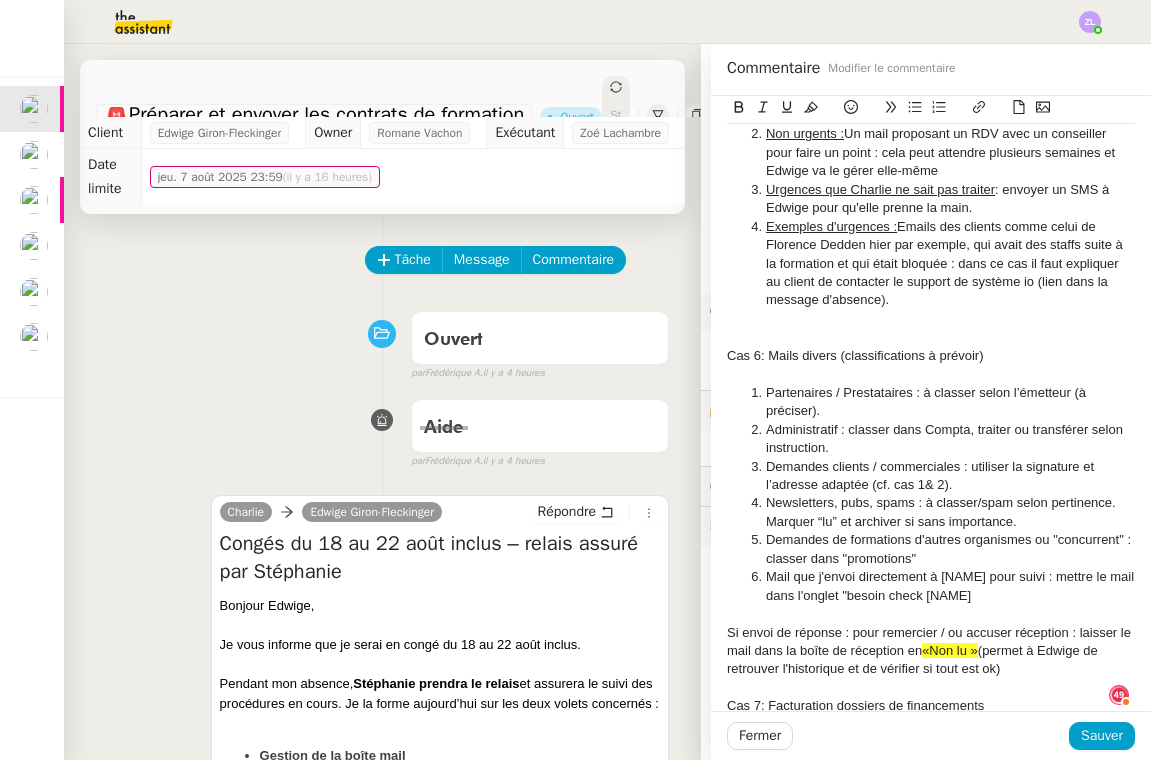 click on "Mail que j'envoi directement à [NAME] pour suivi : mettre le mail dans l'onglet "besoin check [NAME]" 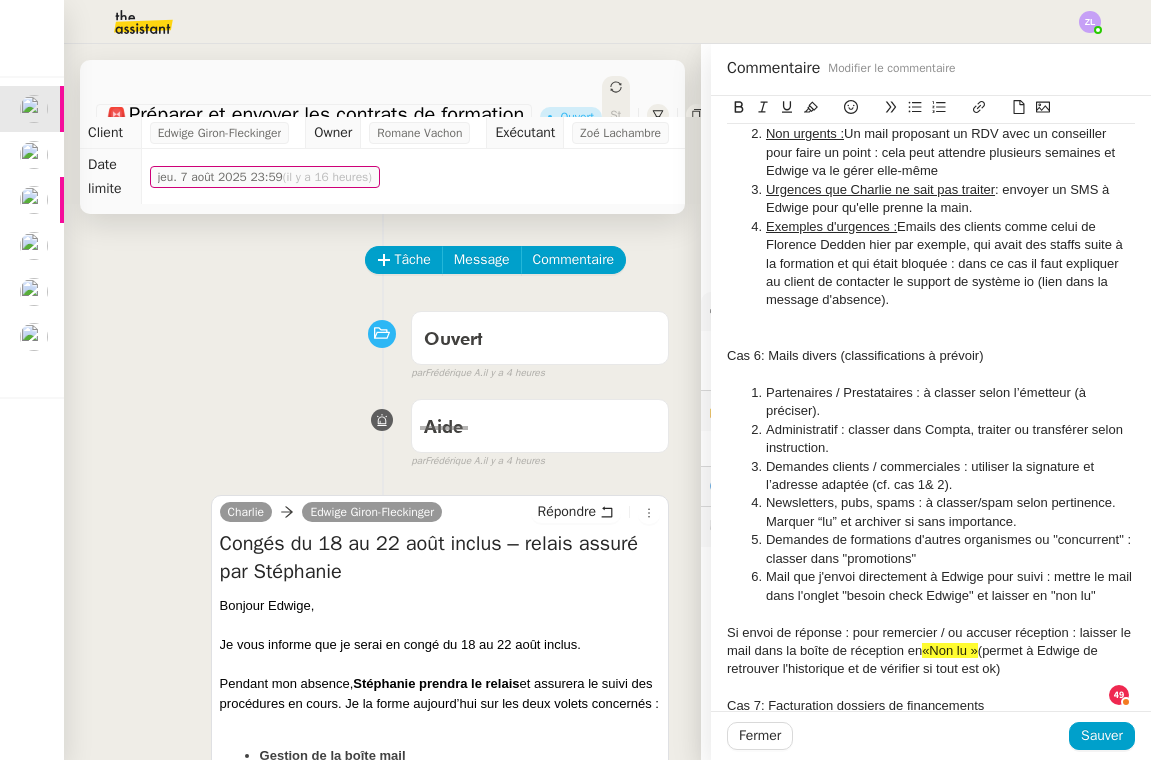 click on "Mail que j'envoi directement à Edwige pour suivi : mettre le mail dans l'onglet "besoin check Edwige" et laisser en "non lu"" 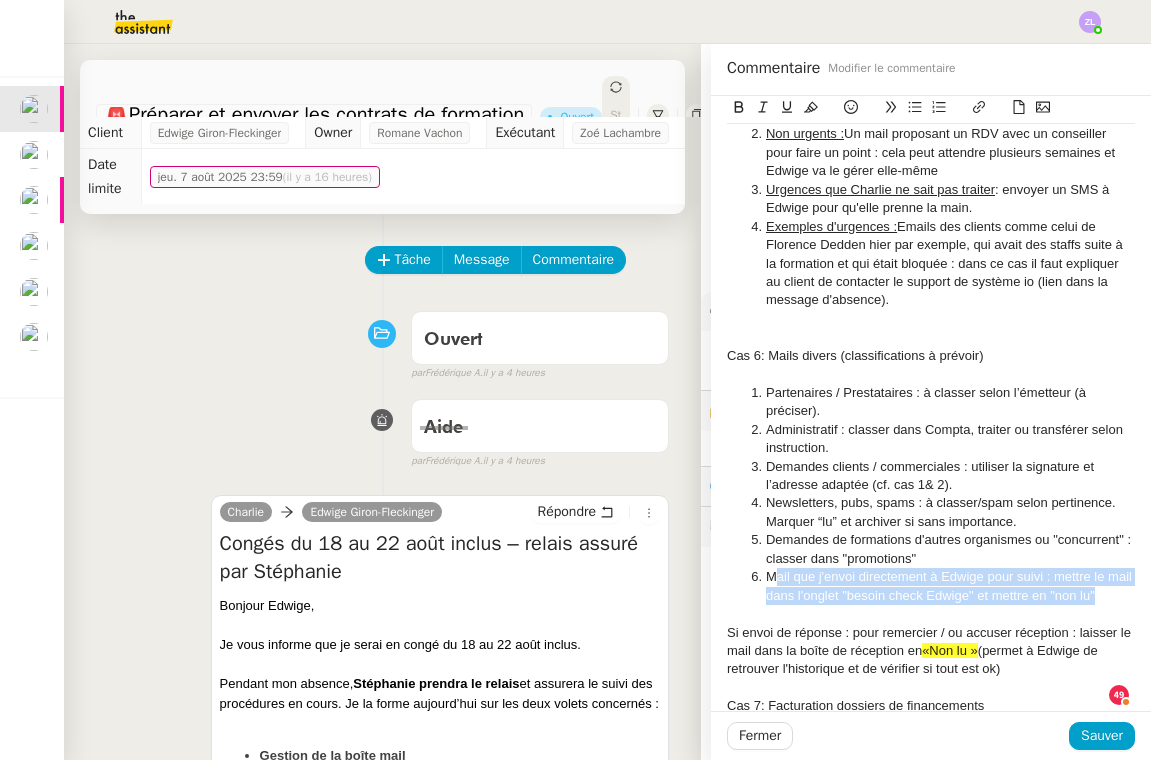 drag, startPoint x: 820, startPoint y: 583, endPoint x: 816, endPoint y: 181, distance: 402.0199 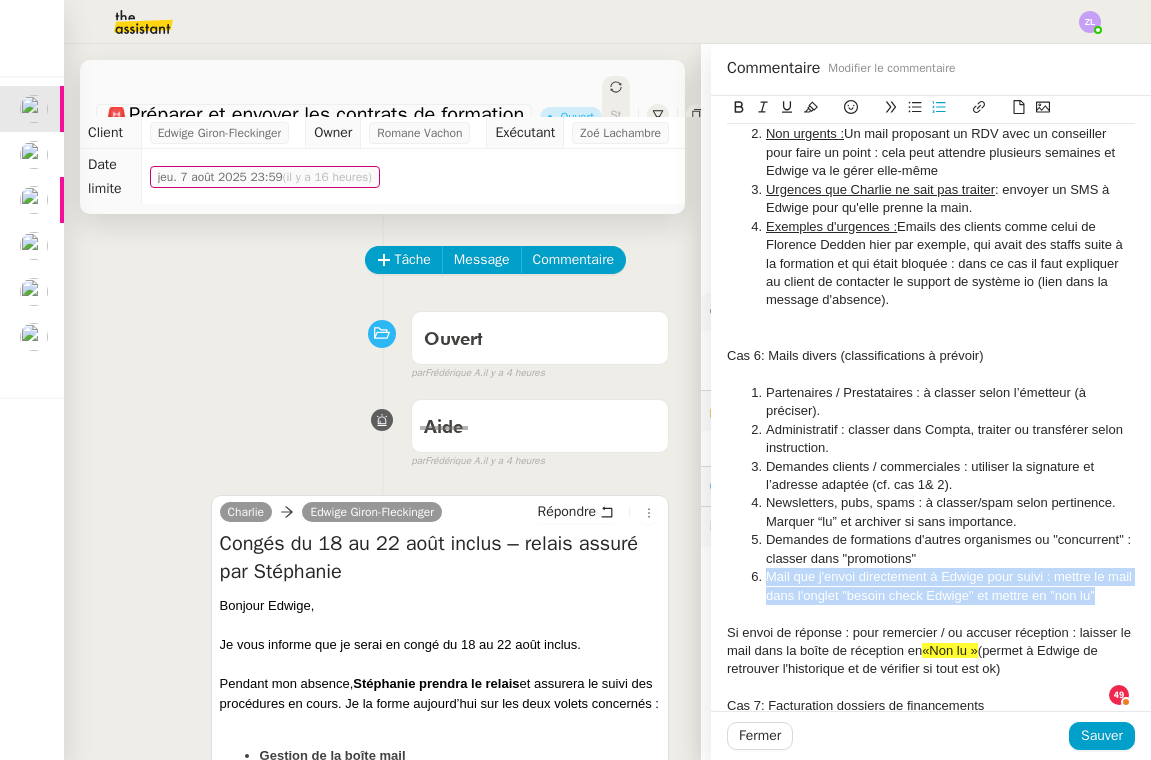click 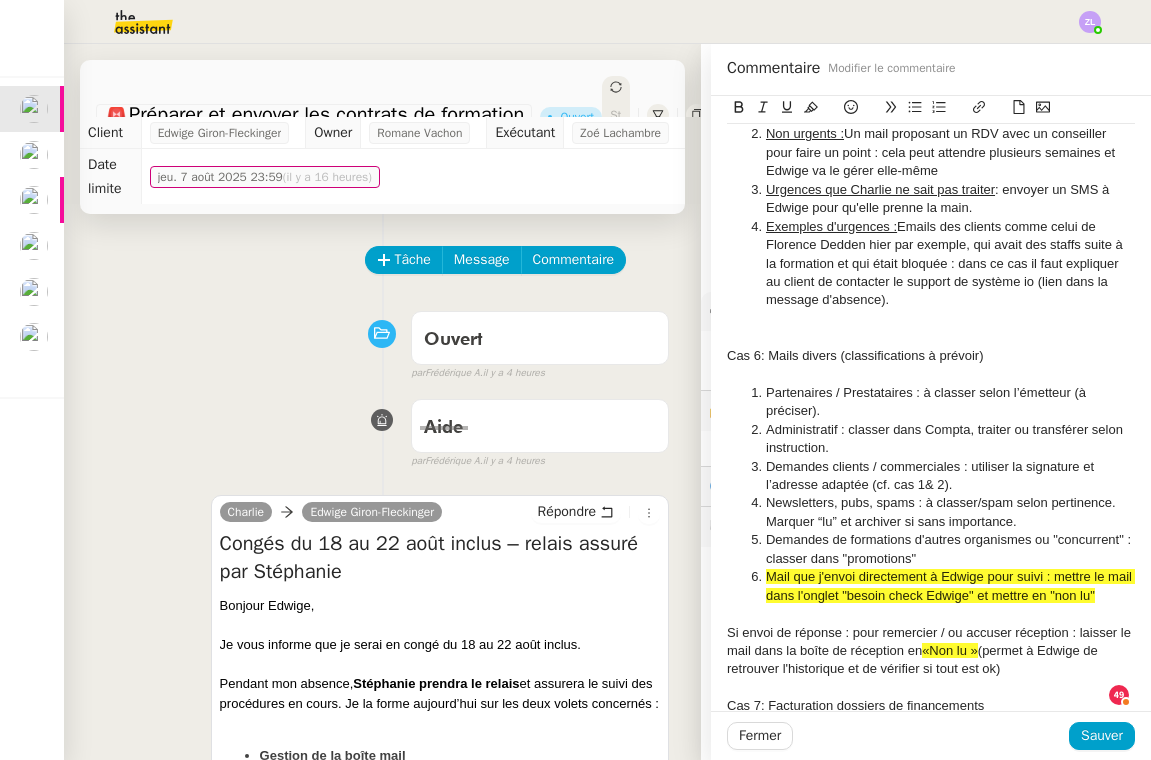 click on "Demandes de formations d'autres organismes ou "concurrent" : classer dans "promotions"" 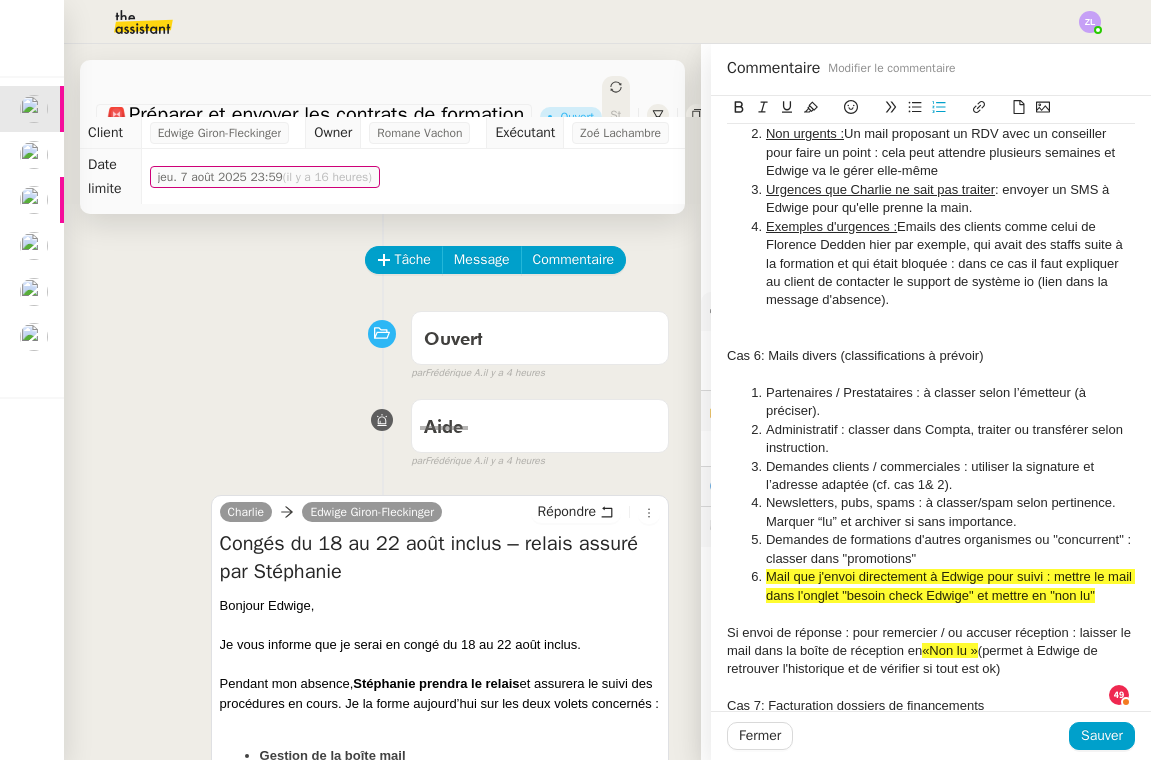 click on "Administratif : classer dans Compta, traiter ou transférer selon instruction." 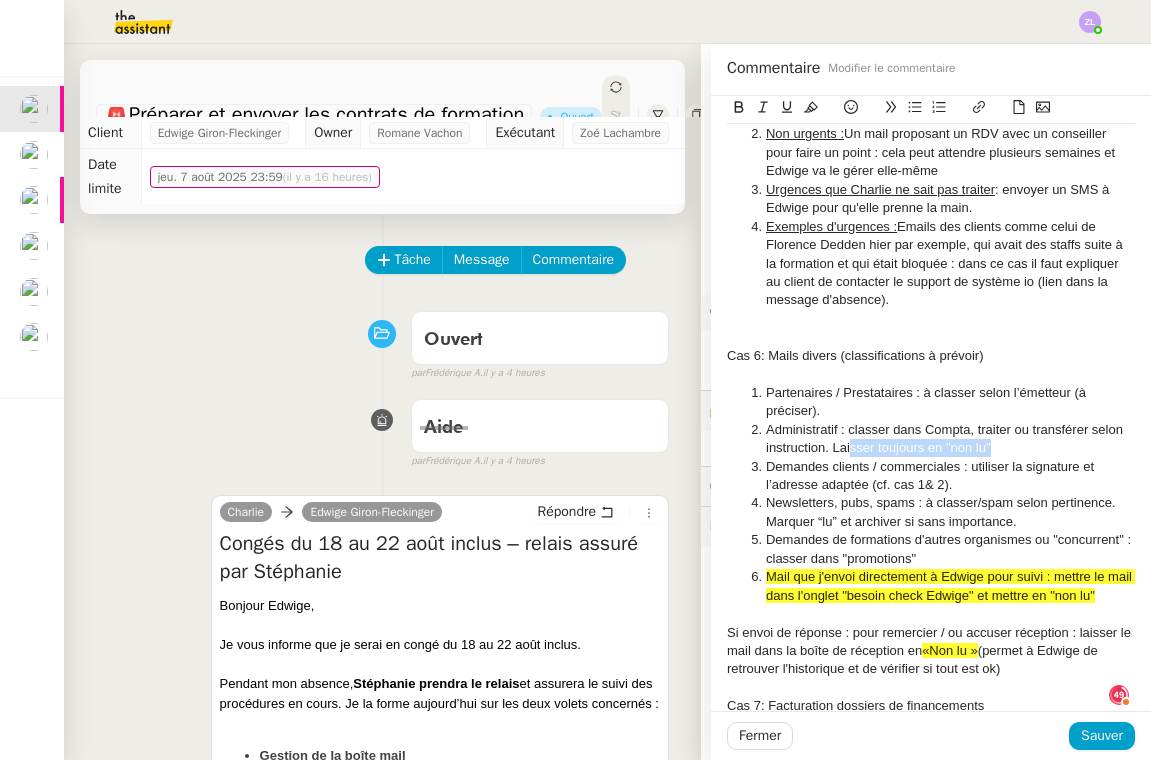drag, startPoint x: 853, startPoint y: 439, endPoint x: 766, endPoint y: 157, distance: 295.11523 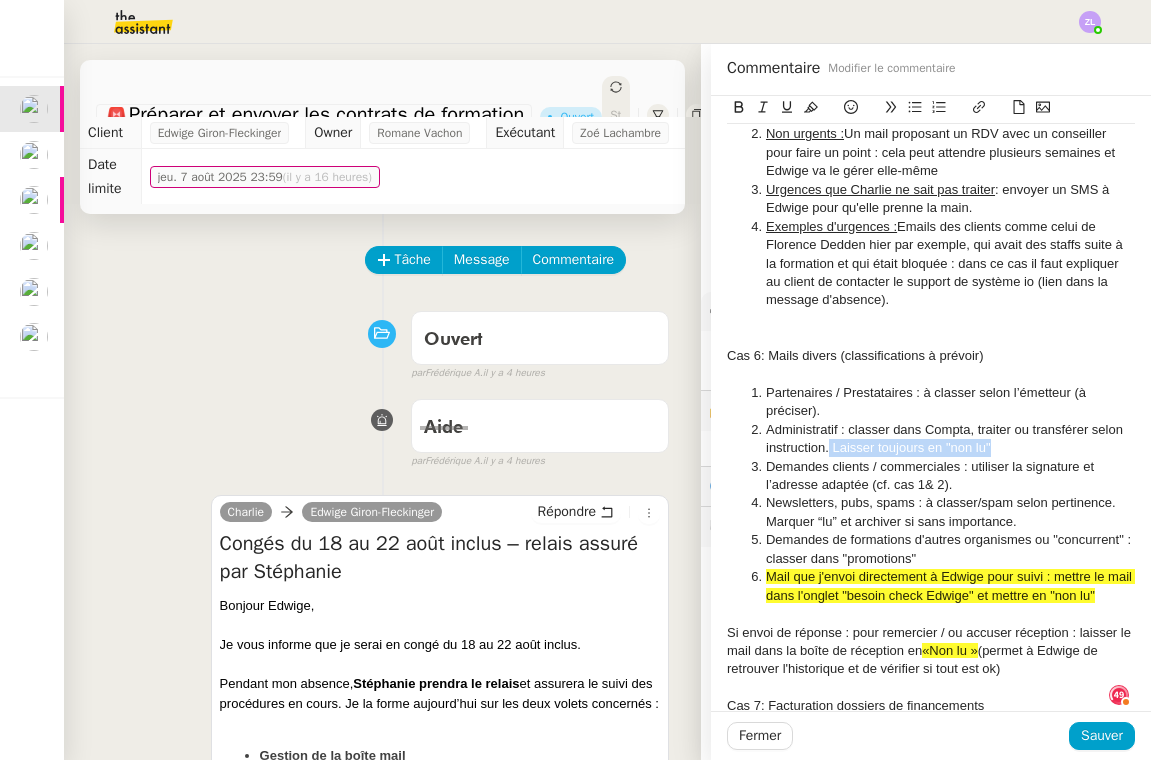 click on "Administratif : classer dans Compta, traiter ou transférer selon instruction. Laisser toujours en "non lu"" 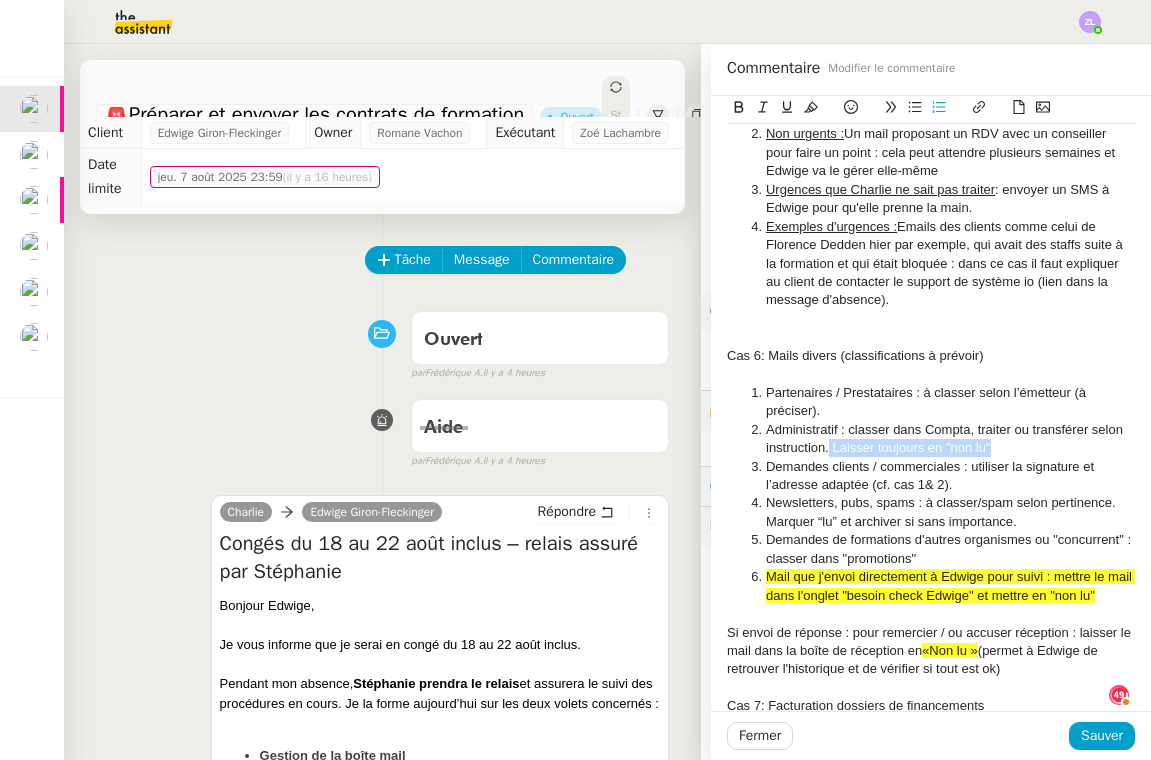 click 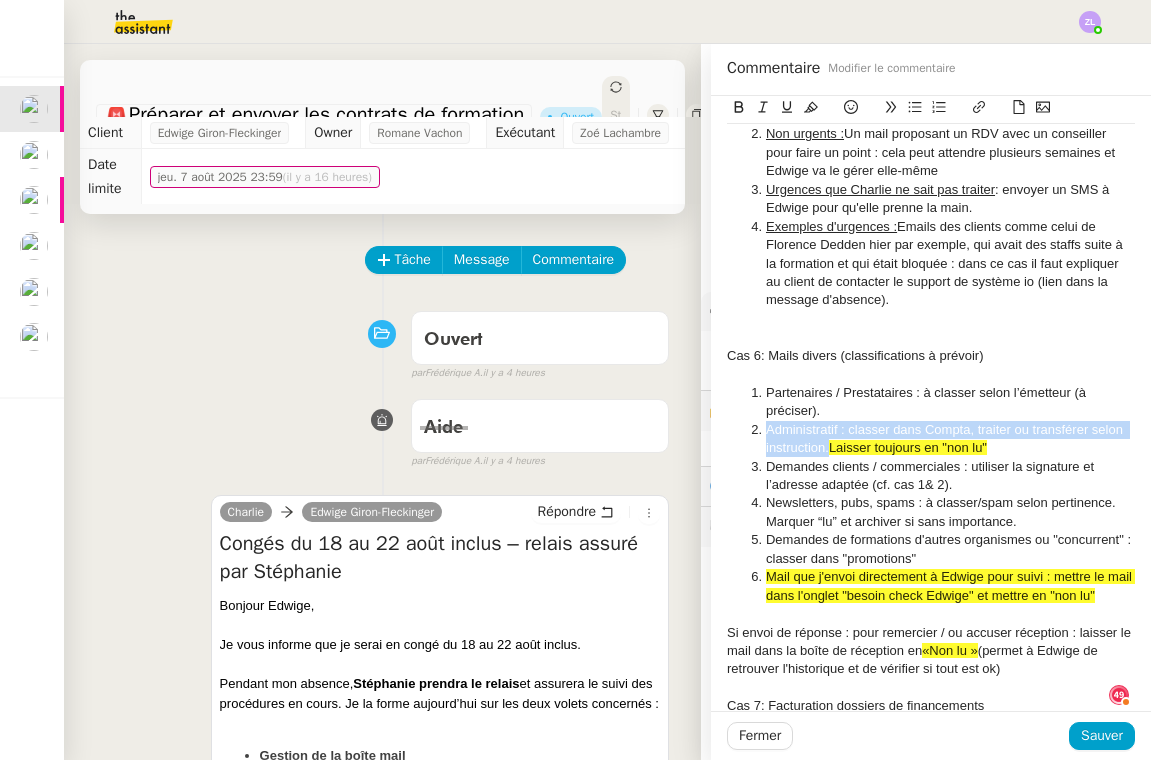 copy on "Administratif : classer dans Compta, traiter ou transférer selon instruction." 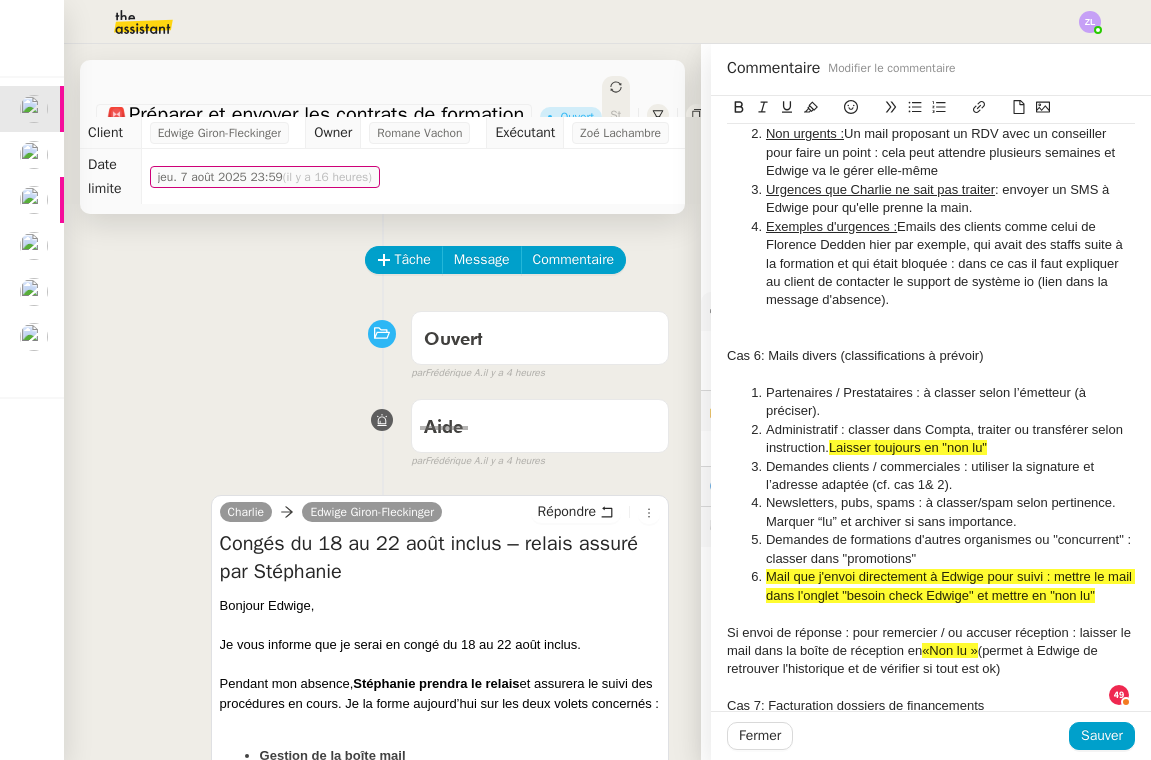 click on "Demandes clients / commerciales : utiliser la signature et l’adresse adaptée (cf. cas 1& 2)." 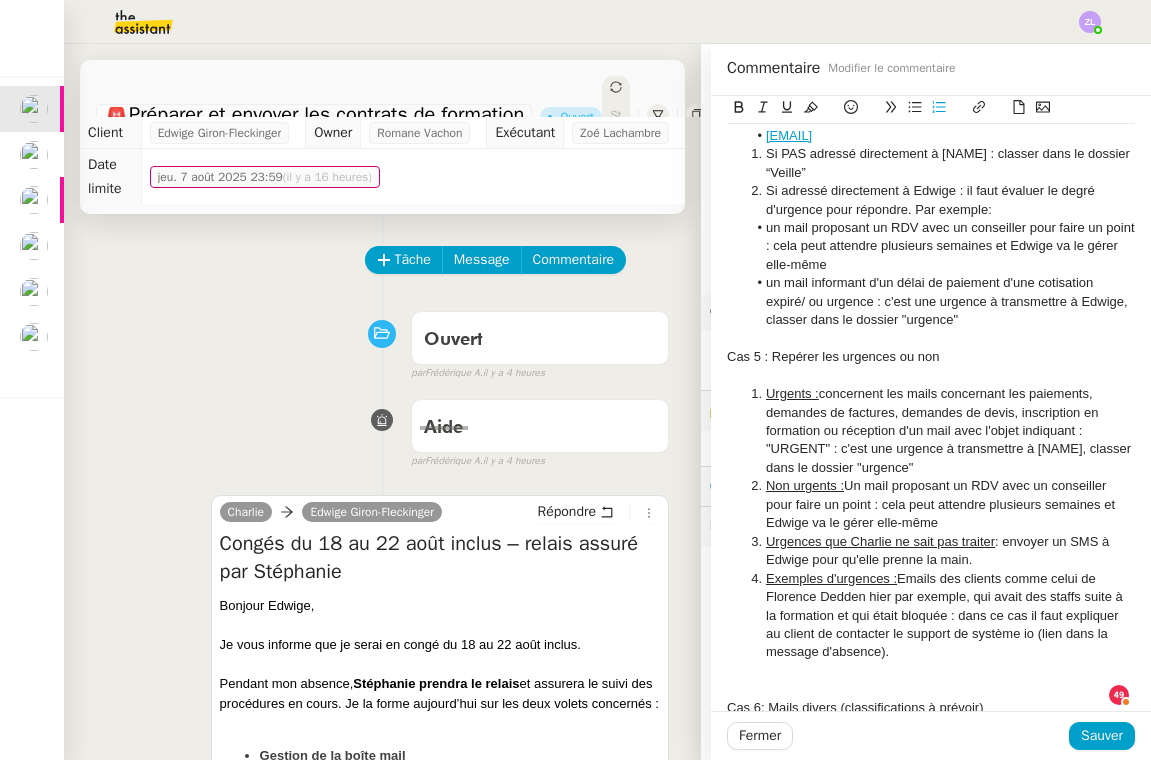 scroll, scrollTop: 1817, scrollLeft: 0, axis: vertical 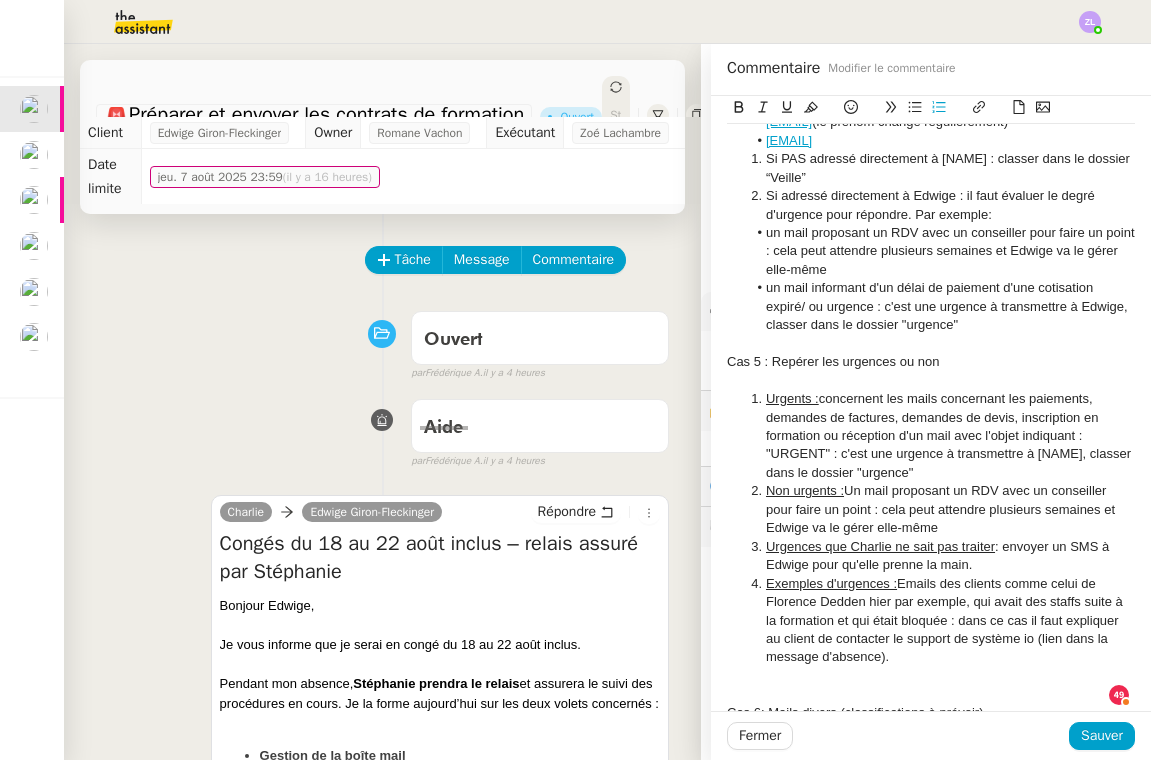 click on "Non urgents :  Un mail proposant un RDV avec un conseiller pour faire un point : cela peut attendre plusieurs semaines et Edwige va le gérer elle-même" 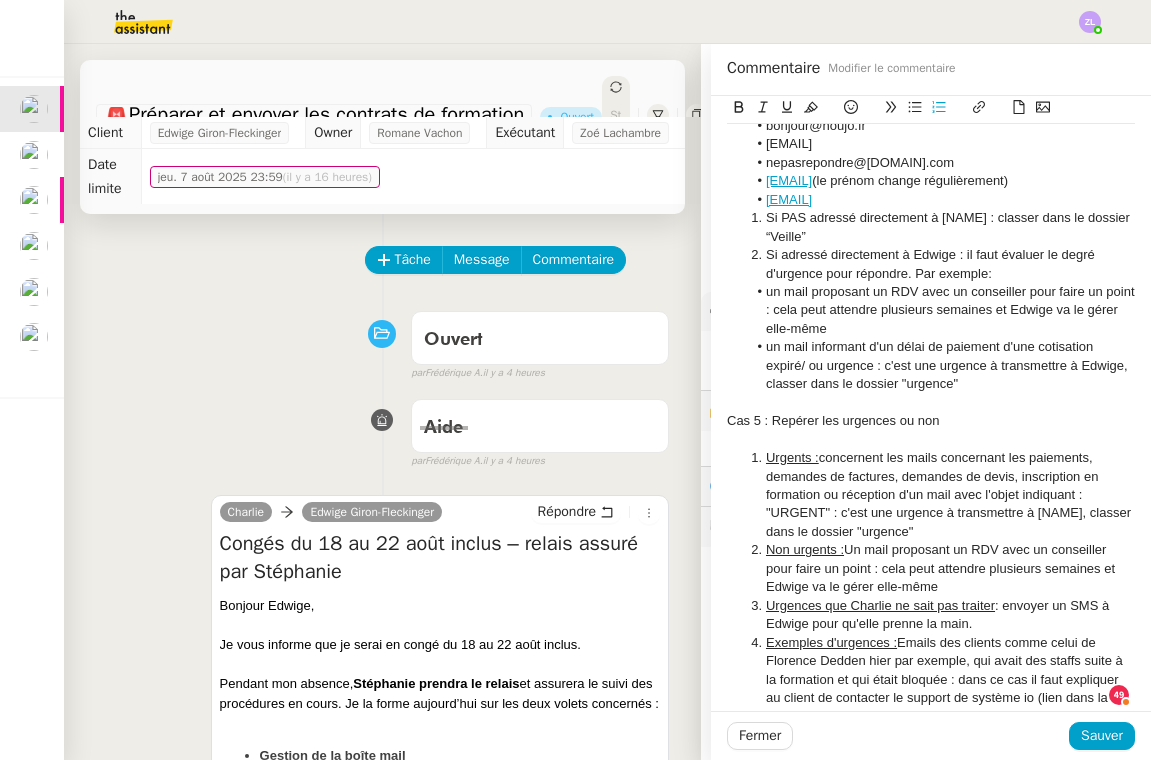 scroll, scrollTop: 1739, scrollLeft: 0, axis: vertical 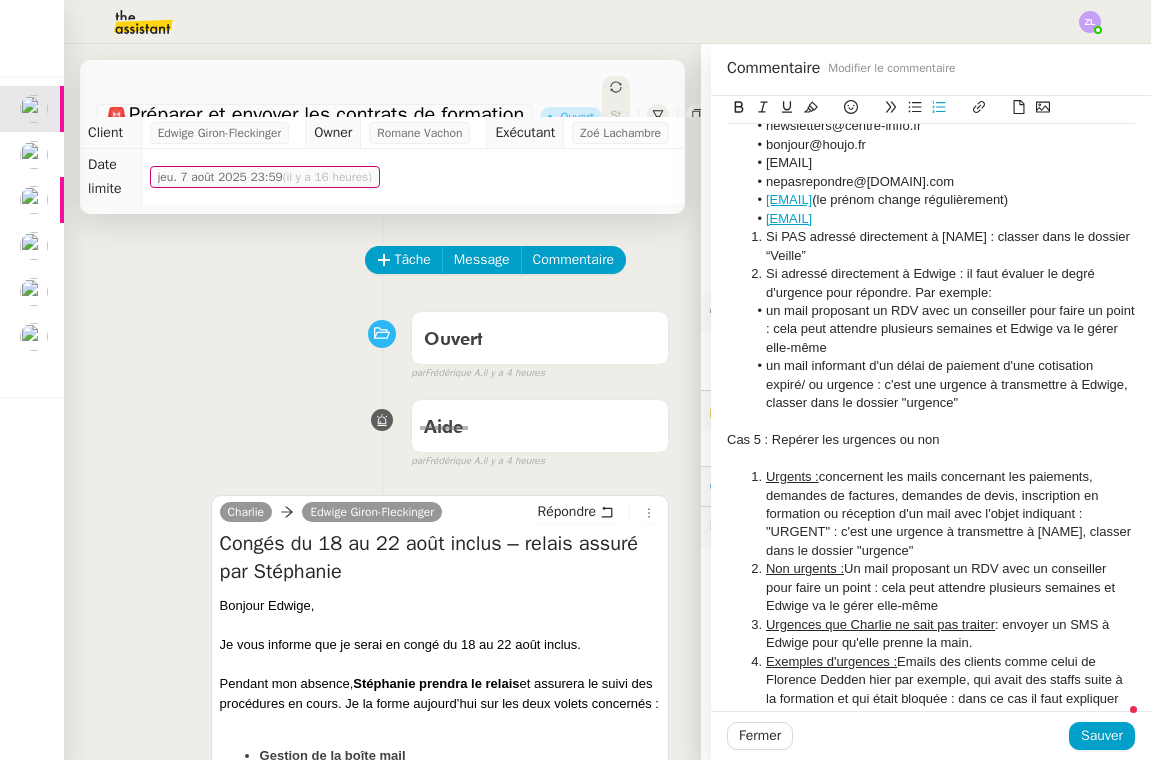click on "Urgents :  concernent les mails concernant les paiements, demandes de factures, demandes de devis, inscription en formation ou réception d'un mail avec l'objet indiquant : "URGENT" : c'est une urgence à transmettre à [NAME], classer dans le dossier "urgence"" 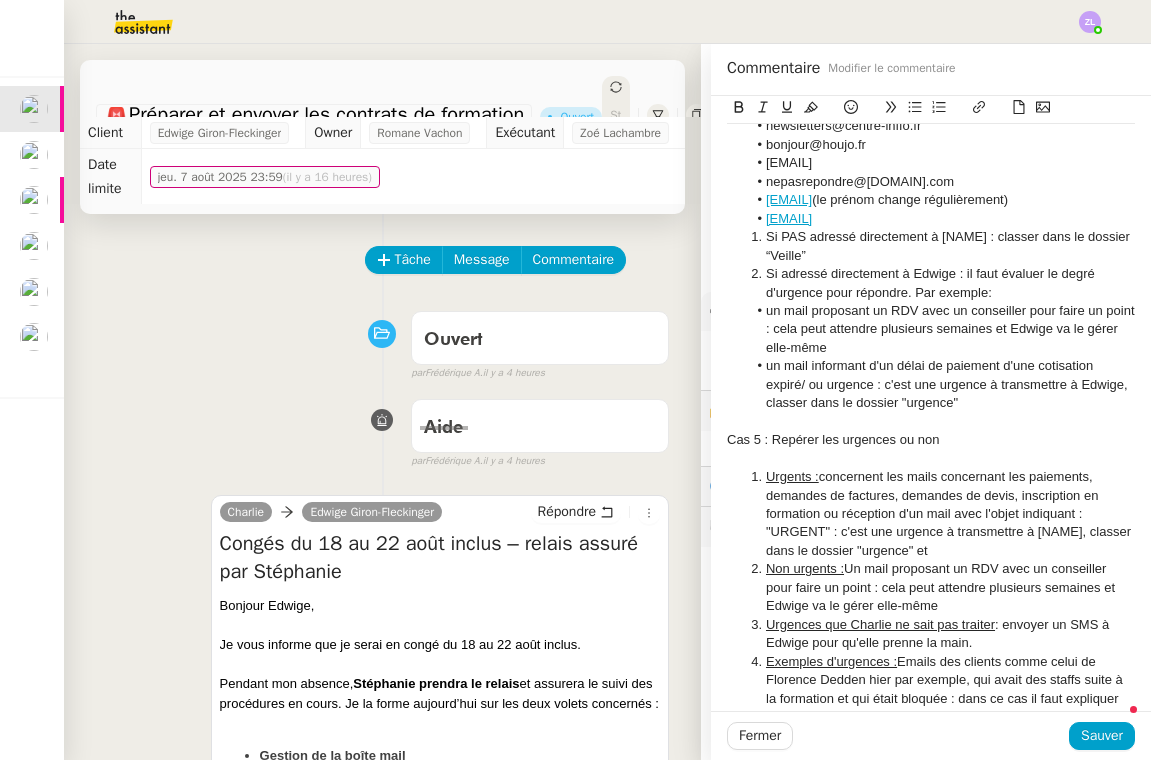 scroll, scrollTop: 10, scrollLeft: 0, axis: vertical 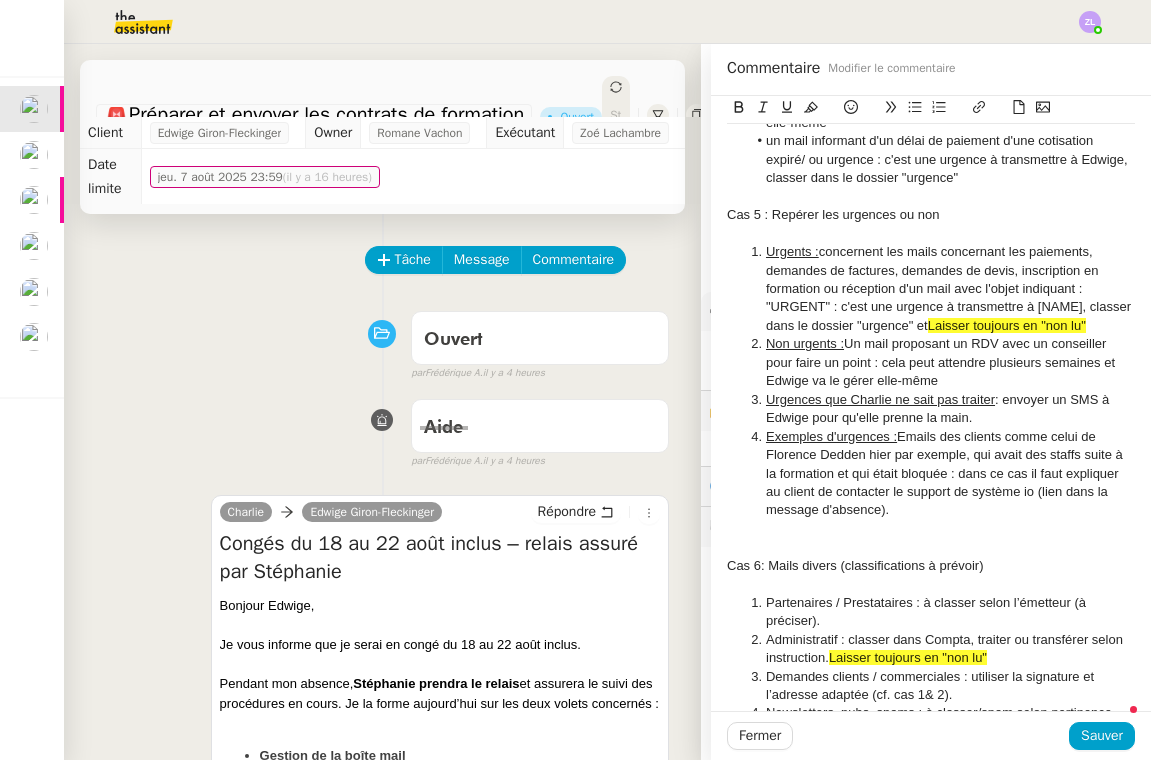 click on "Laisser toujours en "non lu"" 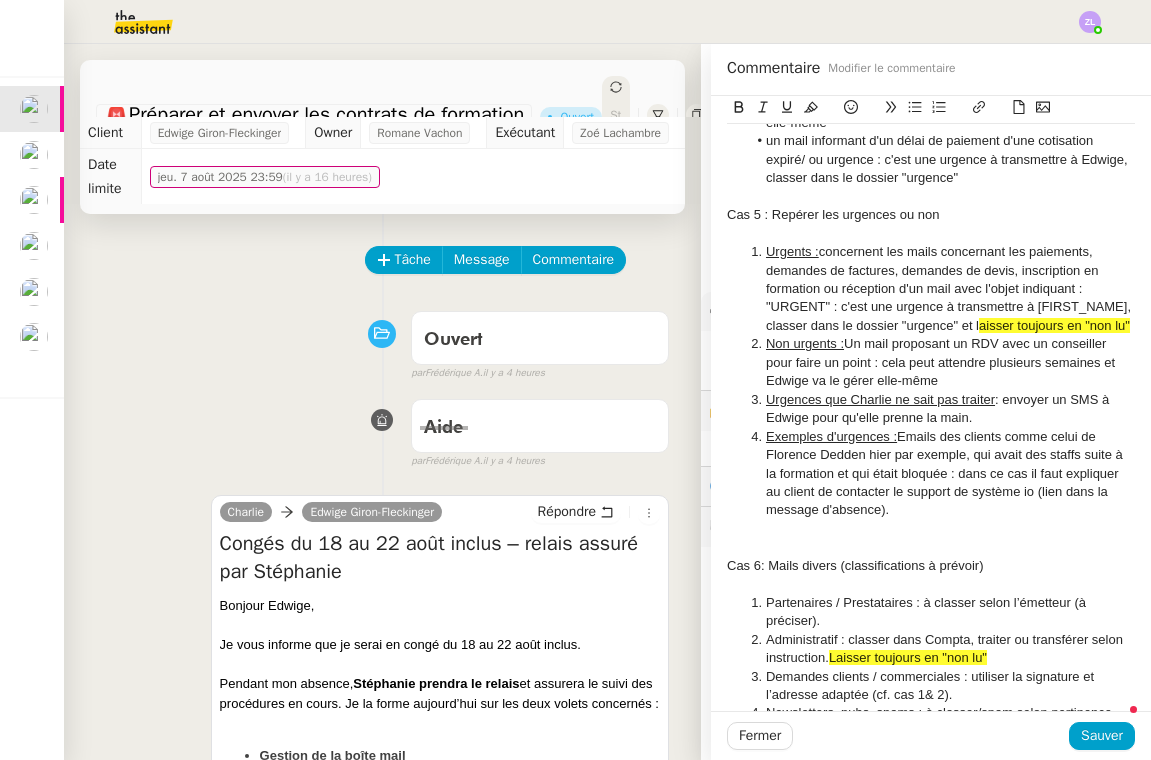 click on "Urgents :  concernent les mails concernant les paiements, demandes de factures, demandes de devis, inscription en formation ou réception d'un mail avec l'objet indiquant : "URGENT" : c'est une urgence à transmettre à Edwige, classer dans le dossier "urgence" et l aisser toujours en "non lu"" 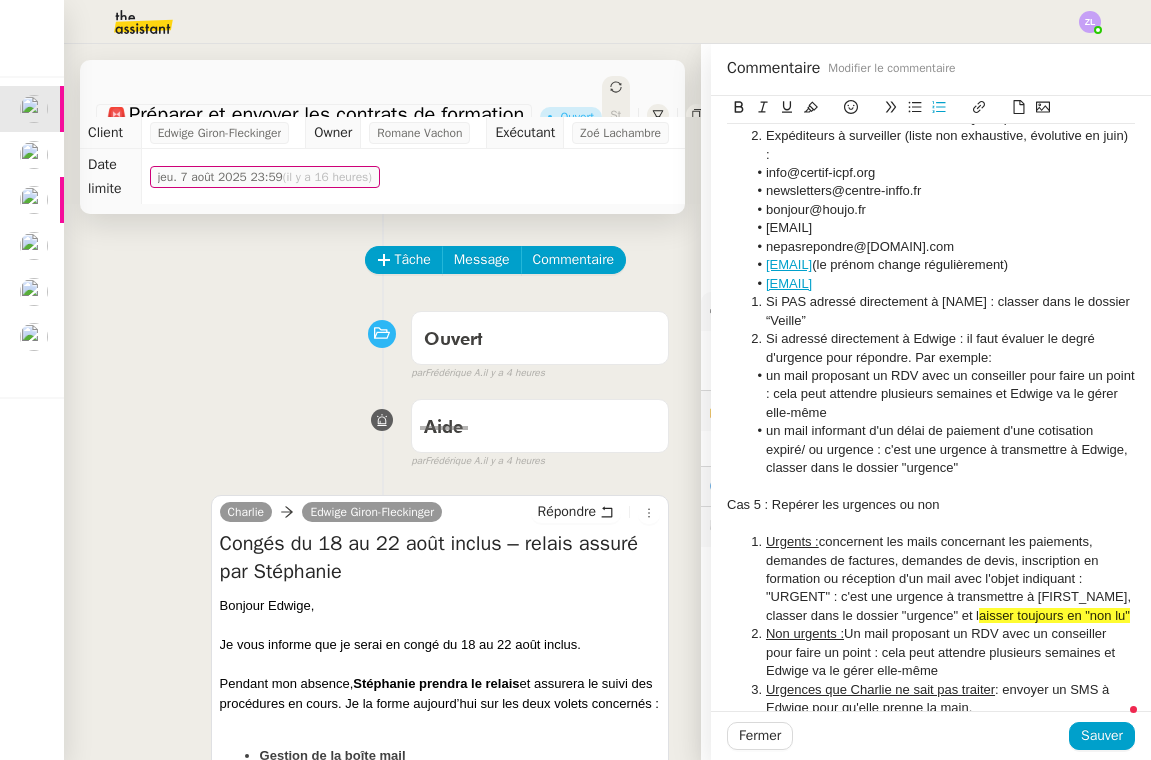 scroll, scrollTop: 1640, scrollLeft: 0, axis: vertical 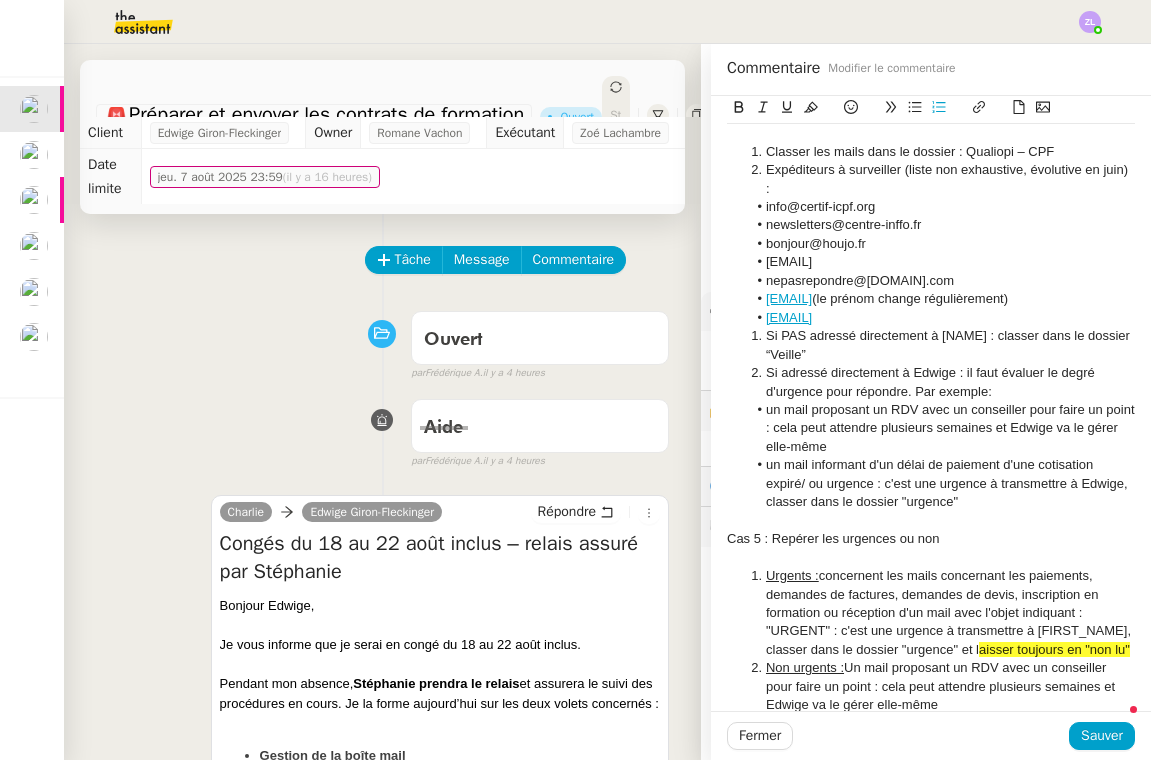 click on "un mail informant d'un délai de paiement d'une cotisation expiré/ ou urgence : c'est une urgence à transmettre à Edwige, classer dans le dossier "urgence"" 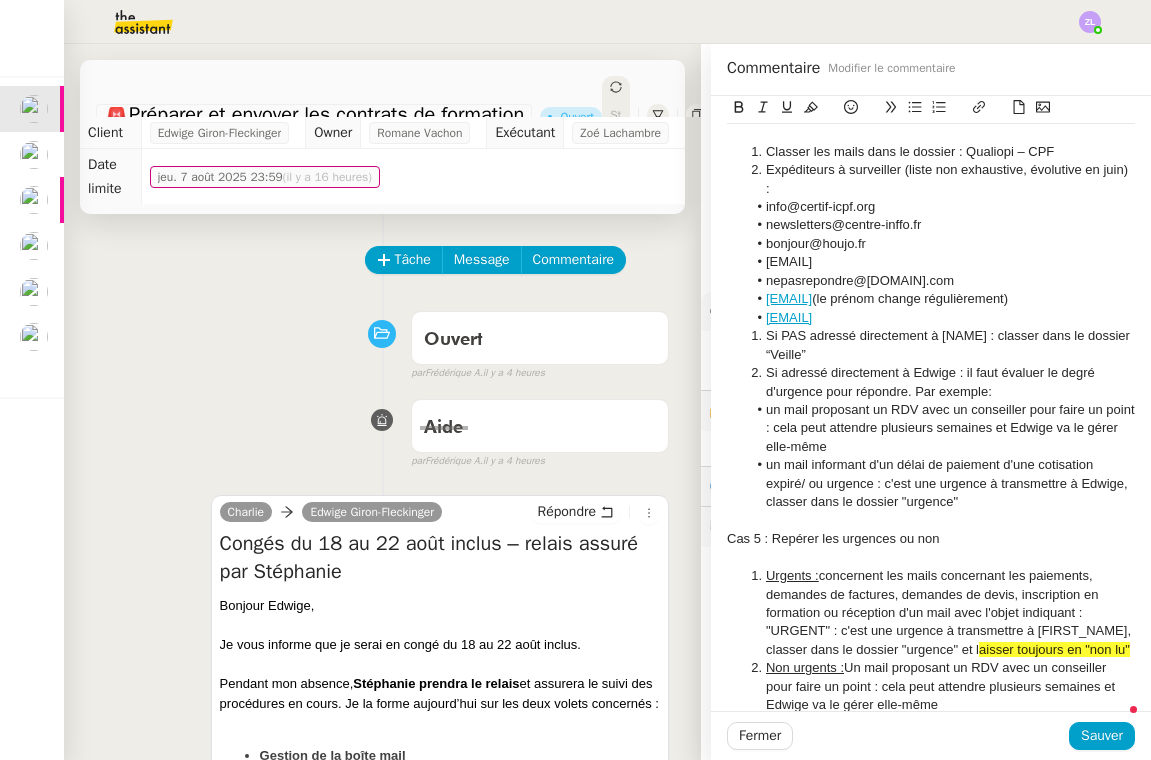 scroll, scrollTop: 10, scrollLeft: 0, axis: vertical 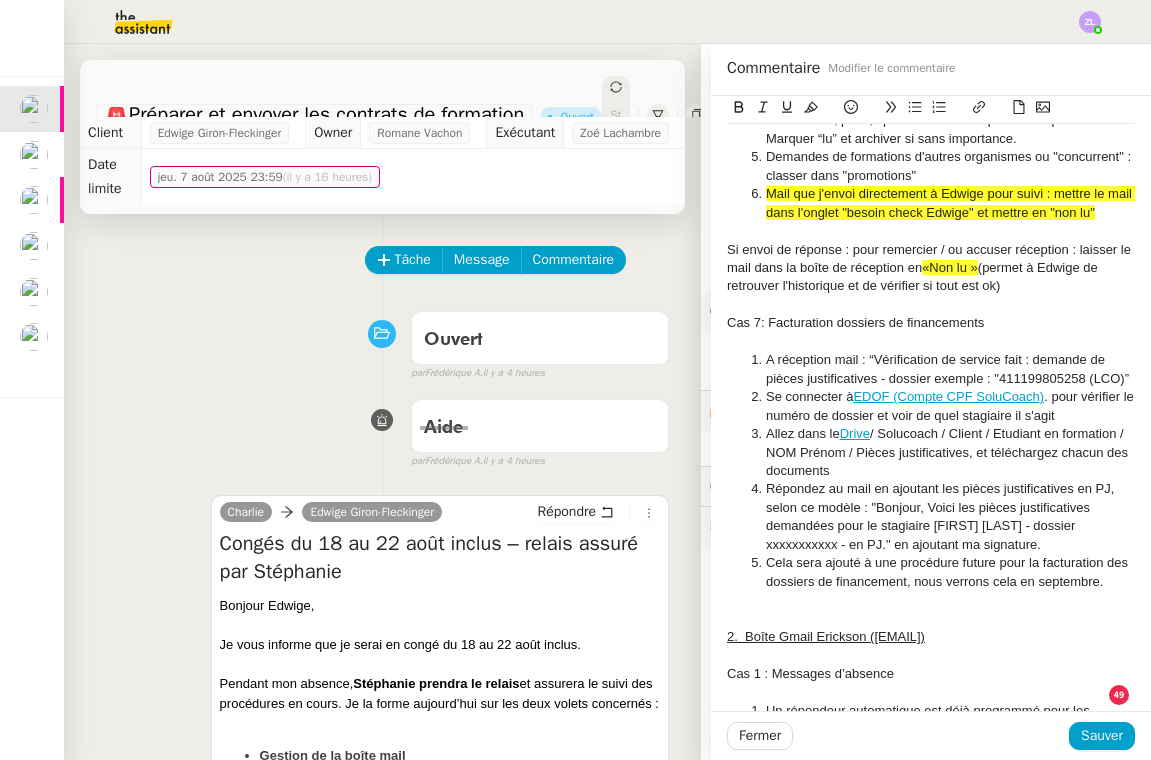 click on "Si envoi de réponse : pour remercier / ou accuser réception : laisser le mail dans la boîte de réception en  «Non lu » (permet à [NAME] de retrouver l'historique et de vérifier si tout est ok)" 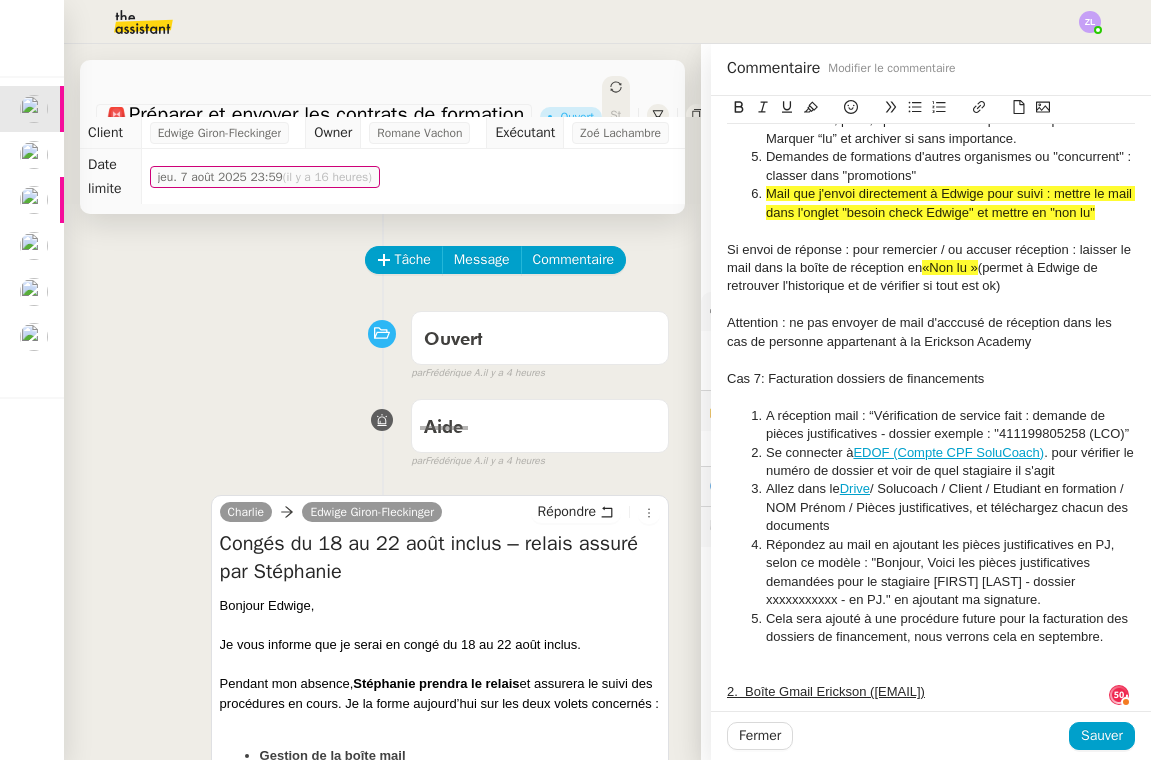 click on "Attention : ne pas envoyer de mail d'acccusé de réception dans les cas de personne appartenant à la Erickson Academy" 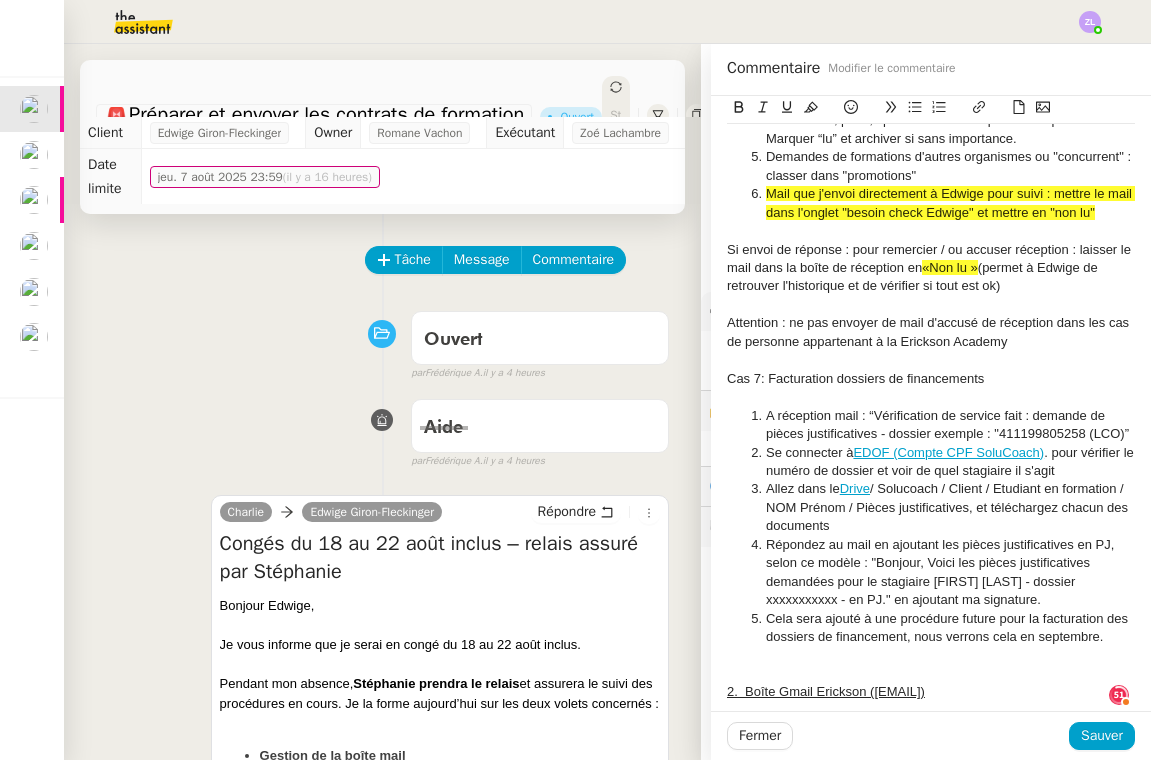 click on "Créée le [DATE]  maj le [DATE]   Contexte :  Durant la période d’absence d’[NAME], dès le 13 Juillet, une organisation pérenne doit être mise en place pour assurer la continuité du traitement des emails entrants. L’objectif est de garantir une réponse rapide et appropriée aux sollicitations externes (clients, partenaires, fournisseurs) et internes, tout en identifiant les messages nécessitant un suivi prioritaire ou un traitement spécifique.   Déclenchement :  1 fois par semaine : chaque Lundi / démarrage le 07/07   Récurrence :  dès le 1er Juillet (pour préparer et faire des ajustements si besoin avant congé le 13 Juillet)  Gestion de la demande  : le Lundi matin et Mercredi après-midi (mise en attente entre les deux créneaux)    PROCÉDURE  A/ ACCÈS ET AUTHENTIFICATION 1. Accéder aux deux boîtes mails  • Accès à la boîte Erickson : [EMAIL] → accès CF (double authentification nécessaire à la première connexion uniquement) ) ," 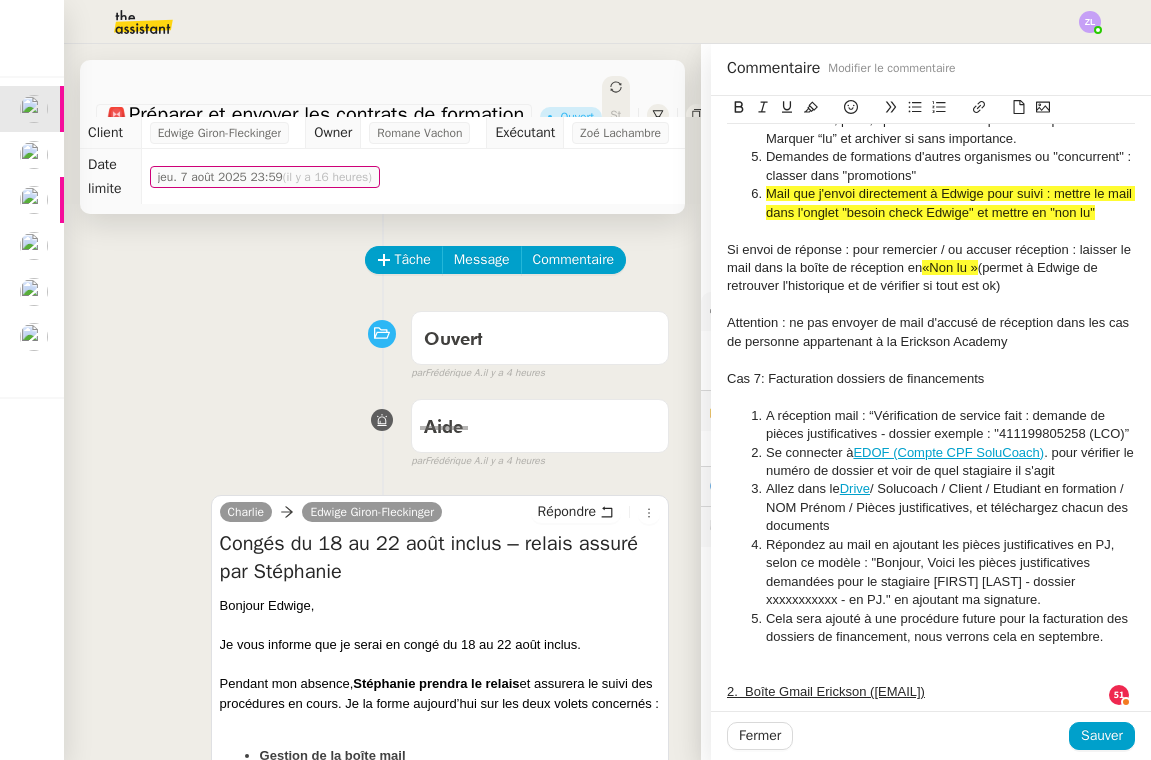 click 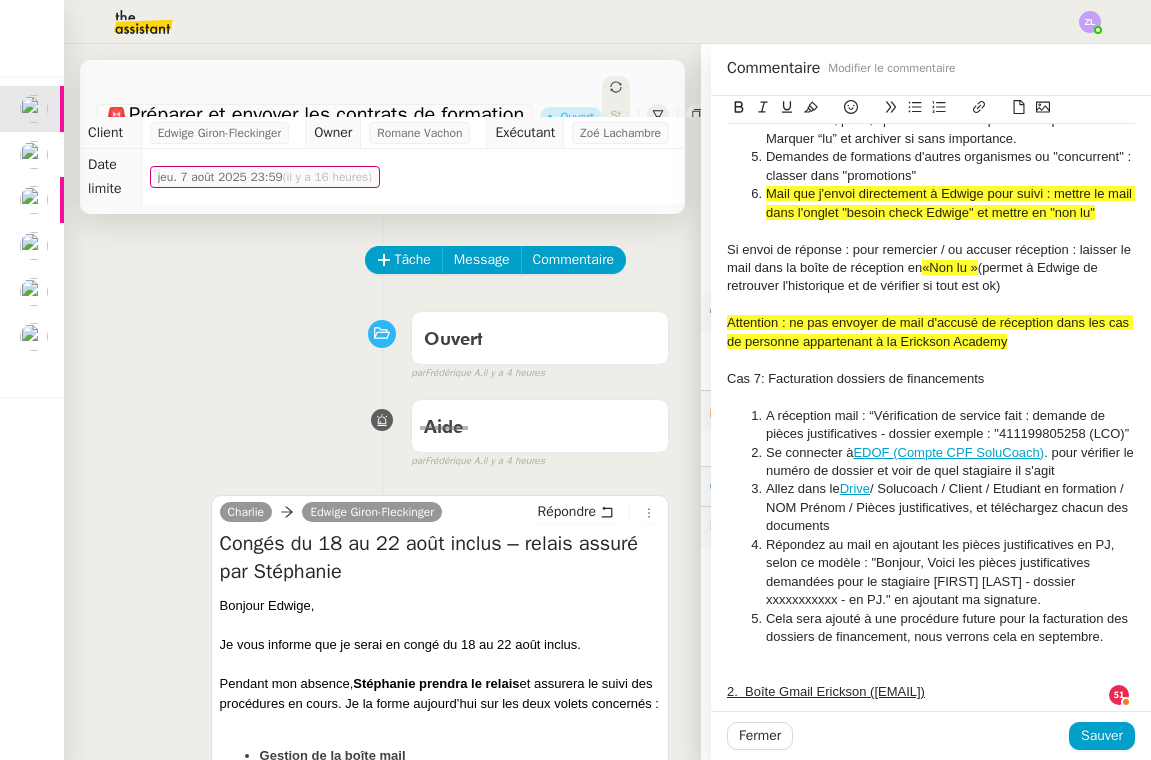 scroll, scrollTop: 2479, scrollLeft: 0, axis: vertical 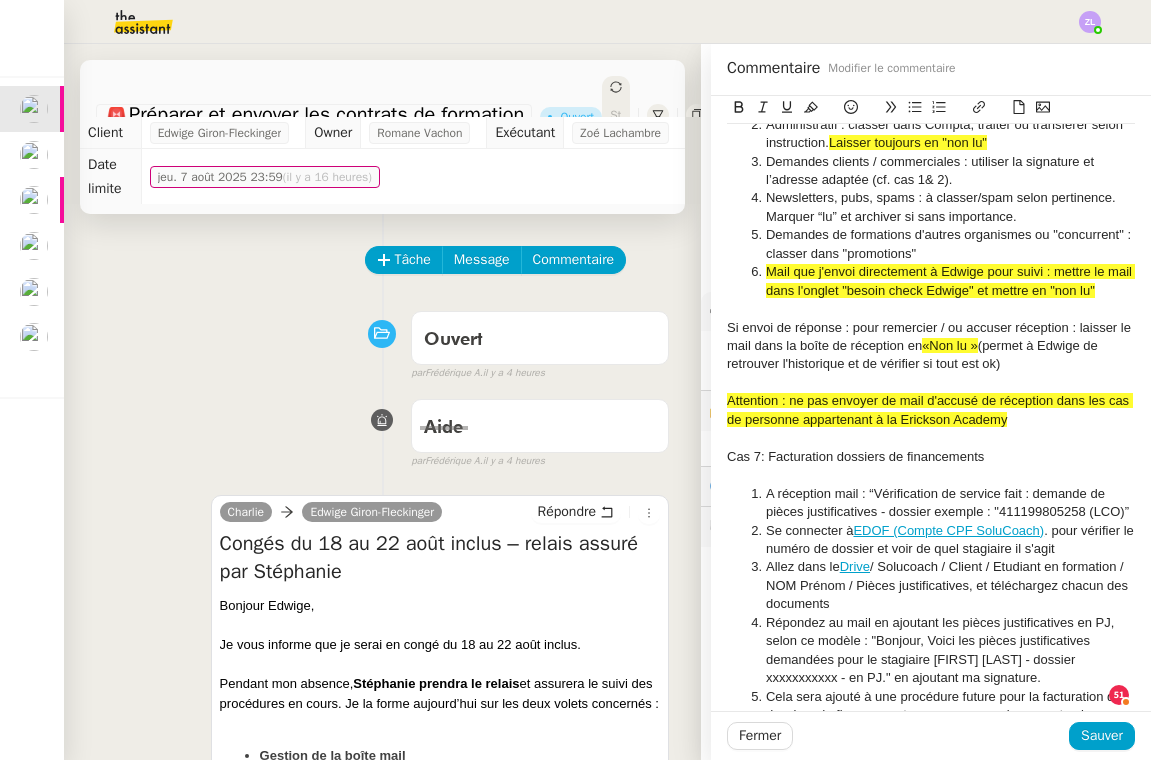 click on "Attention : ne pas envoyer de mail d'accusé de réception dans les cas de personne appartenant à la Erickson Academy" 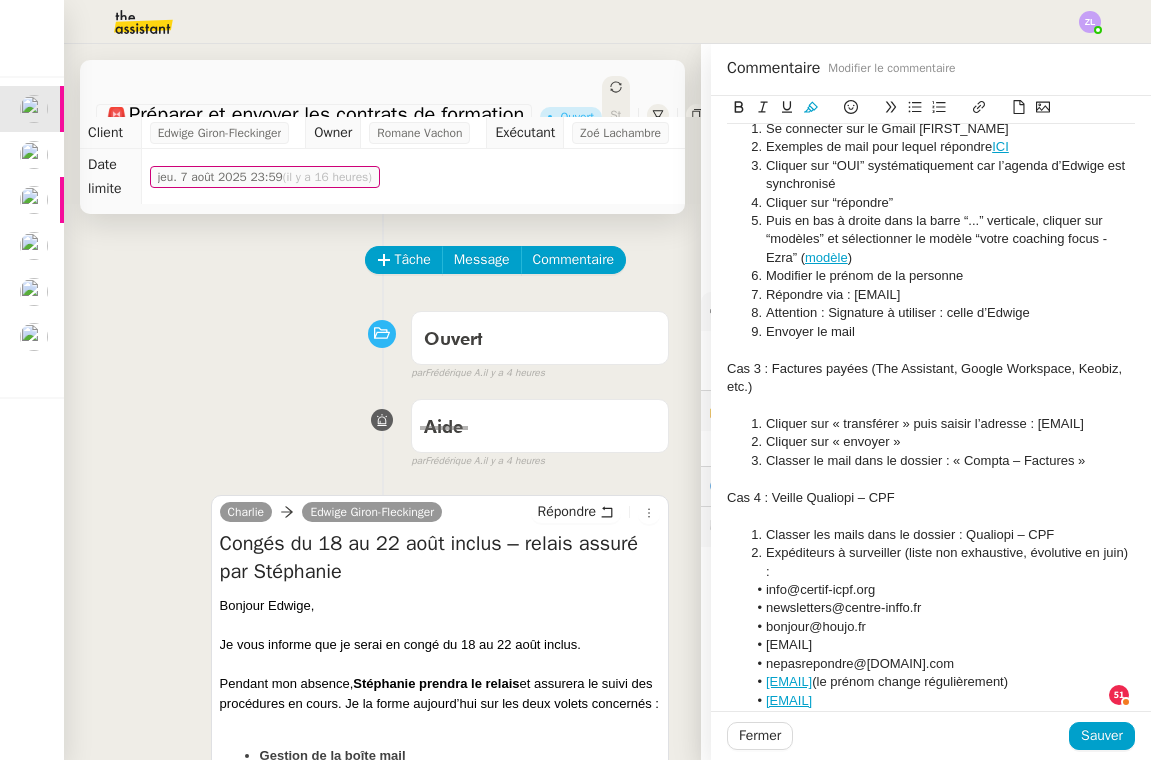 scroll, scrollTop: 1255, scrollLeft: 0, axis: vertical 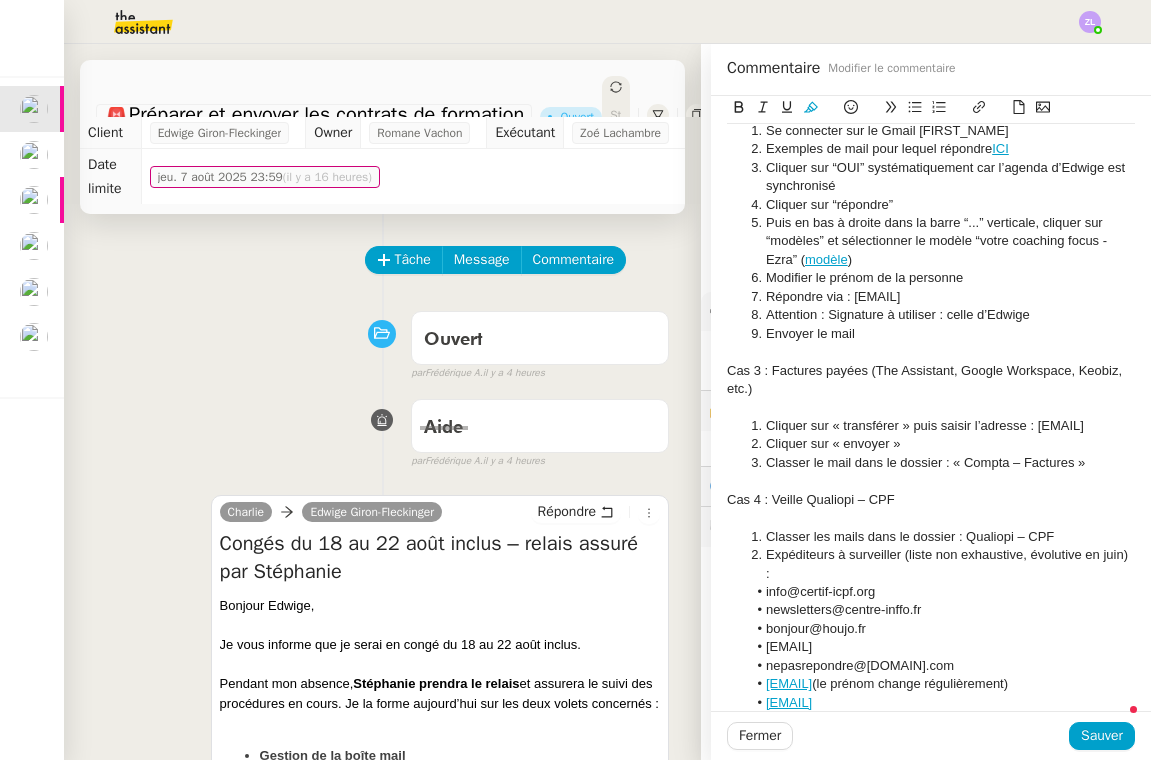 click on "Classer le mail dans le dossier : « Compta – Factures »" 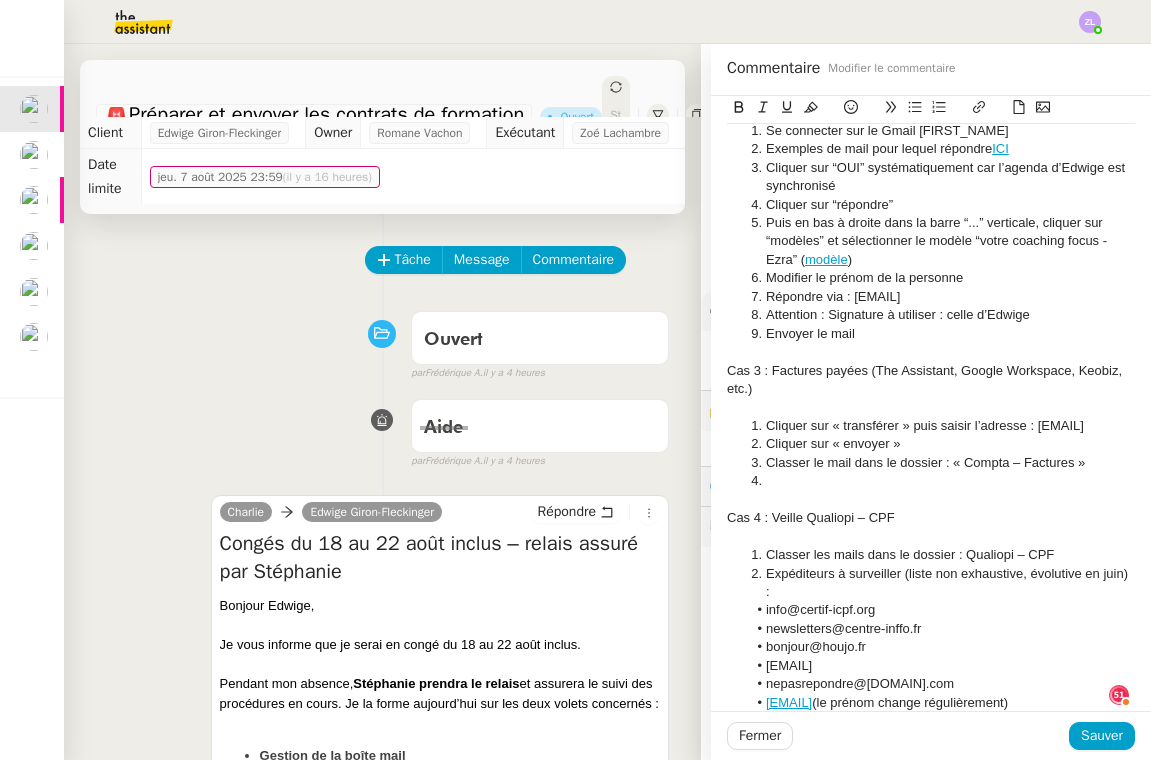 scroll, scrollTop: 10, scrollLeft: 0, axis: vertical 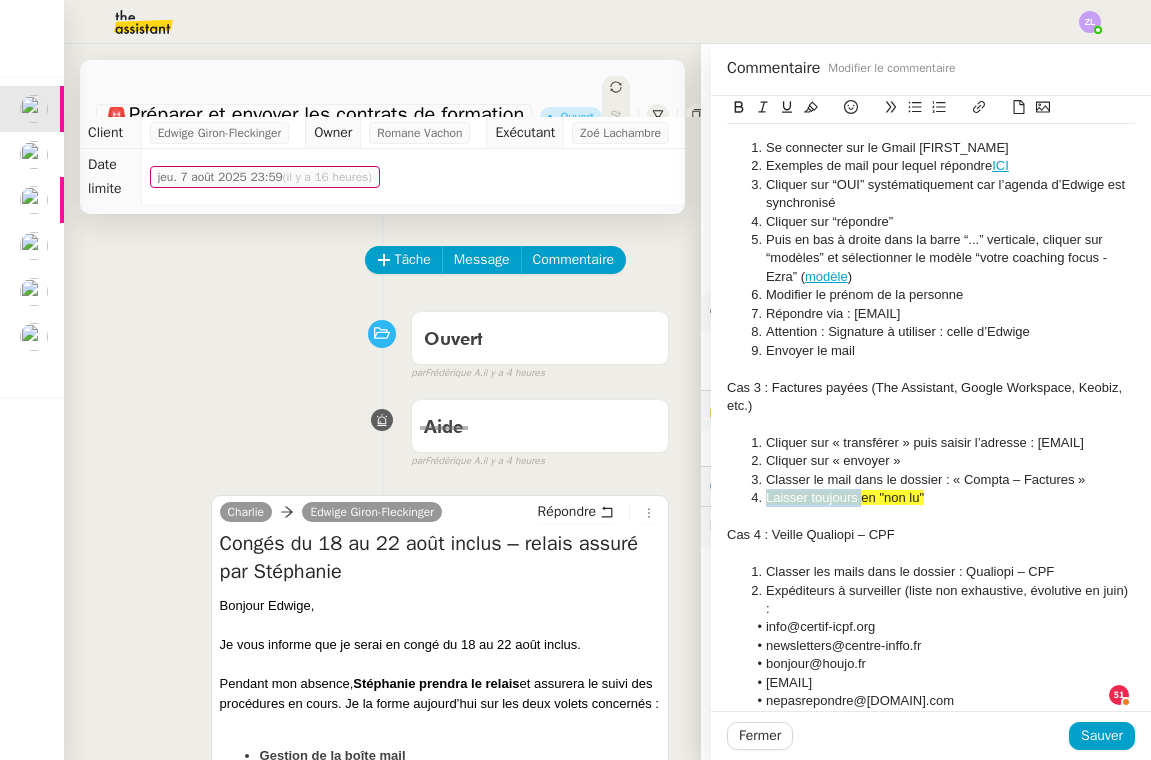 drag, startPoint x: 861, startPoint y: 515, endPoint x: 766, endPoint y: 513, distance: 95.02105 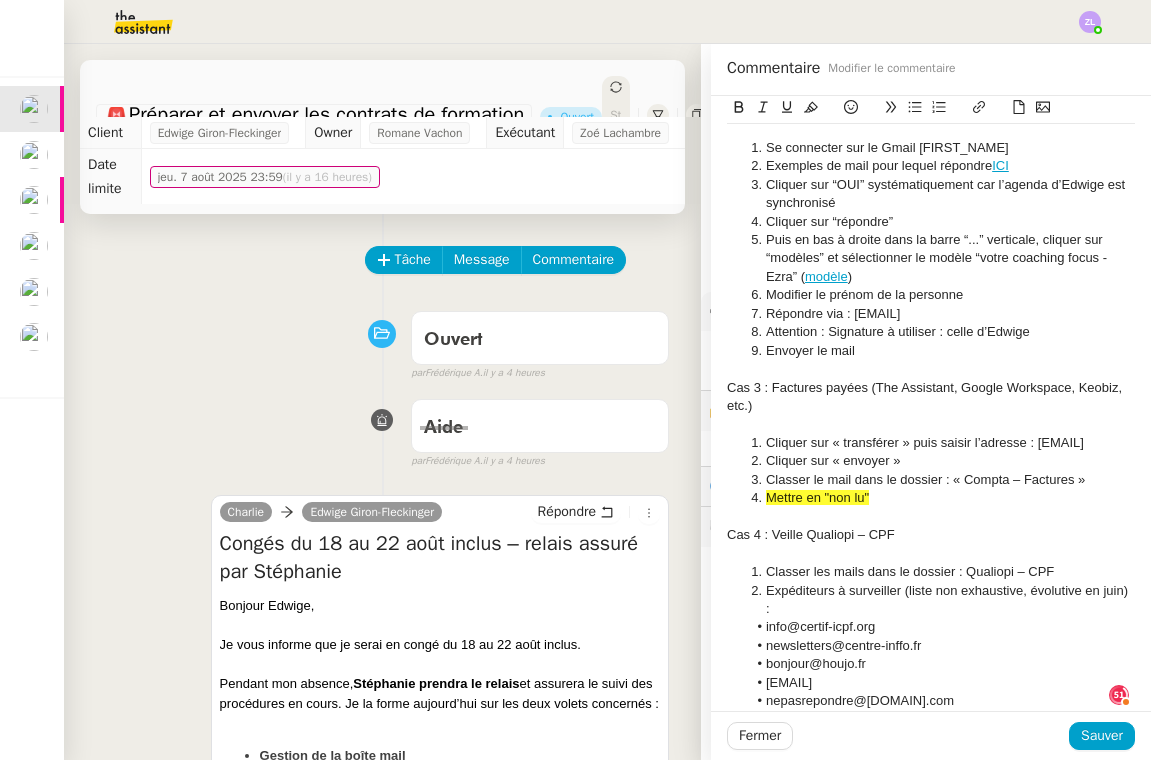 click on "Mettre en "non lu"" 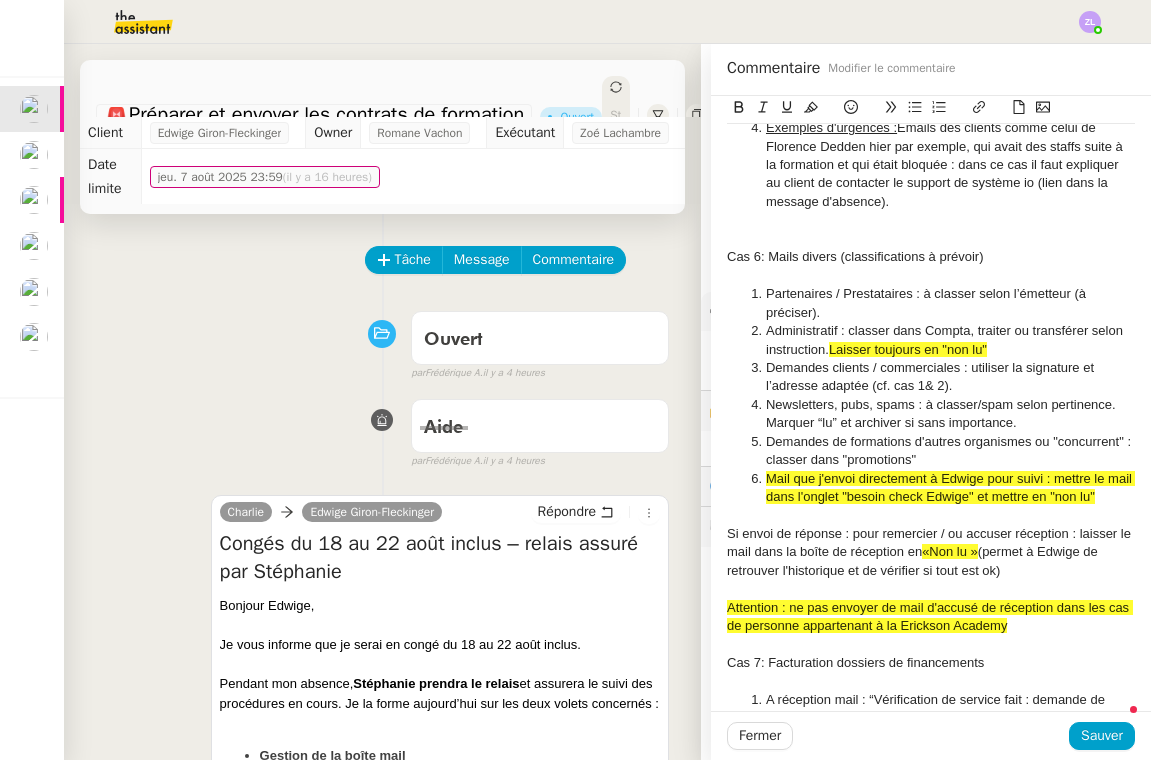 scroll, scrollTop: 2293, scrollLeft: 0, axis: vertical 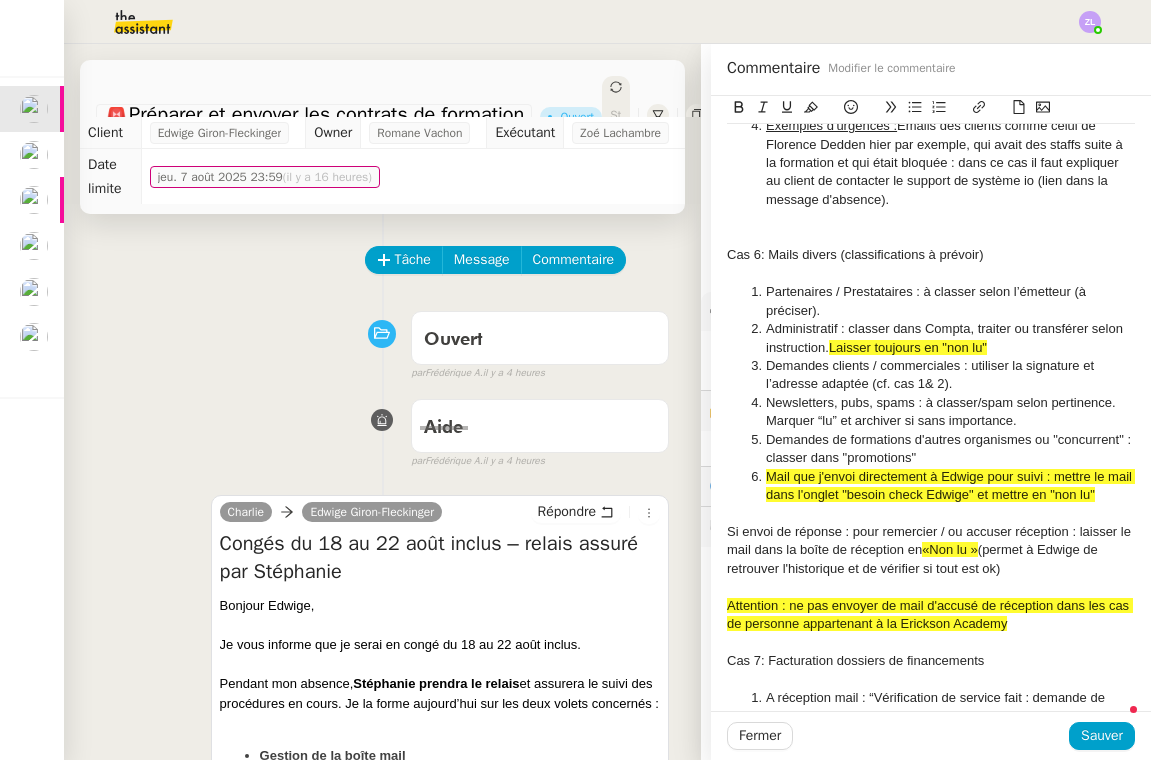 click on "Attention : ne pas envoyer de mail d'accusé de réception dans les cas de personne appartenant à la Erickson Academy" 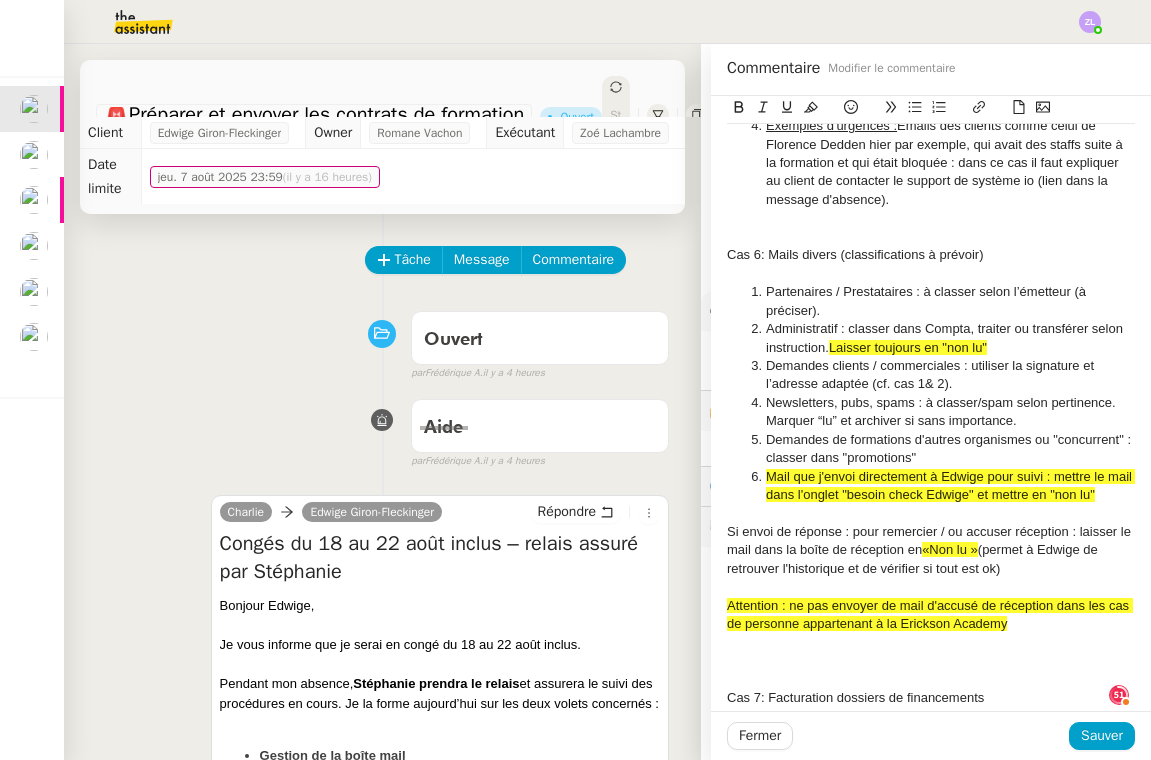 click 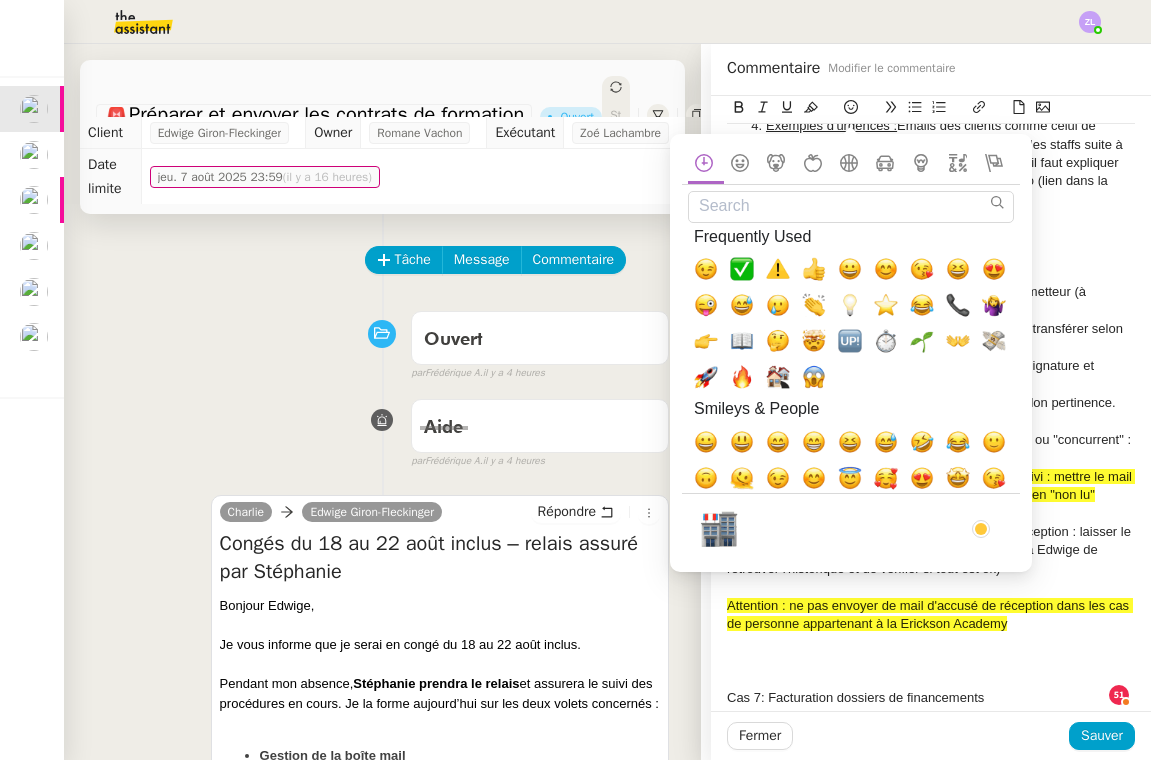 click 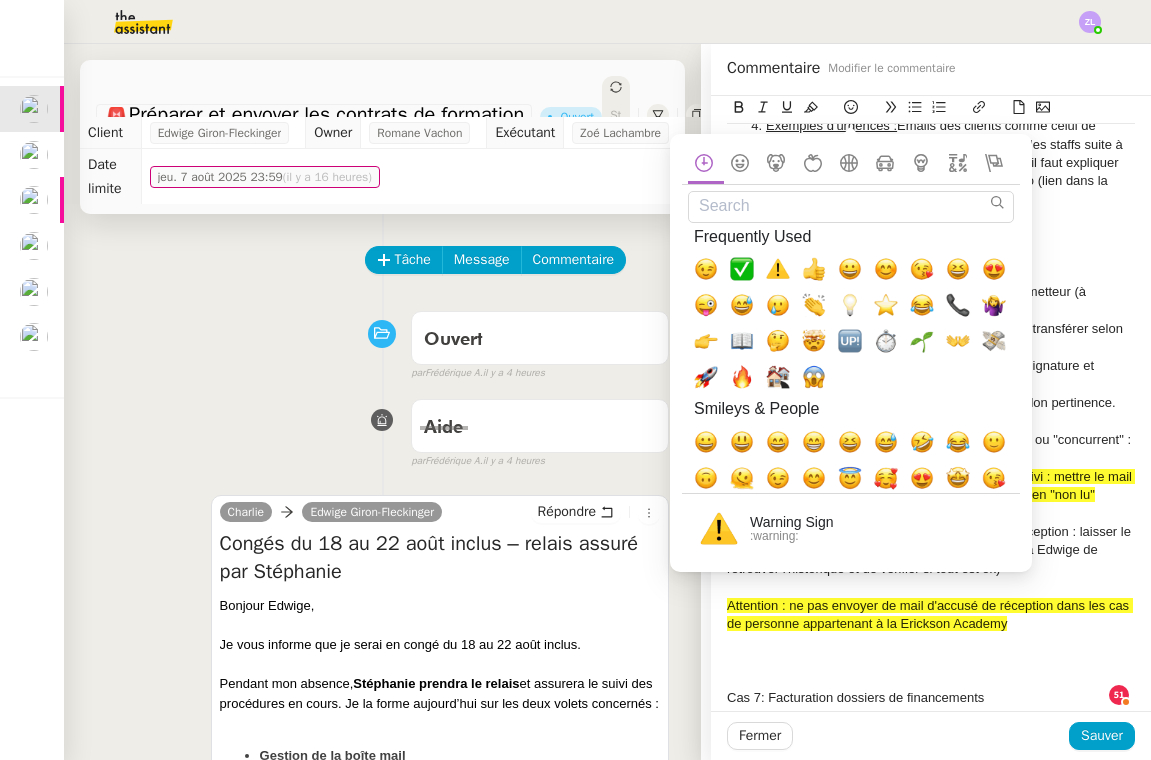 click at bounding box center [778, 269] 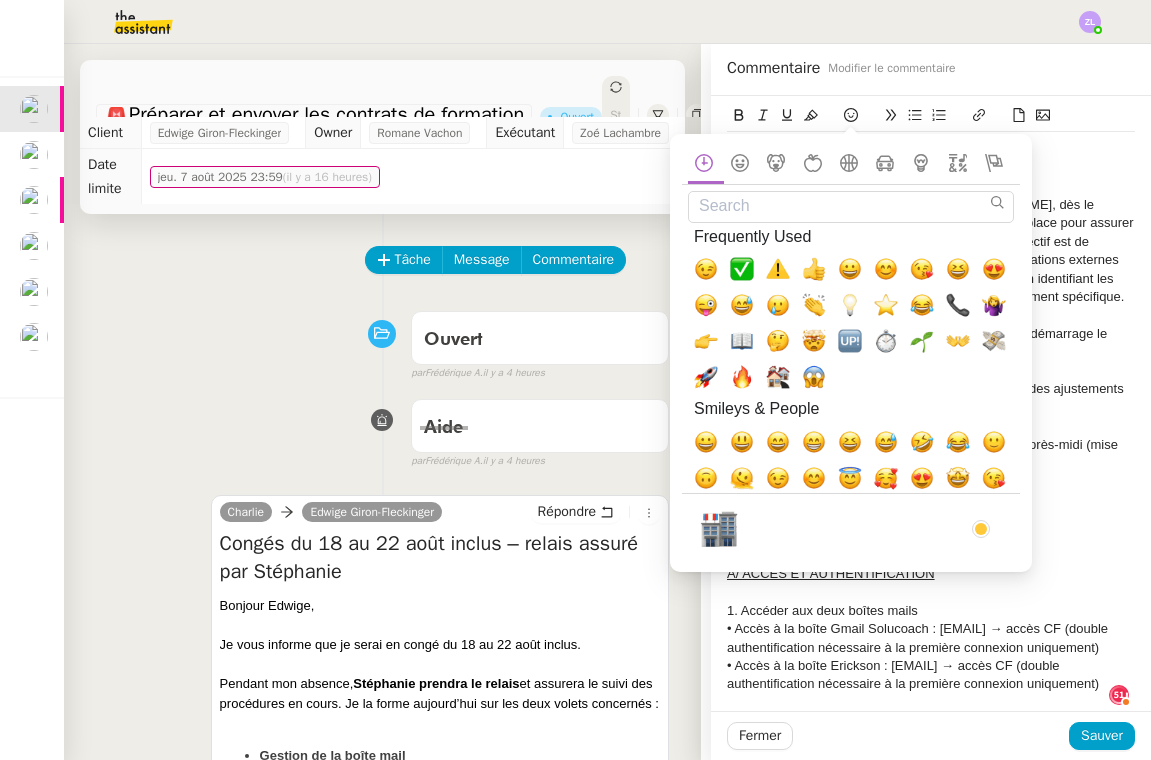 scroll, scrollTop: 50, scrollLeft: 0, axis: vertical 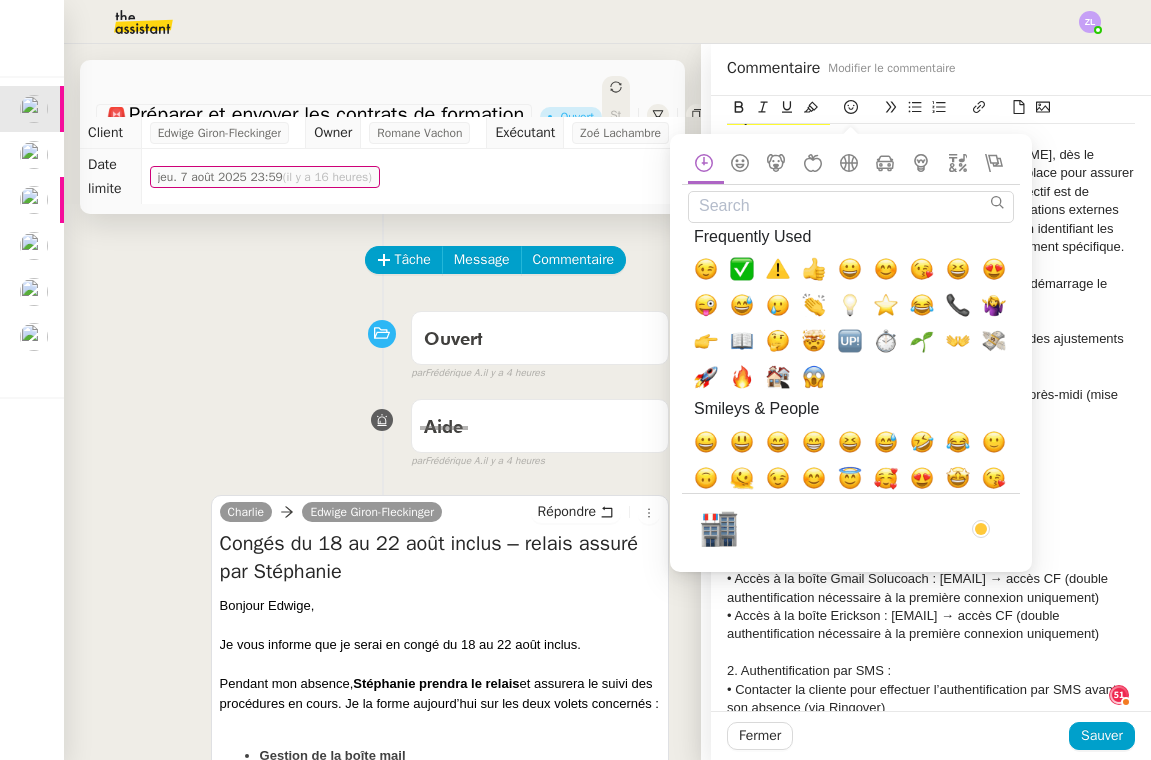 click 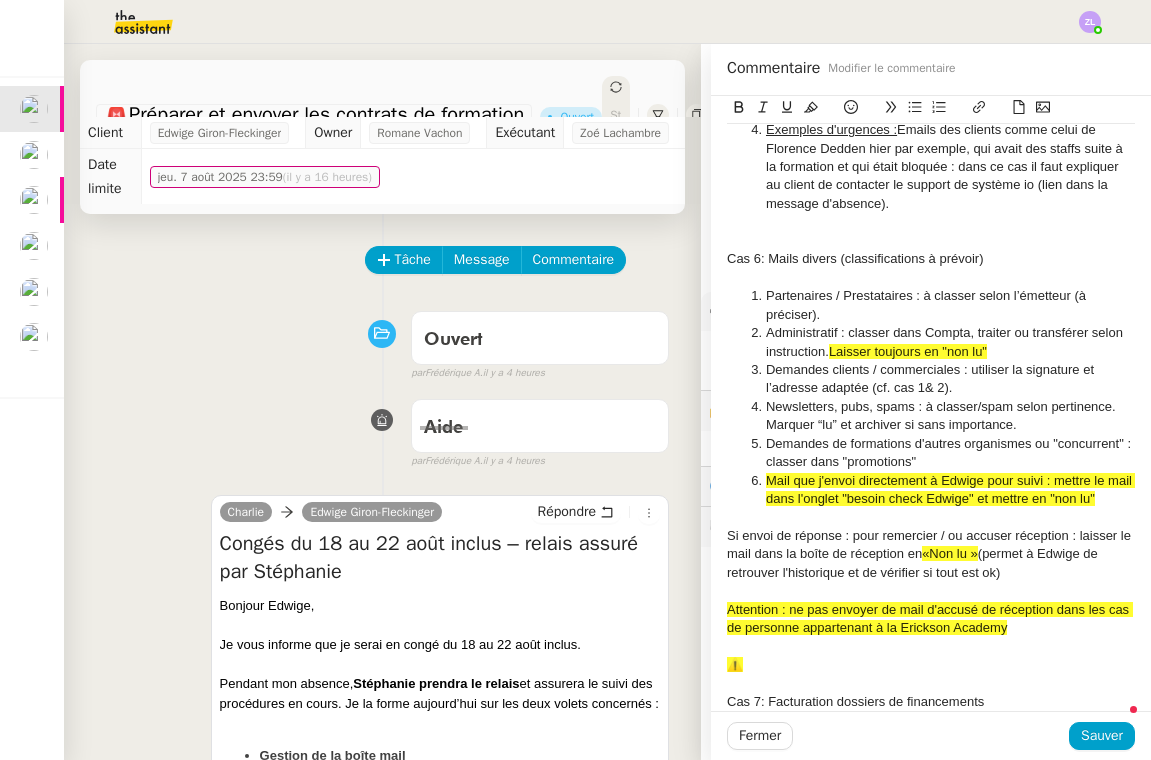 scroll, scrollTop: 2289, scrollLeft: 0, axis: vertical 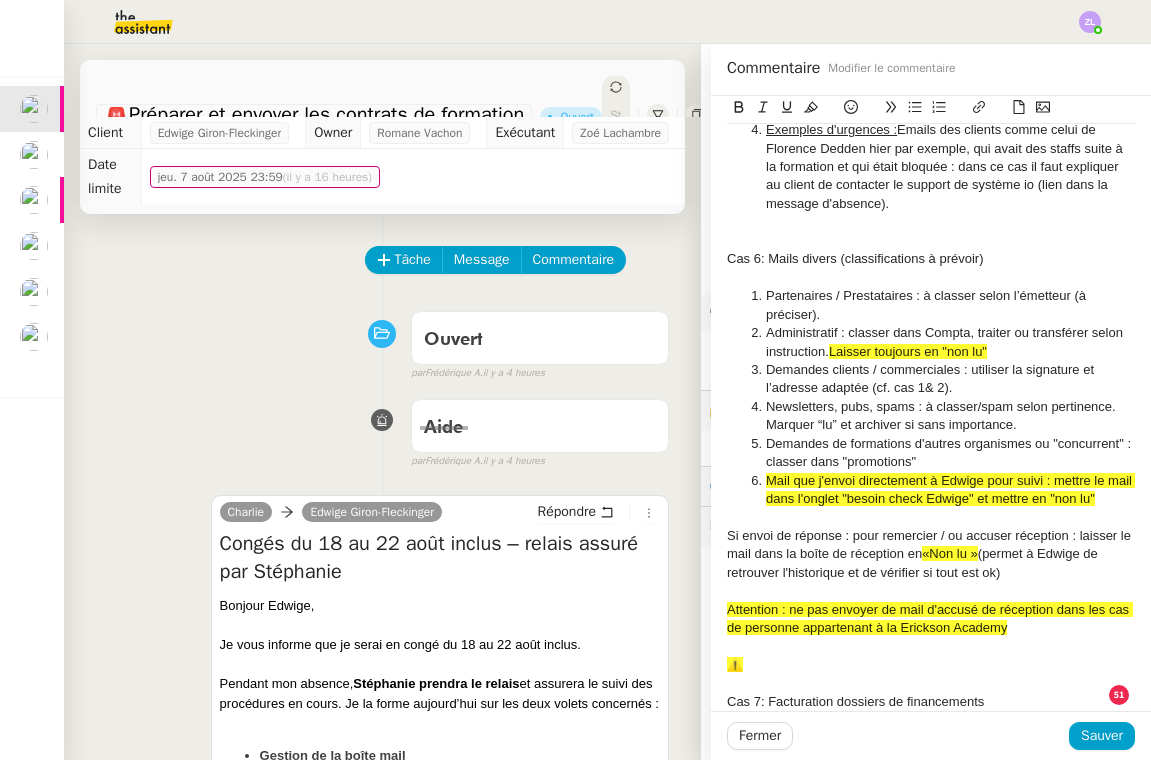 click on "⚠️" 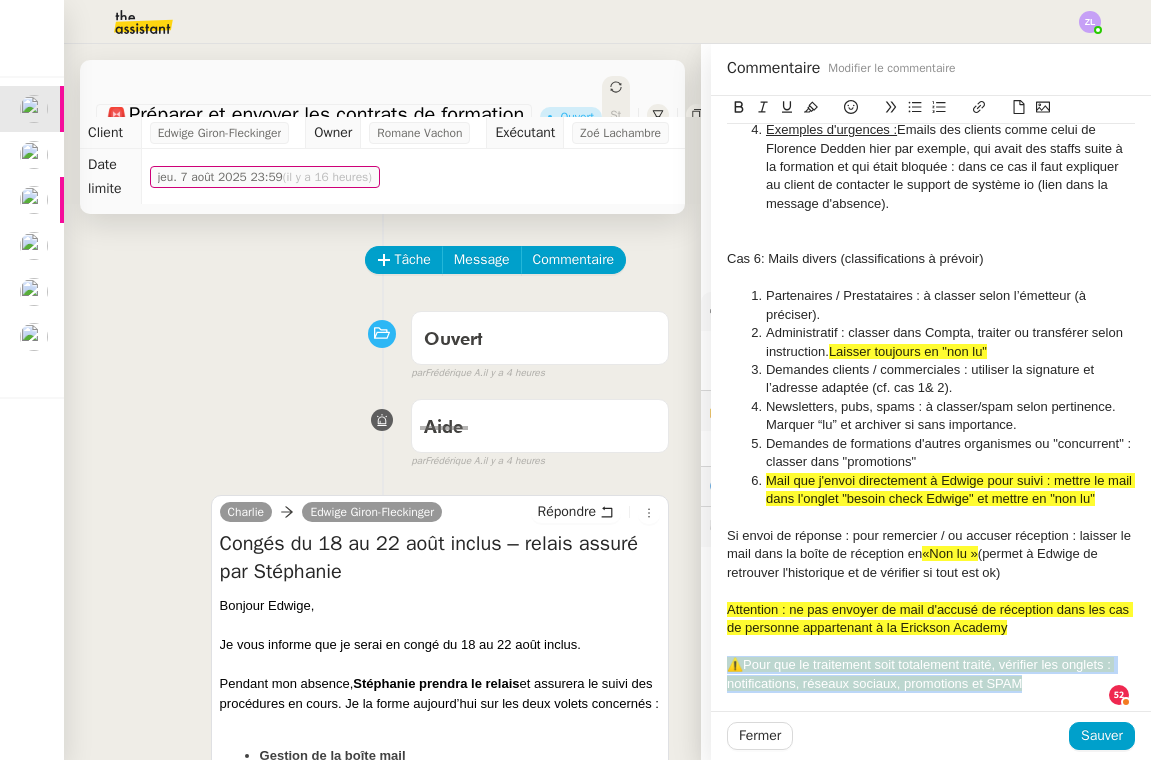 drag, startPoint x: 1031, startPoint y: 672, endPoint x: 696, endPoint y: 642, distance: 336.3406 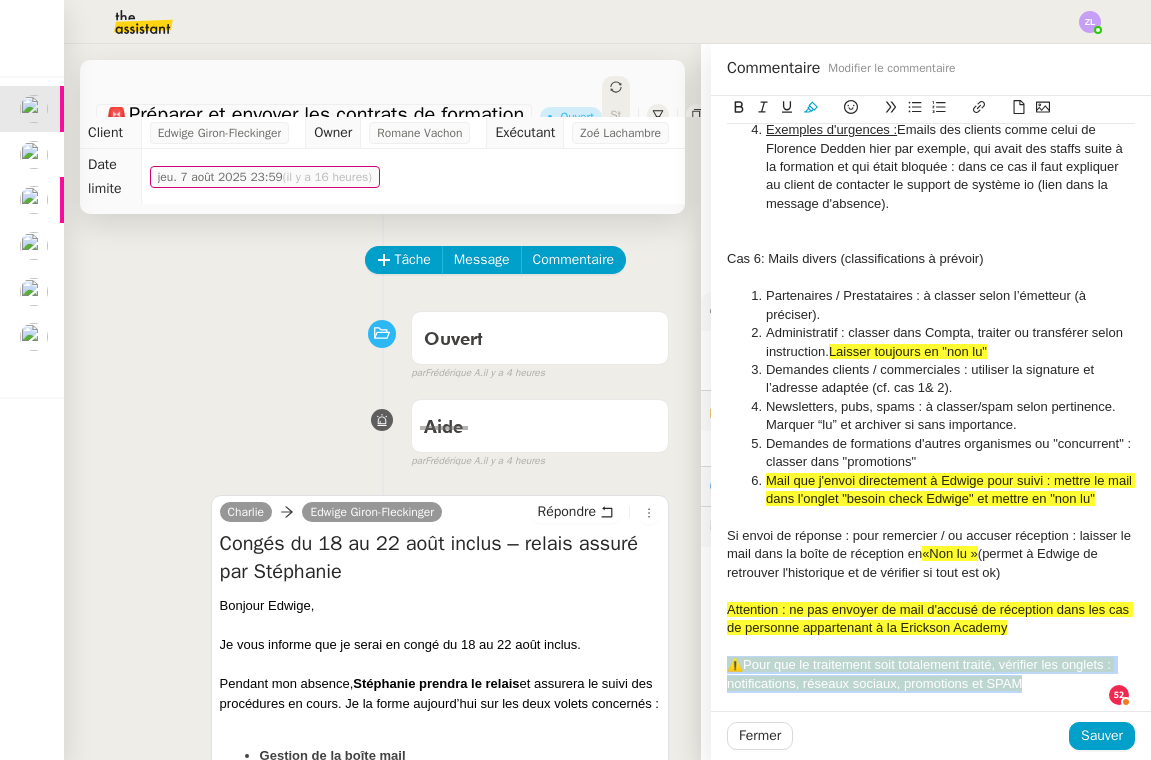 click 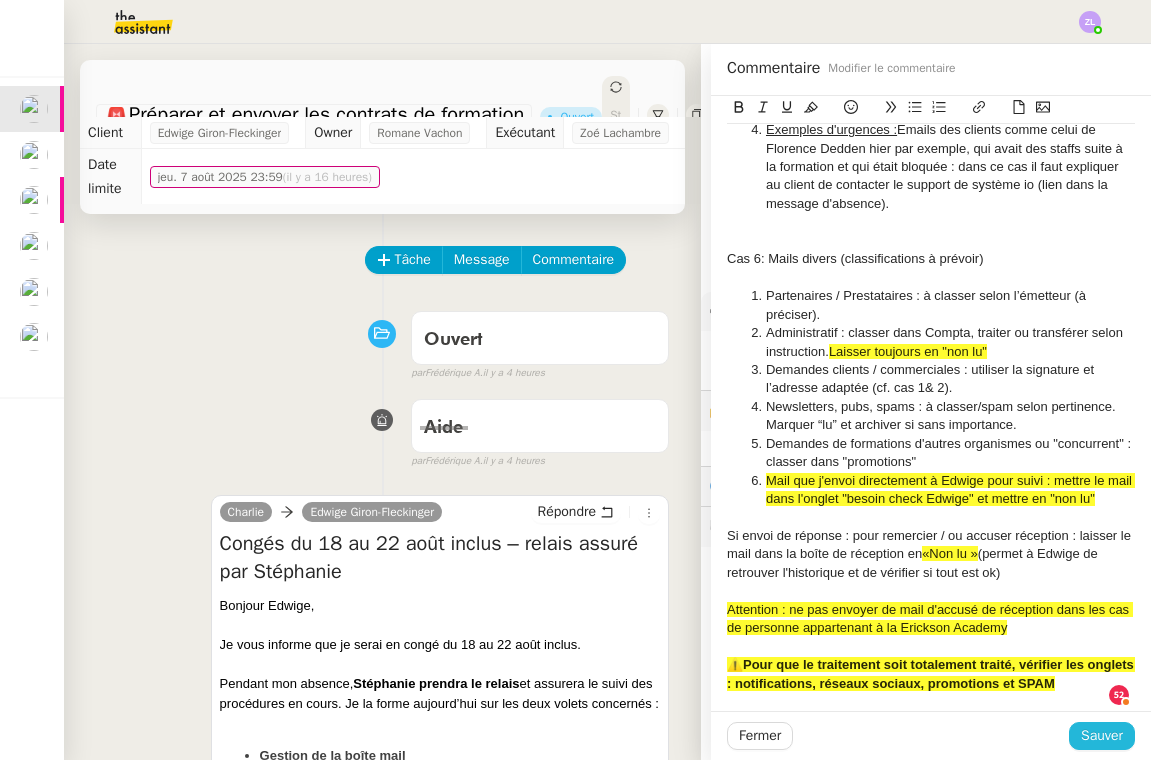 click on "Sauver" 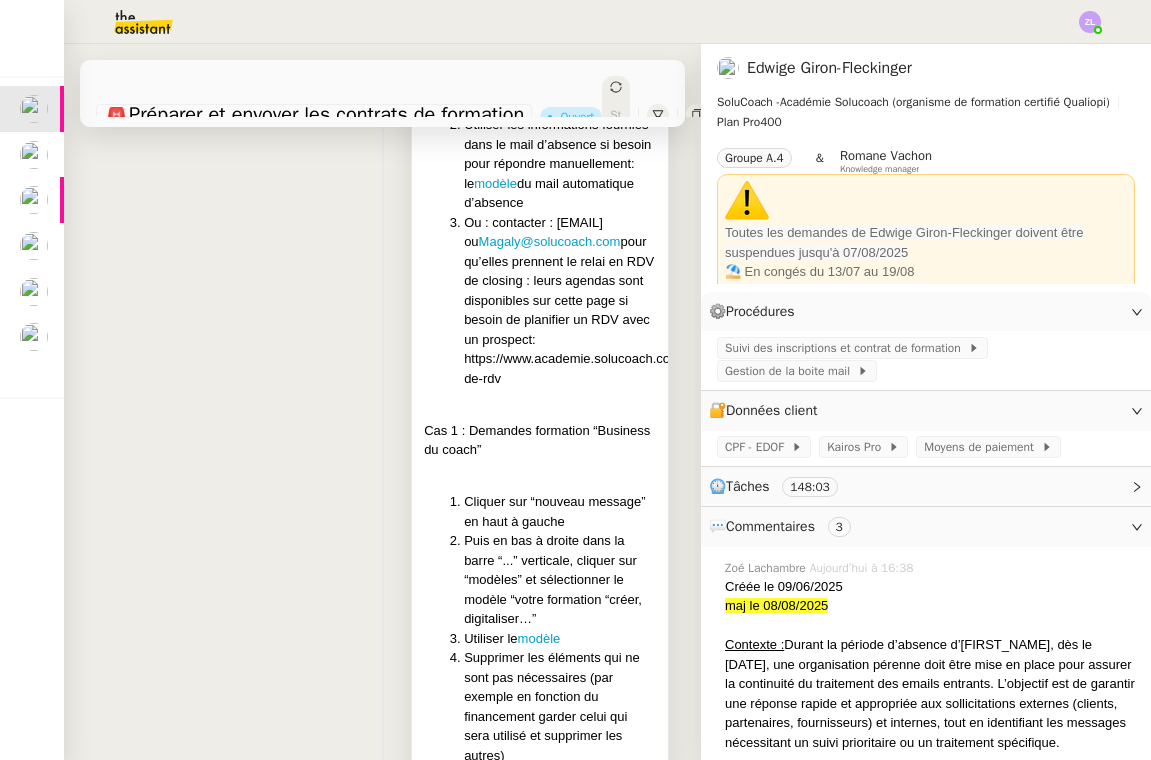 scroll, scrollTop: 1468, scrollLeft: 0, axis: vertical 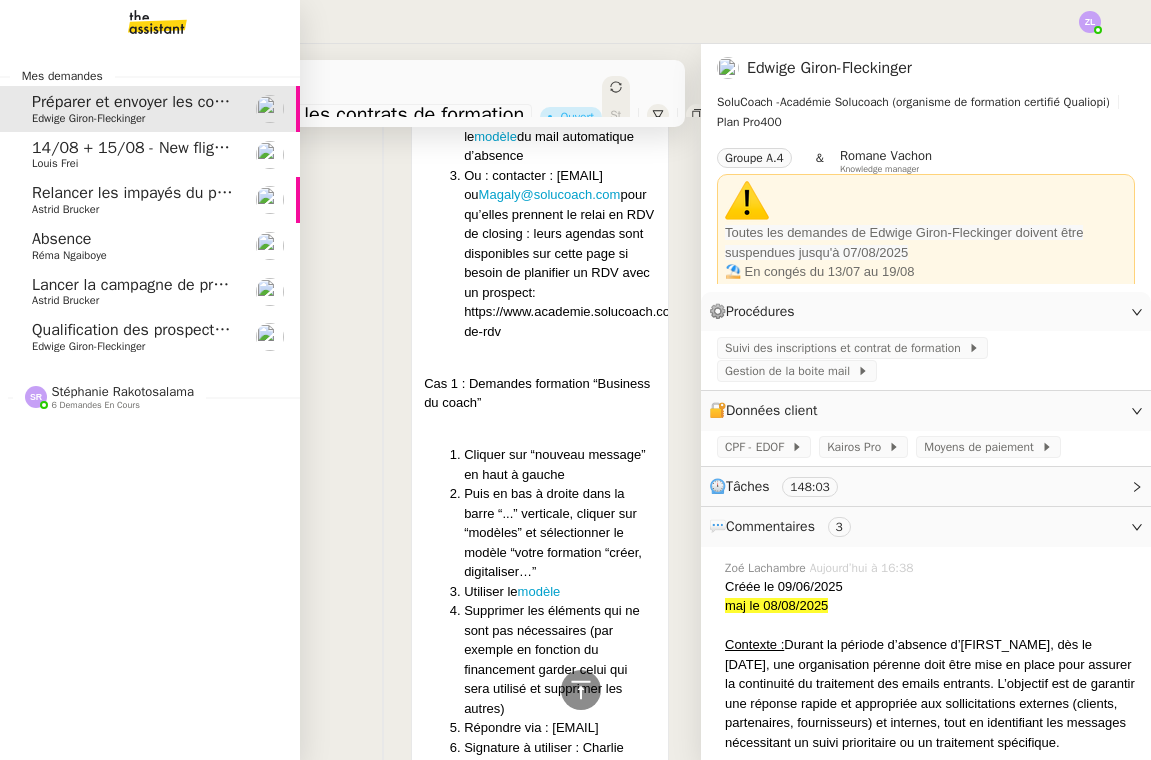 click on "Qualification des prospects entrants pour Solucoach- 29 avril 2025" 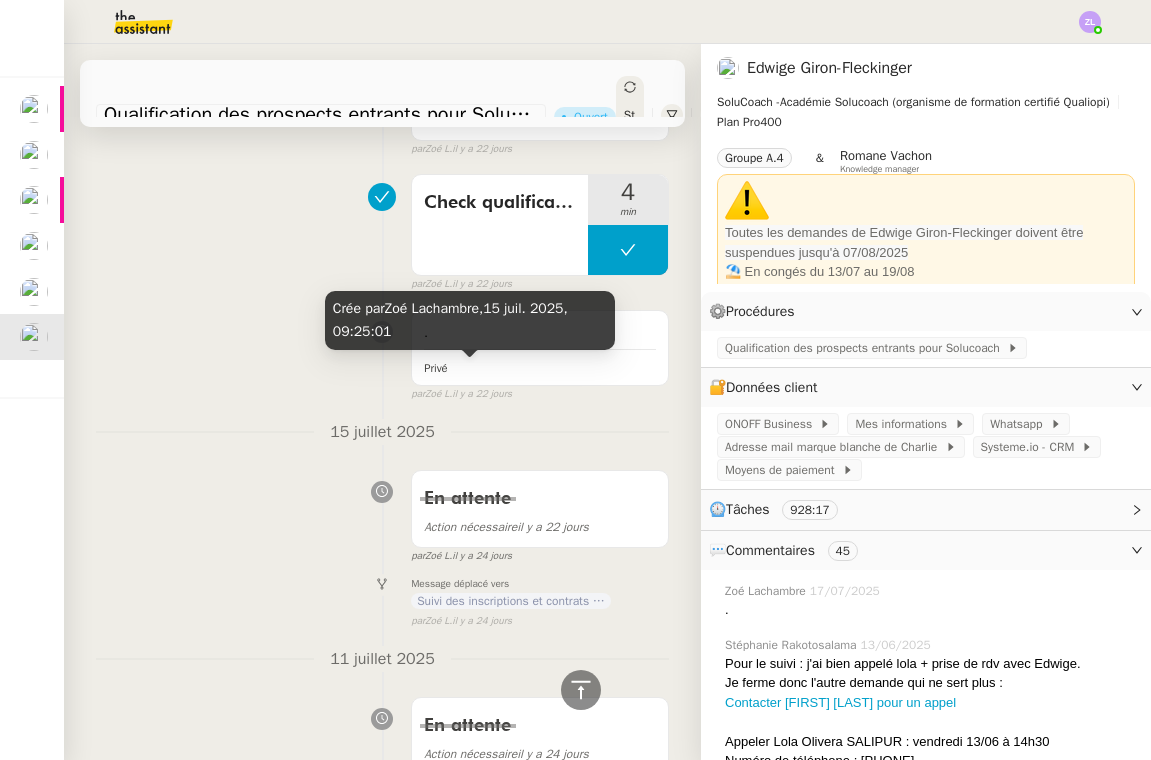 scroll, scrollTop: 2886, scrollLeft: 0, axis: vertical 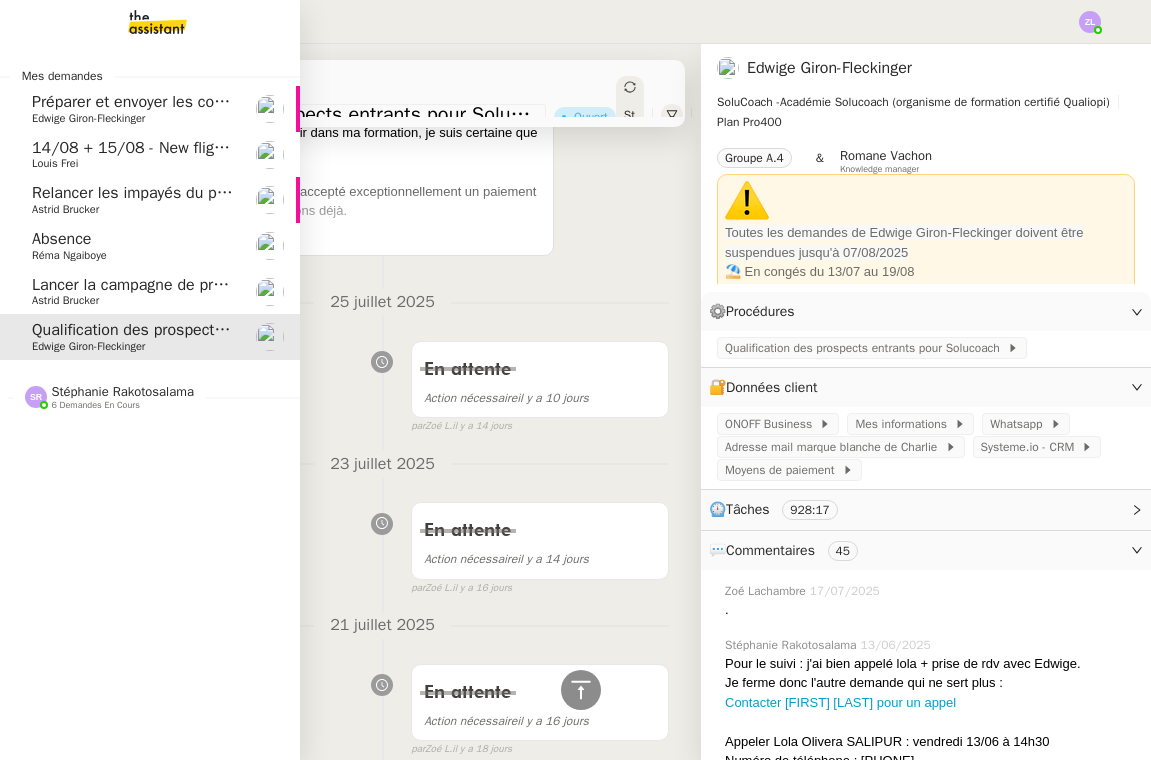 click on "Edwige Giron-Fleckinger" 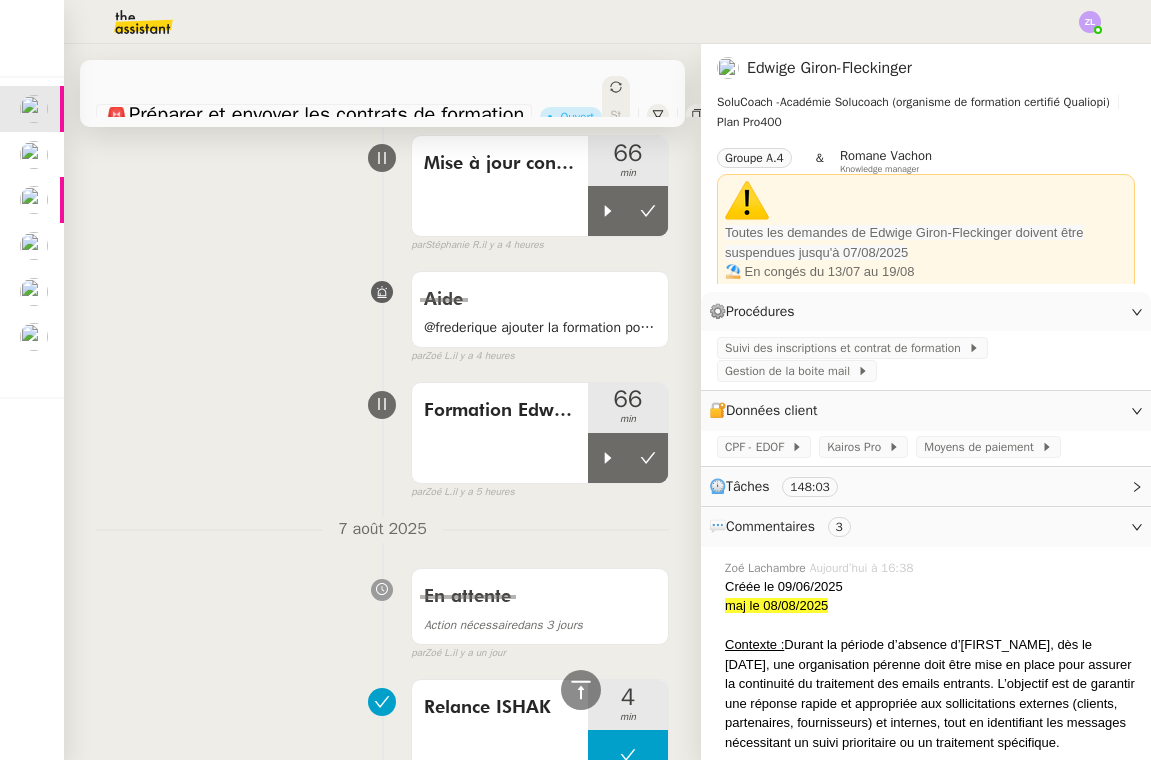 scroll, scrollTop: 7902, scrollLeft: 0, axis: vertical 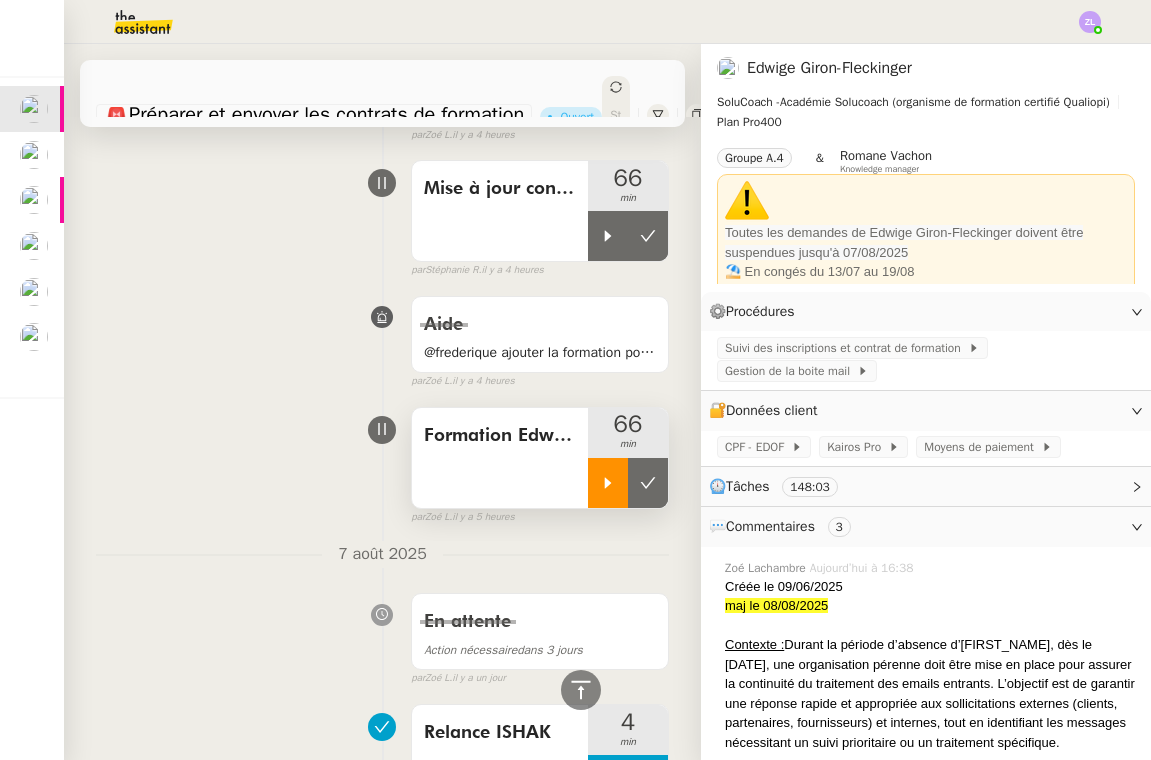 click 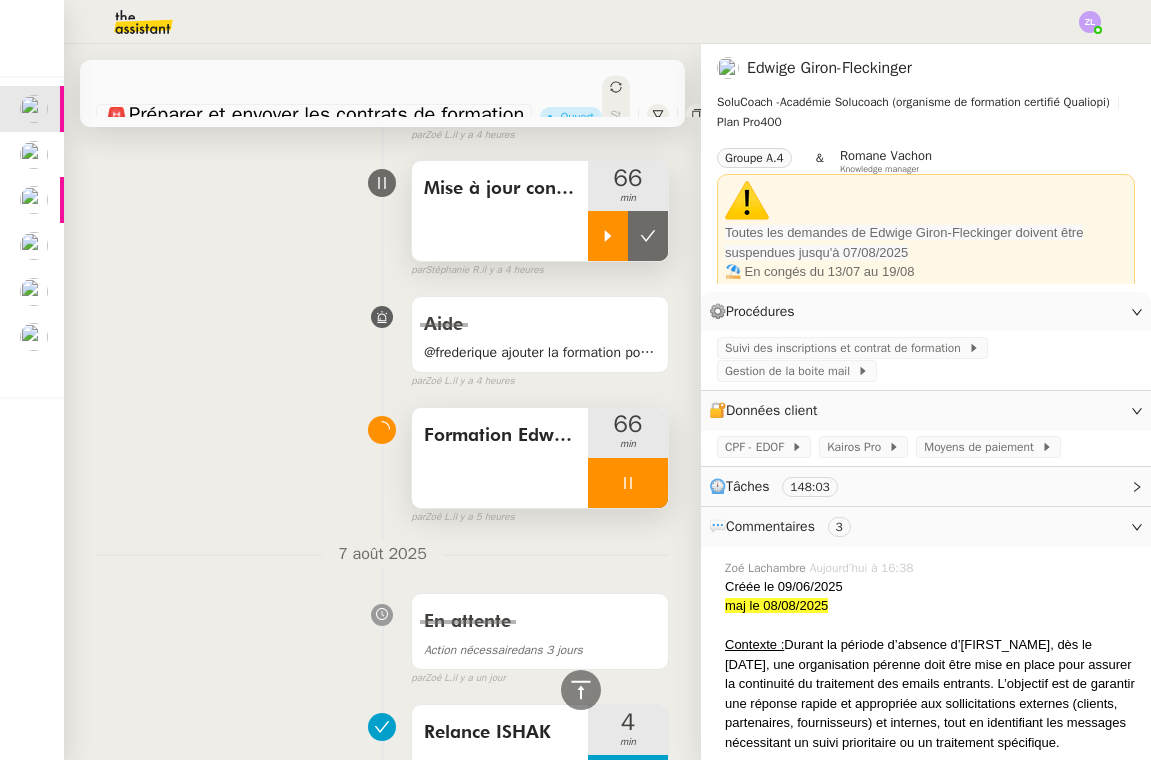 click at bounding box center (608, 236) 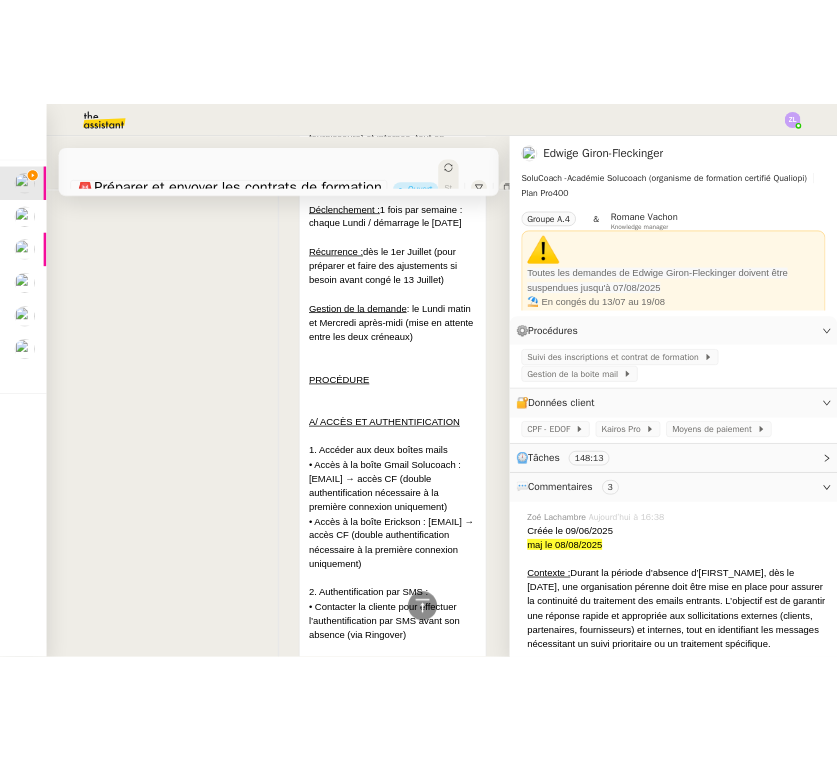 scroll, scrollTop: 390, scrollLeft: 0, axis: vertical 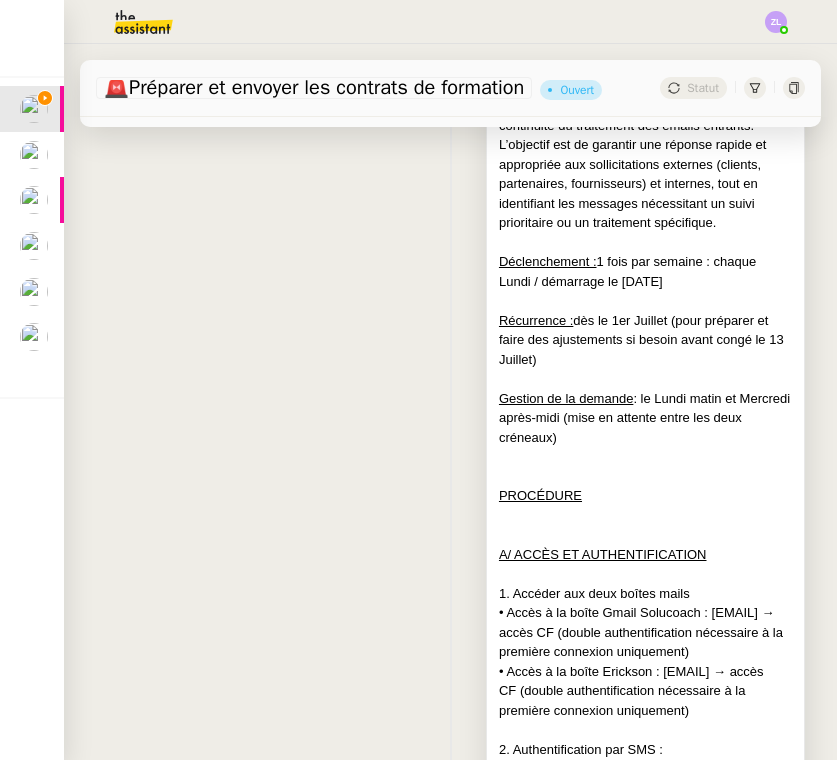 click on "Récurrence :  dès le [DATE] (pour préparer et faire des ajustements si besoin avant congé le [DATE])" at bounding box center (645, 340) 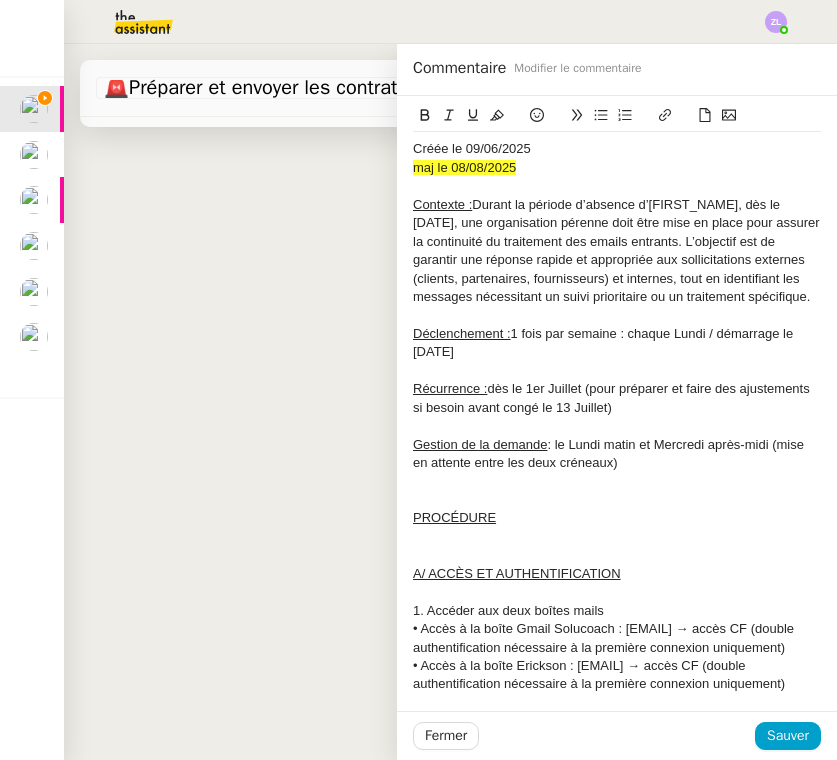 scroll, scrollTop: 0, scrollLeft: 0, axis: both 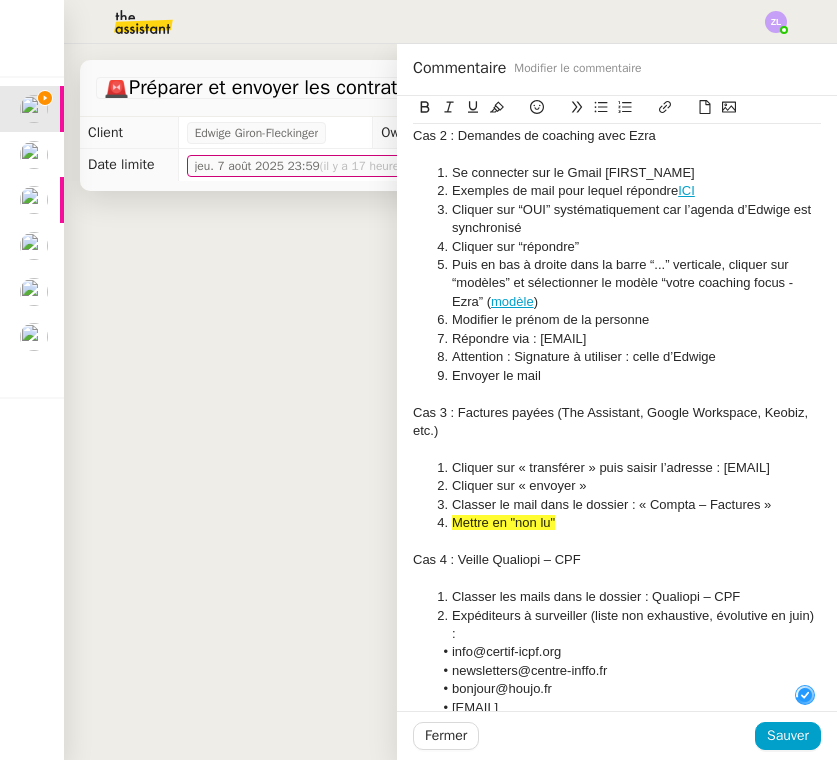 drag, startPoint x: 438, startPoint y: 335, endPoint x: 707, endPoint y: 334, distance: 269.00186 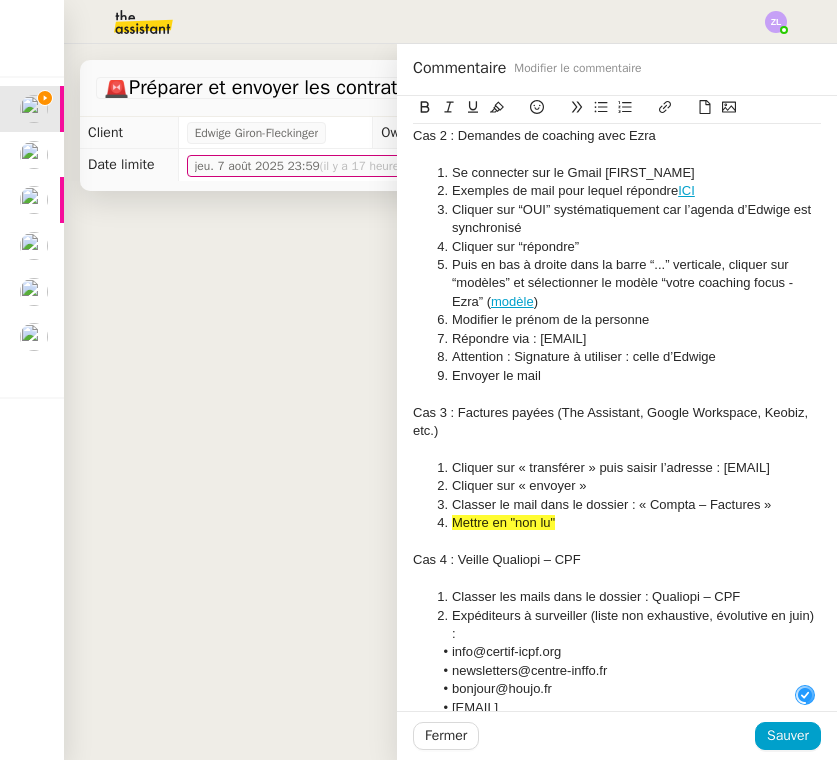 click on "Répondre via : [EMAIL]" 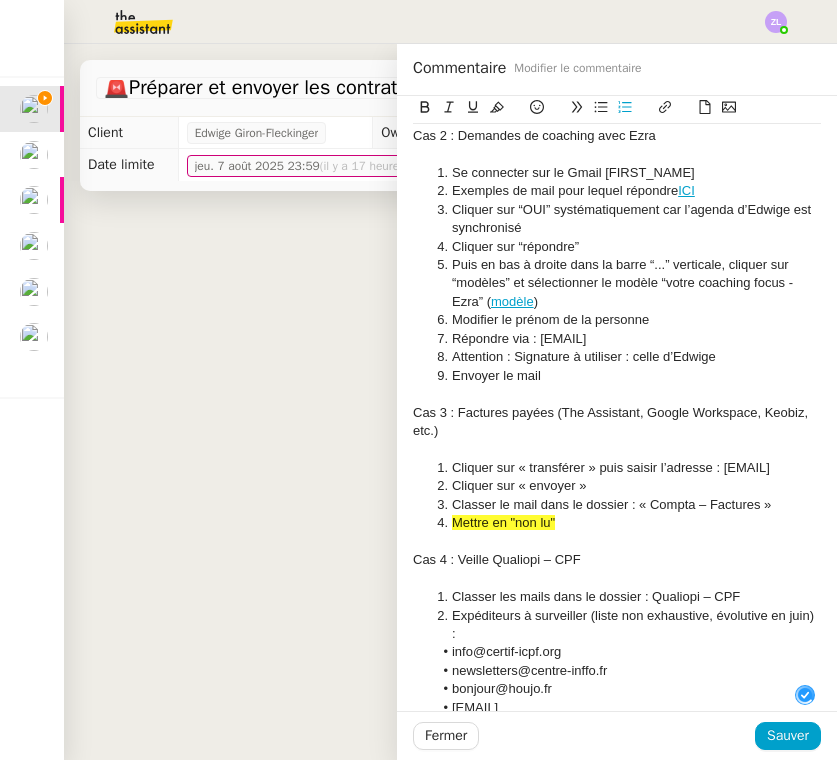 click 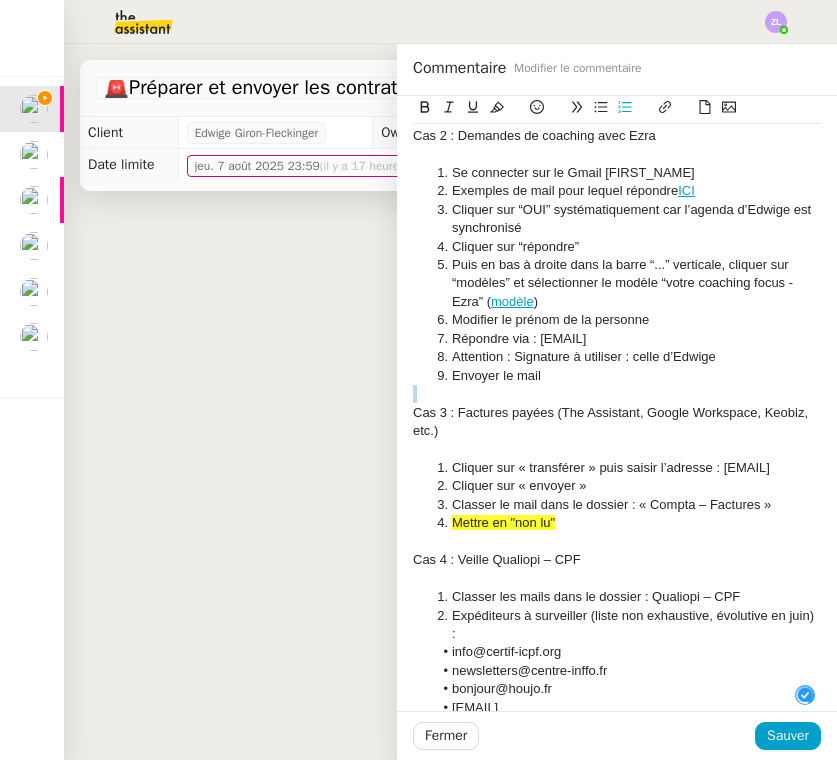 click 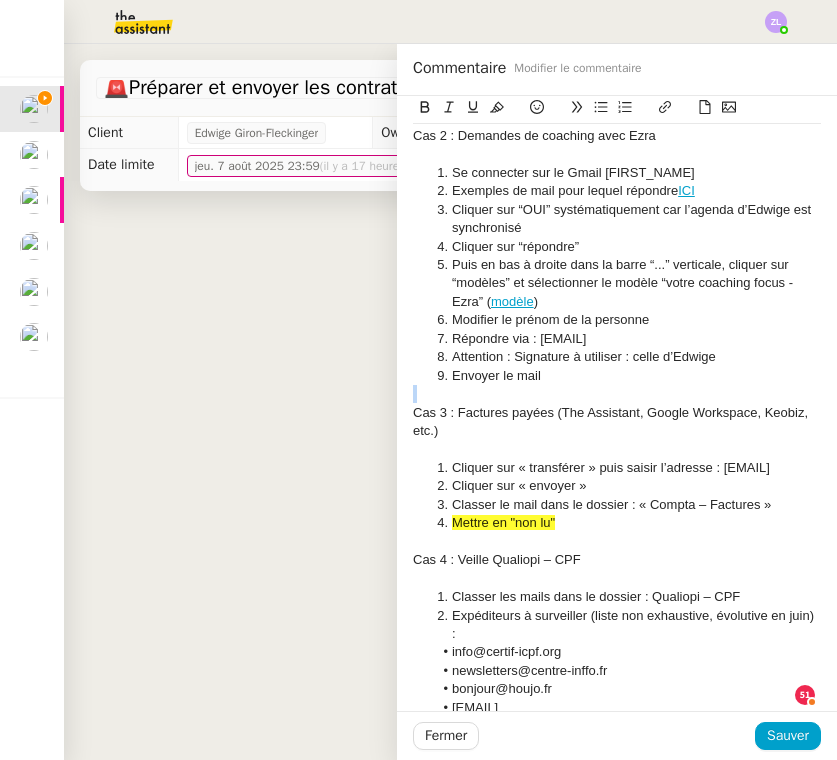 click on "Cas 3 : Factures payées (The Assistant, Google Workspace, Keobiz, etc.)" 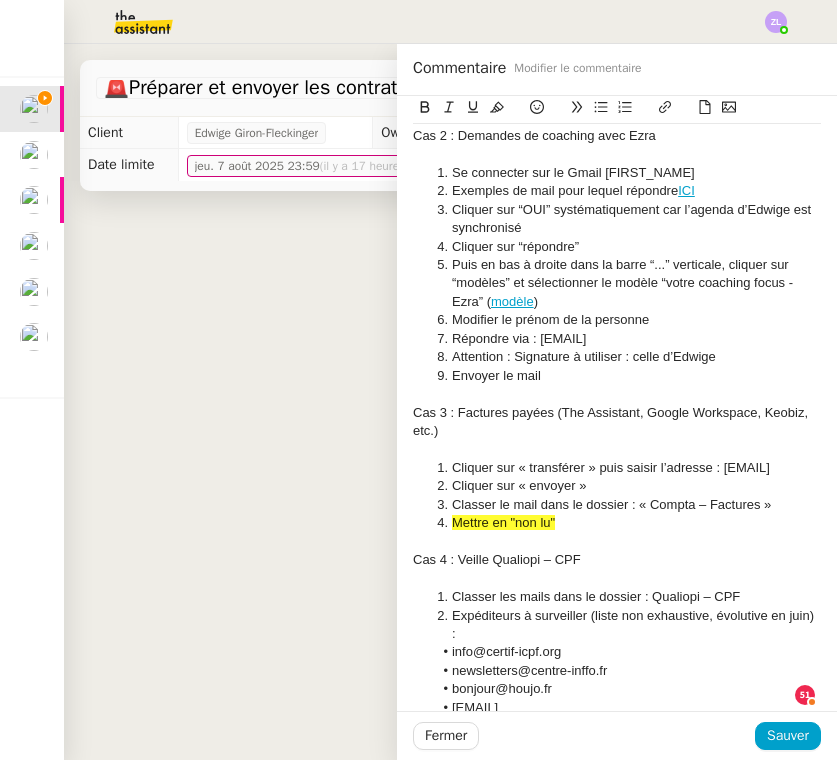 scroll, scrollTop: 1311, scrollLeft: 0, axis: vertical 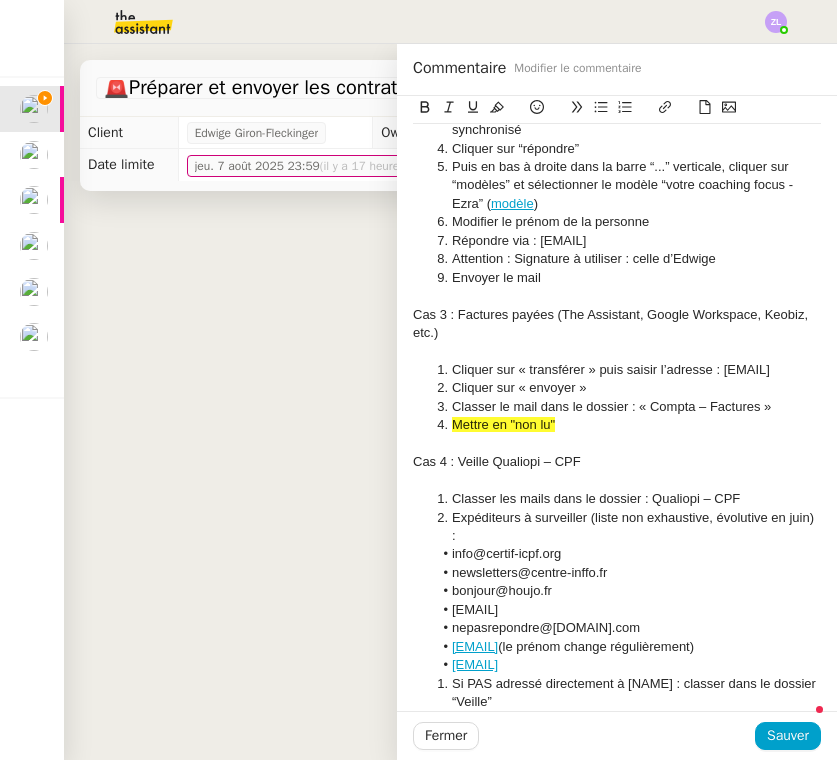 click on "Cliquer sur « transférer » puis saisir l’adresse : [EMAIL]" 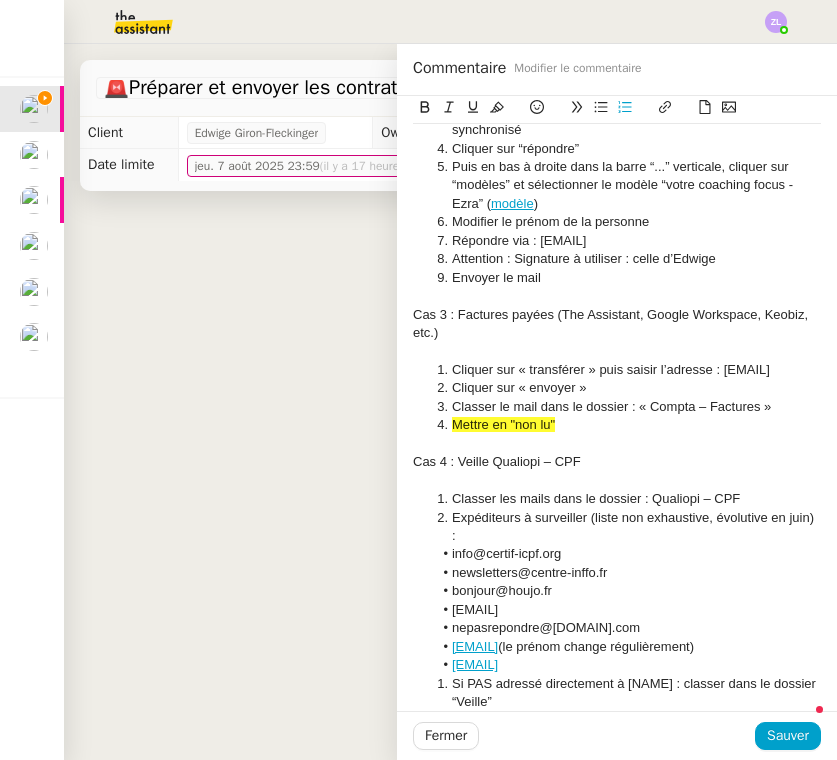 drag, startPoint x: 725, startPoint y: 367, endPoint x: 723, endPoint y: 385, distance: 18.110771 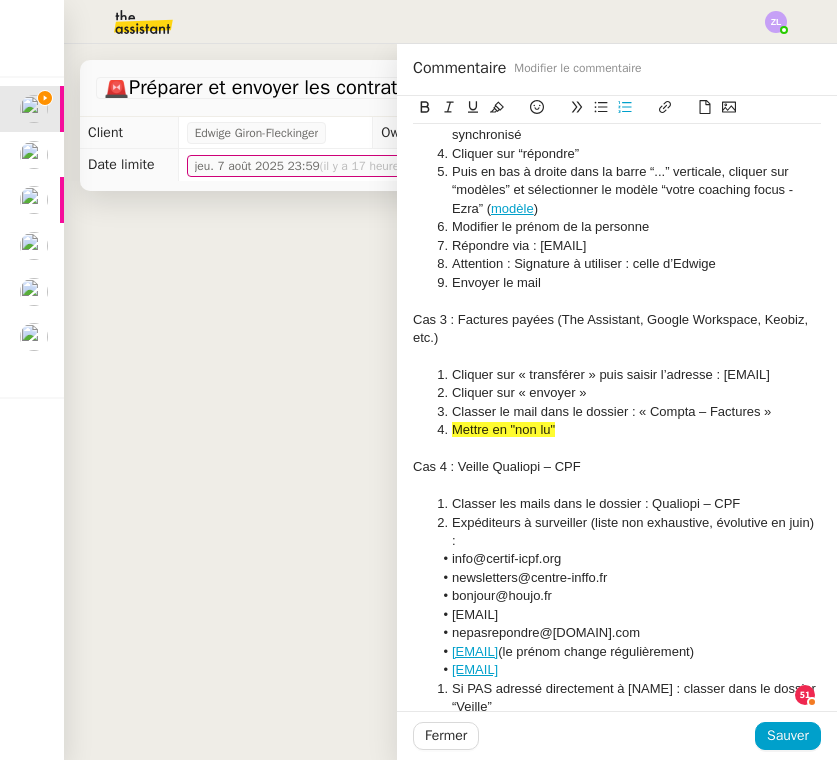scroll, scrollTop: 1329, scrollLeft: 0, axis: vertical 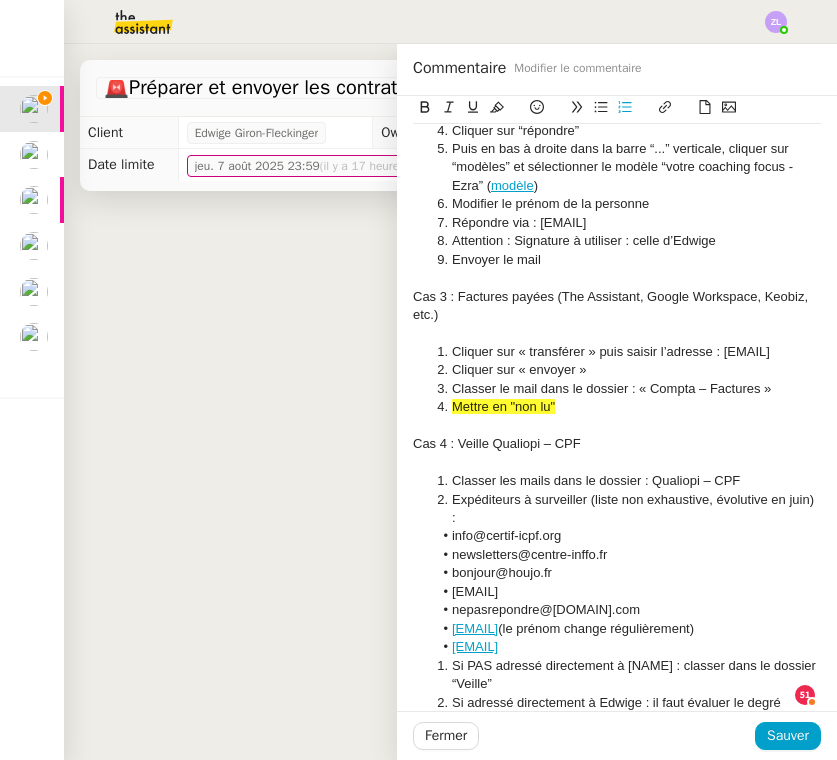click on "Classer le mail dans le dossier : « Compta – Factures »" 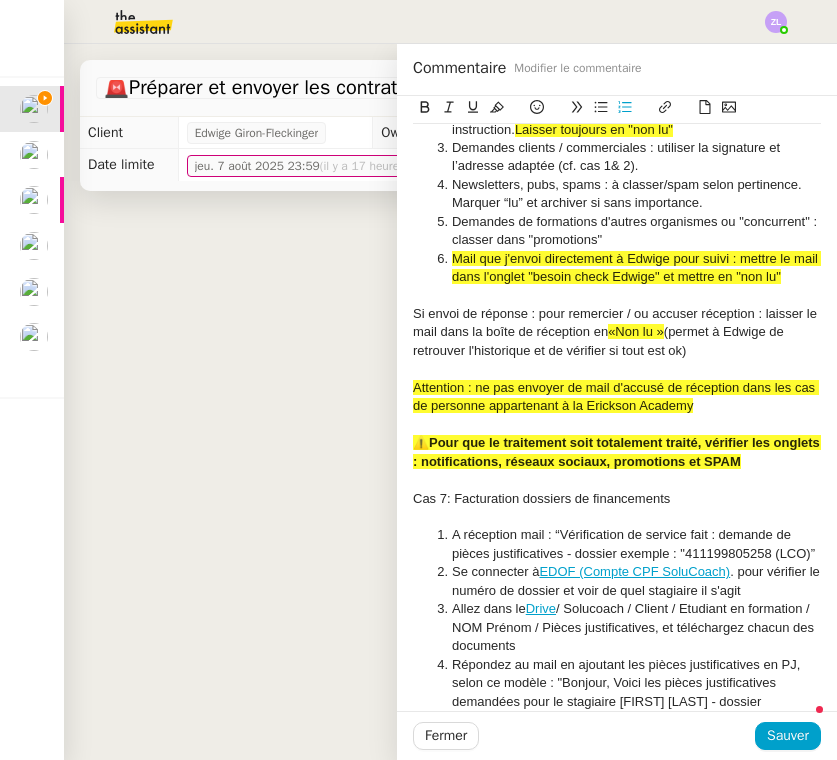 scroll, scrollTop: 2800, scrollLeft: 0, axis: vertical 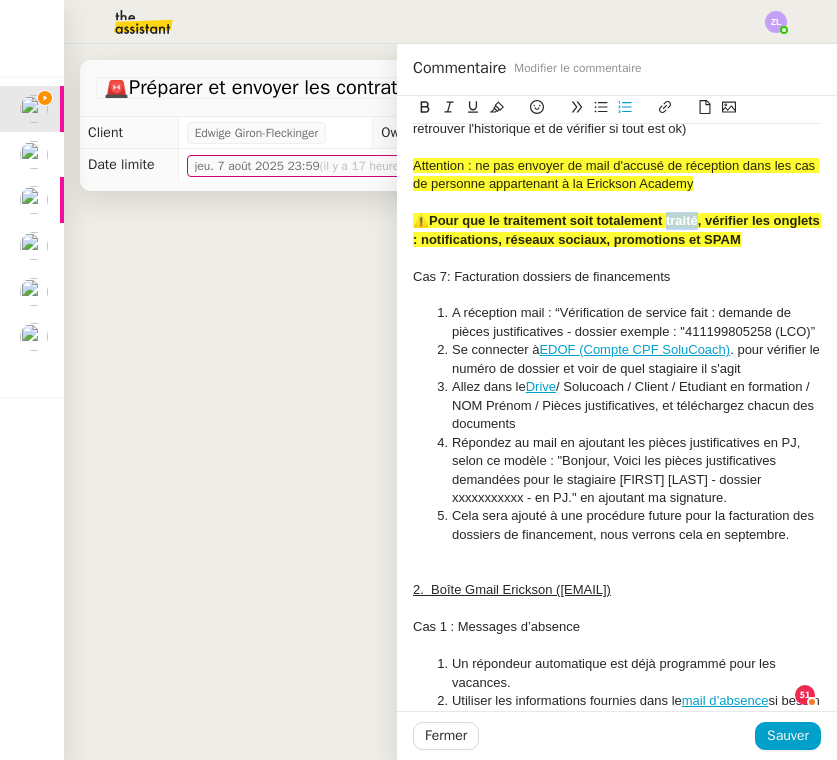 drag, startPoint x: 699, startPoint y: 202, endPoint x: 667, endPoint y: 203, distance: 32.01562 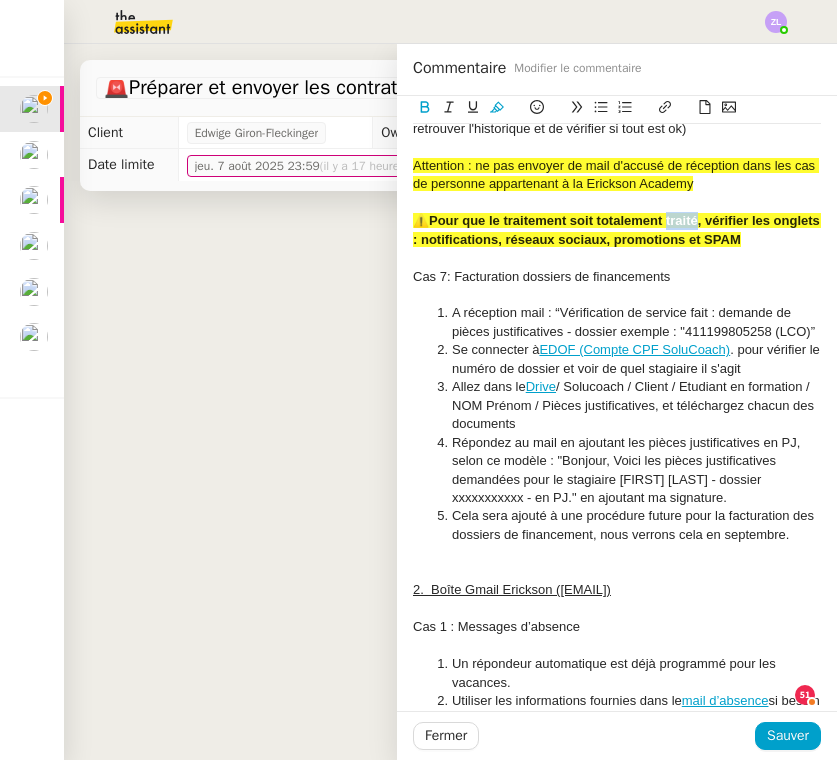 type 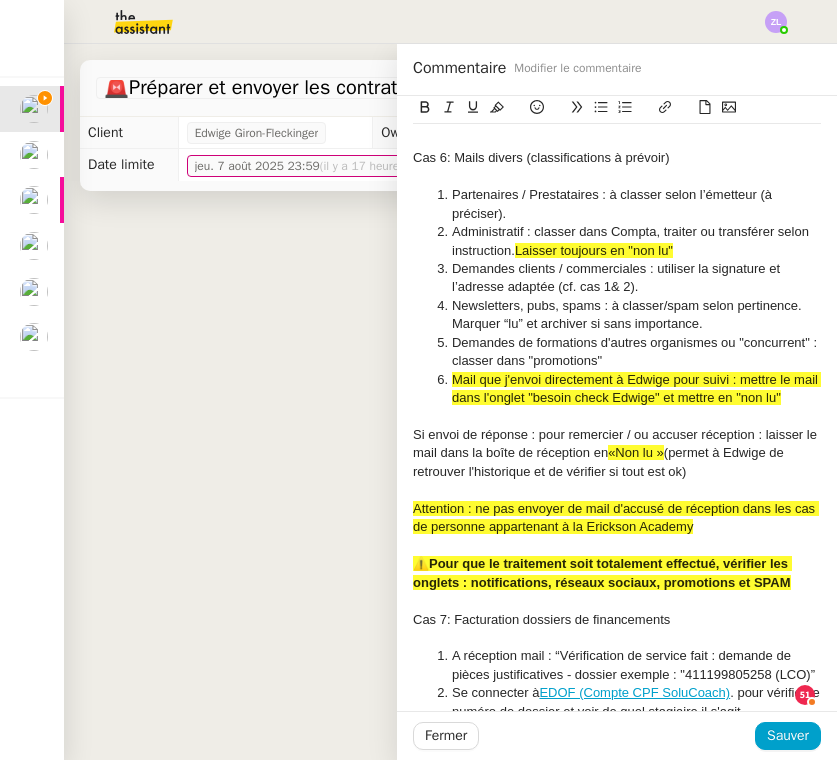 scroll, scrollTop: 2363, scrollLeft: 0, axis: vertical 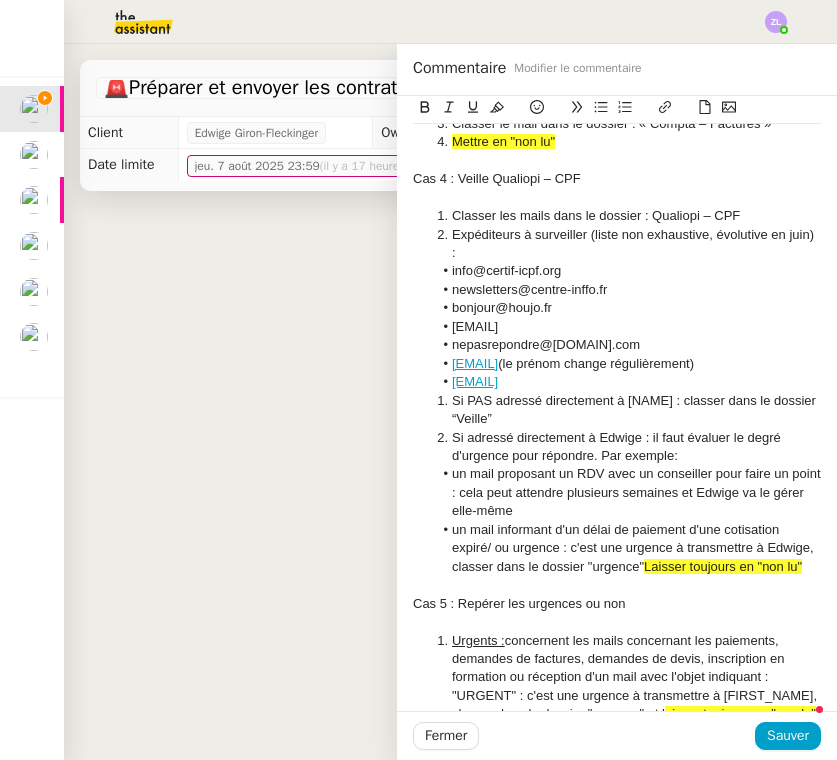 drag, startPoint x: 453, startPoint y: 283, endPoint x: 659, endPoint y: 388, distance: 231.21635 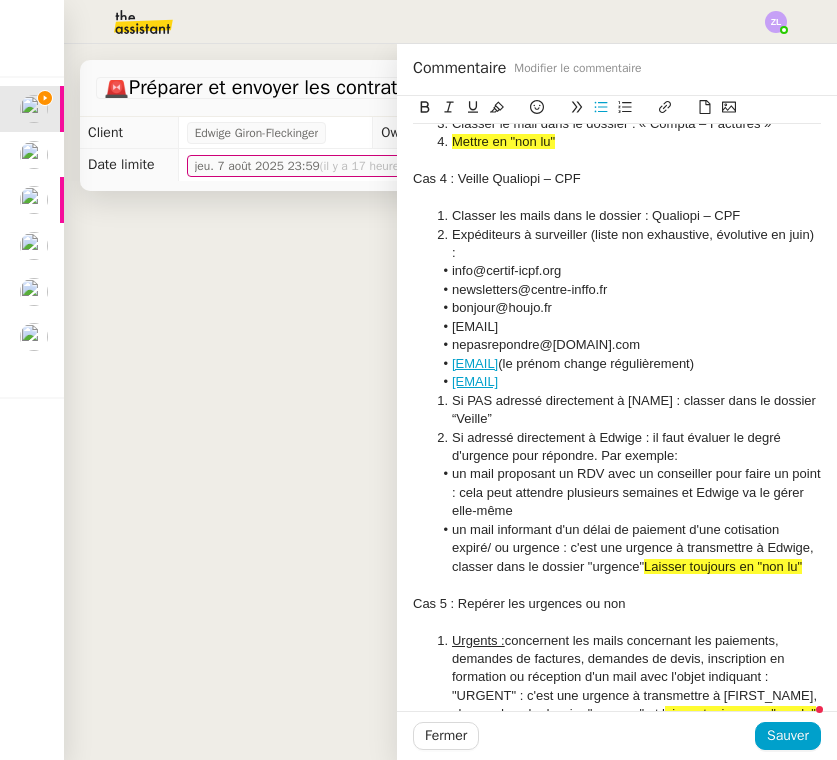 click on "[EMAIL]" 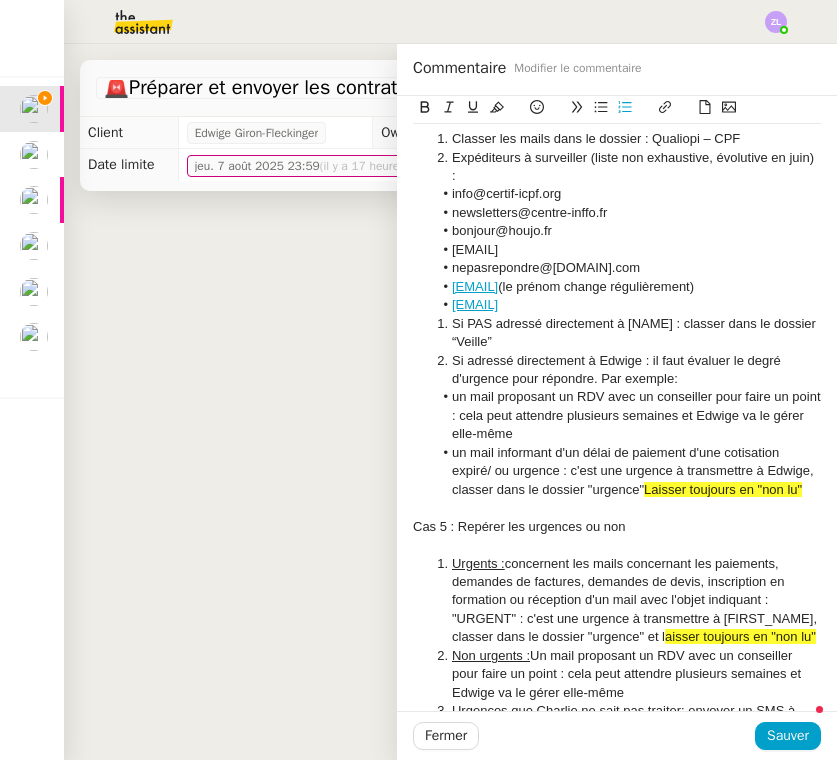 scroll, scrollTop: 1672, scrollLeft: 0, axis: vertical 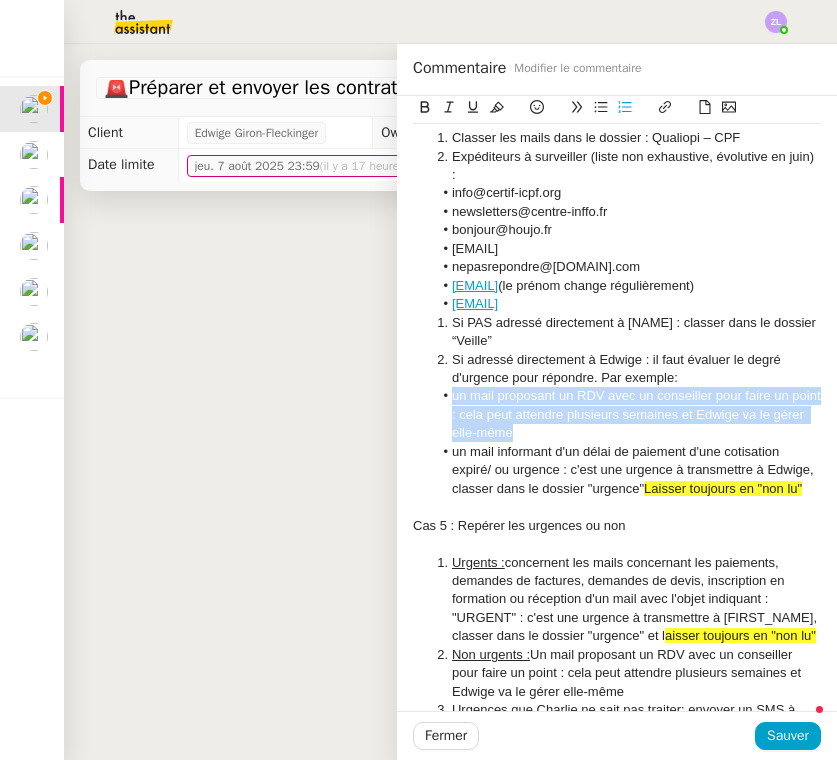 drag, startPoint x: 522, startPoint y: 433, endPoint x: 449, endPoint y: 403, distance: 78.92401 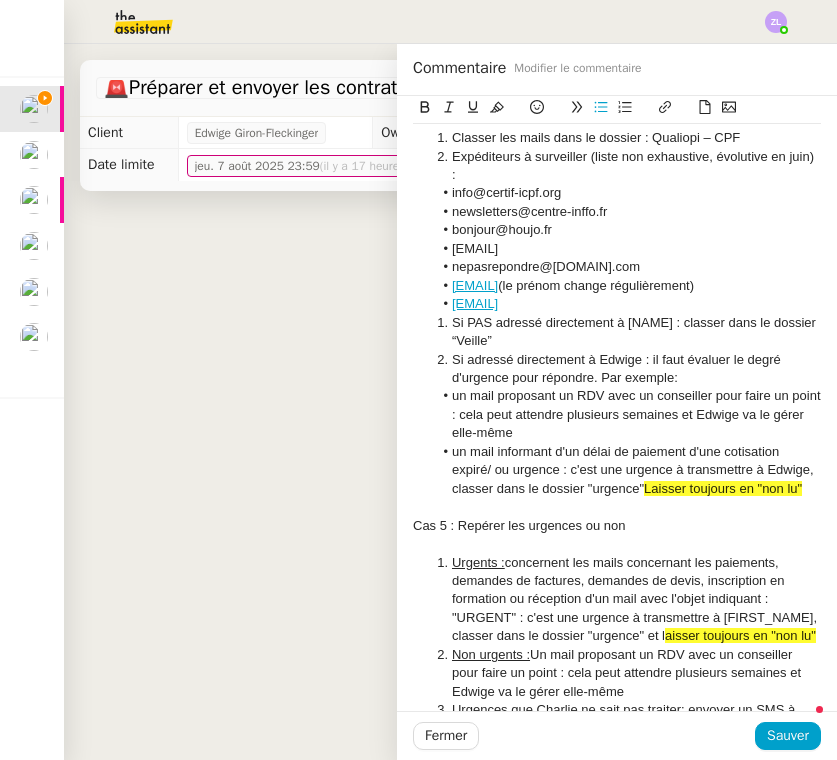 click on "un mail informant d'un délai de paiement d'une cotisation expiré/ ou urgence : c'est une urgence à transmettre à [FIRST], classer dans le dossier "urgence"   Laisser toujours en "non lu"" 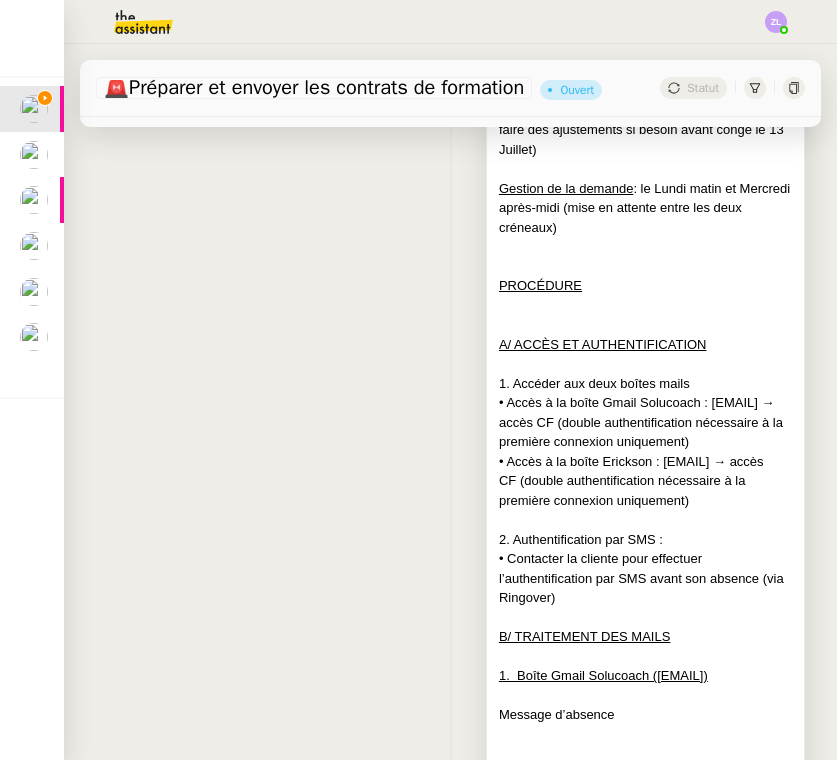 scroll, scrollTop: 719, scrollLeft: 0, axis: vertical 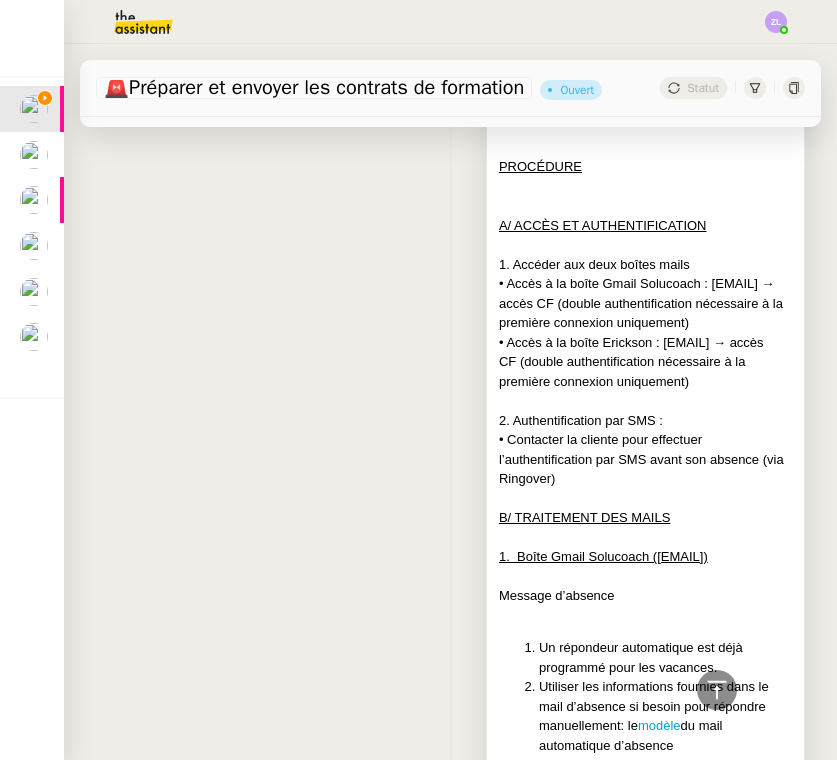 click on "• Contacter la cliente pour effectuer l’authentification par SMS avant son absence (via Ringover)" at bounding box center (645, 459) 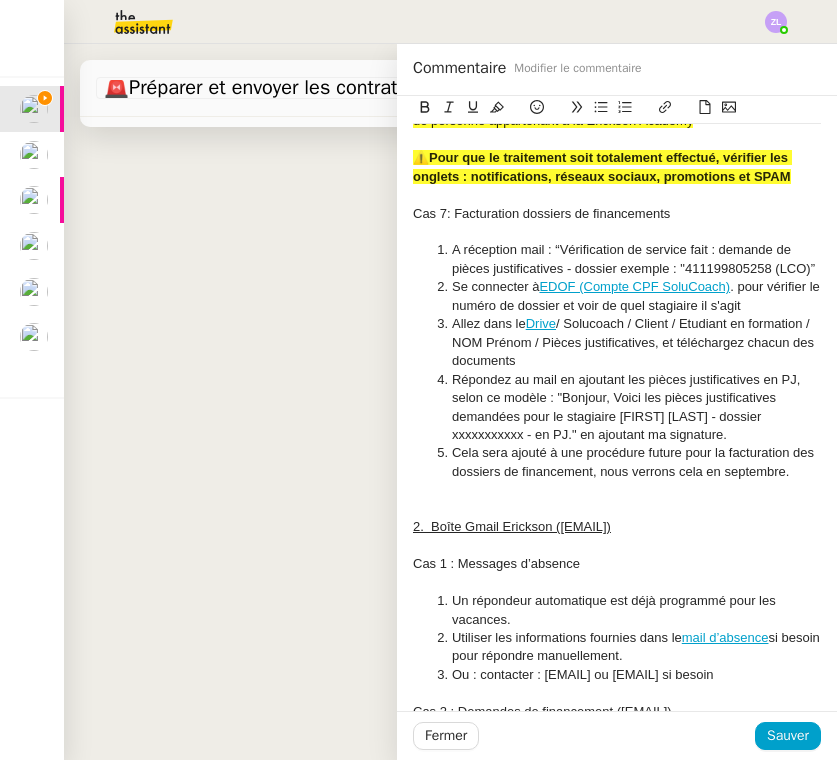 scroll, scrollTop: 2820, scrollLeft: 0, axis: vertical 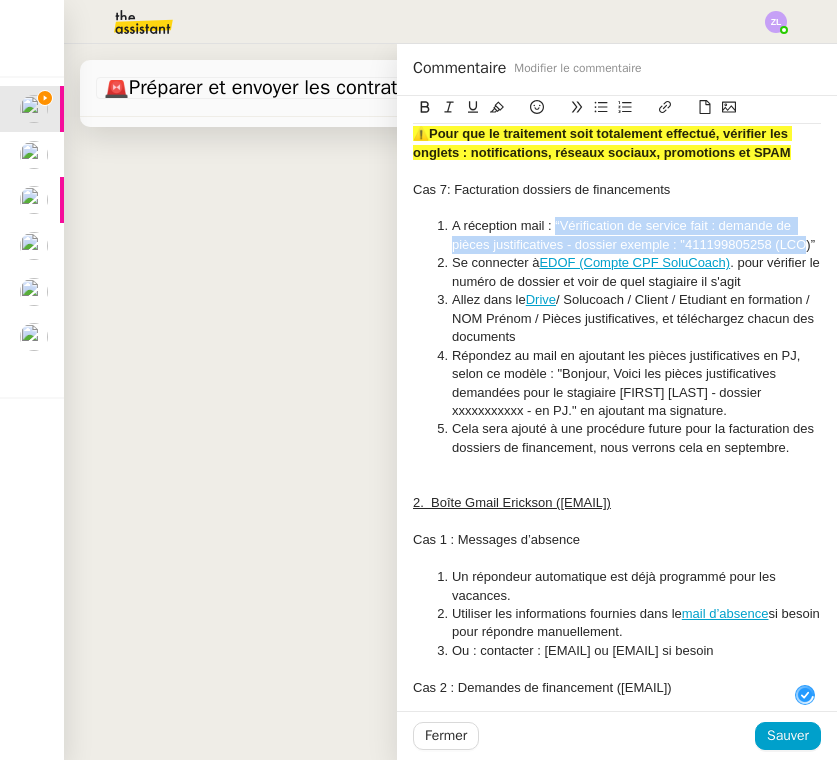 drag, startPoint x: 554, startPoint y: 206, endPoint x: 804, endPoint y: 219, distance: 250.33777 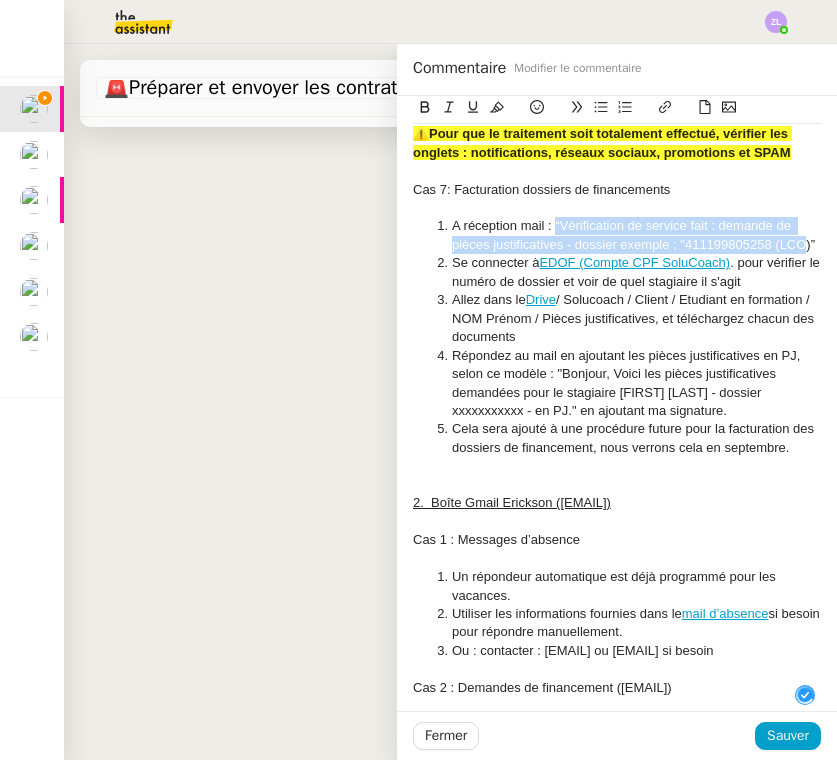 click on "A réception mail : “Vérification de service fait : demande de pièces justificatives - dossier exemple : "411199805258 (LCO)”" 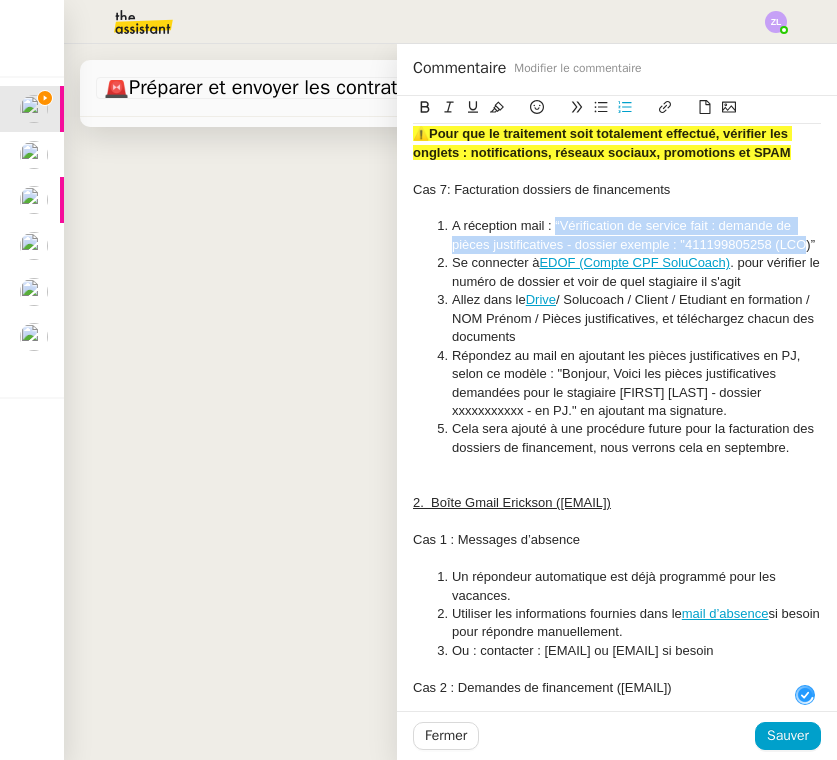 click on "A réception mail : “Vérification de service fait : demande de pièces justificatives - dossier exemple : "411199805258 (LCO)”" 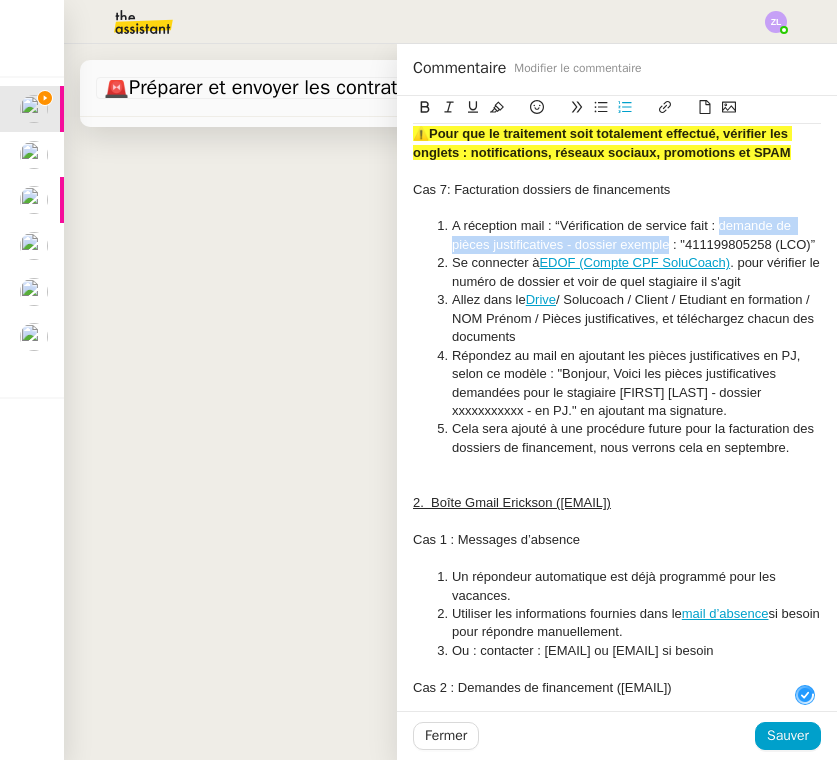 drag, startPoint x: 719, startPoint y: 206, endPoint x: 669, endPoint y: 224, distance: 53.14132 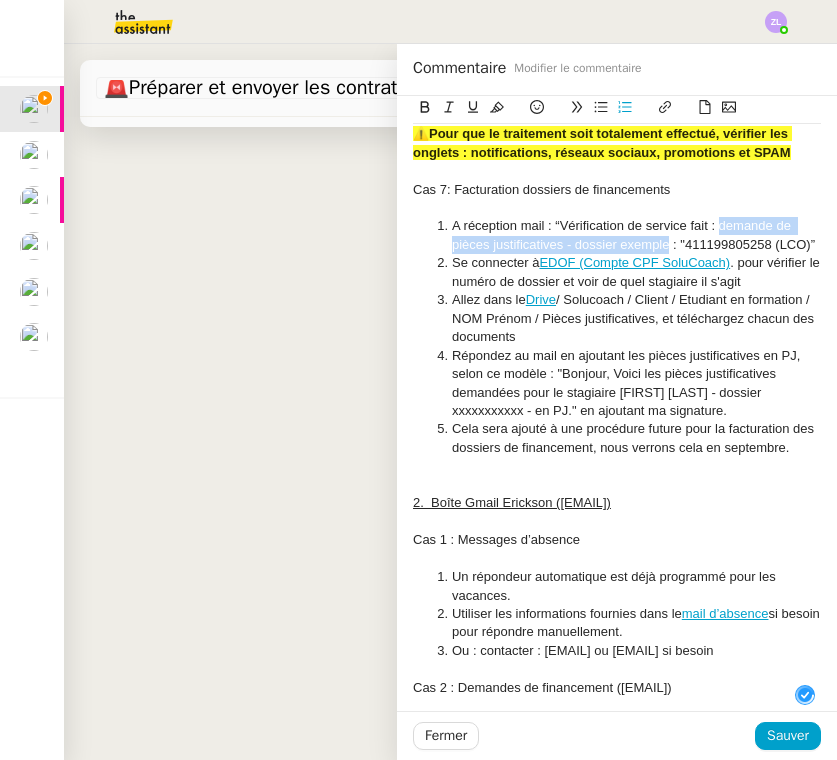 copy on "demande de pièces justificatives - dossier exemple" 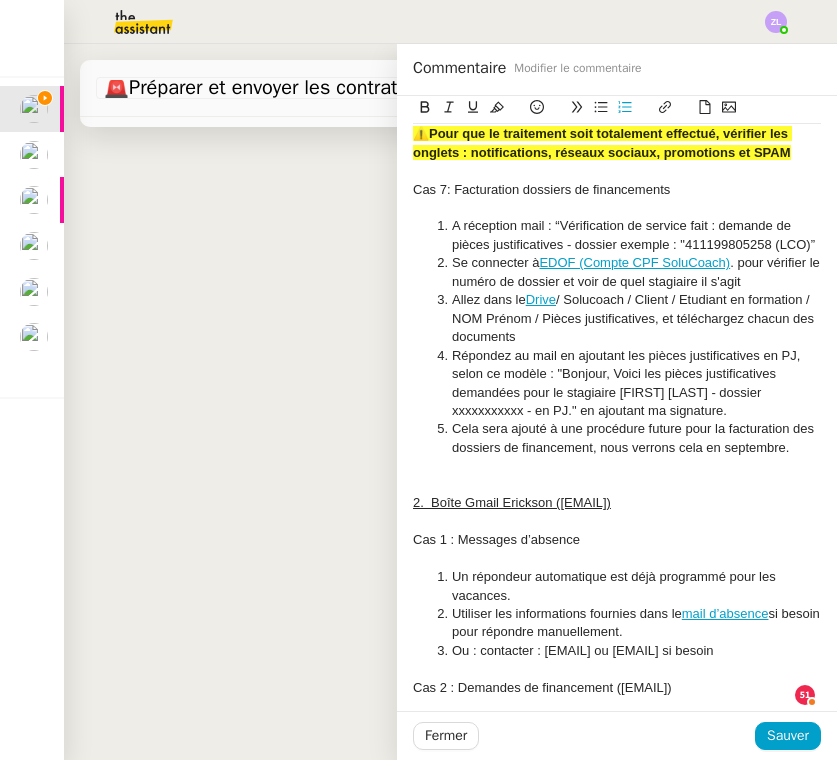 click on "A réception mail : “Vérification de service fait : demande de pièces justificatives - dossier exemple : "411199805258 (LCO)” Se connecter à  EDOF (Compte CPF SoluCoach) . pour vérifier le numéro de dossier et voir de quel stagiaire il s'agit Allez dans le  Drive  / Solucoach / Client / Etudiant en formation / [LAST] [FIRST] / Pièces justificatives, et téléchargez chacun des documents Répondez au mail en ajoutant les pièces justificatives en PJ, selon ce modèle : "Bonjour, Voici les pièces justificatives demandées pour le stagiaire [FIRST] [LAST] - dossier xxxxxxxxxxx - en PJ." en ajoutant ma signature. Cela sera ajouté à une procédure future pour la facturation des dossiers de financement, nous verrons cela en septembre." 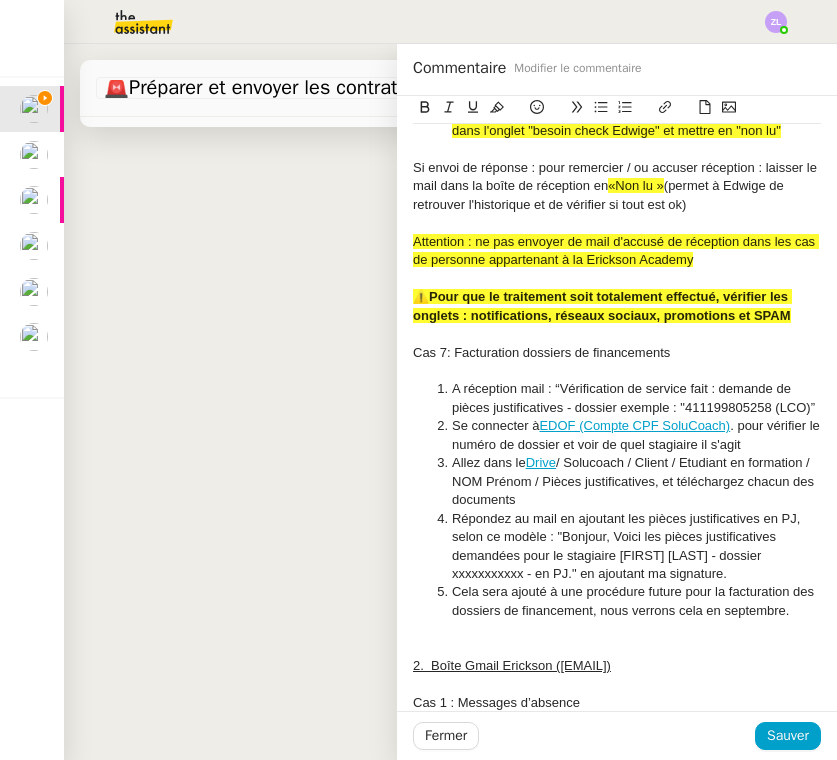 scroll, scrollTop: 2615, scrollLeft: 0, axis: vertical 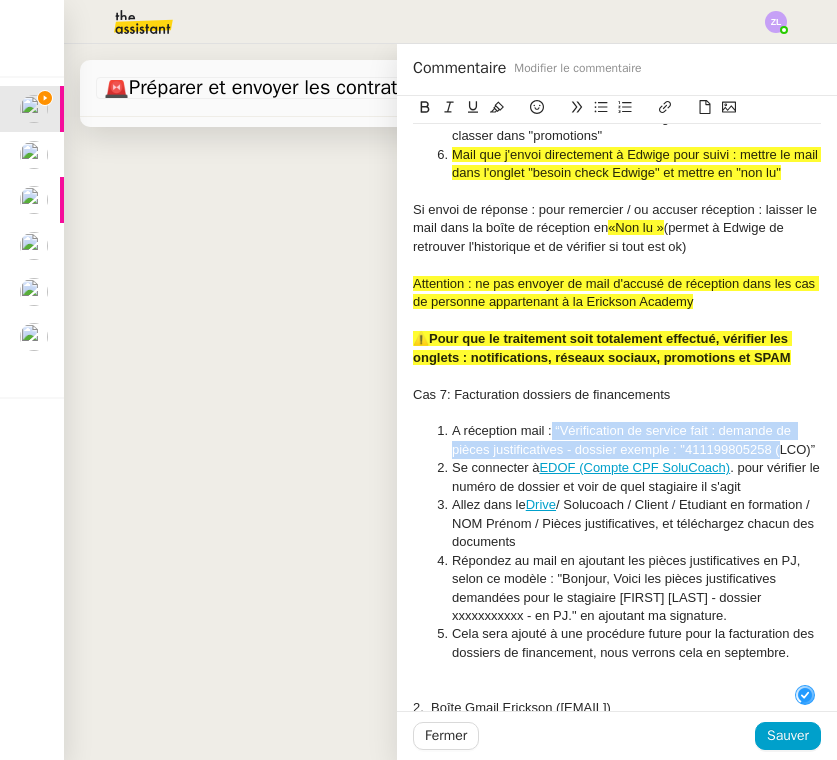 drag, startPoint x: 552, startPoint y: 409, endPoint x: 779, endPoint y: 432, distance: 228.16222 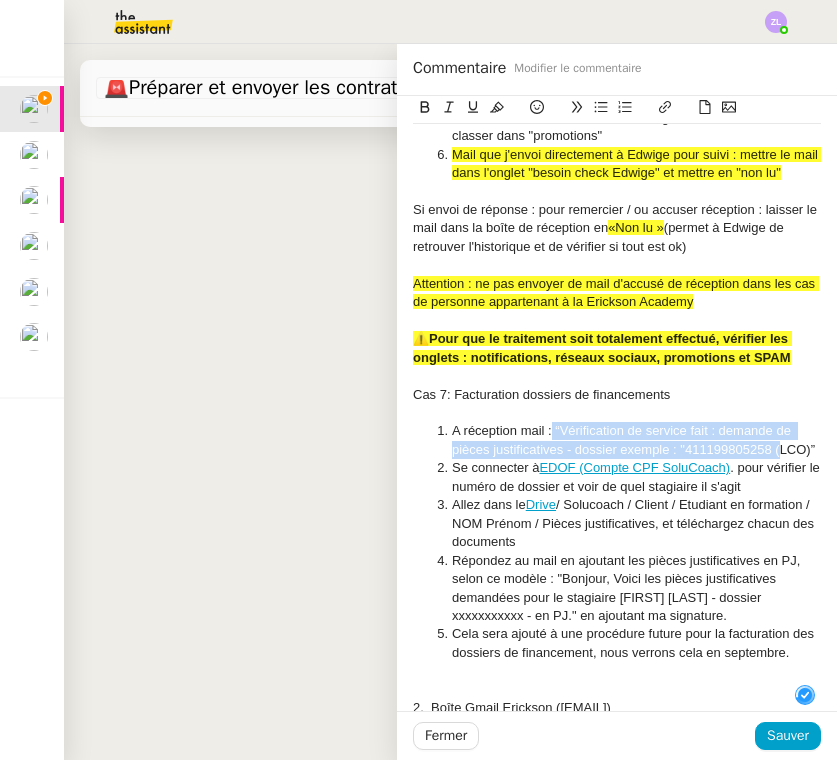 click on "A réception mail : “Vérification de service fait : demande de pièces justificatives - dossier exemple : "411199805258 (LCO)”" 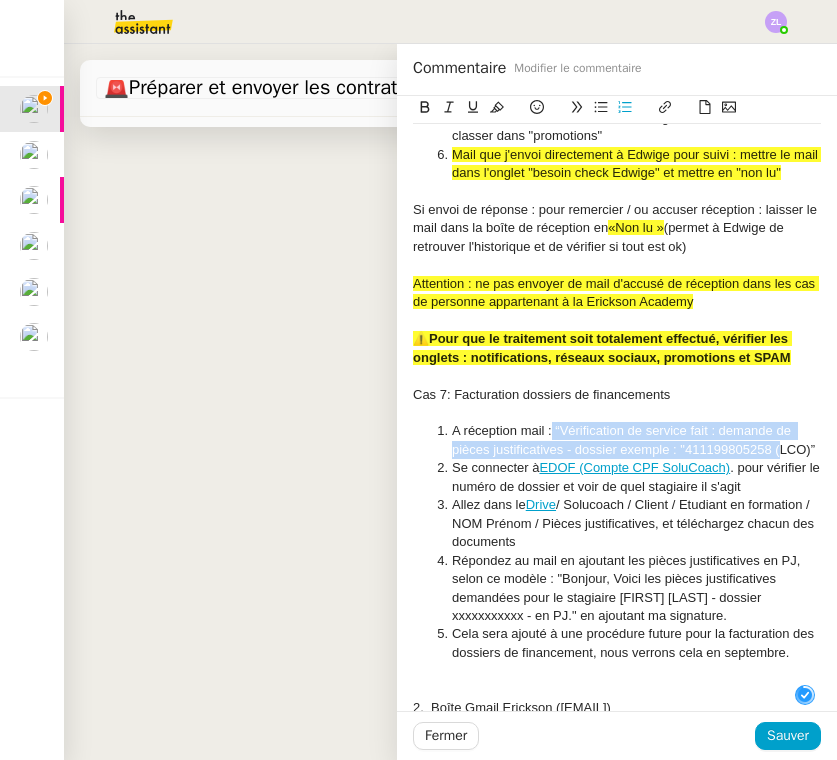 click on "Cas 7: Facturation dossiers de financements" 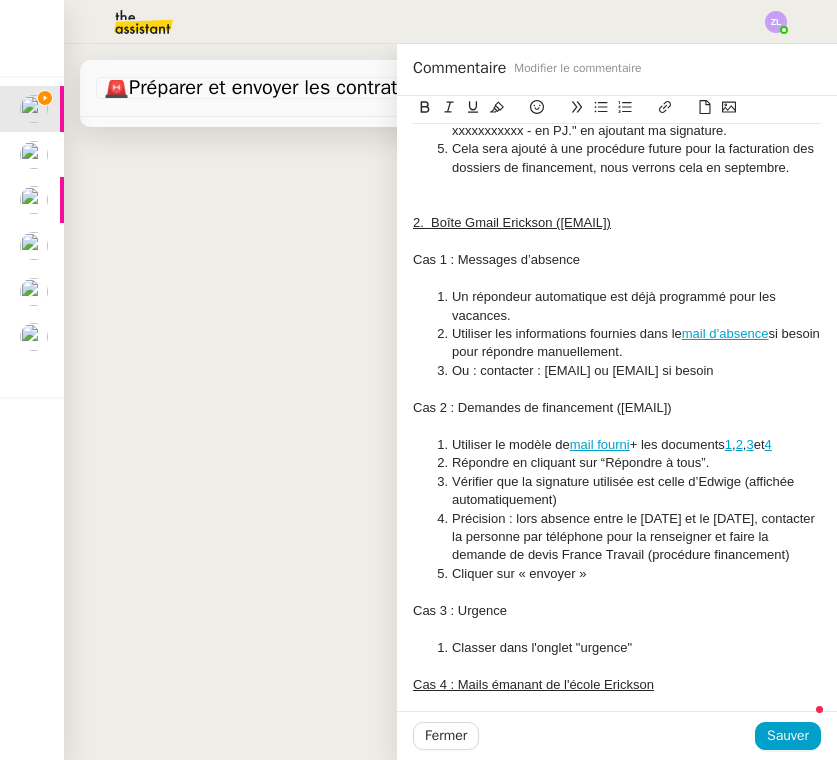 scroll, scrollTop: 3094, scrollLeft: 0, axis: vertical 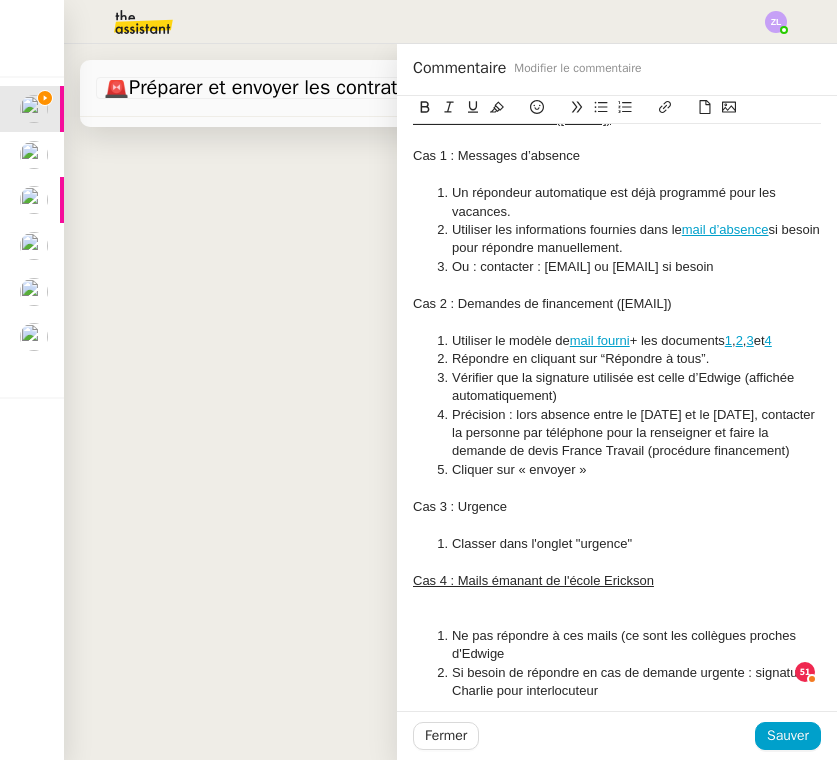 click on "mail fourni" 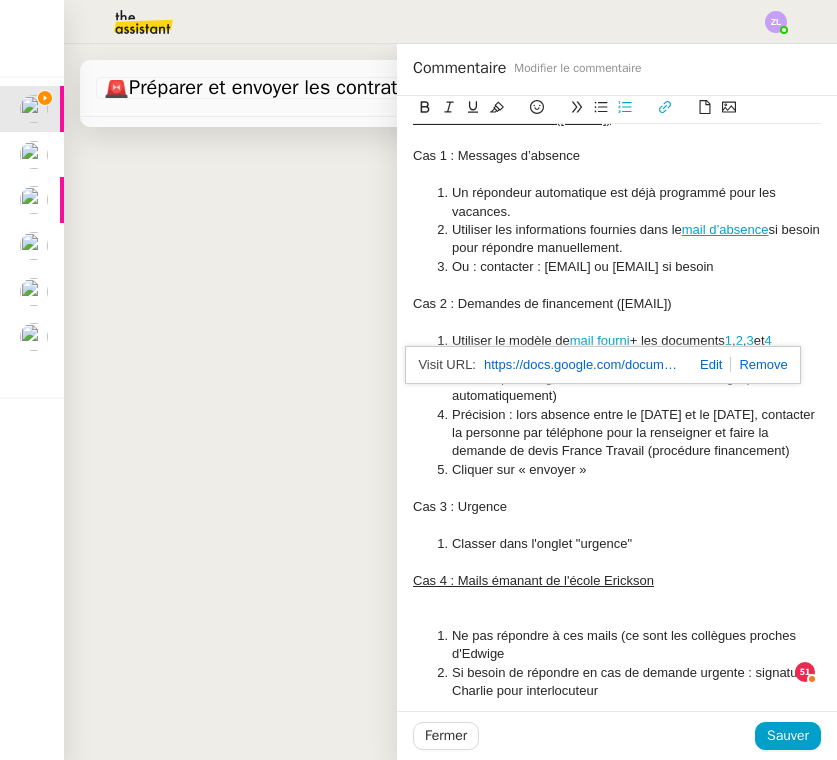 click on "https://docs.google.com/document/d/1RjRPxCcV8aa4ojelJYMEROjJnjd8WwsaJN-5xhzjCnk/edit?usp=sharing" 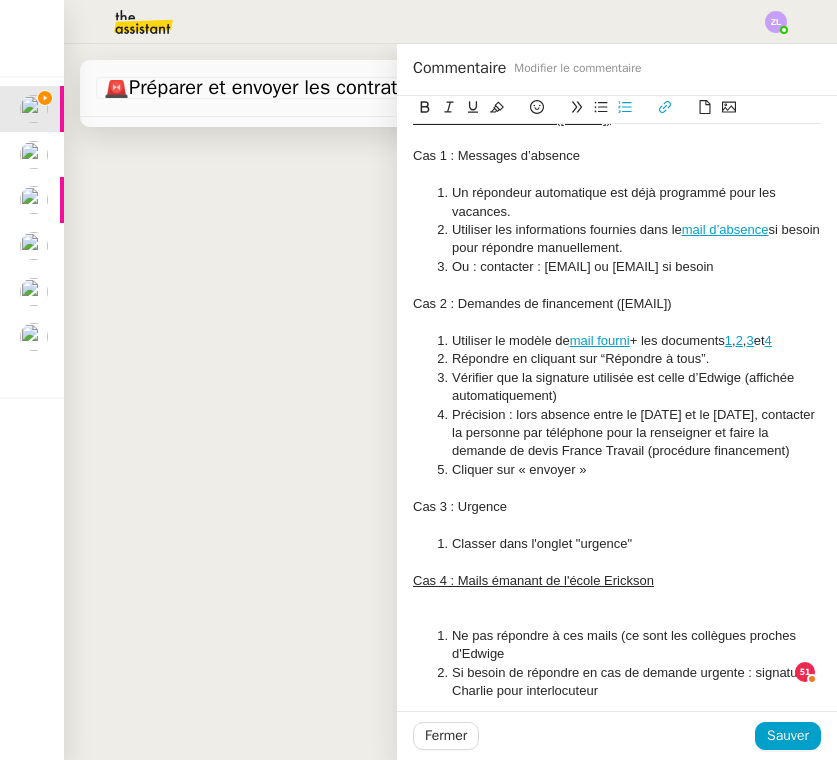 click on "2" 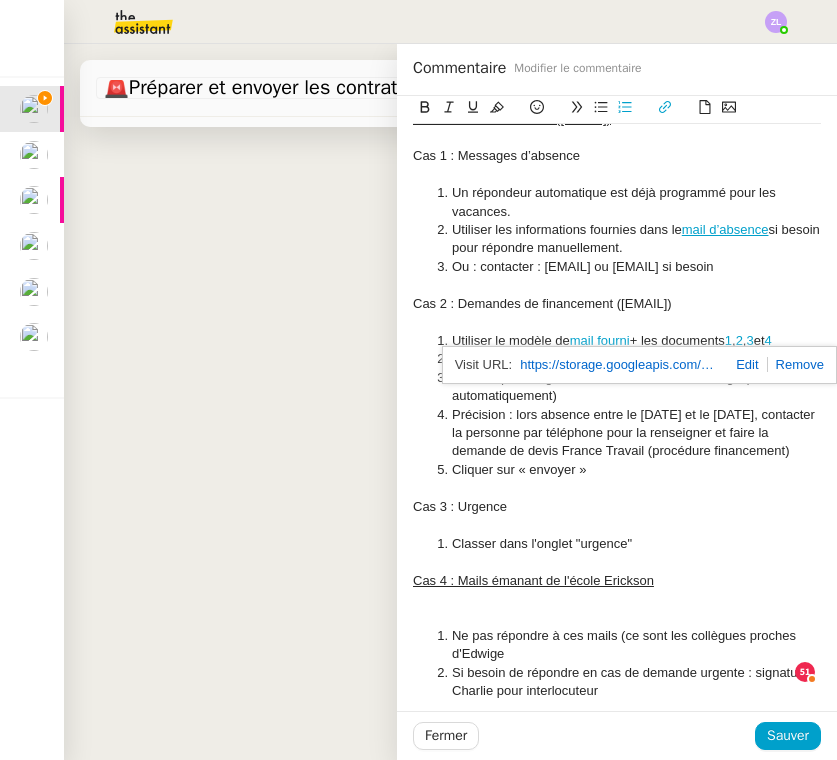 click 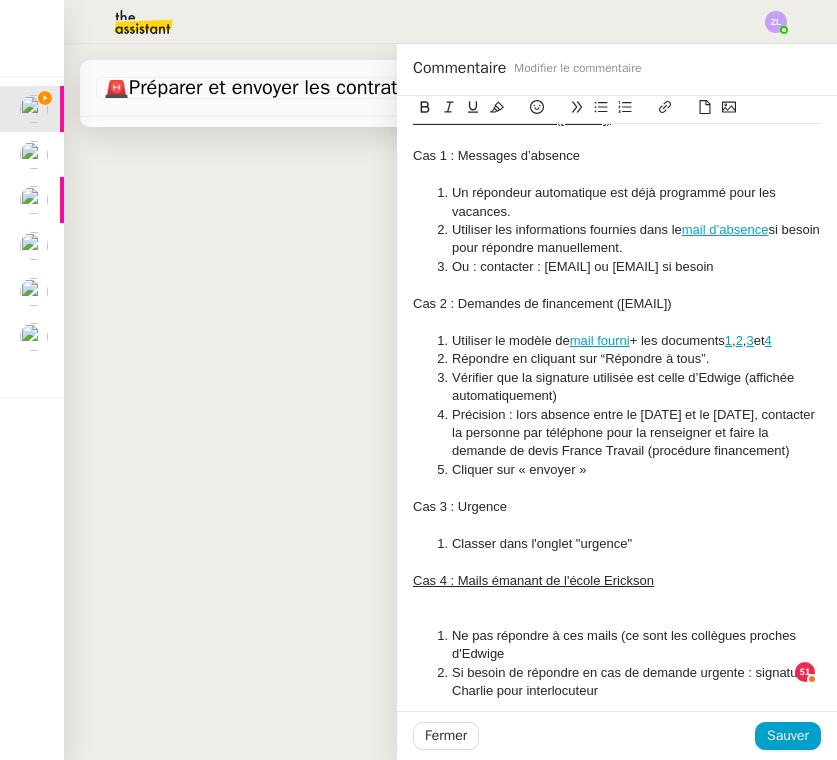 scroll, scrollTop: 0, scrollLeft: 0, axis: both 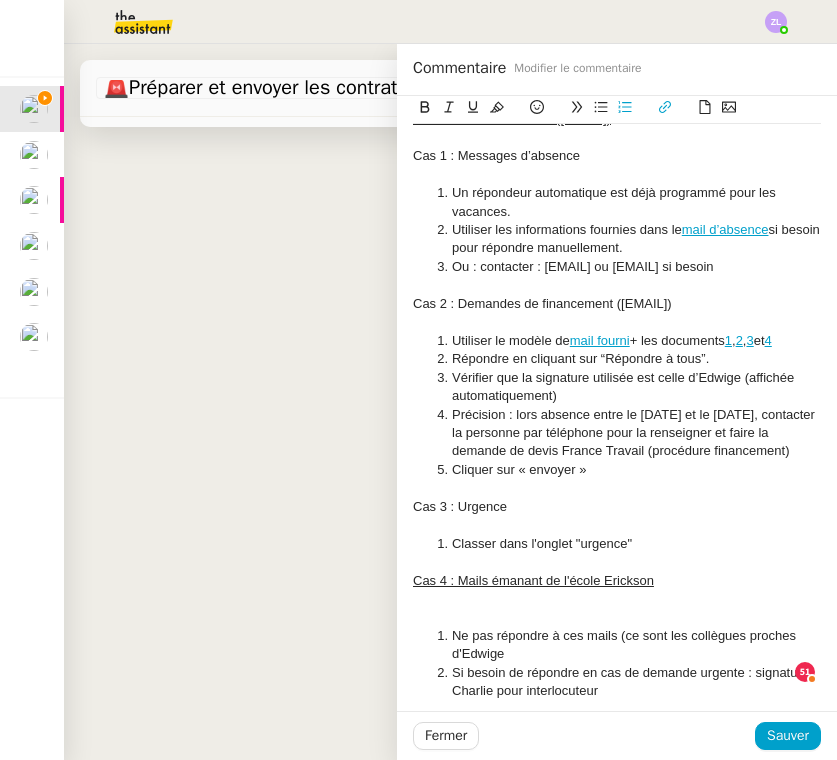 click on "1" 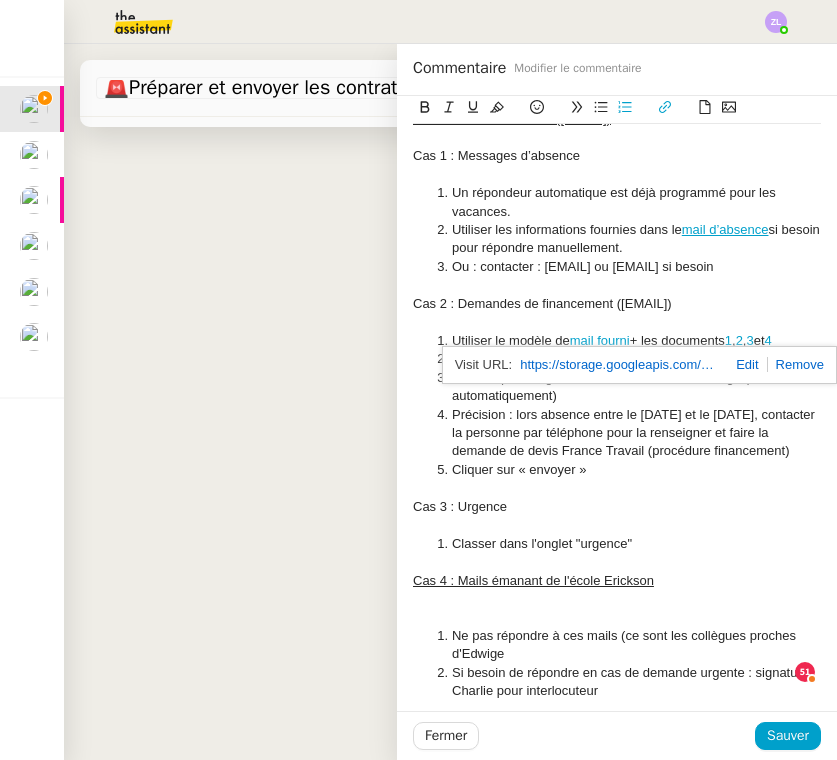 click on "https://storage.googleapis.com/assistant-email.appspot.com/attachments/4ZAQ3Fg9M6qYnJ9Z0VeW/kl81iF0jlqXvXPlmoTuW/original/Agenda_Francais_2025-2026.pdf?GoogleAccessId=firebase-adminsdk-qpvws%40assistant-email.iam.gserviceaccount.com&Expires=1781363165&Signature=n4zOpreFz68G4IcQlJky5Ro8HHAkHeY2WALIKTuBmSNJ6Y%2BoLYBNf9UsKt47fEVpWQKNRbJFFYPC2dGAd%2FqK38183JREUCvm7x2JCJn1ldd5%2FbcEZOpzt8Nz0kl3GFP6Dvsz%2Fk4L4OGrsI3huG%2F3PLxC3ldmaRhDGbAGt5rwlOlsWuMQTfZ9Rneg8Z6pAn0ZVP%2F71ZXm%2BGnX1EoJoTqu8Xtue%2FnHZPk0oCQlMv84m83XISZXE4XTn8WzmvIo3HpEC%2FNMI3zp%2FvowbX5QjOHt%2FNNNSm3KIVIOe%2FvQ2tvOtyS5zOdQtR2bfiy8GzqutHqfcyycp7HpdzJ1Mz4iIGOCCQ%3D%3D" 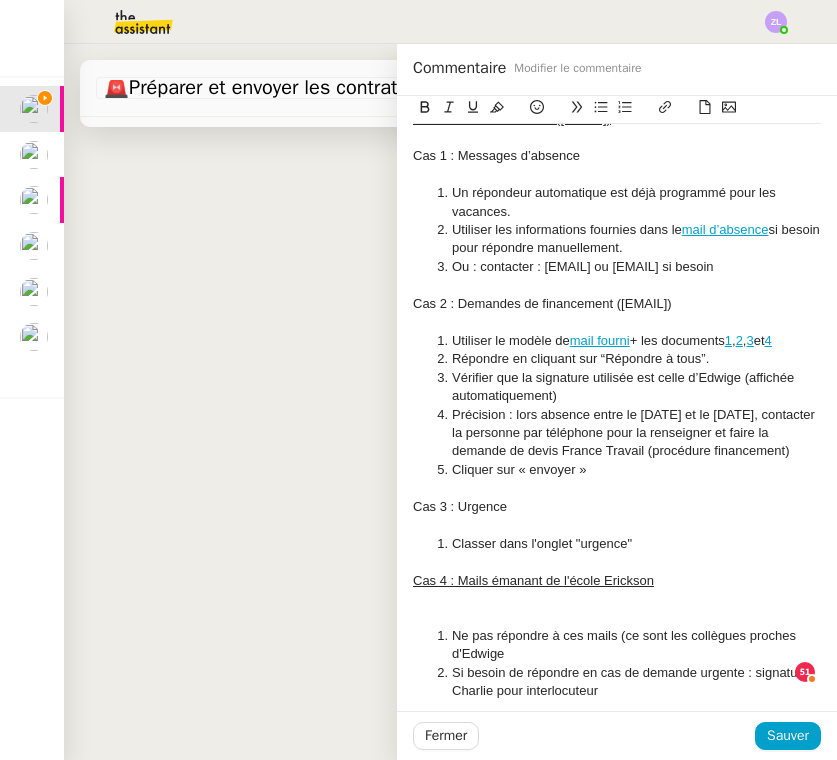 click on "mail fourni" 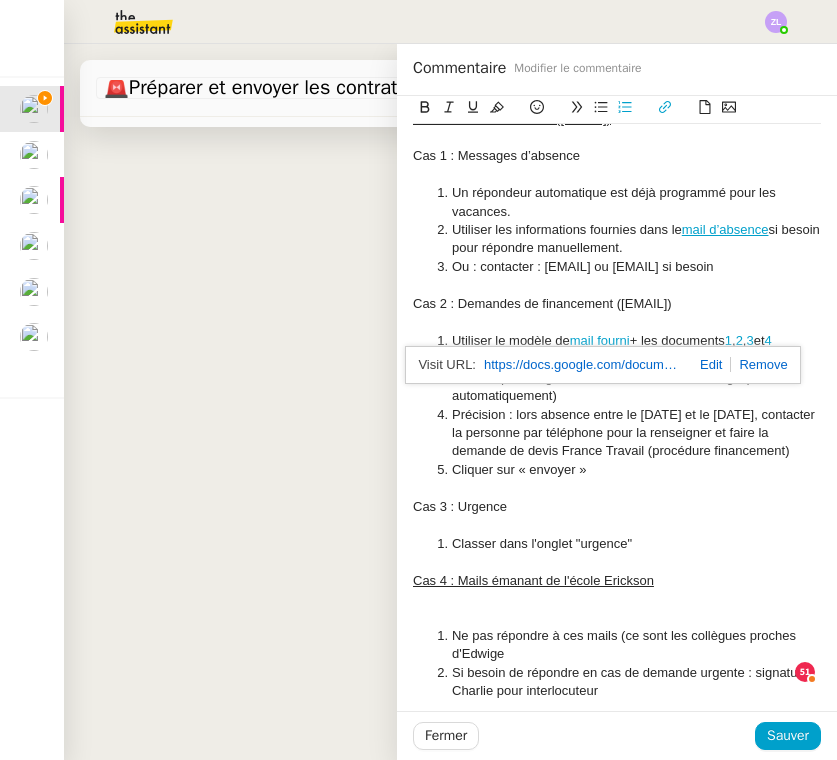 click on "Cas 2 : Demandes de financement ([EMAIL])" 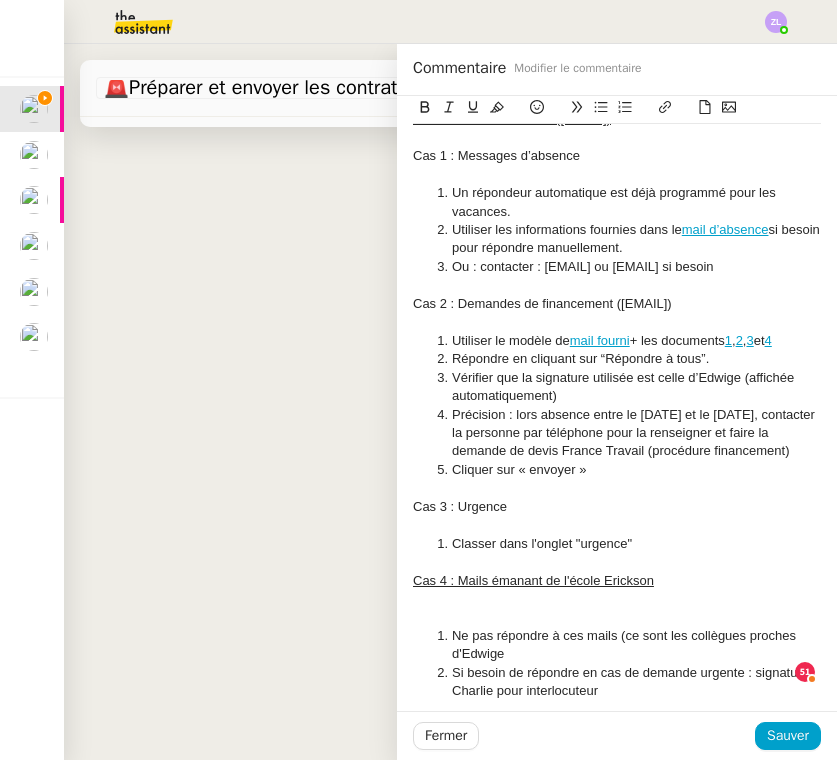 drag, startPoint x: 730, startPoint y: 333, endPoint x: 822, endPoint y: 333, distance: 92 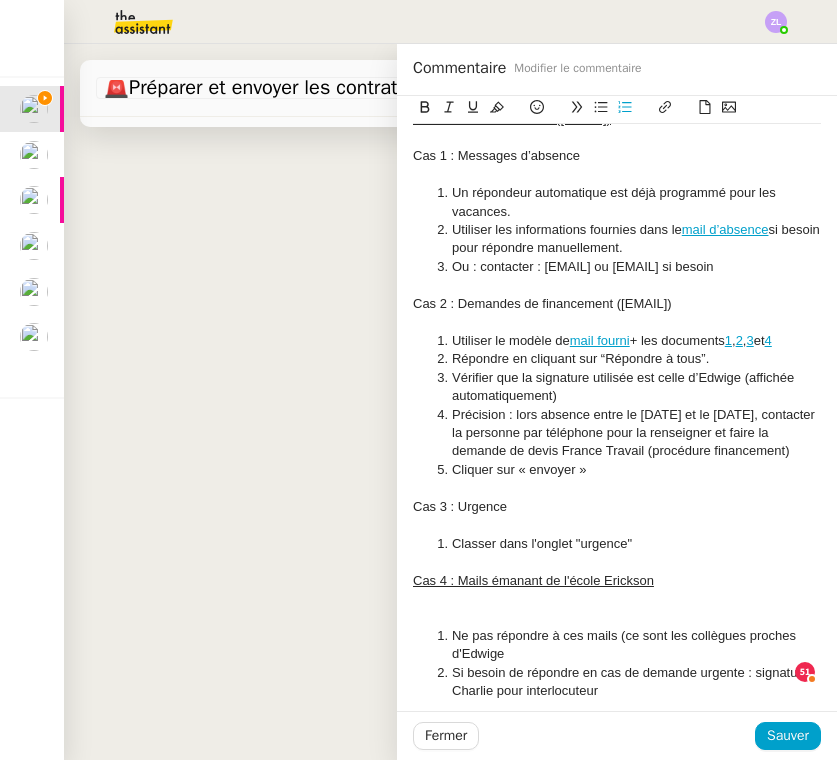 click on "Répondre en cliquant sur “Répondre à tous”." 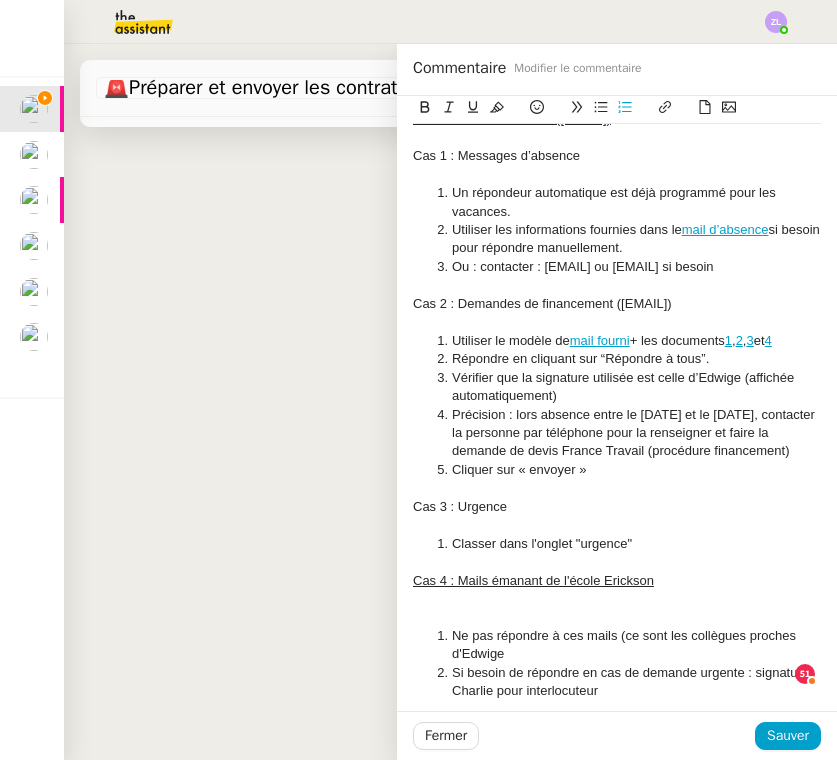 scroll, scrollTop: 3202, scrollLeft: 0, axis: vertical 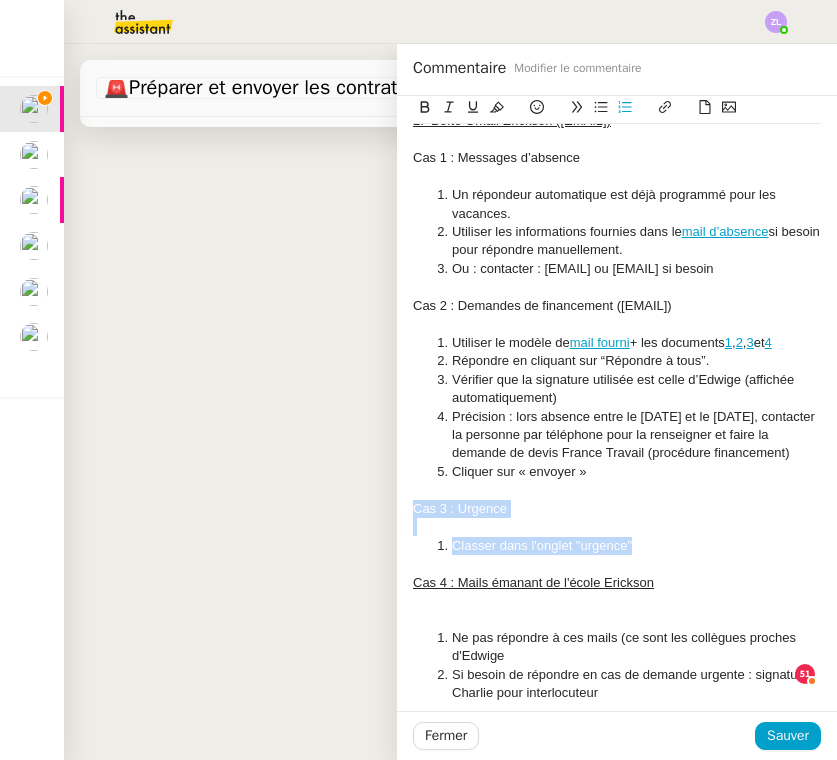 drag, startPoint x: 655, startPoint y: 521, endPoint x: 413, endPoint y: 498, distance: 243.09052 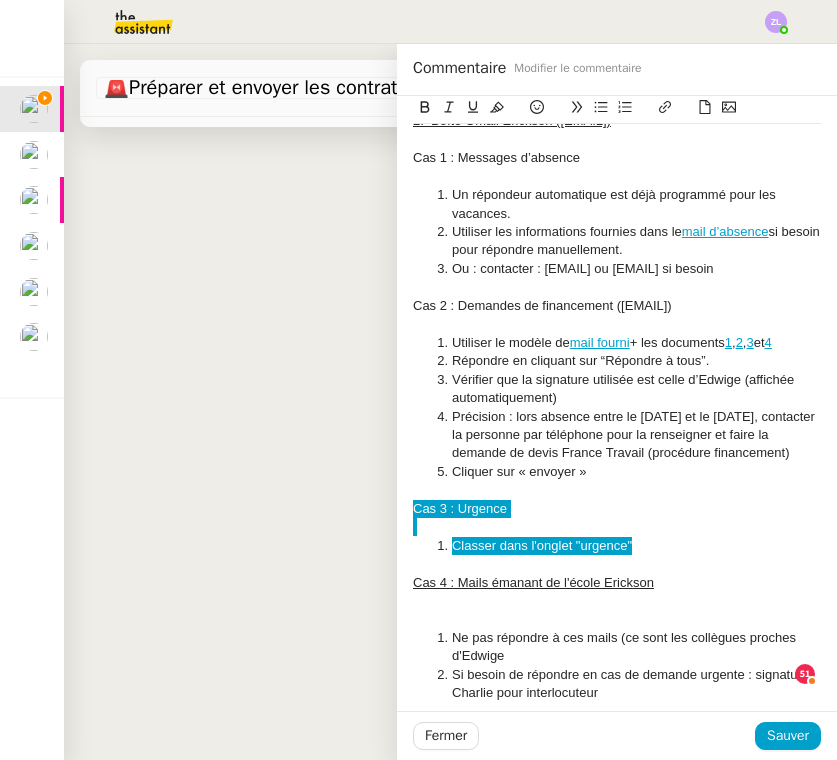 click on "Classer dans l'onglet "urgence"" 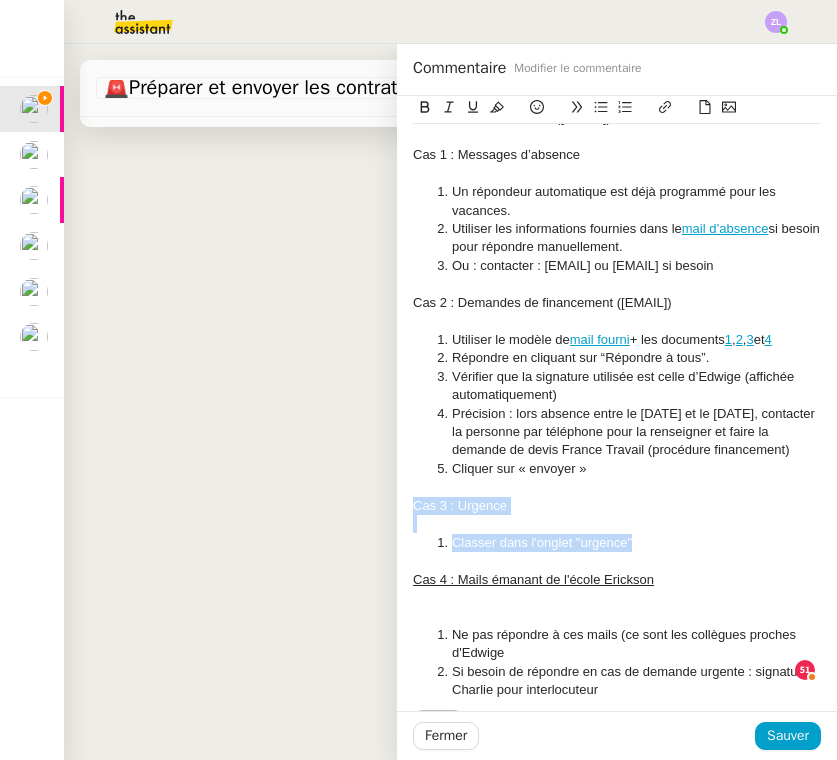 scroll, scrollTop: 3204, scrollLeft: 0, axis: vertical 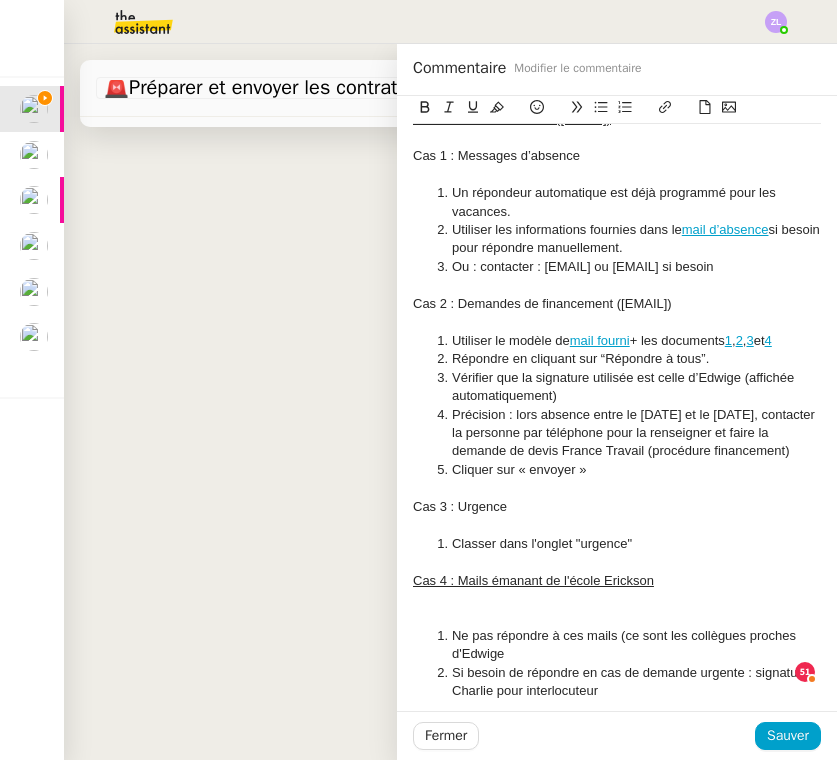 click 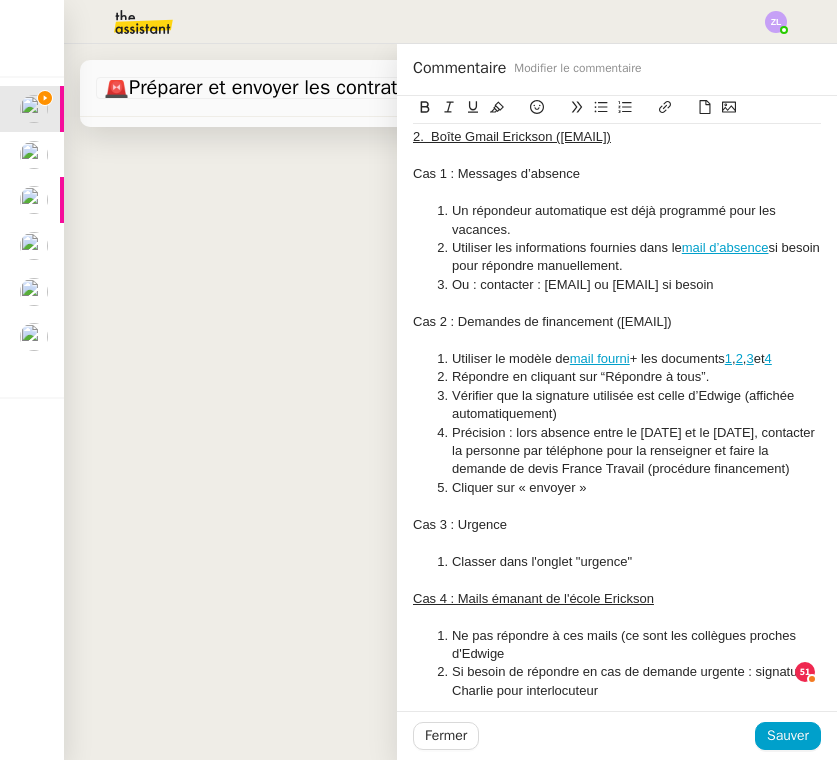 click on "Cas 4 : Mails émanant de l'école Erickson" 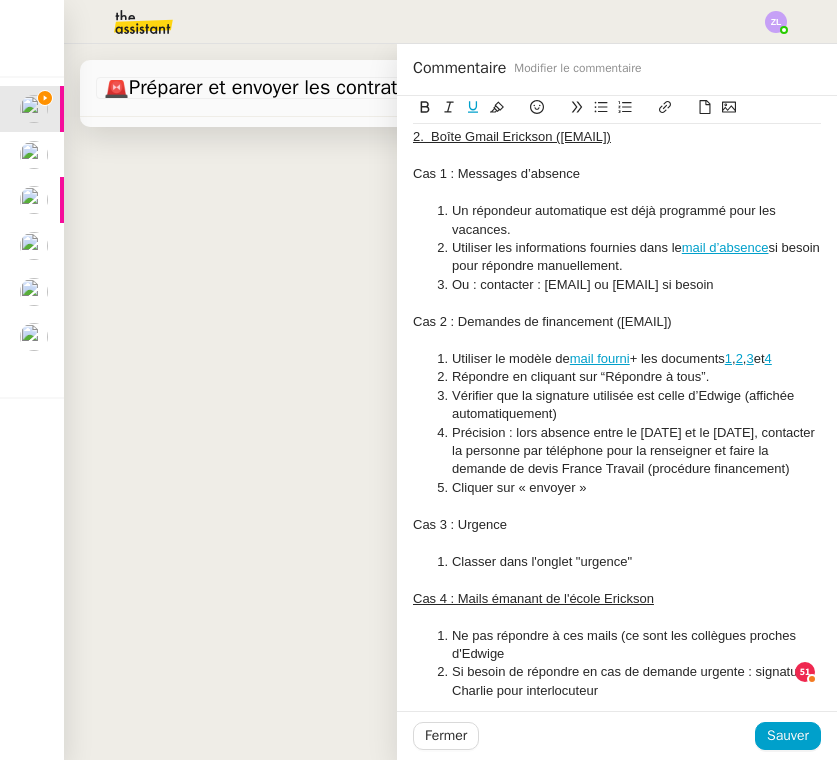 click on "Cas 4 : Mails émanant de l'école Erickson" 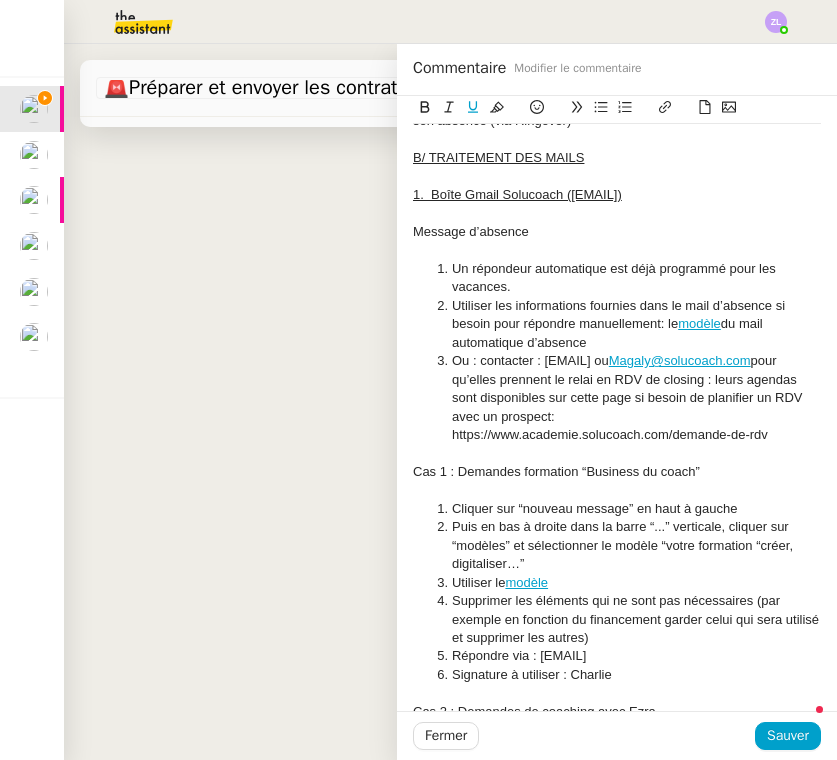 scroll, scrollTop: 452, scrollLeft: 0, axis: vertical 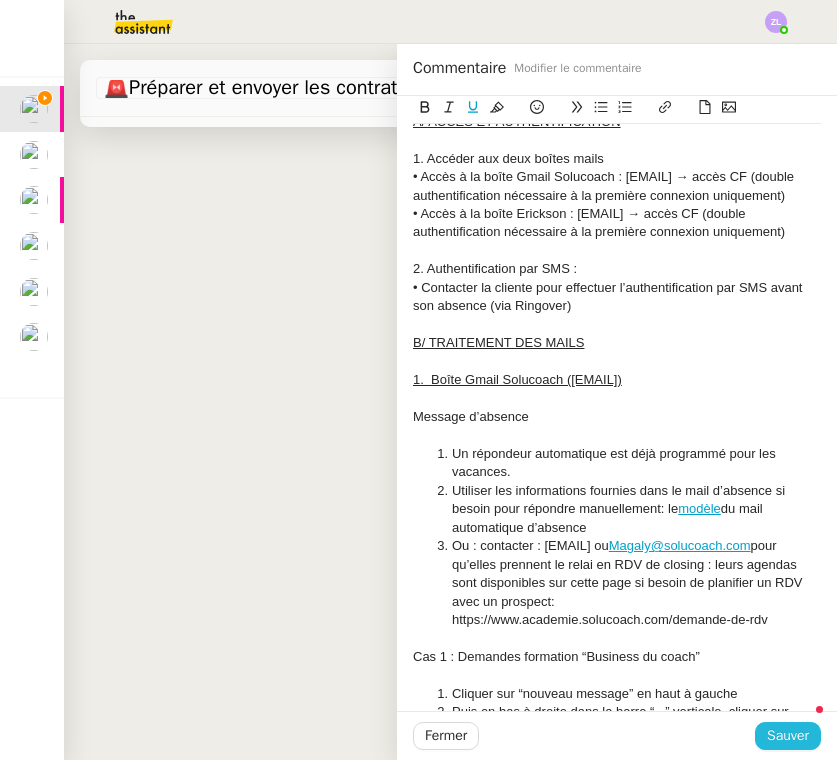 click on "Sauver" 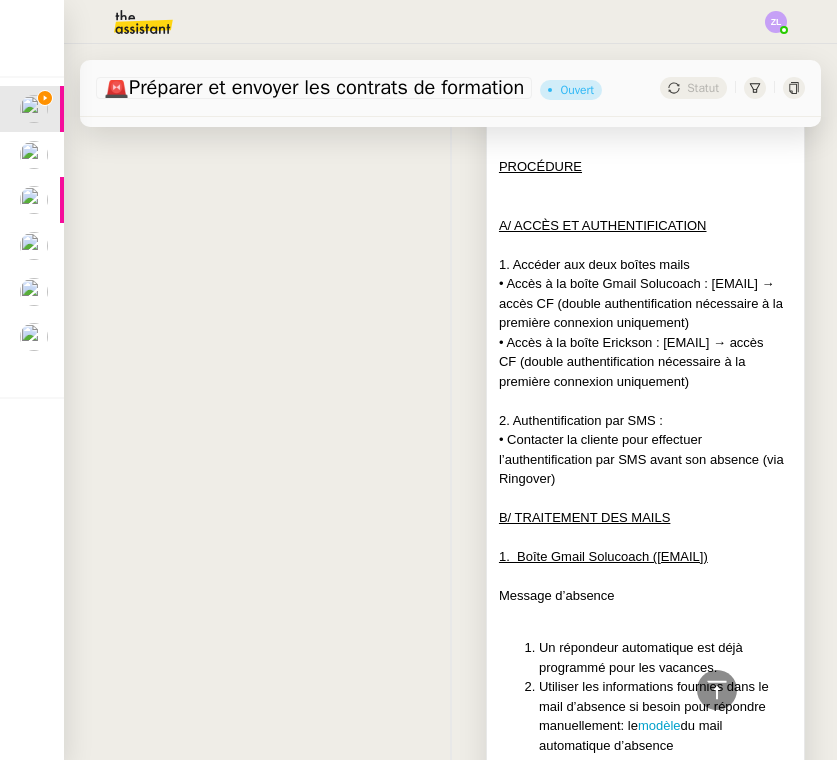 scroll, scrollTop: 1085, scrollLeft: 0, axis: vertical 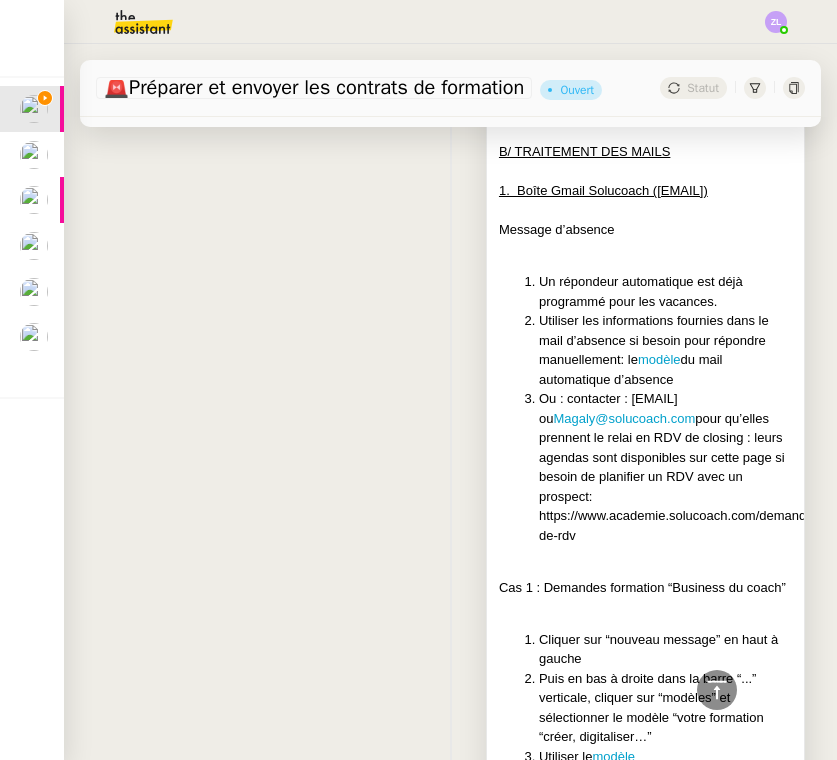 click on "Un répondeur automatique est déjà programmé pour les vacances. Utiliser les informations fournies dans le mail d’absence si besoin pour répondre manuellement: le  modèle  du mail automatique d’absence  Ou : contacter : [EMAIL] ou  [EMAIL]  pour qu’elles prennent le relai en RDV de closing : leurs agendas sont disponibles sur cette page si besoin de planifier un RDV avec un prospect: [URL]" at bounding box center (645, 408) 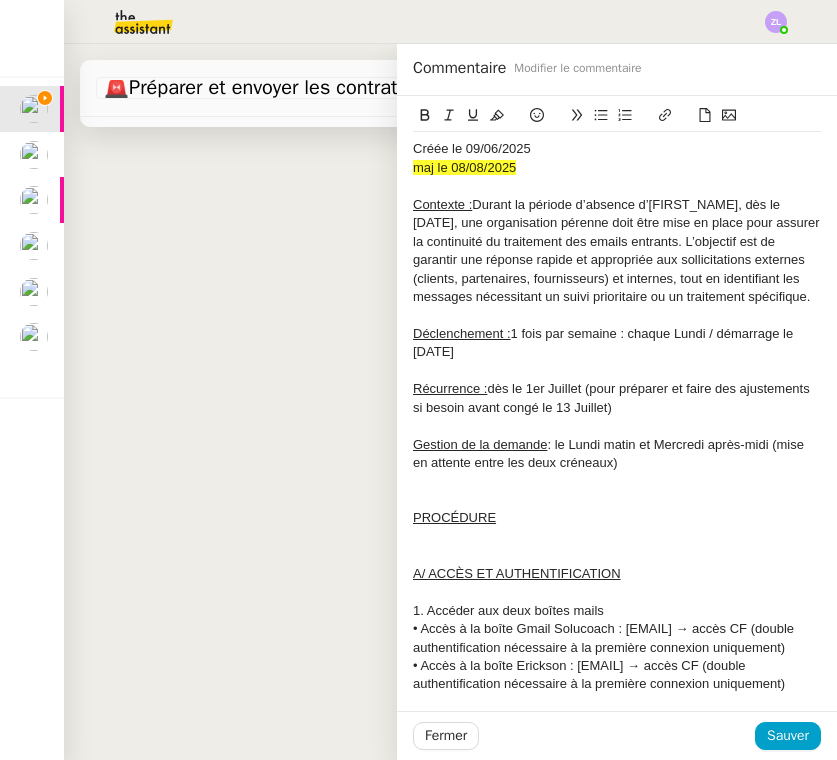 scroll, scrollTop: 1350, scrollLeft: 0, axis: vertical 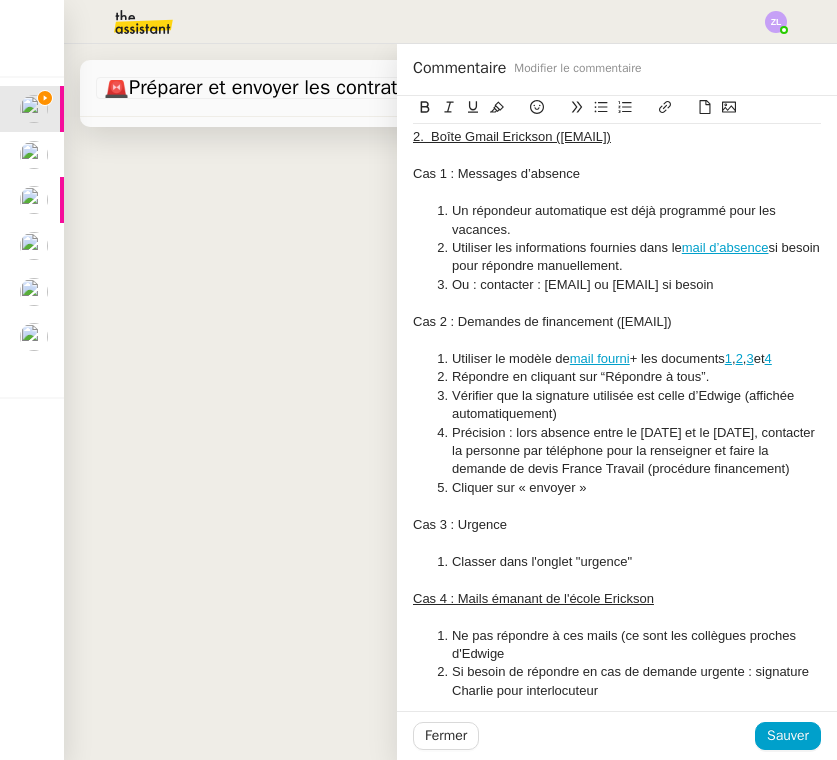 click on "Classer dans l'onglet "urgence"" 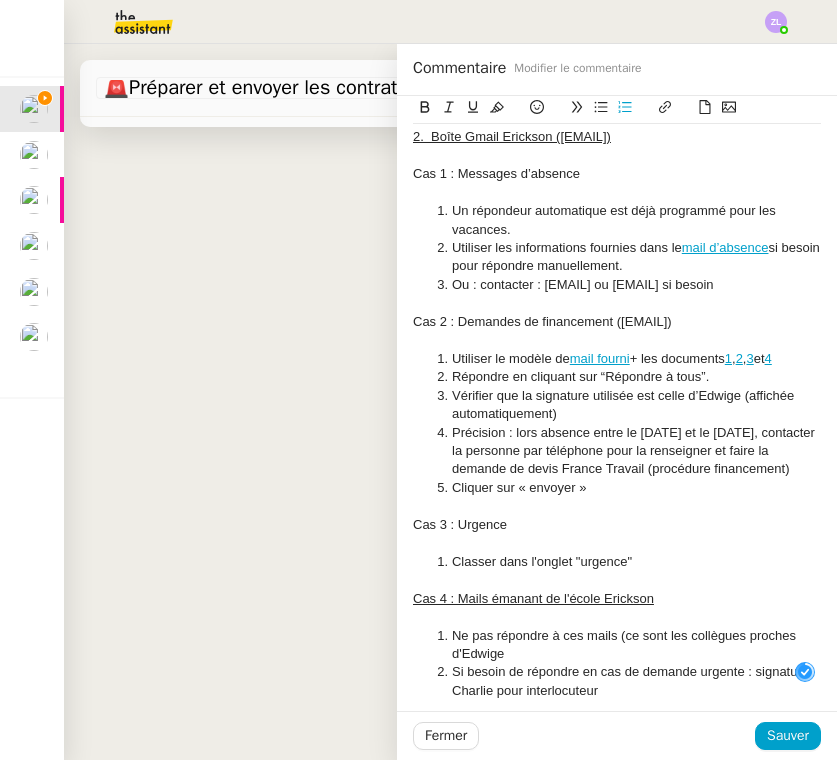 click on "Classer dans l'onglet "urgence"" 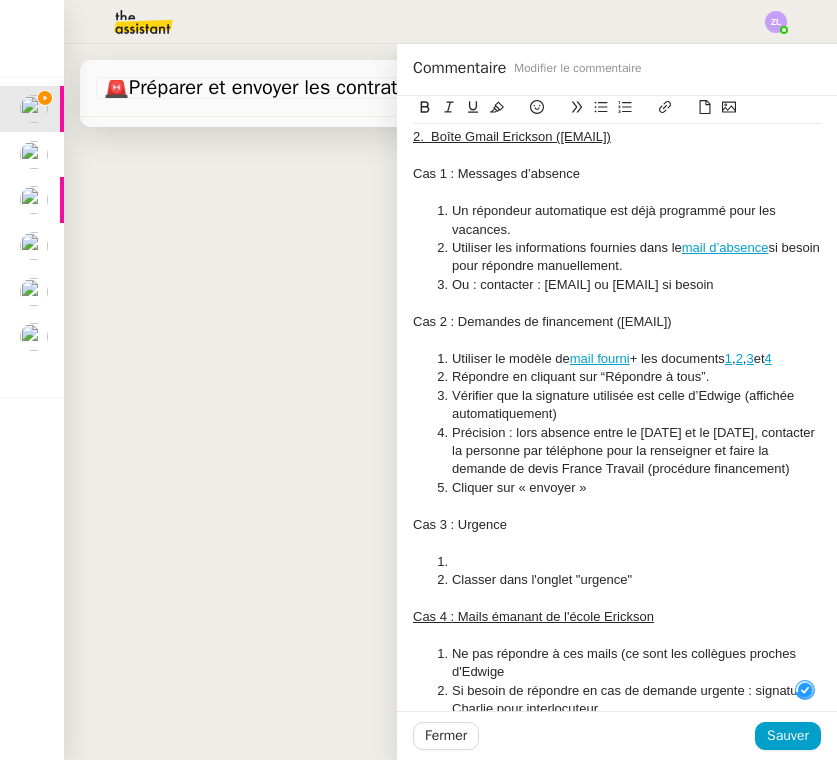 click 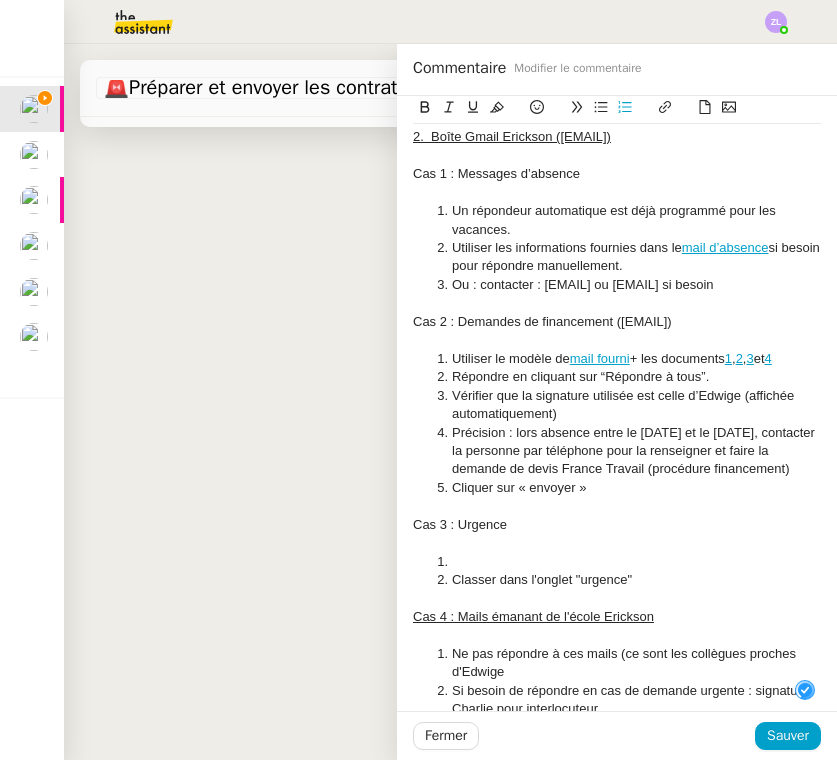 type 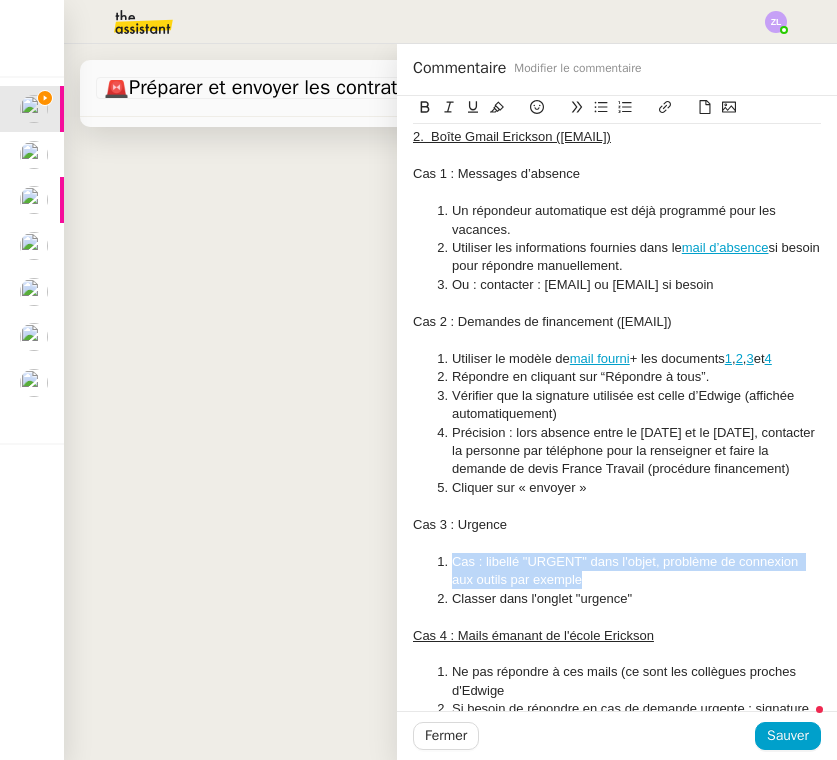 drag, startPoint x: 582, startPoint y: 561, endPoint x: 653, endPoint y: 104, distance: 462.48242 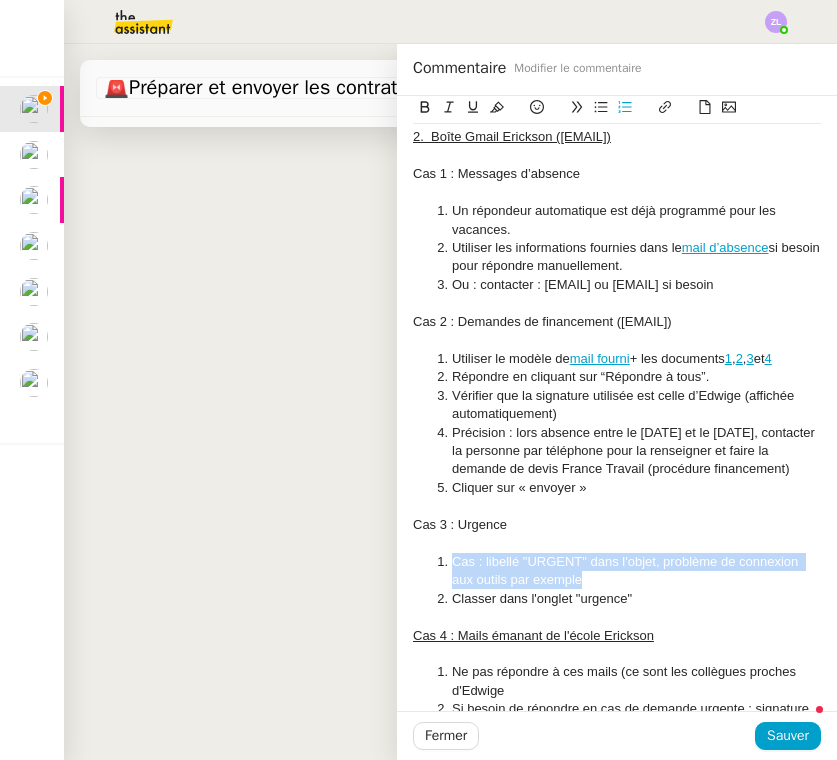 click 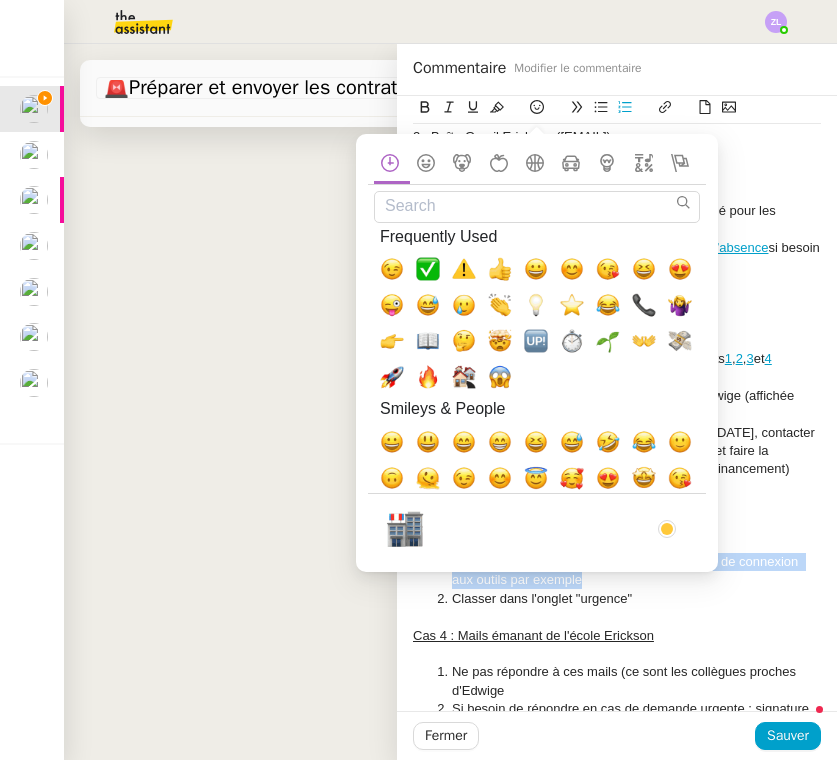 click on "Classer dans l'onglet "urgence"" 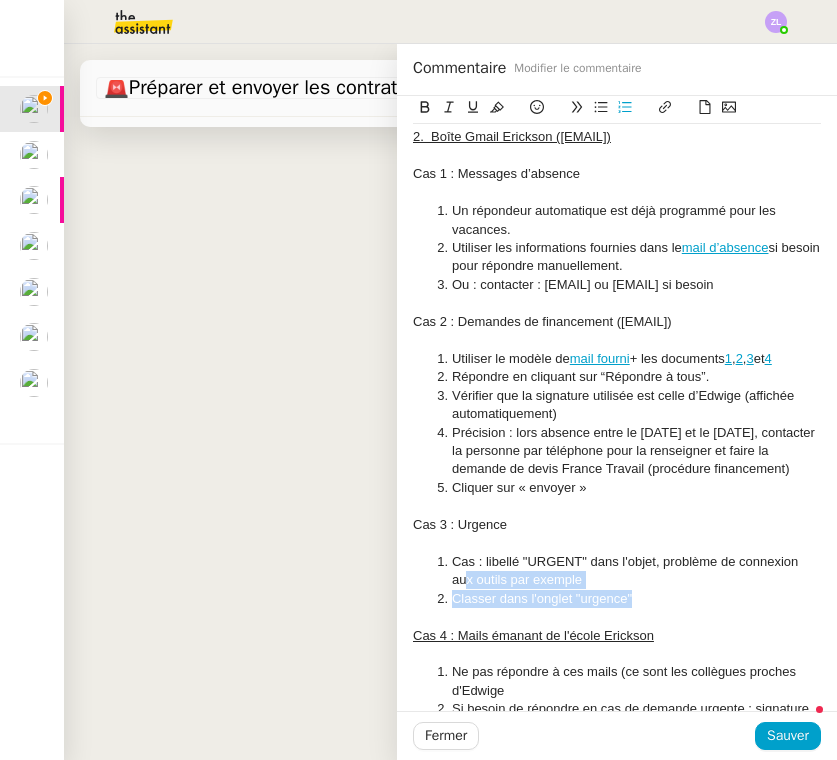 drag, startPoint x: 481, startPoint y: 572, endPoint x: 476, endPoint y: 472, distance: 100.12492 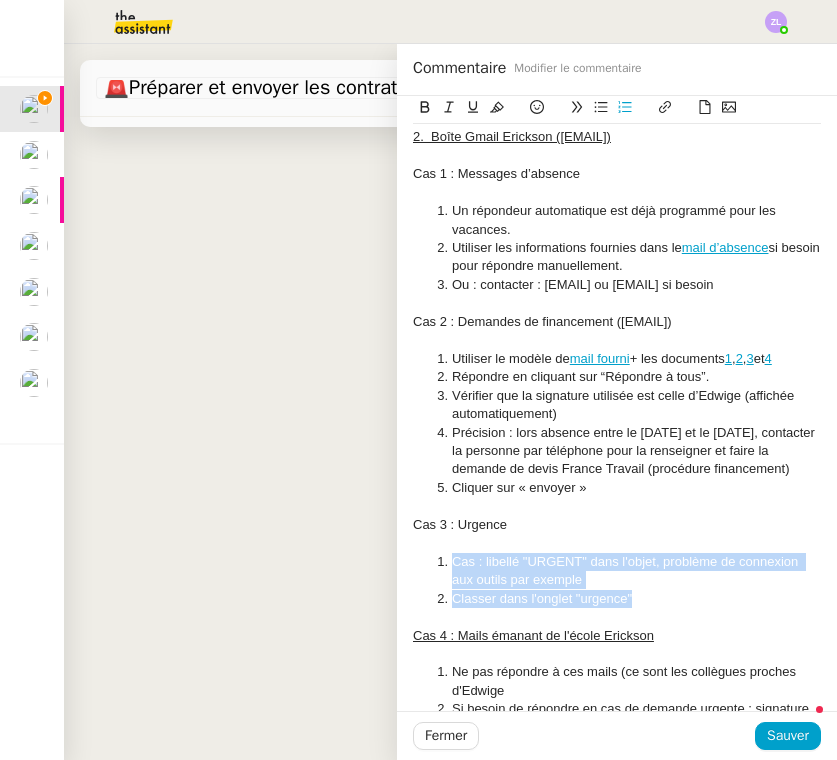 click on "Cas : libellé "URGENT" dans l'objet, problème de connexion aux outils par exemple Classer dans l'onglet "urgence"" 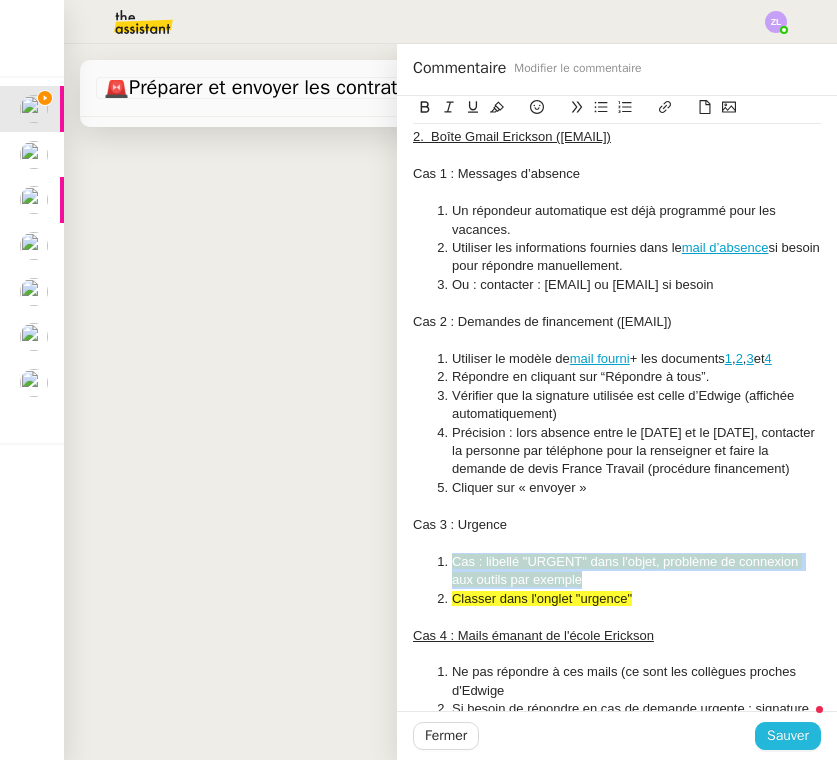 click on "Sauver" 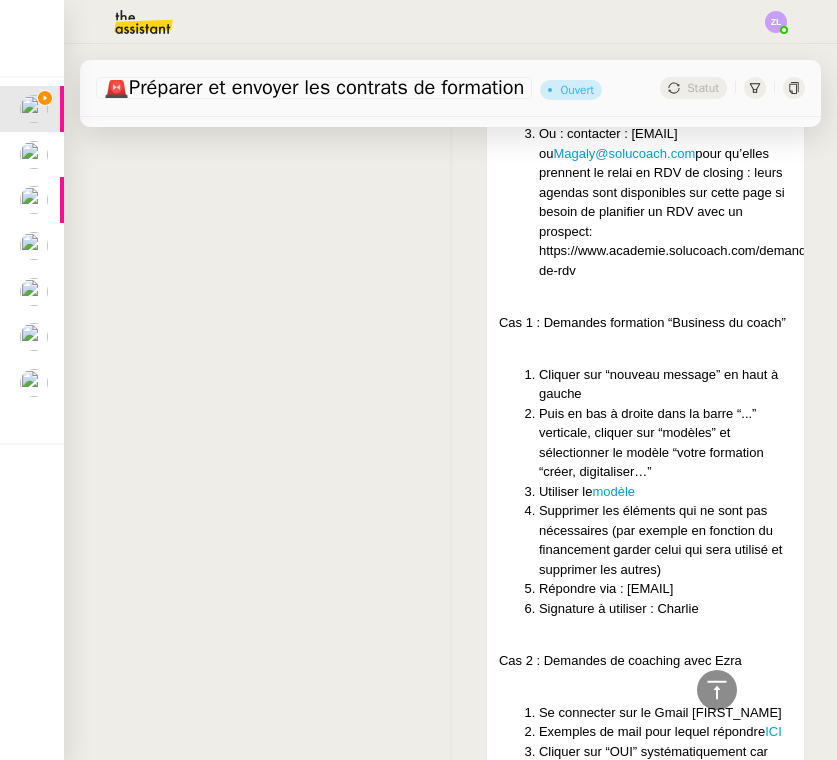 click 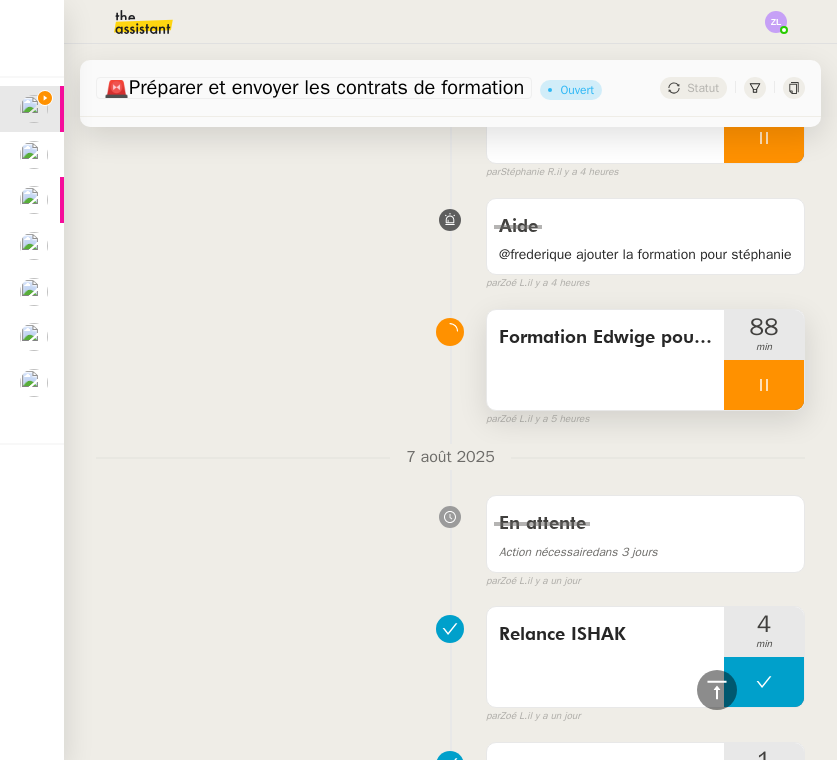 scroll, scrollTop: 6699, scrollLeft: 0, axis: vertical 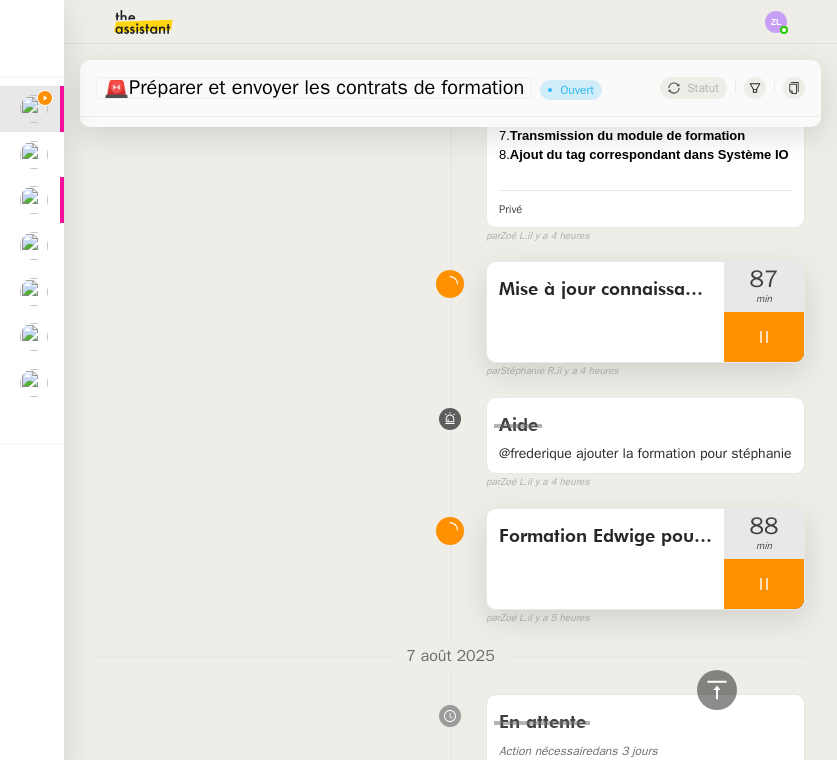 click at bounding box center [764, 337] 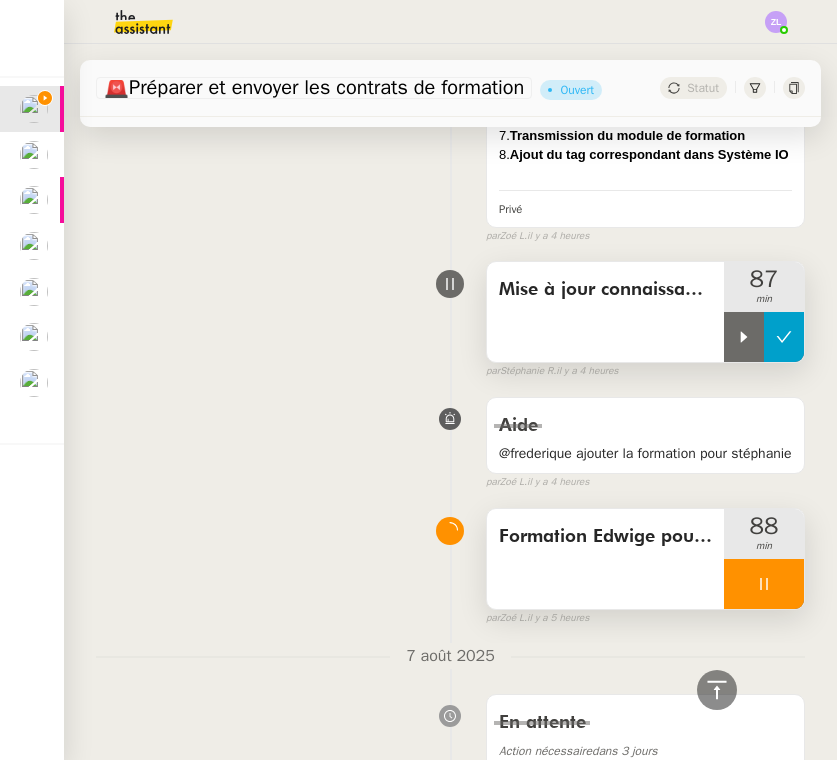click at bounding box center (784, 337) 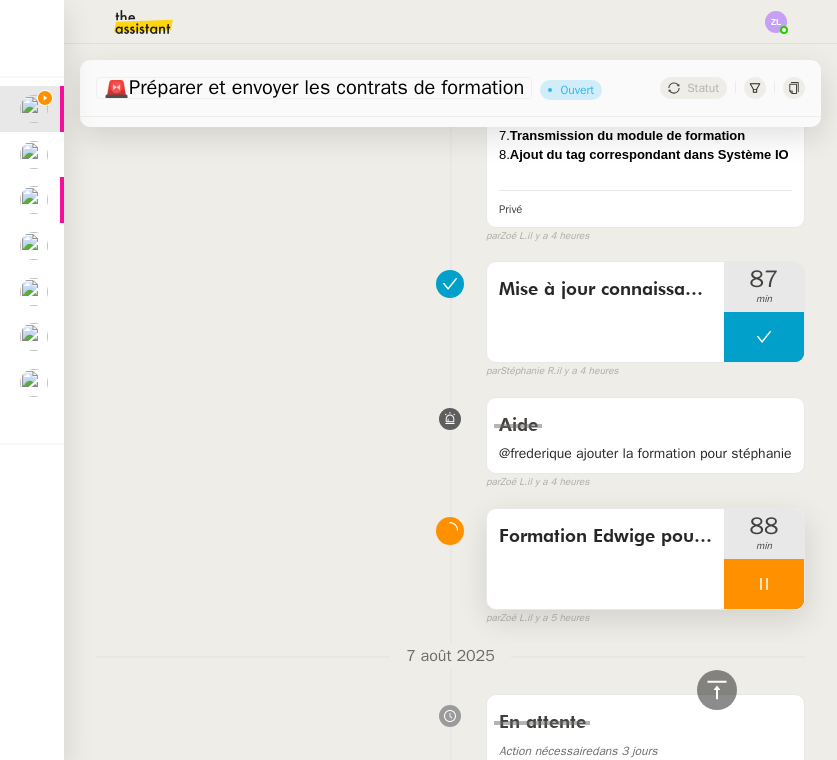 click at bounding box center [764, 584] 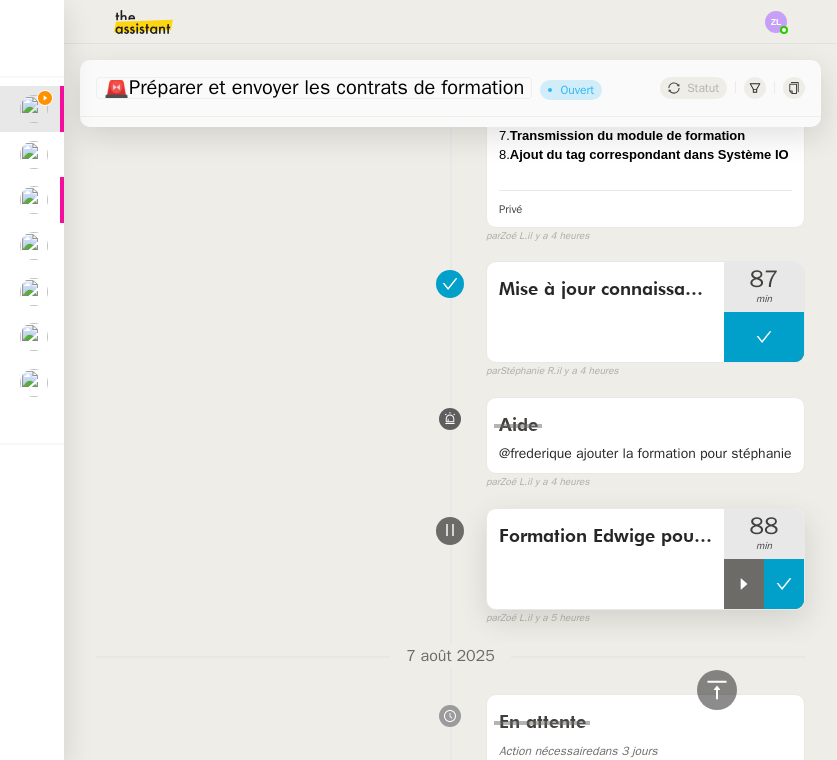 click 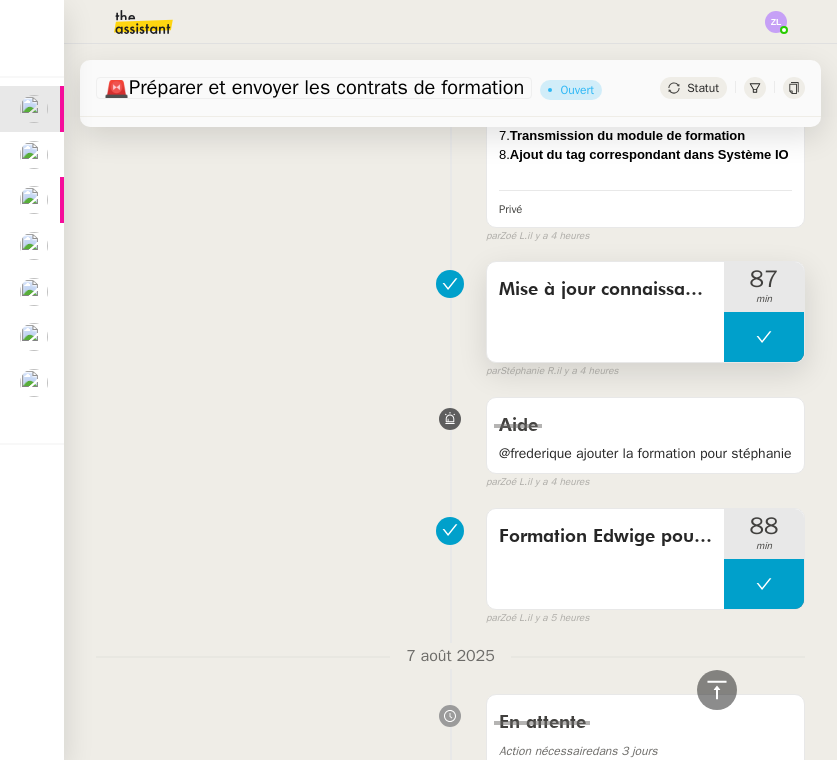 click at bounding box center [764, 337] 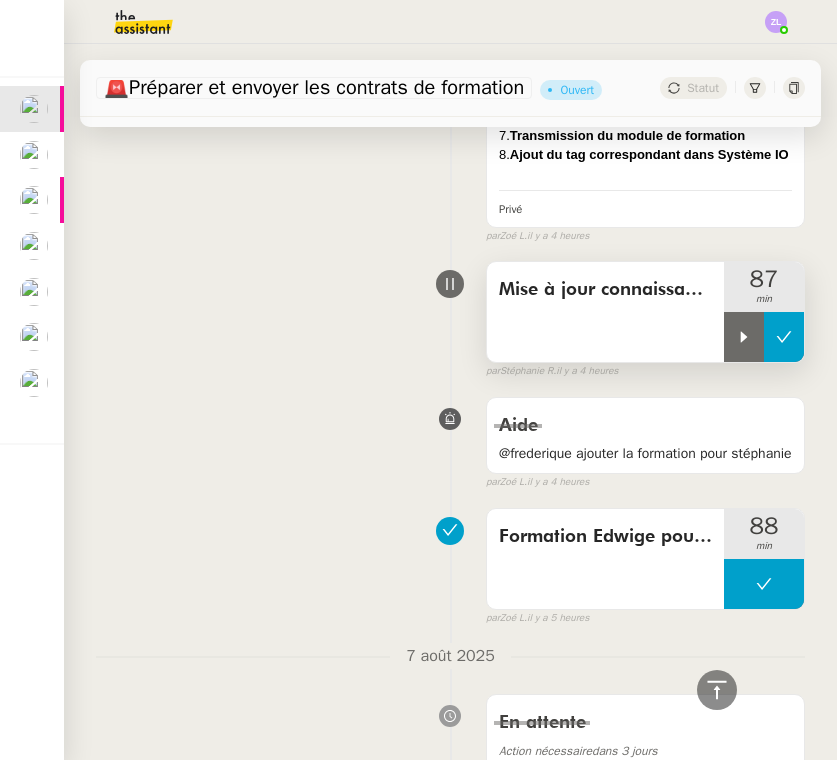 click 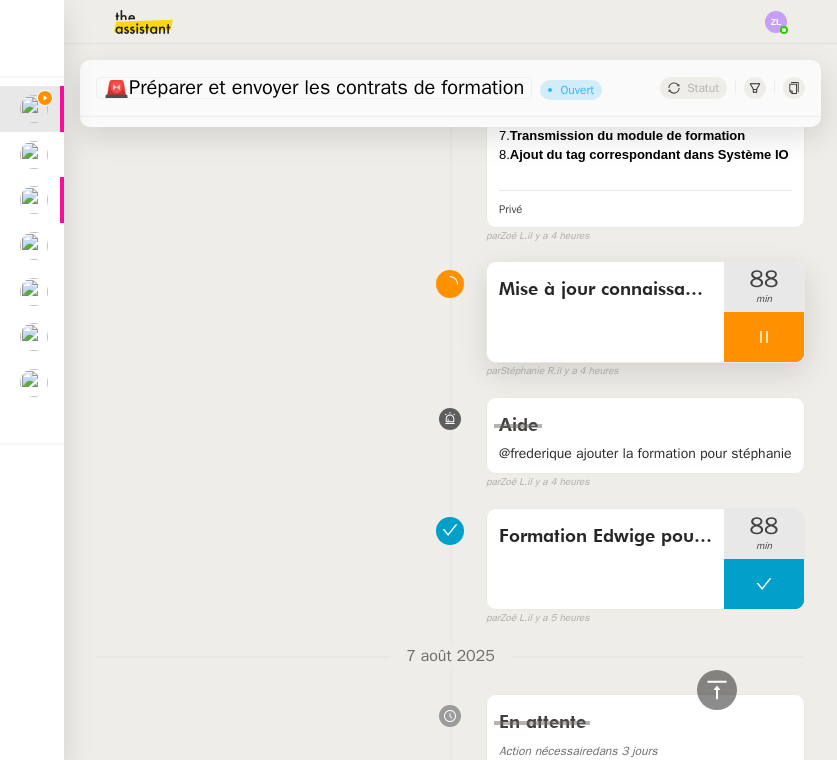 click at bounding box center [764, 337] 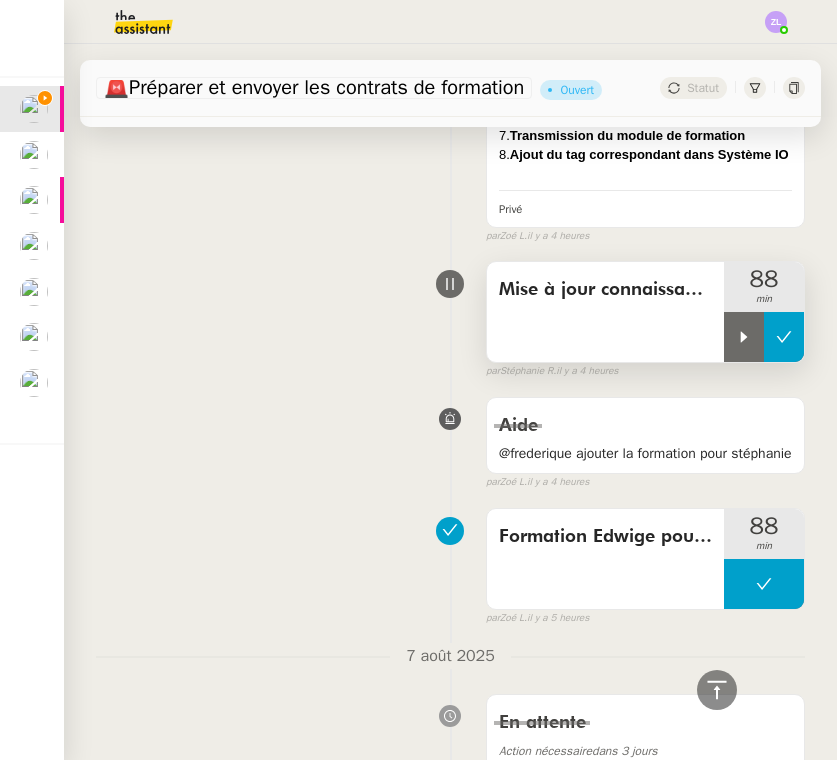 click 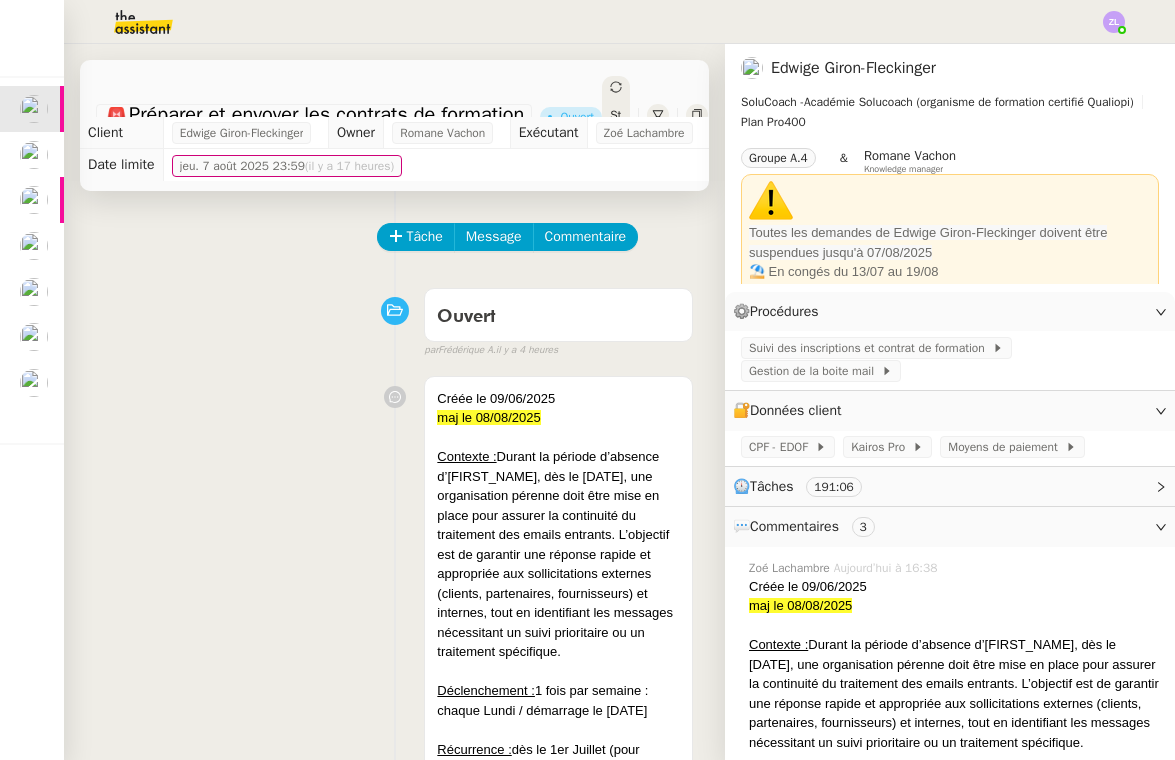 scroll, scrollTop: 0, scrollLeft: 0, axis: both 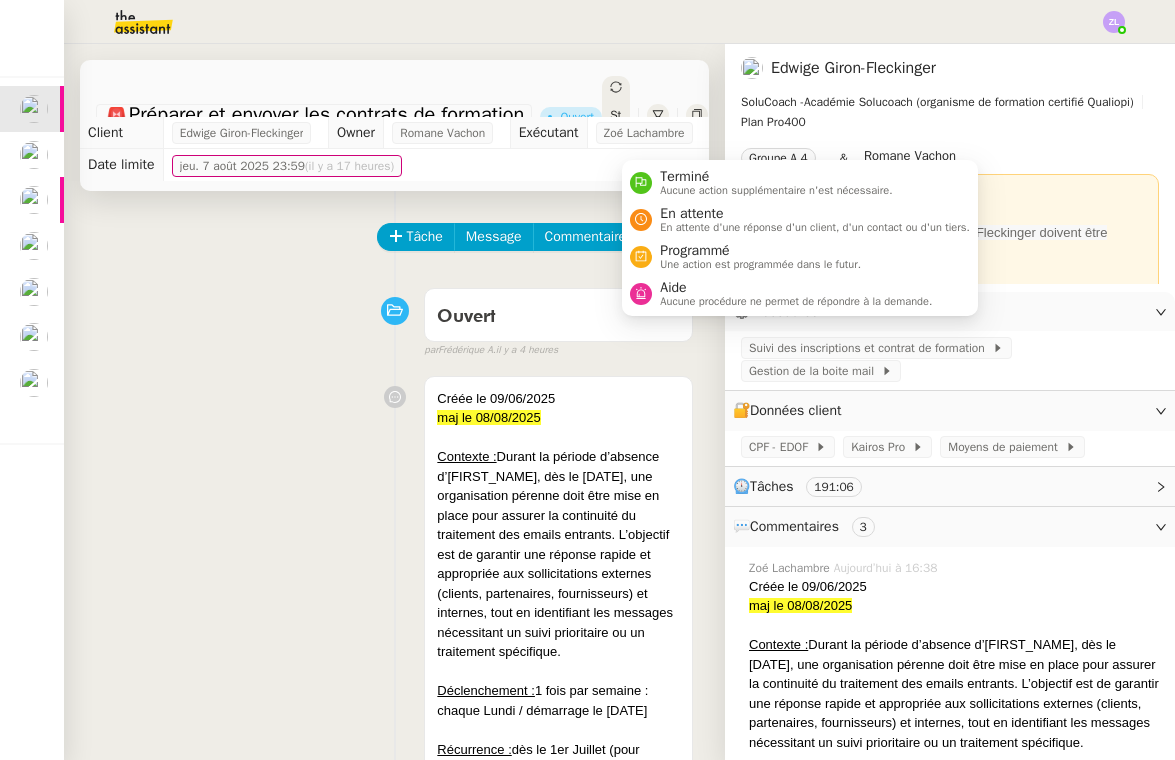 click 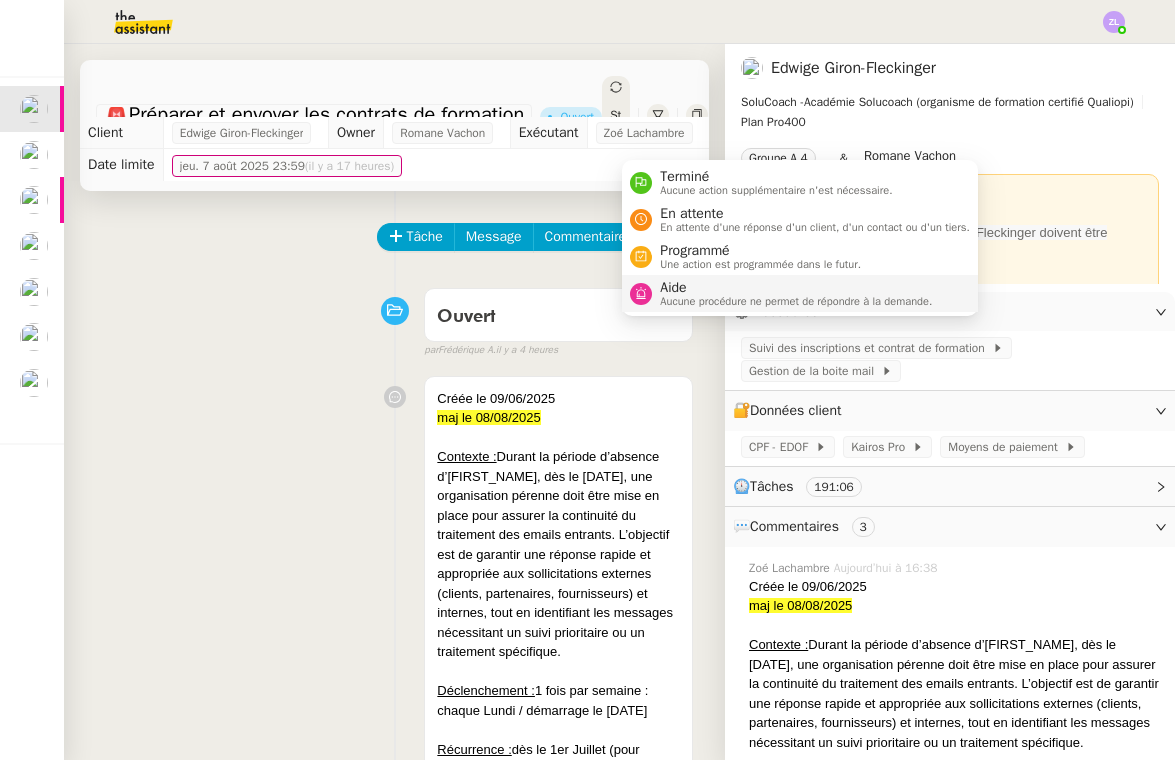 click on "Aide" at bounding box center [796, 288] 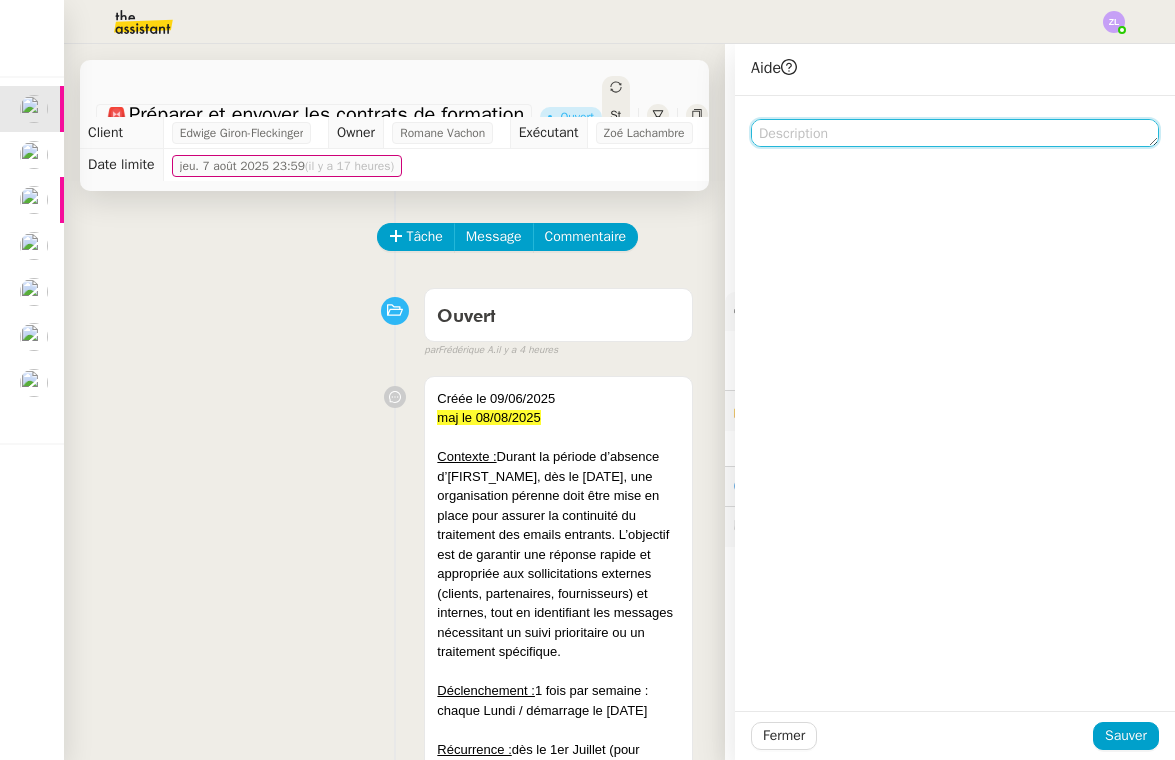 click 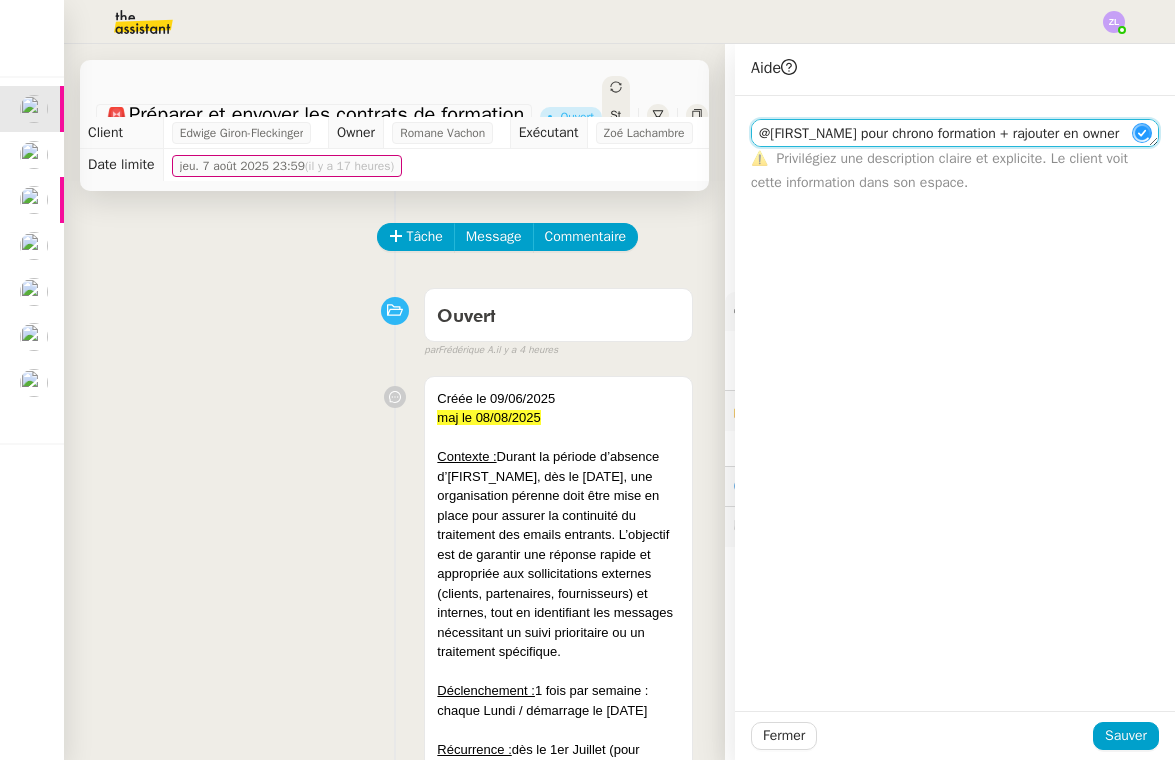 scroll, scrollTop: 1, scrollLeft: 0, axis: vertical 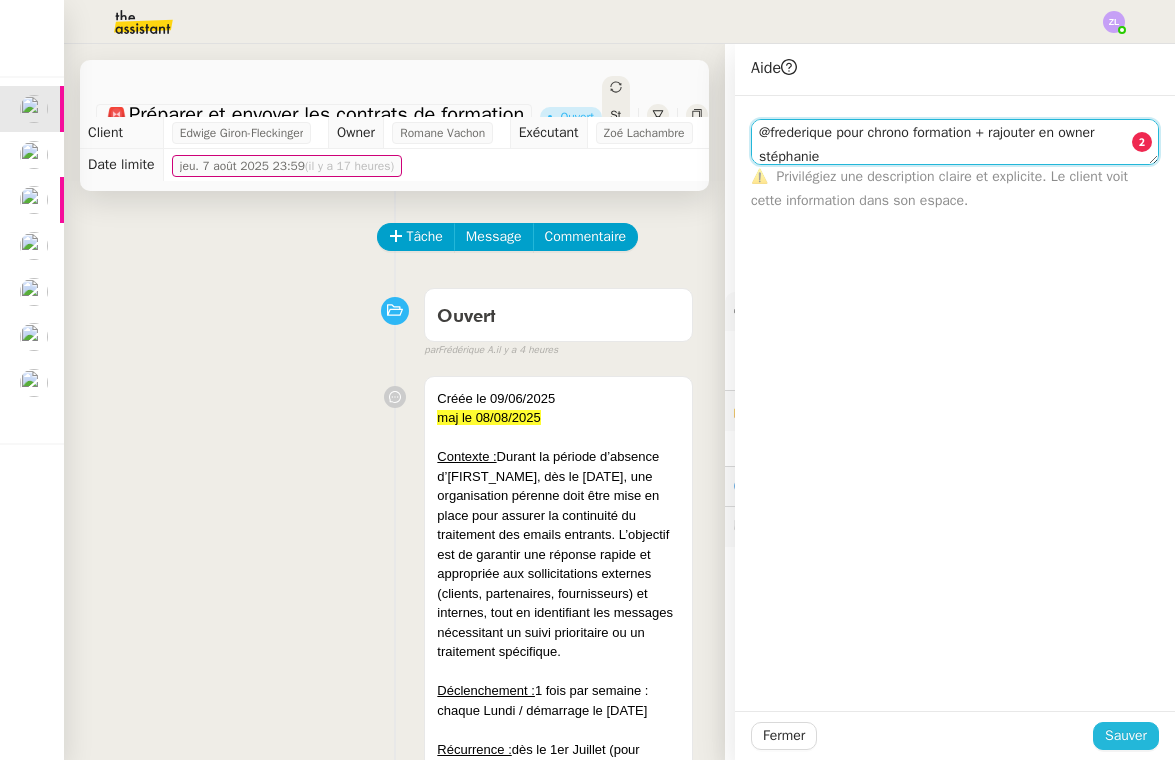 type on "@frederique pour chrono formation + rajouter en owner stéphanie" 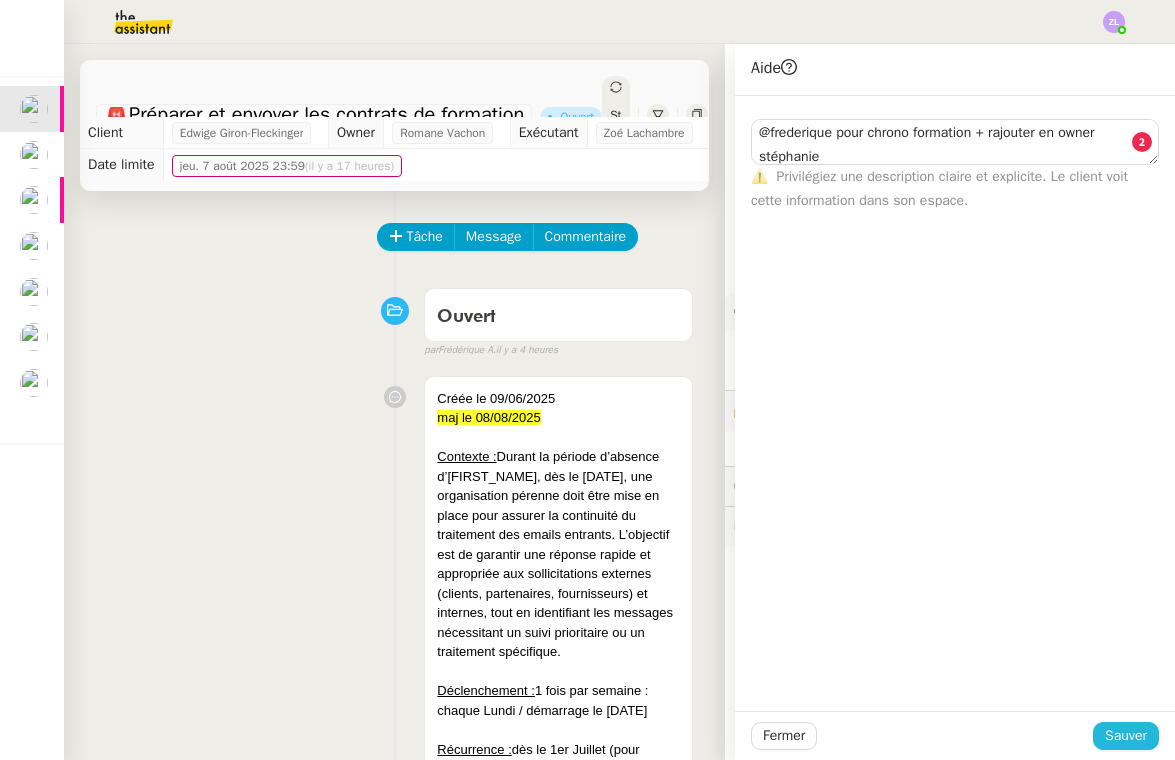 click on "Sauver" 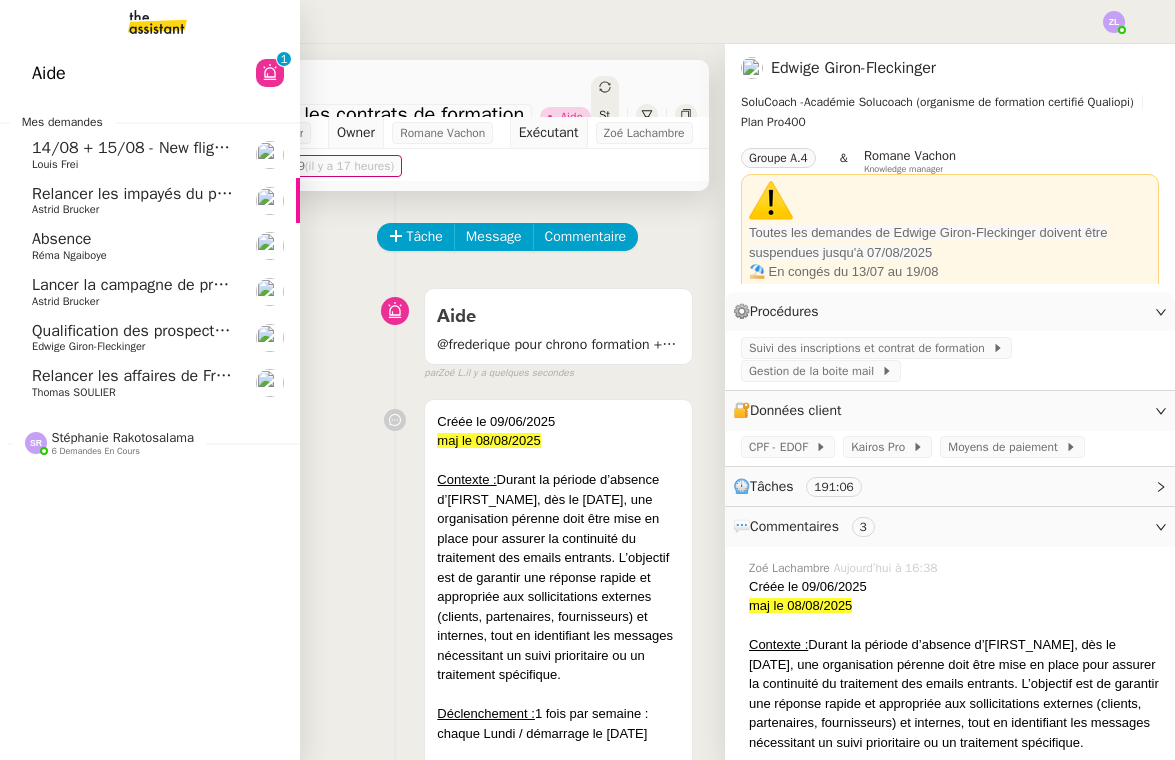 click on "Réma  Ngaiboye" 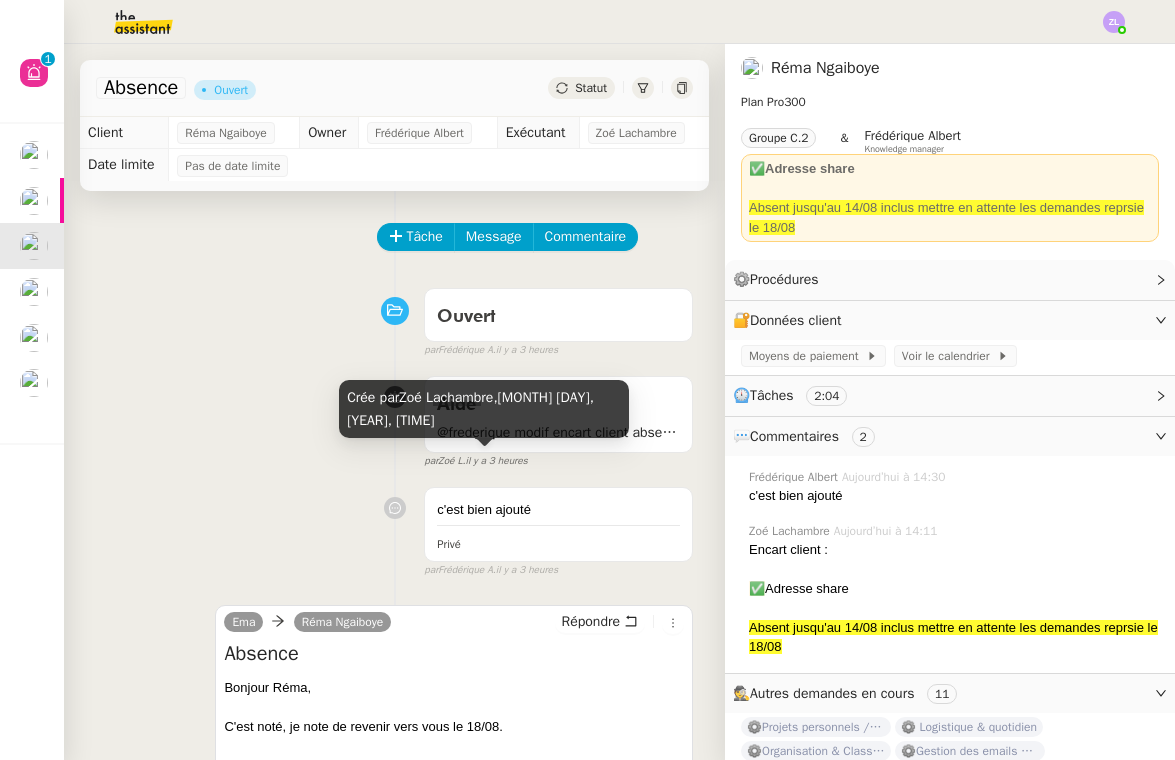 scroll, scrollTop: 0, scrollLeft: 0, axis: both 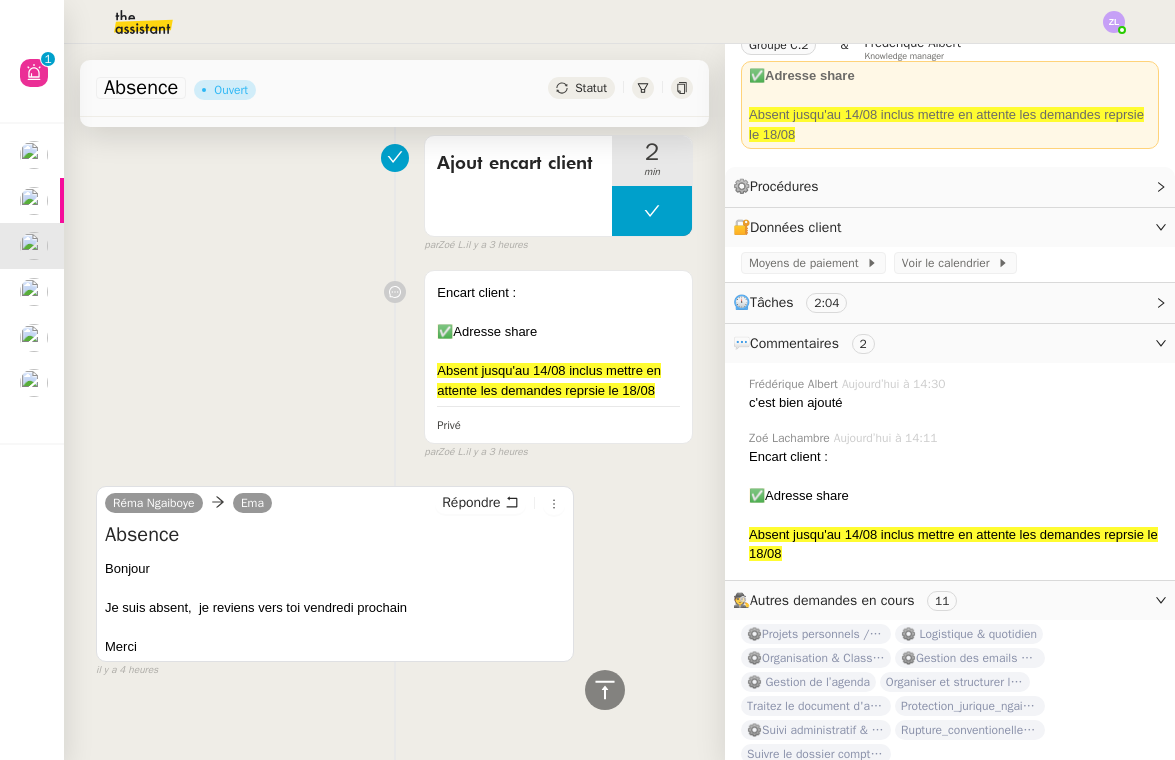 click on "Traitez le document d'affiliation mutuelle" 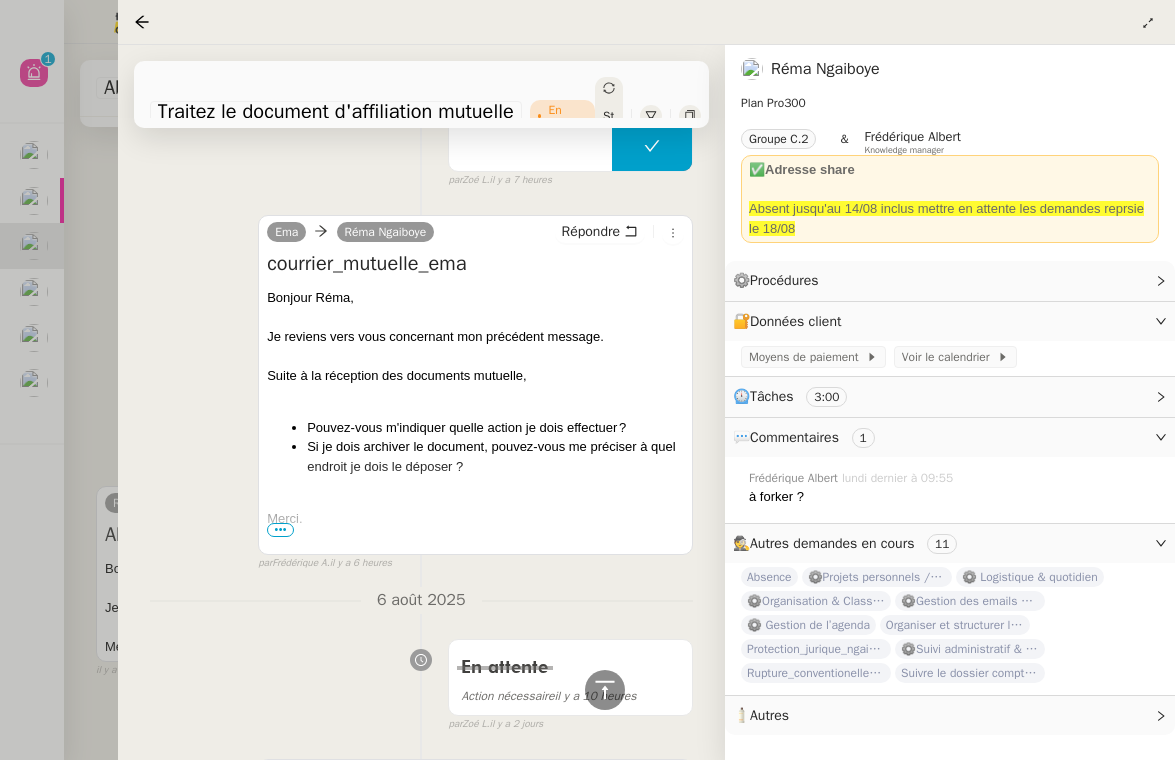 scroll, scrollTop: 0, scrollLeft: 0, axis: both 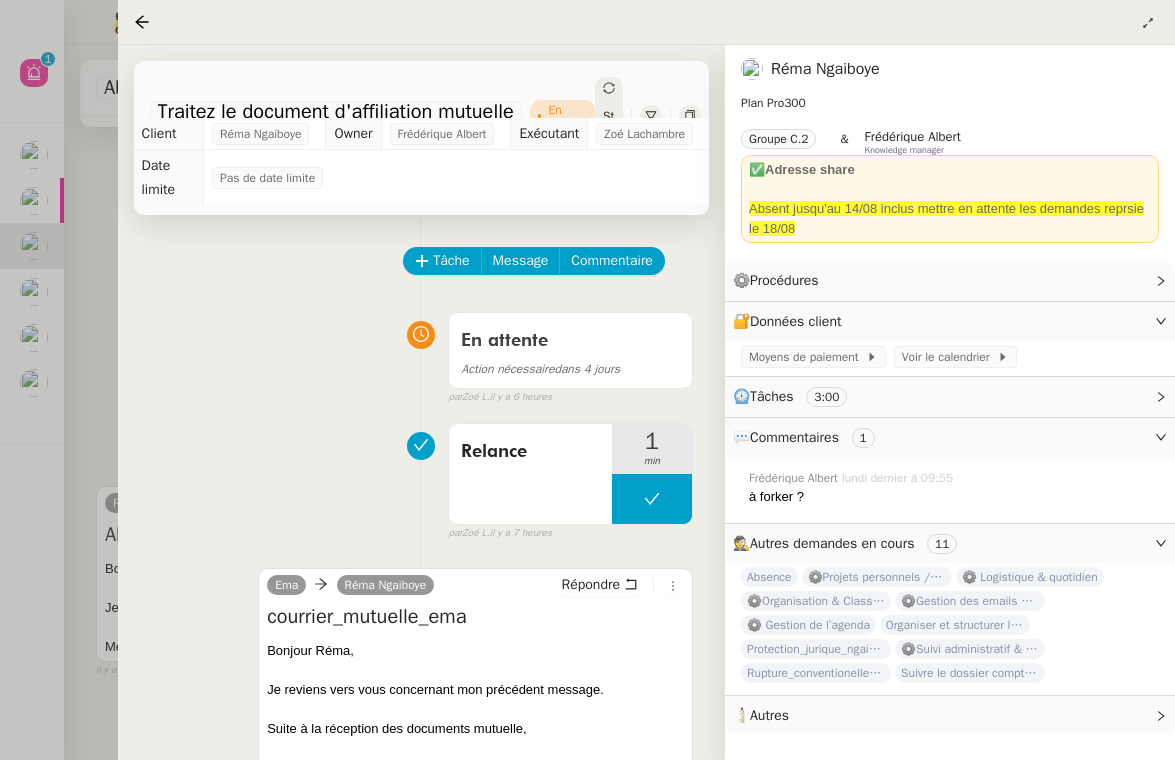 click 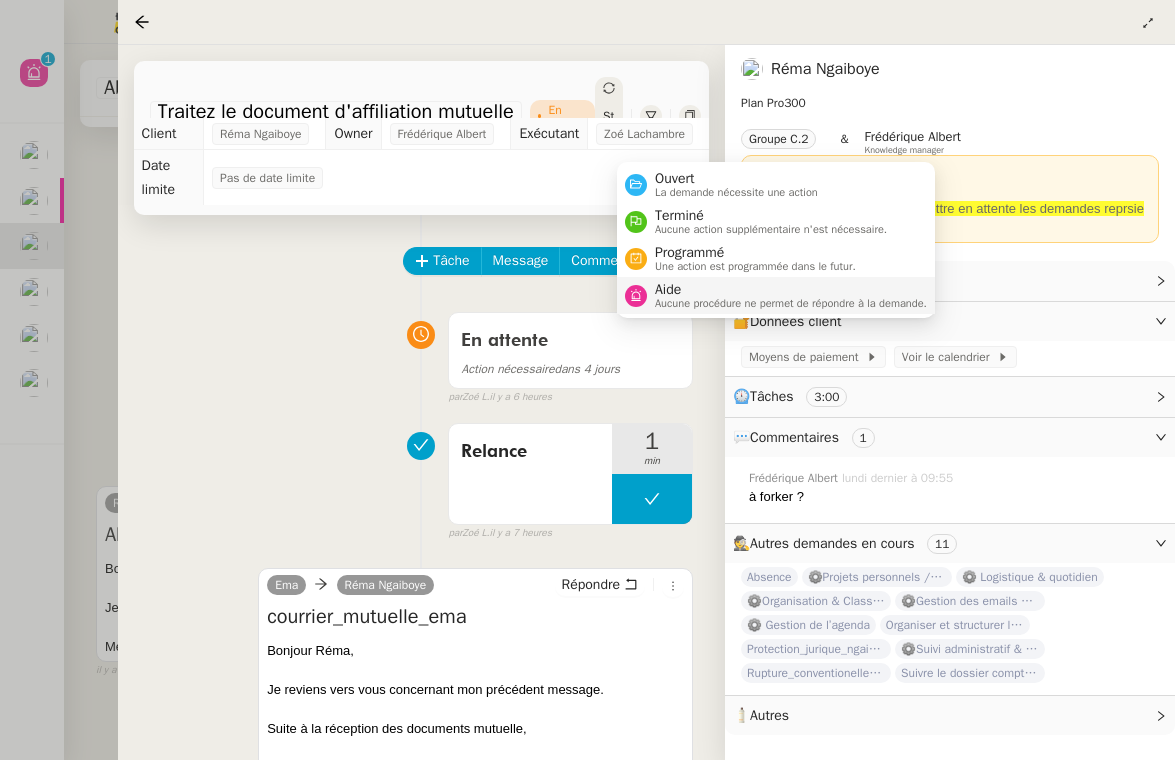 click on "Aucune procédure ne permet de répondre à la demande." at bounding box center [791, 303] 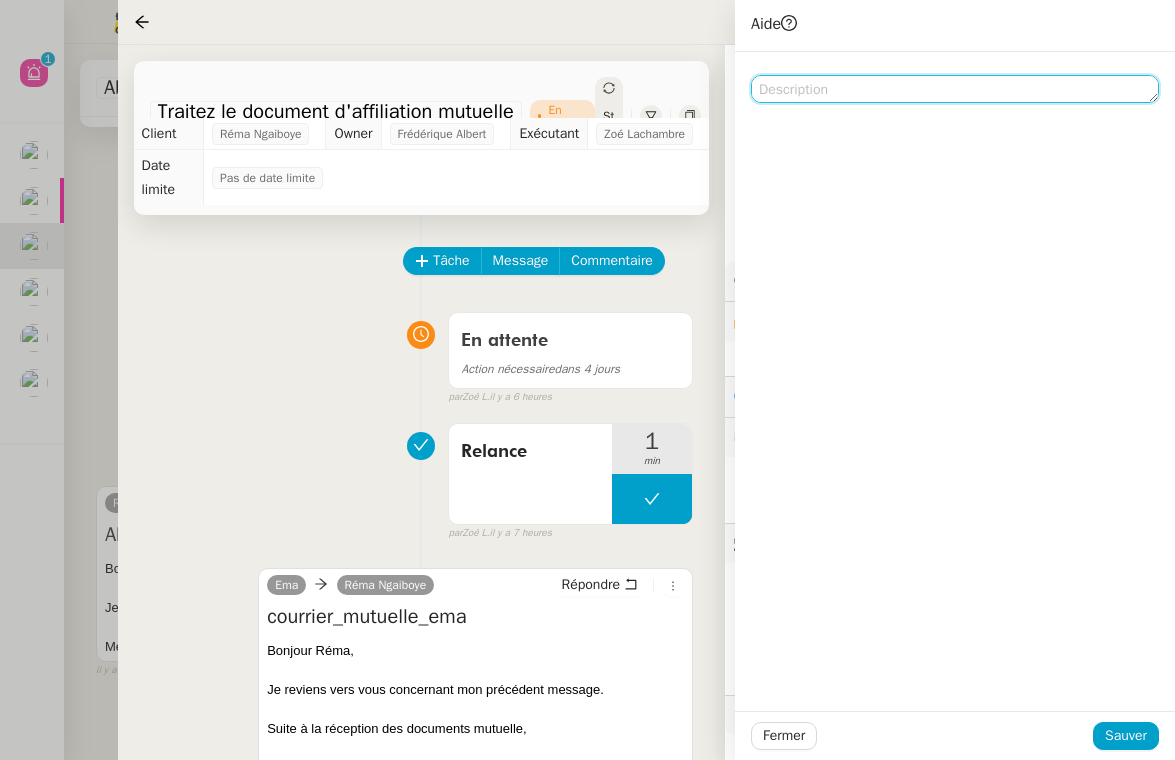 click 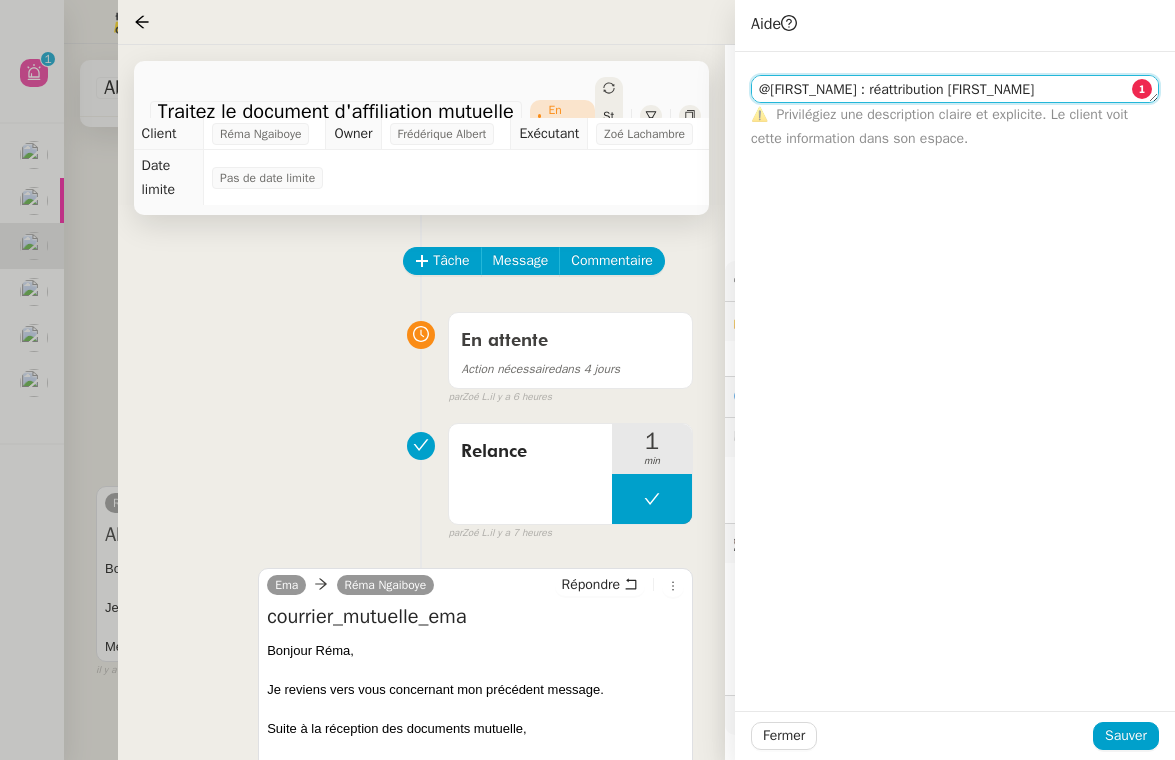 click on "@[FIRST_NAME] : réattribution [FIRST_NAME]" 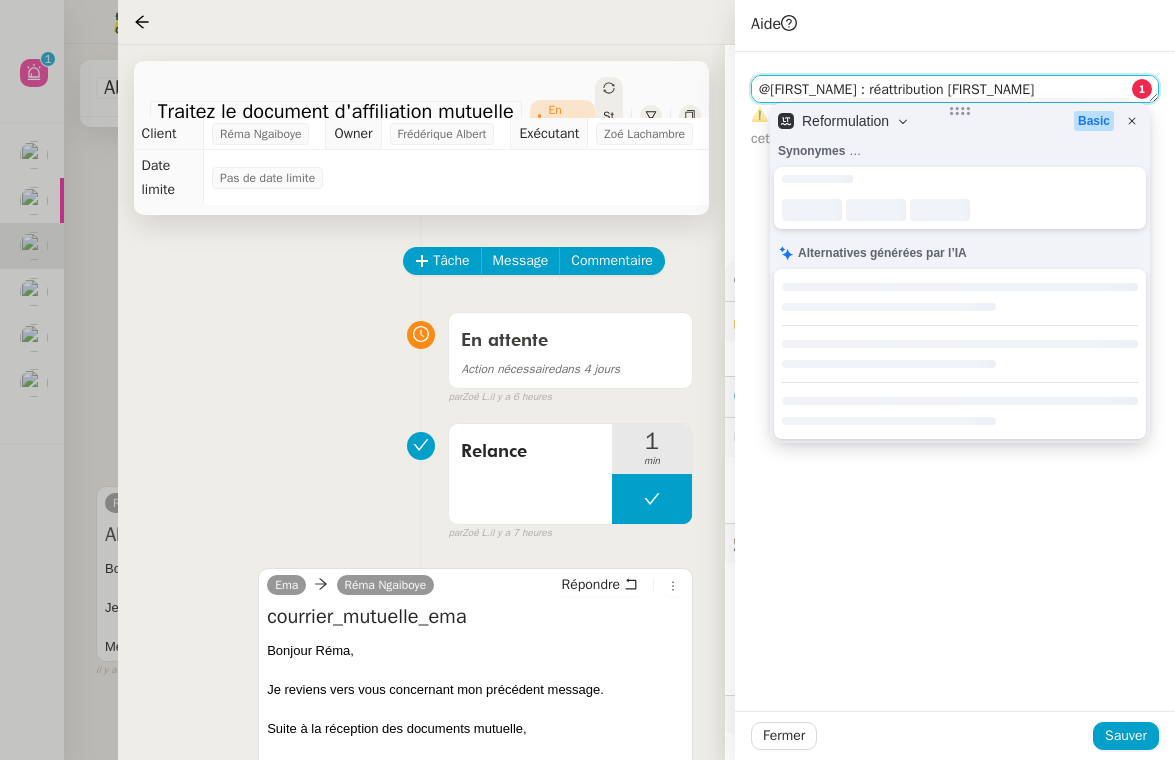 click on "@[FIRST_NAME] : réattribution [FIRST_NAME]" 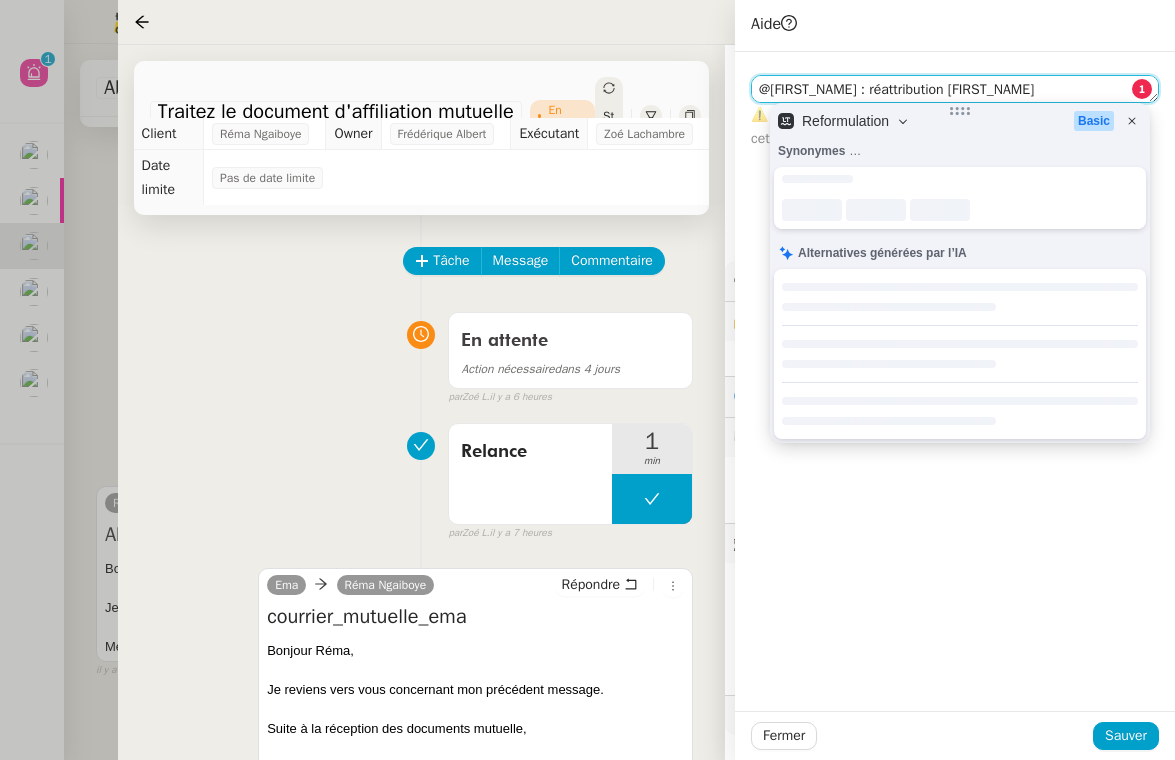 click on "@[FIRST_NAME] : réattribution [FIRST_NAME]" 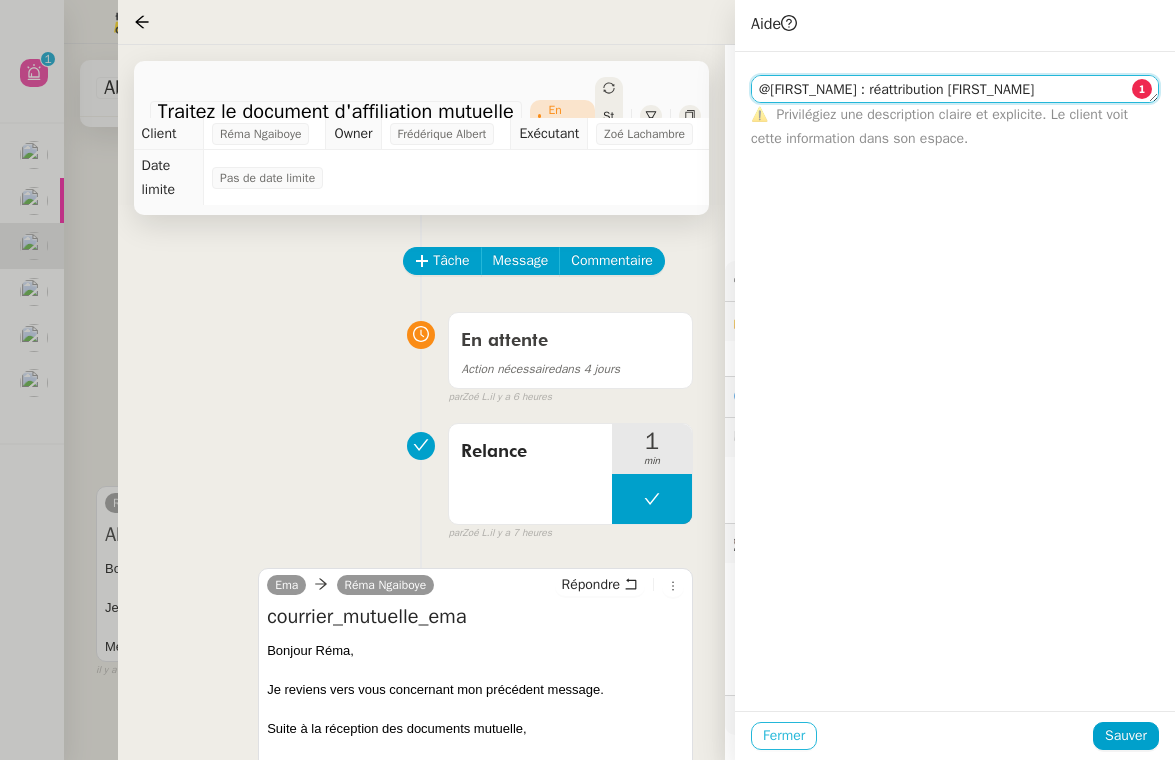 type on "@[FIRST_NAME] : réattribution [FIRST_NAME]" 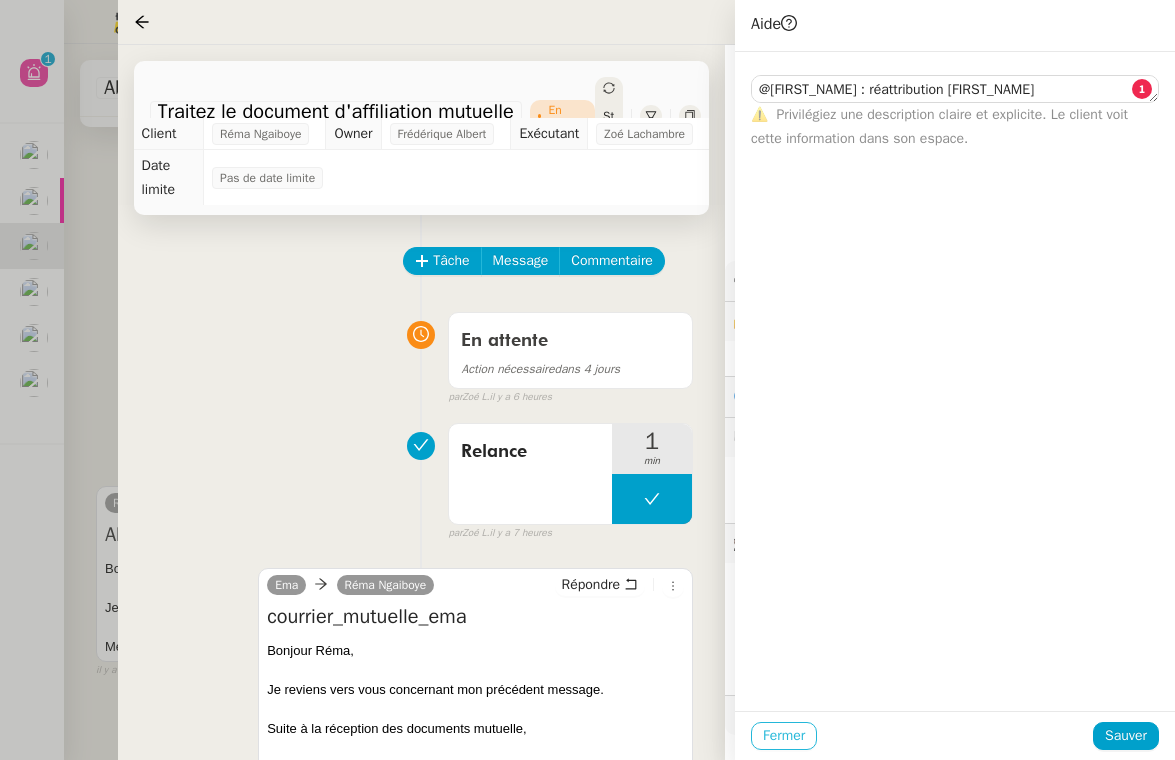 click on "Fermer" 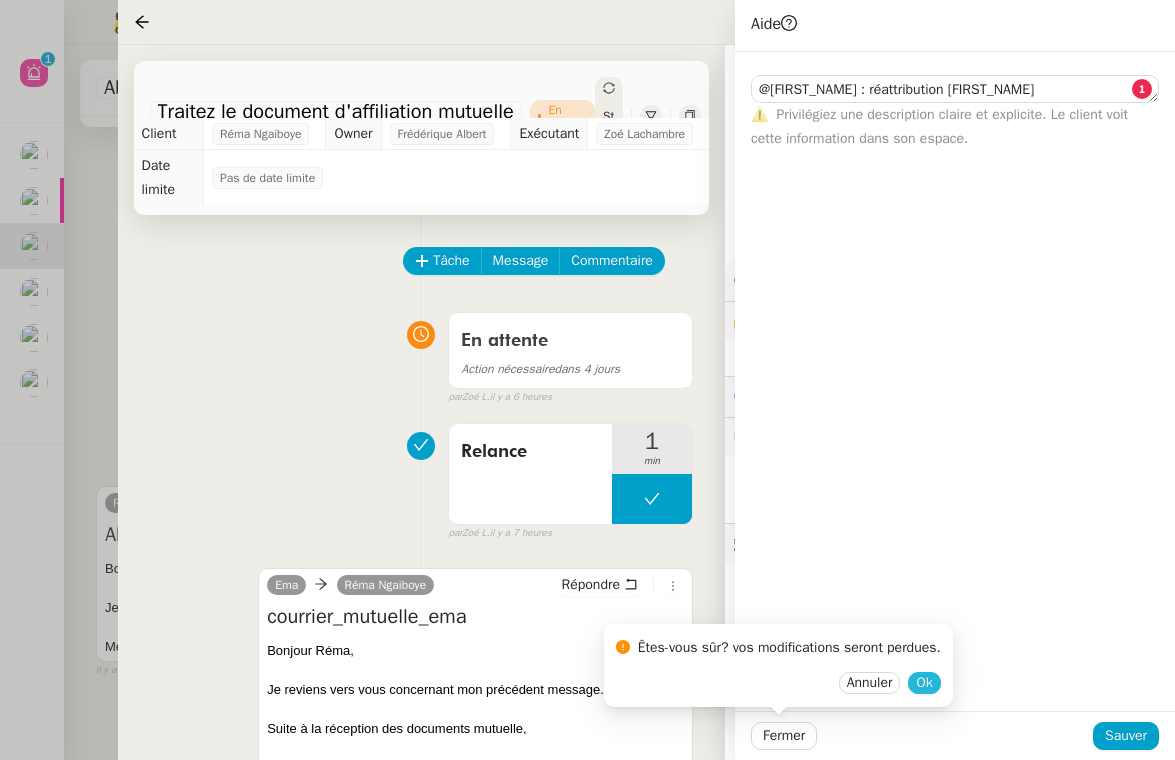click on "Ok" at bounding box center (924, 683) 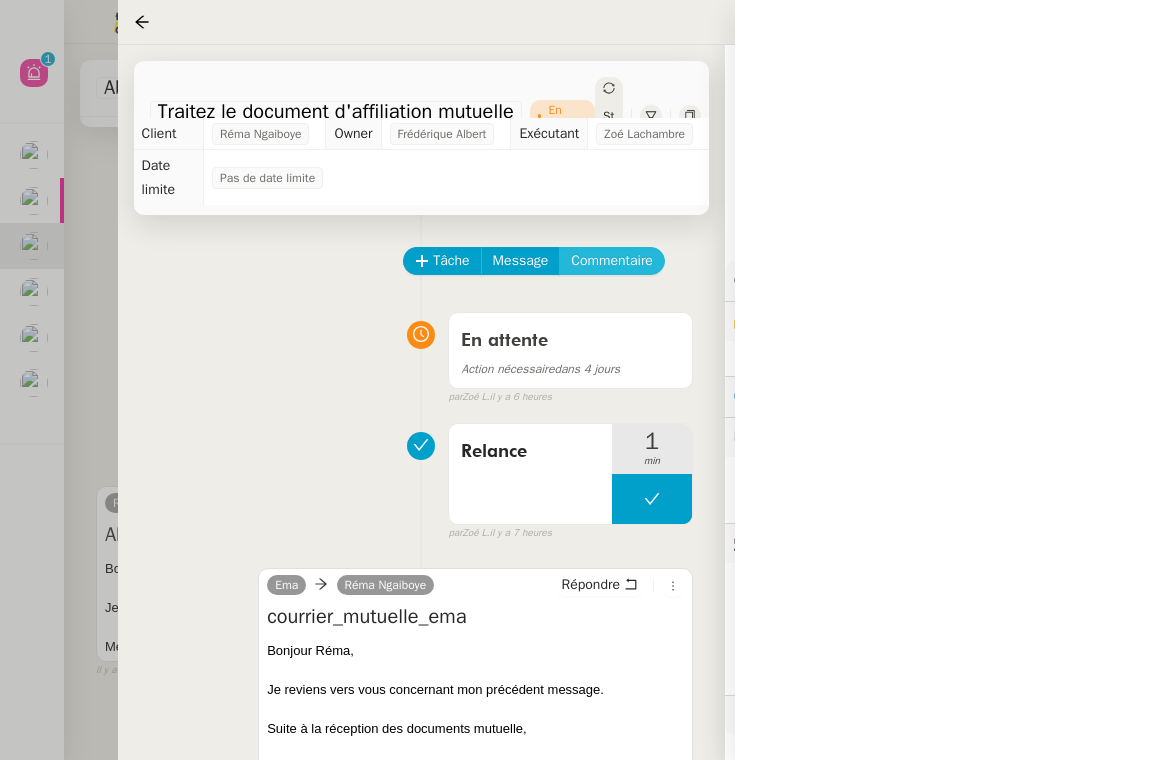 click on "Commentaire" 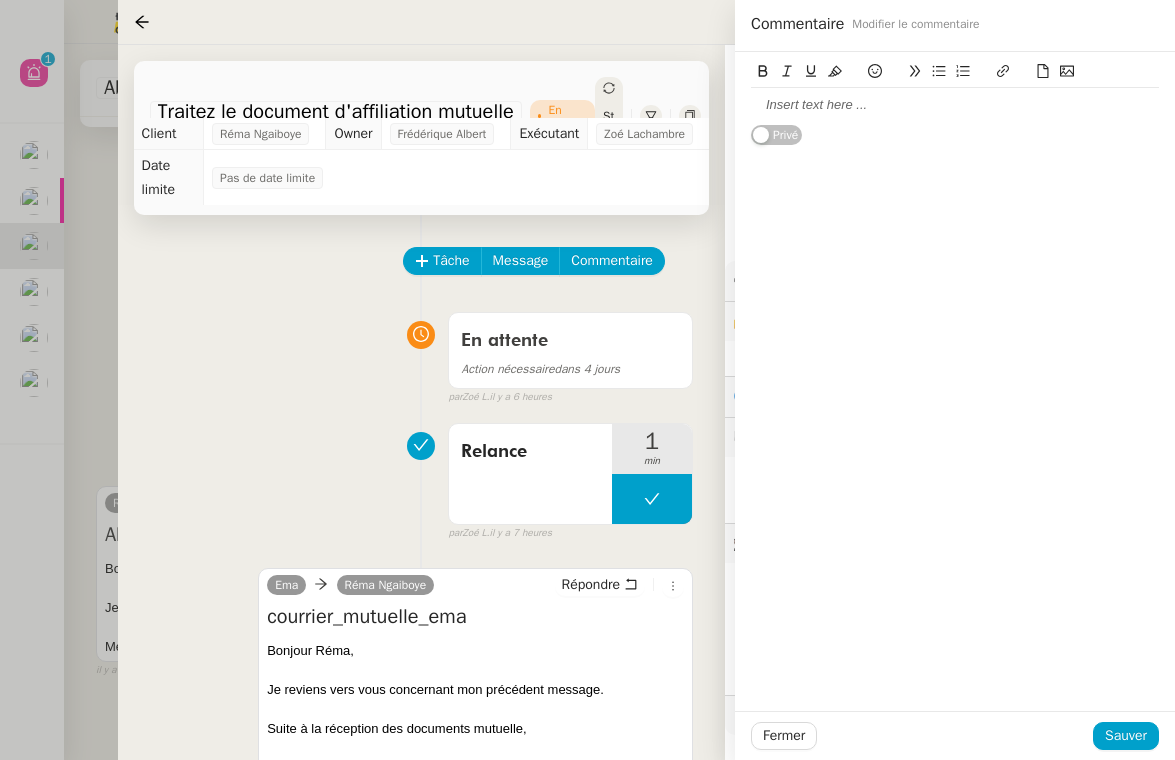 click 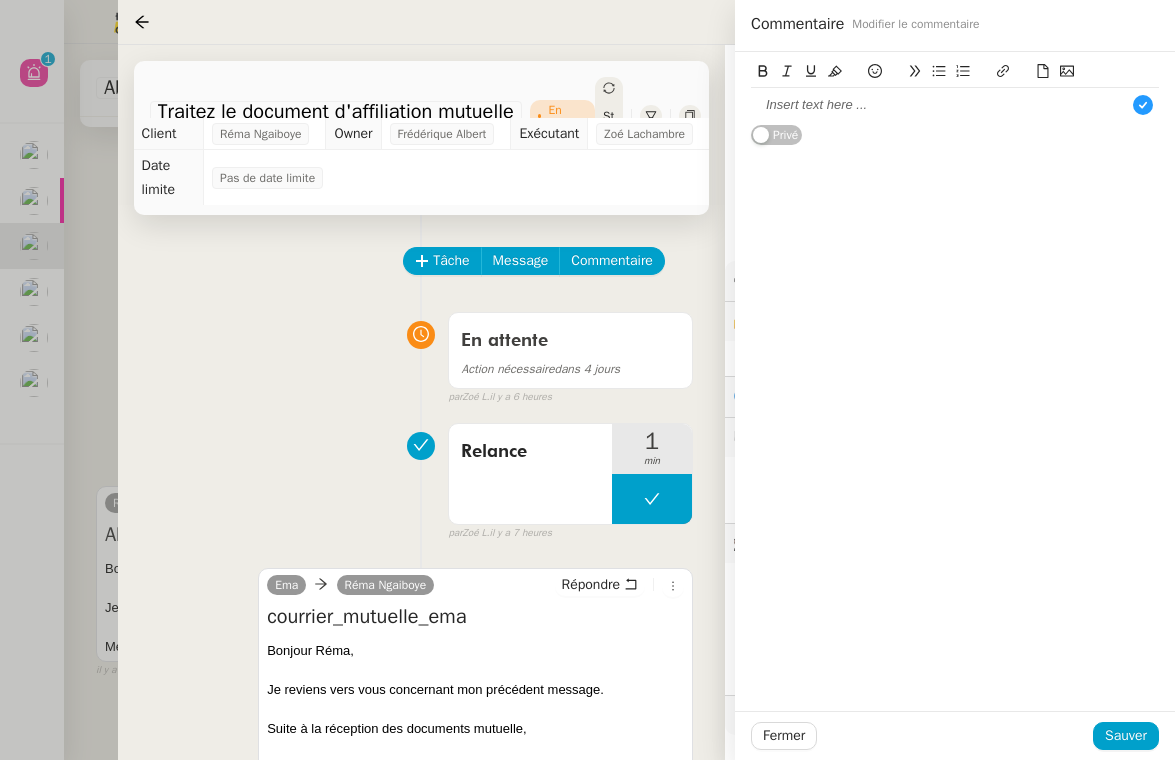 type 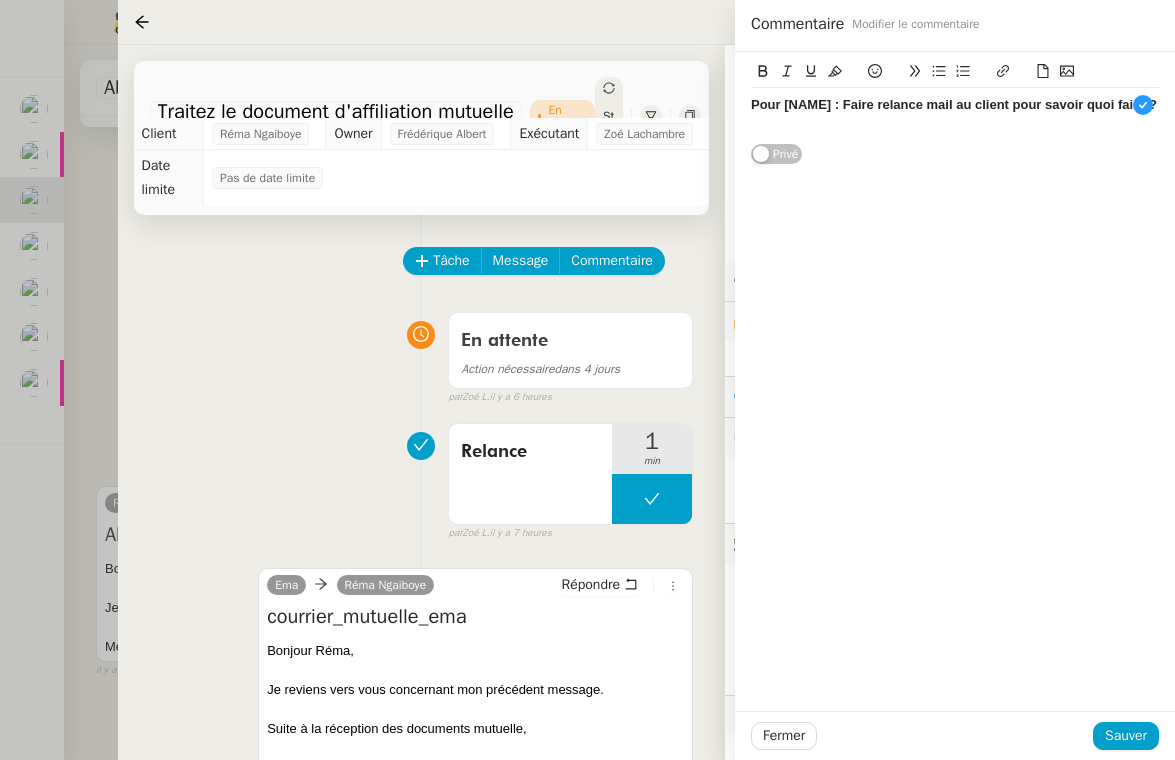 scroll, scrollTop: 11, scrollLeft: 0, axis: vertical 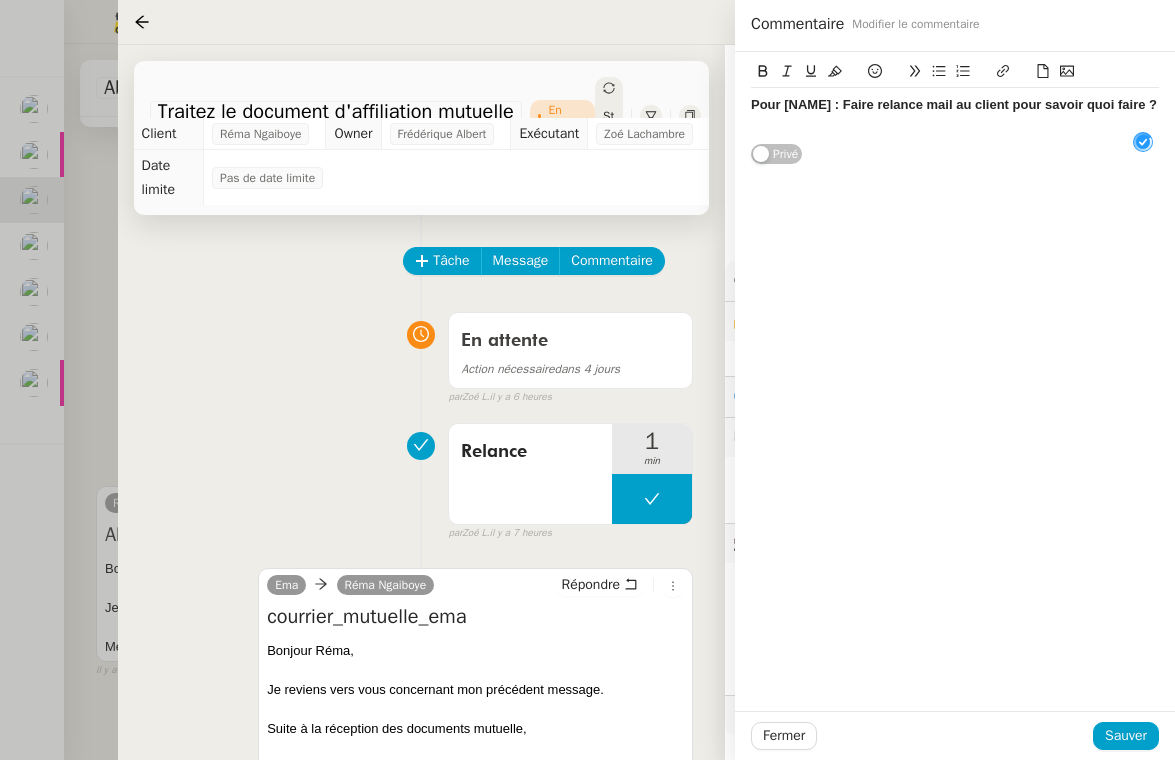 click on "Pour [NAME] : Faire relance mail au client pour savoir quoi faire ?" 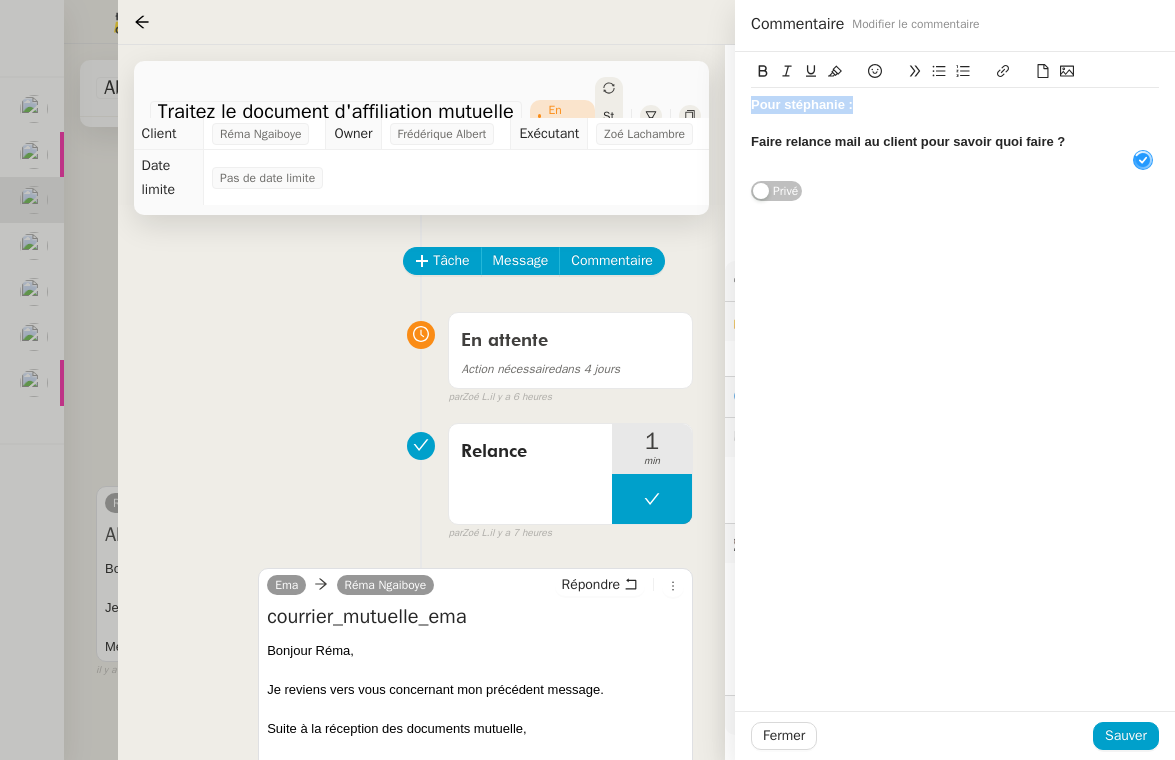drag, startPoint x: 852, startPoint y: 107, endPoint x: 706, endPoint y: 107, distance: 146 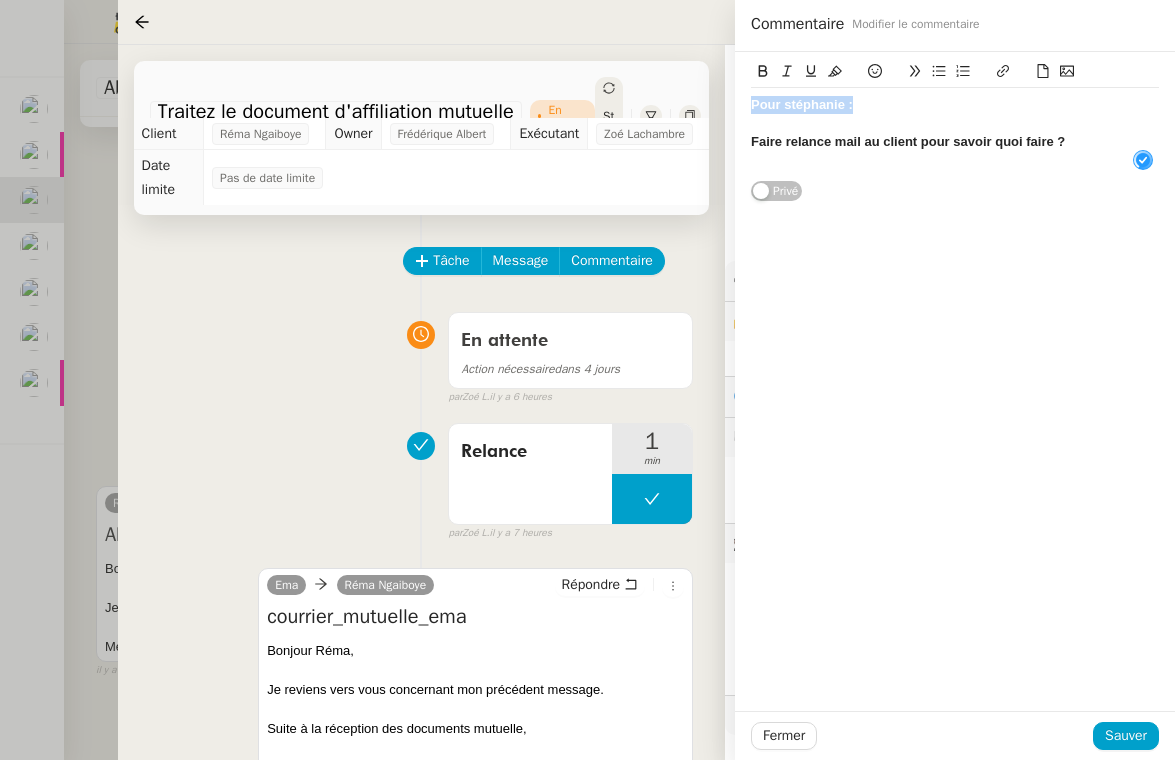 click on "Traitez le document d'affiliation mutuelle      En attente     Statut     Client  Réma  [LAST_NAME]     Owner  [FIRST_NAME]  [LAST_NAME]     Exécutant  [FIRST_NAME] [LAST_NAME]     Date limite  Pas de date limite    Tâche Message Commentaire Veuillez patienter une erreur s'est produite 👌👌👌 message envoyé ✌️✌️✌️ Veuillez d'abord attribuer un client Une erreur s'est produite, veuillez réessayer En attente Action nécessaire  dans 4 jours  false par   [FIRST_NAME] [LAST_NAME]   il y a 6 heures 👌👌👌 message envoyé ✌️✌️✌️ une erreur s'est produite 👌👌👌 message envoyé ✌️✌️✌️ Votre message va être revu ✌️✌️✌️ une erreur s'est produite  Ema      Réma  [LAST_NAME]" 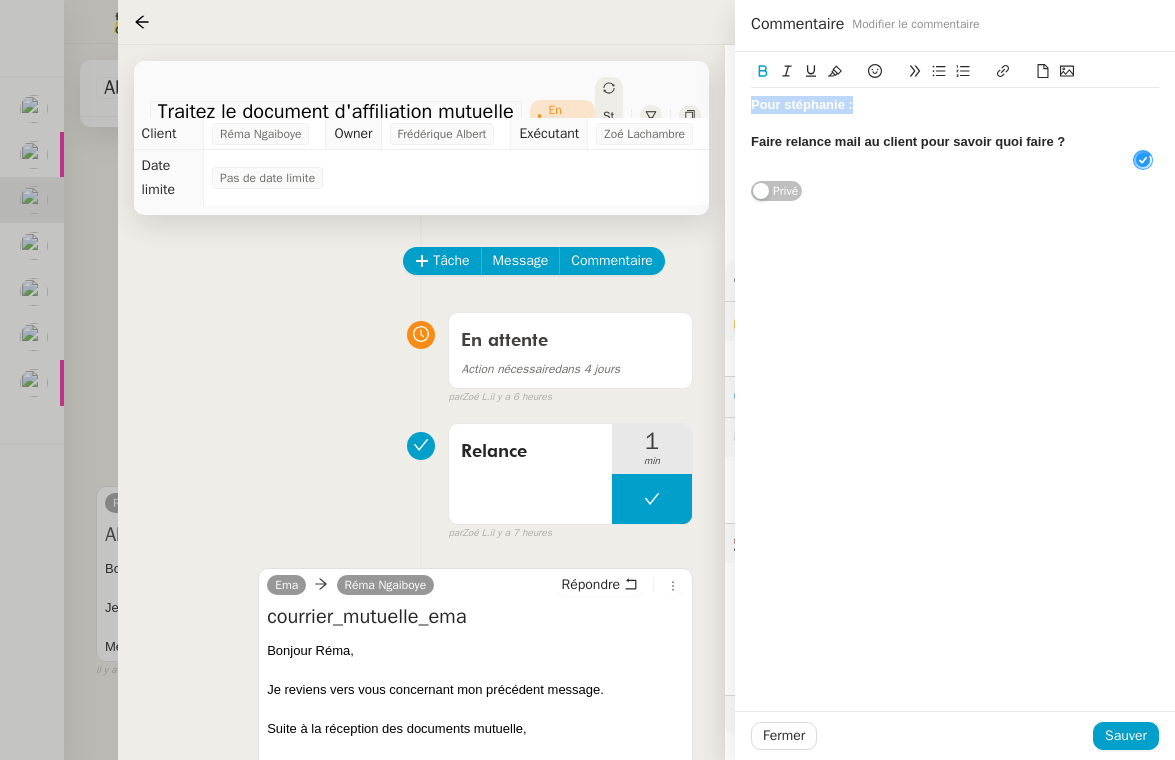 click 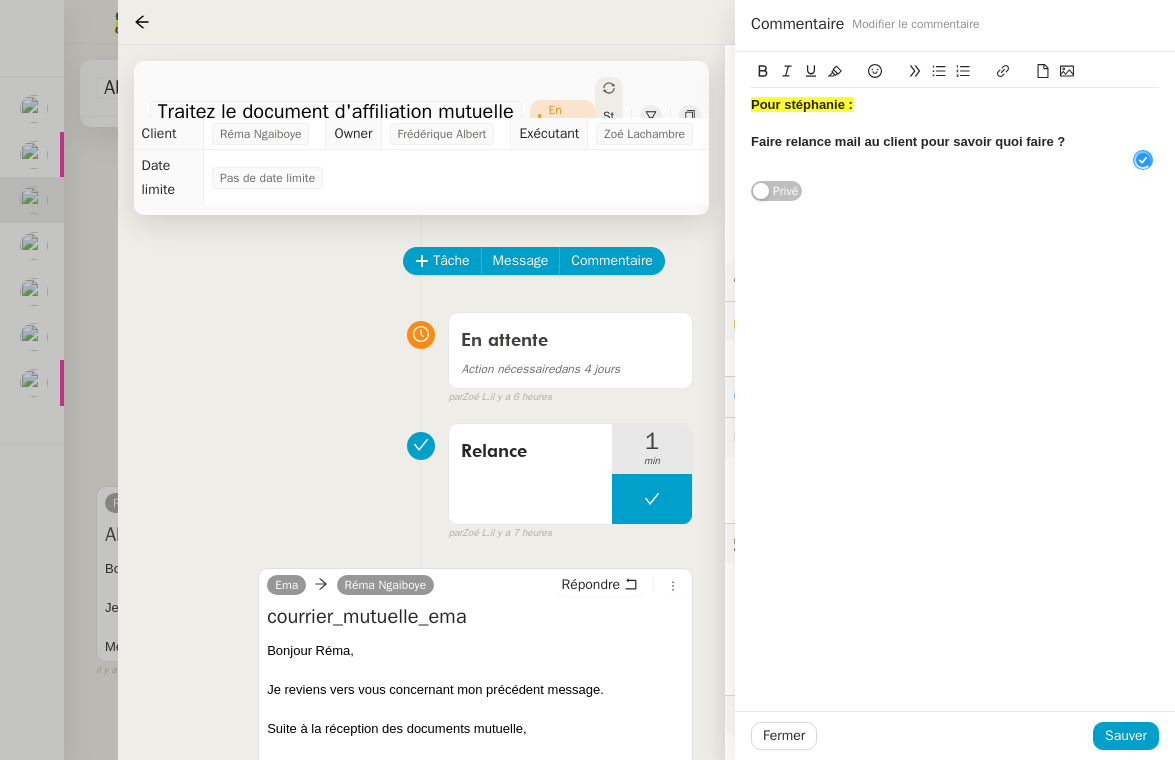 click on "Faire relance mail au client pour savoir quoi faire ?" 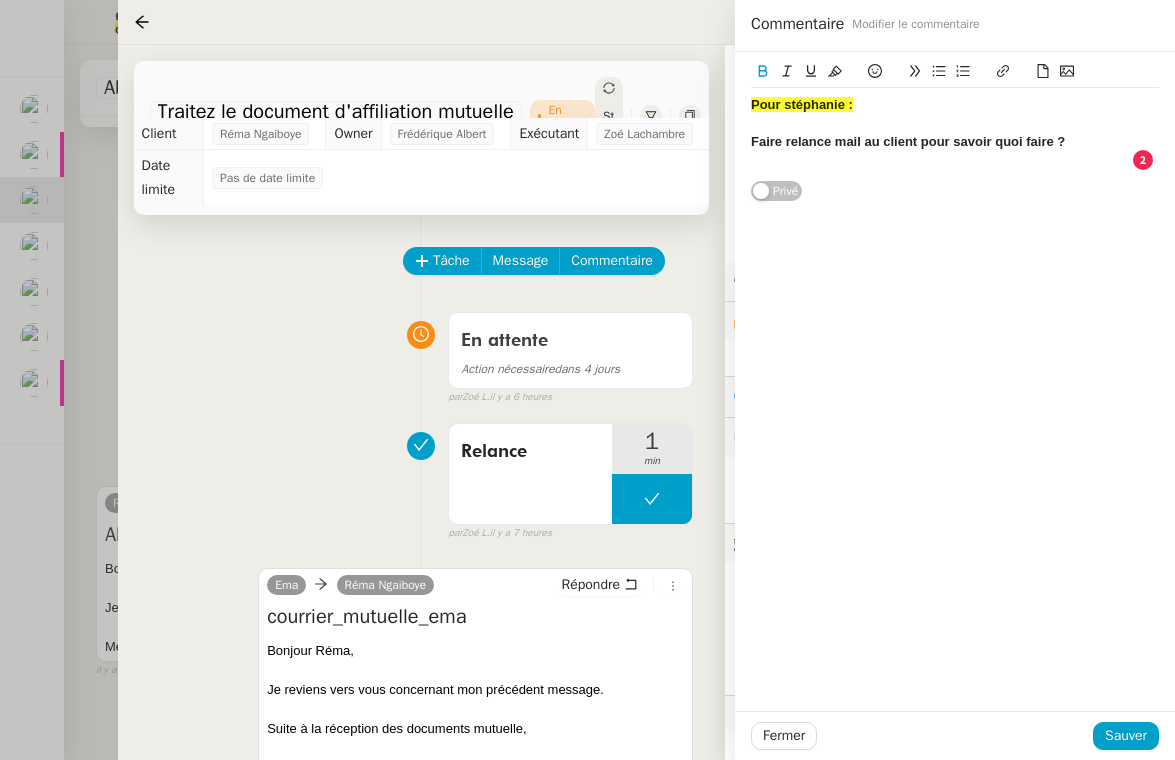 click on "Faire relance mail au client pour savoir quoi faire ?" 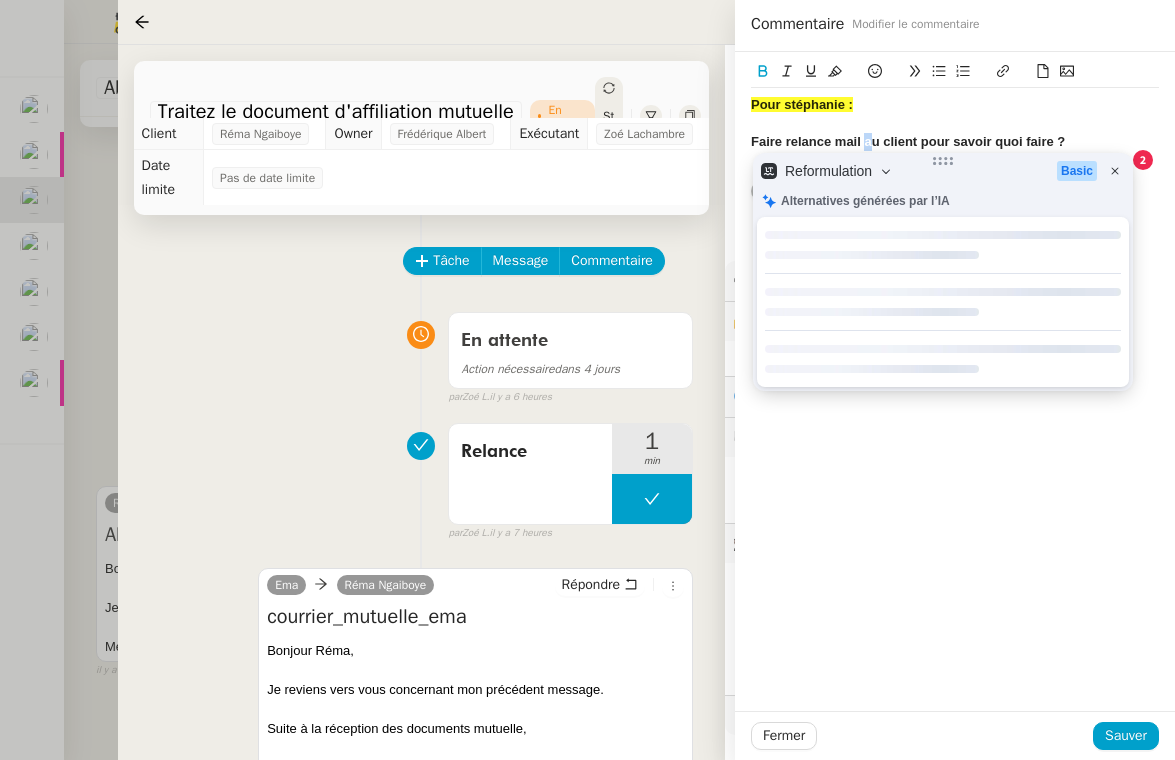 click on "Faire relance mail au client pour savoir quoi faire ?" 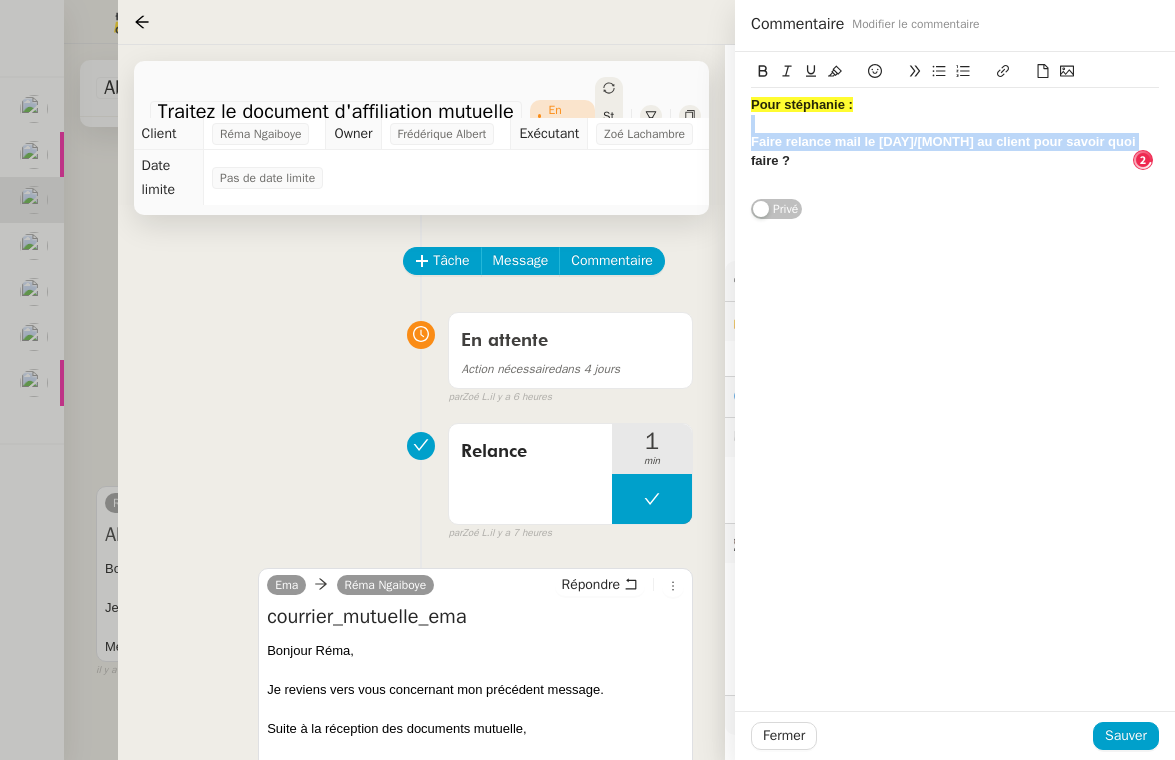 drag, startPoint x: 1096, startPoint y: 135, endPoint x: 740, endPoint y: 130, distance: 356.03513 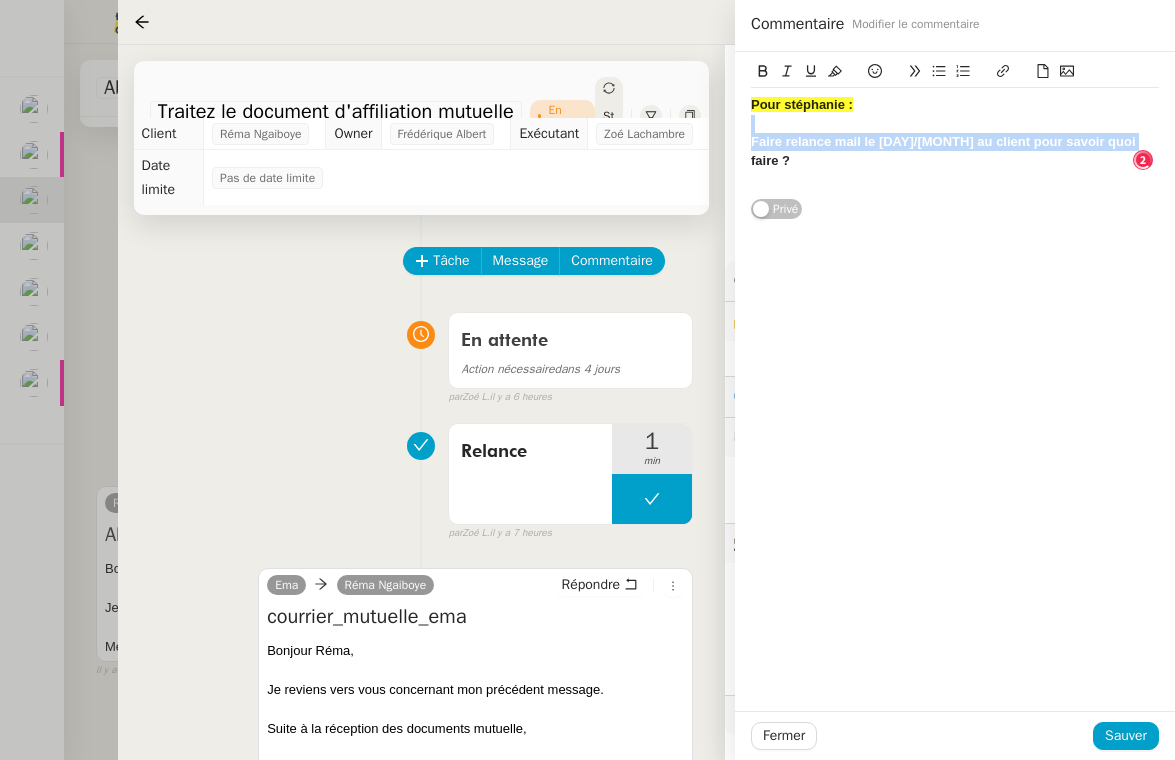 click on "Pour [NAME] : Faire relance mail le [DATE] au client pour savoir quoi faire ? Privé" 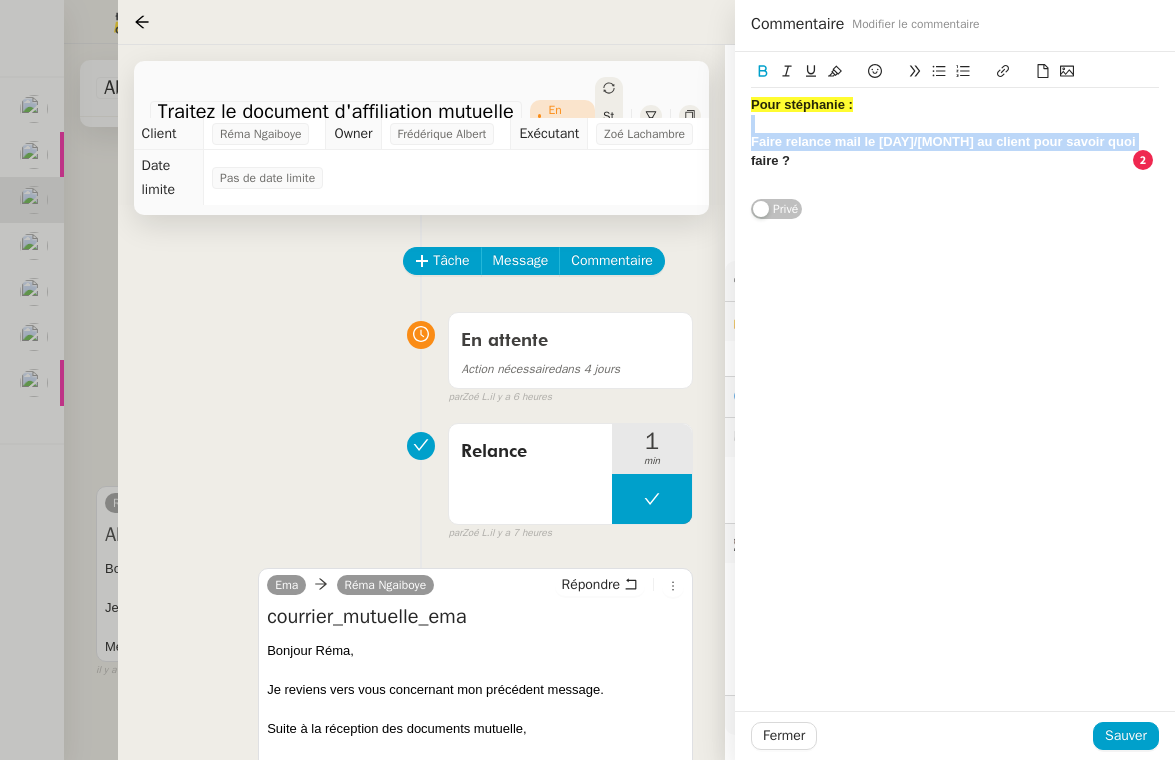 click 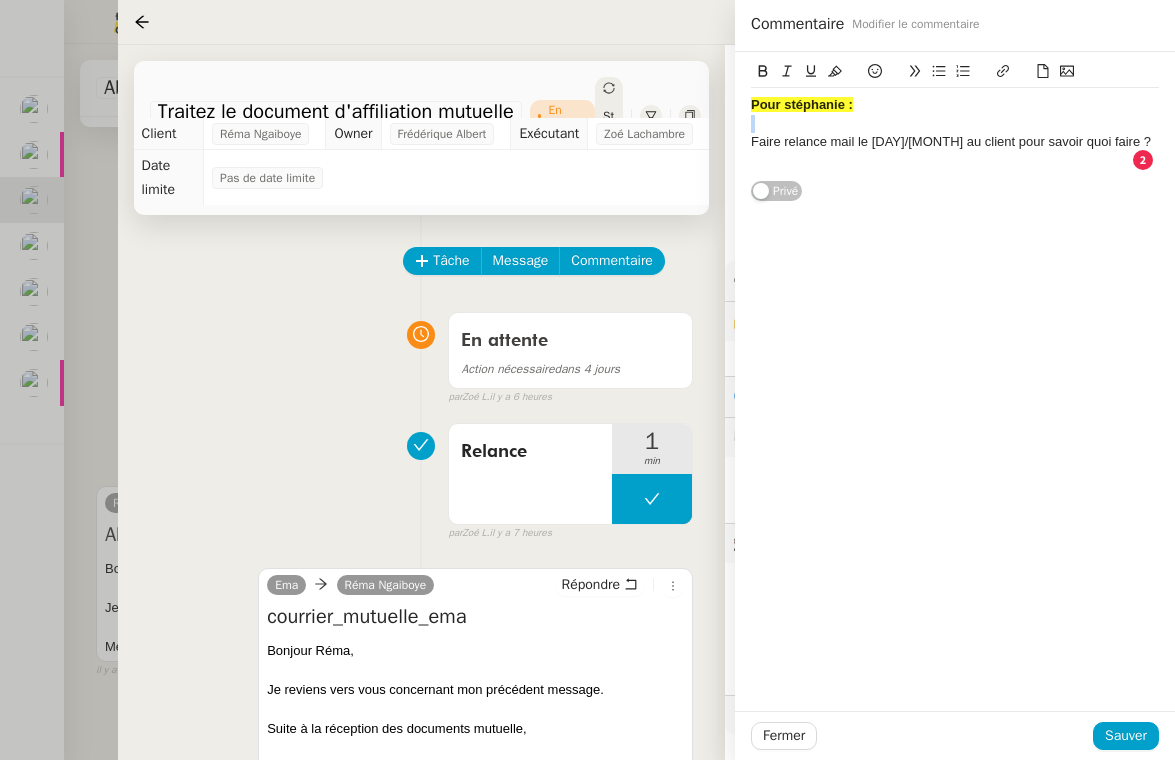 click on "Pour [NAME] : Faire relance mail le [DATE] au client pour savoir quoi faire ? Privé" 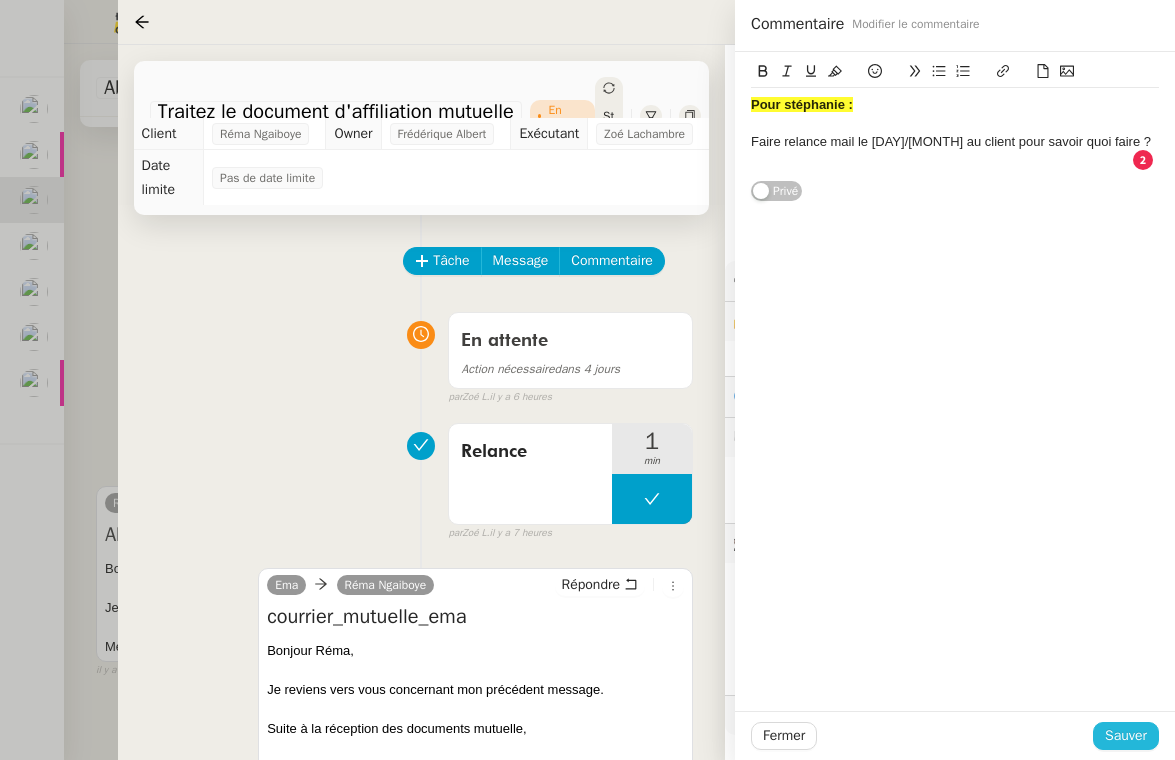 click on "Sauver" 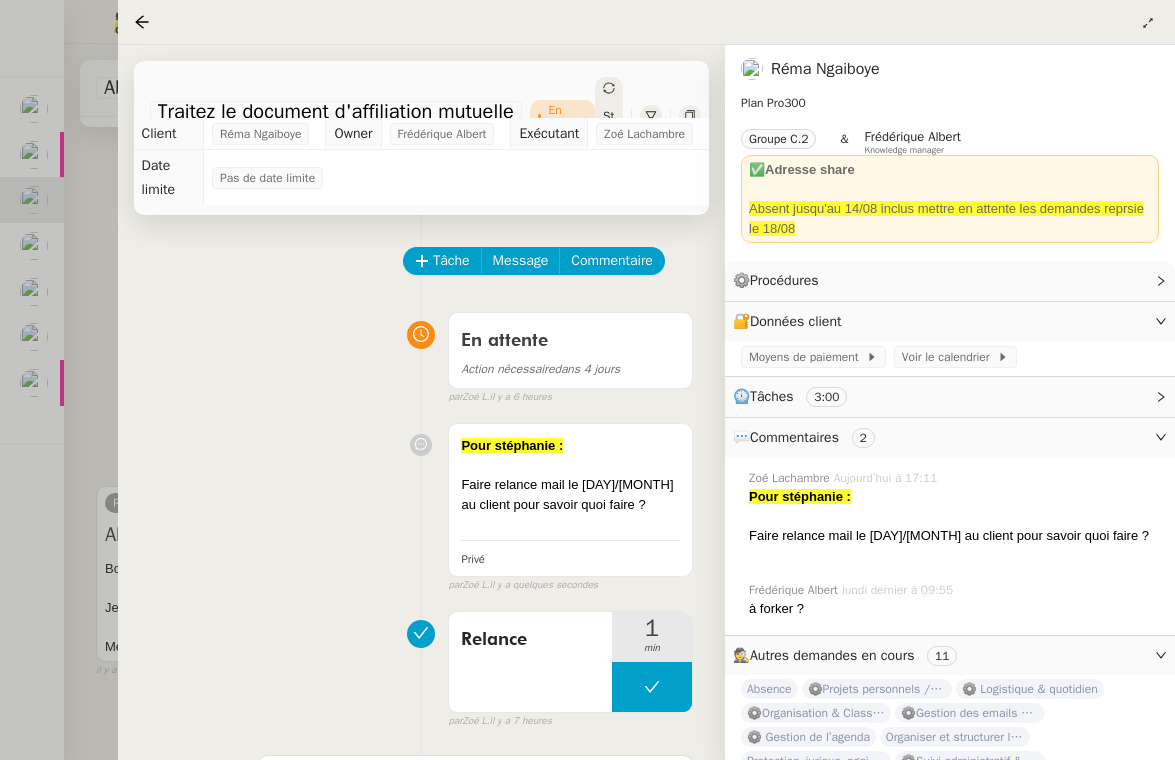click 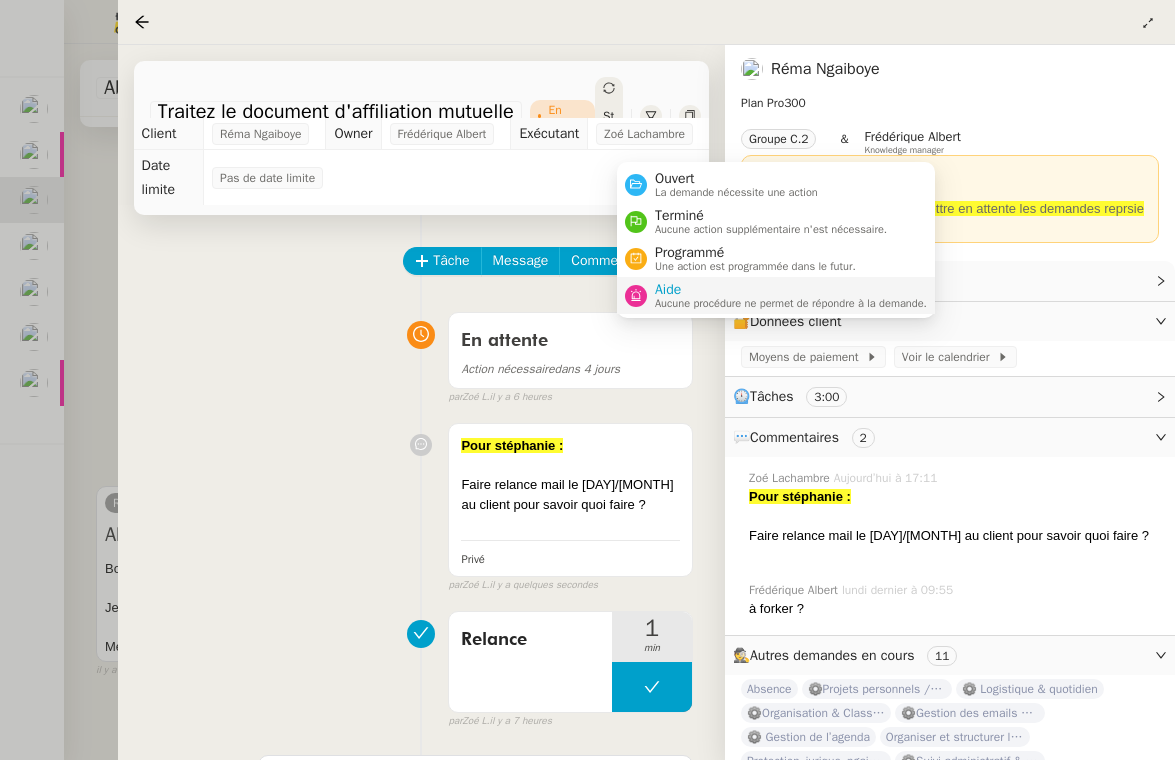 click on "Aide" at bounding box center [791, 290] 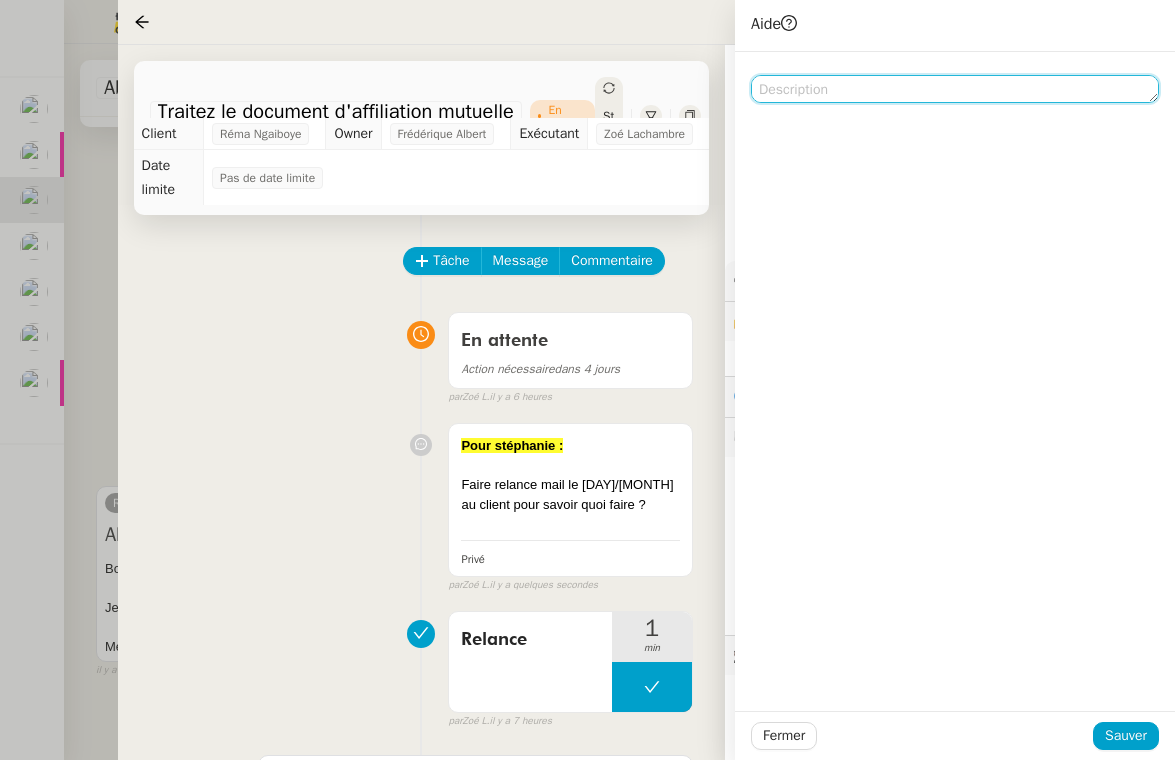 drag, startPoint x: 781, startPoint y: 86, endPoint x: 866, endPoint y: 432, distance: 356.2878 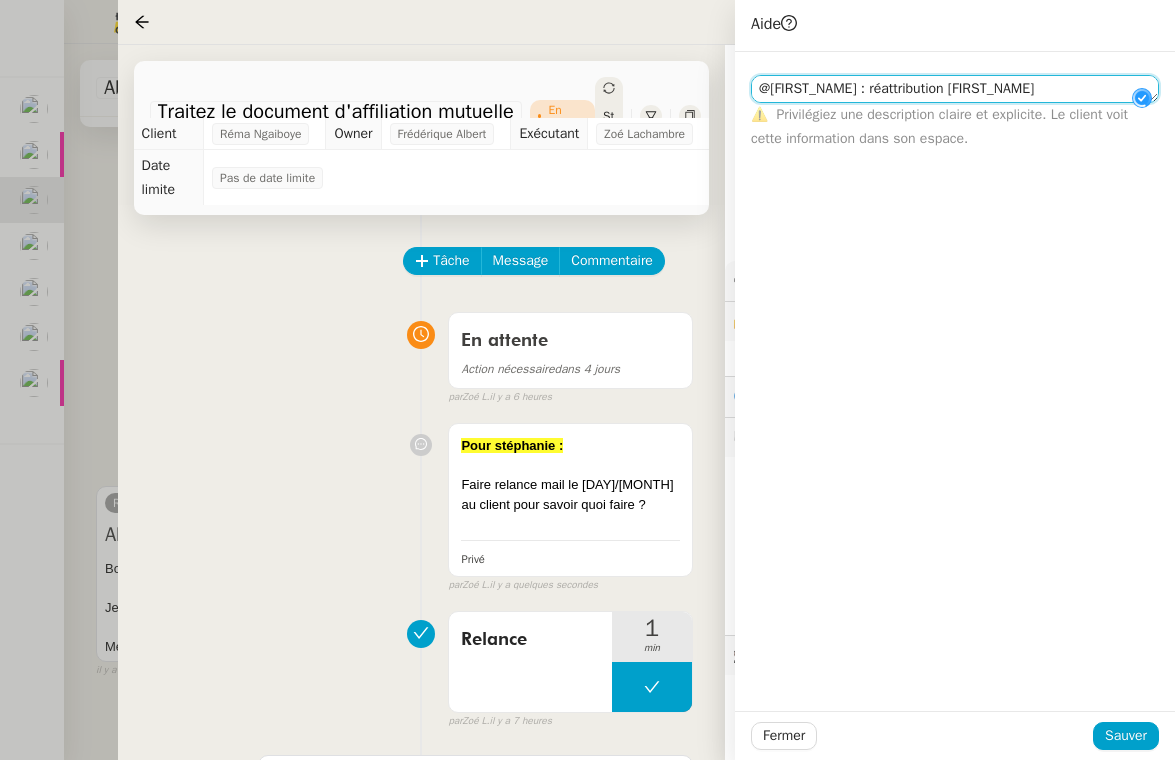 scroll, scrollTop: 0, scrollLeft: 0, axis: both 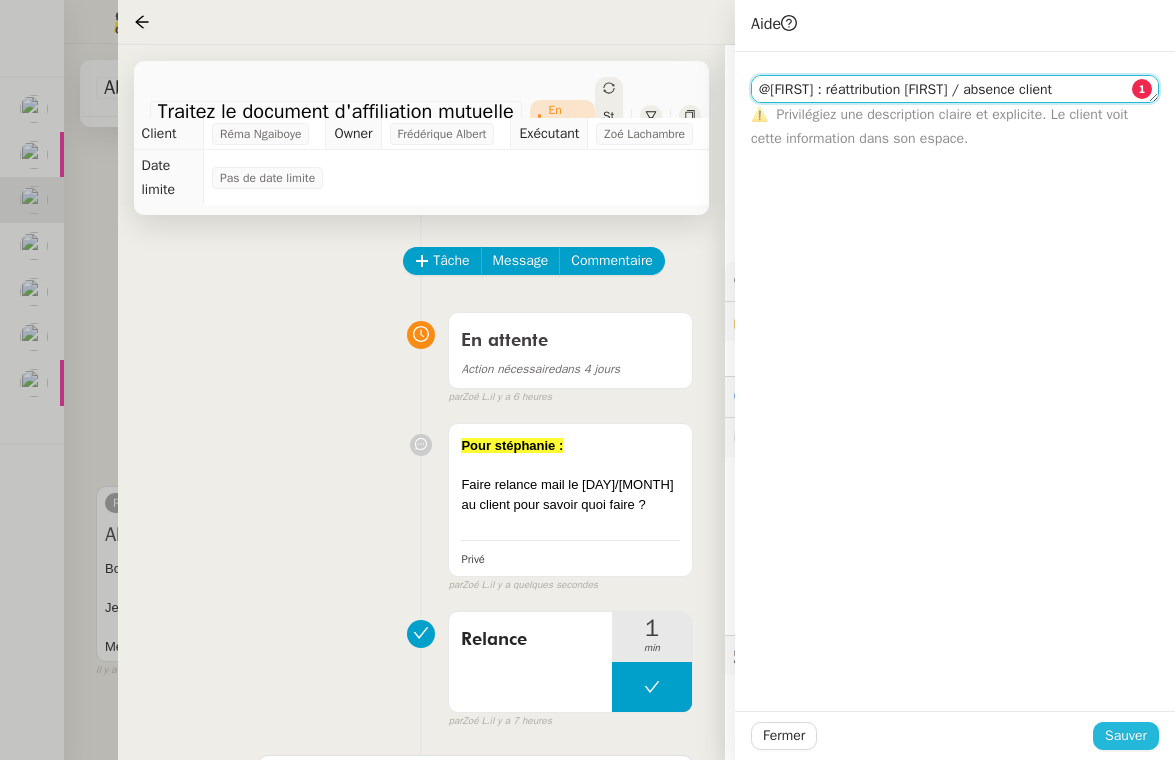 type on "@[FIRST] : réattribution [FIRST] / absence client" 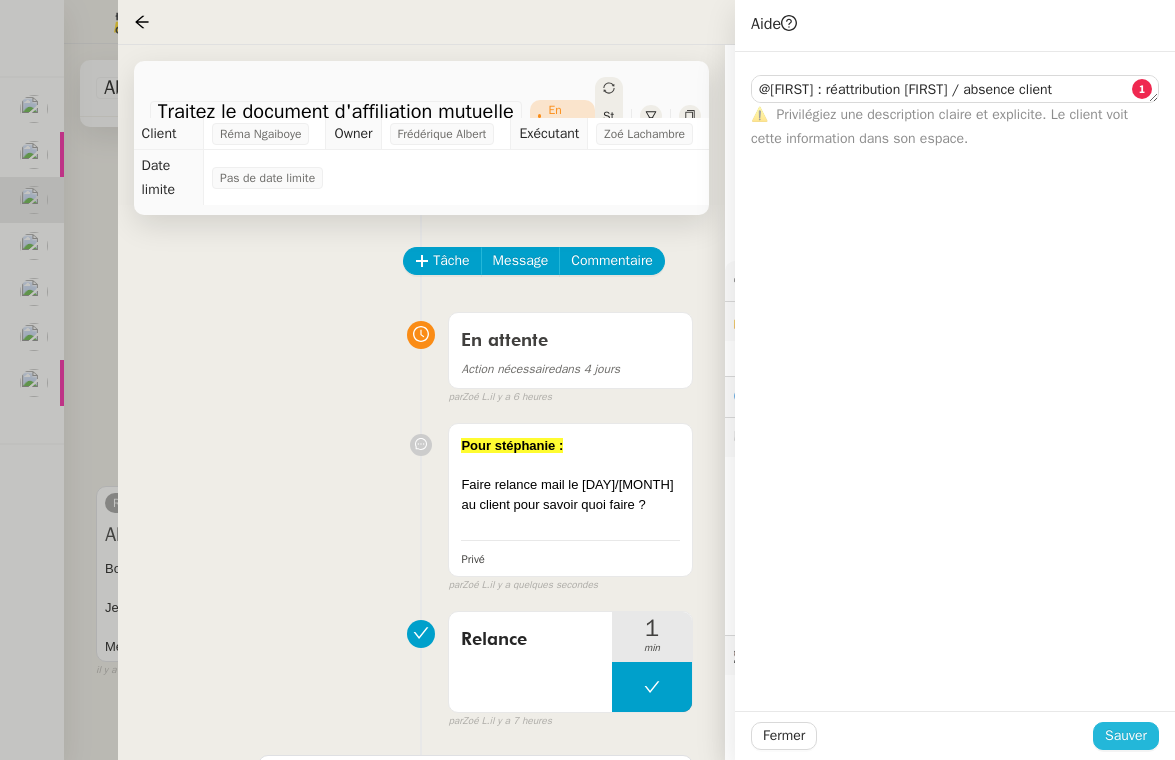 click on "Sauver" 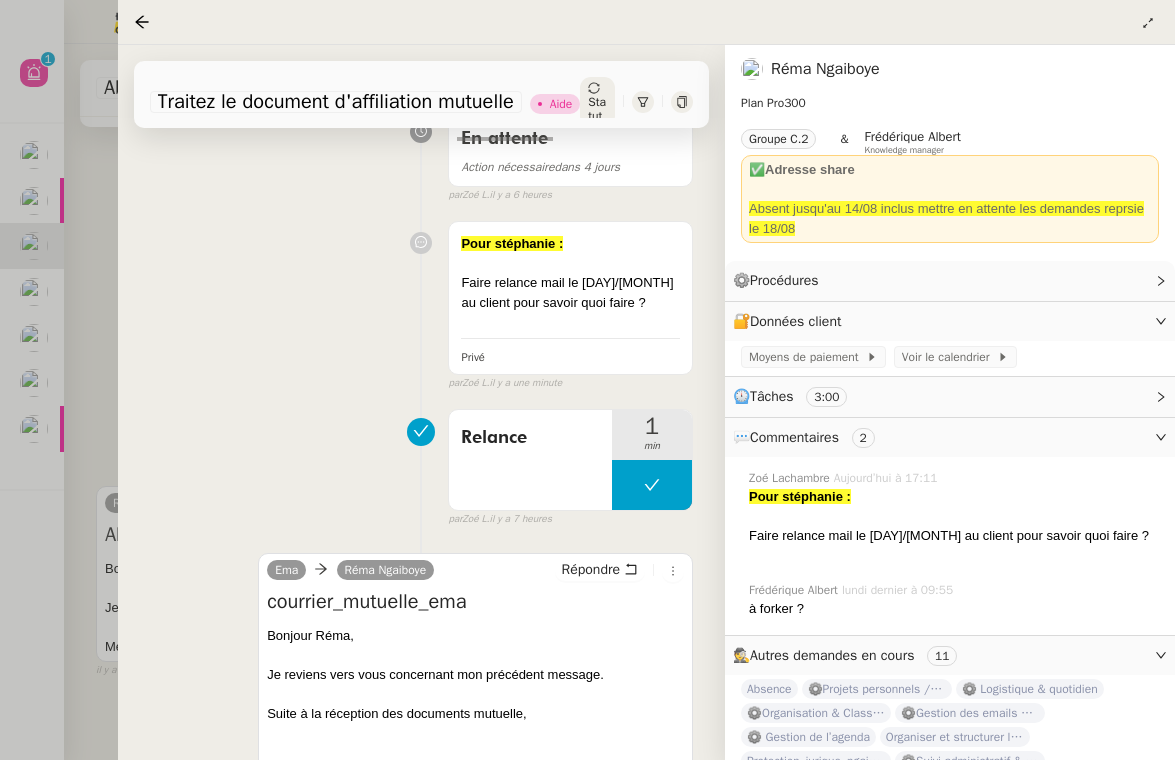 scroll, scrollTop: 304, scrollLeft: 0, axis: vertical 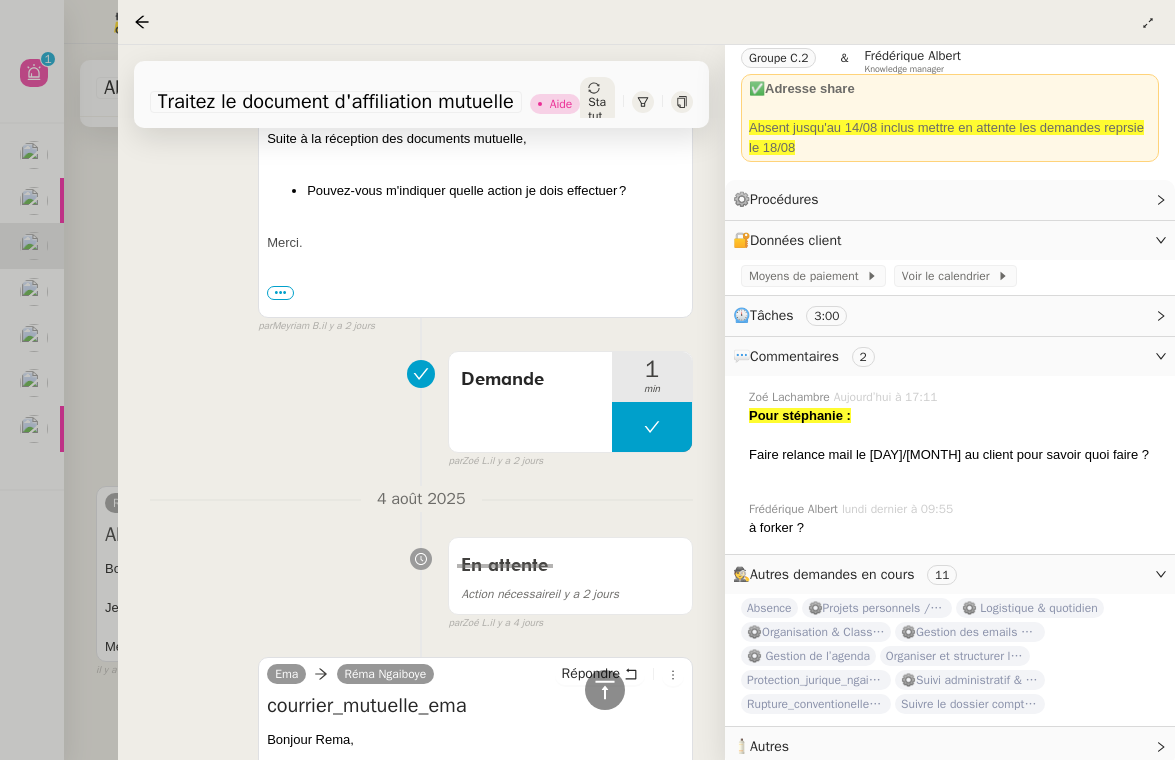 click at bounding box center (587, 380) 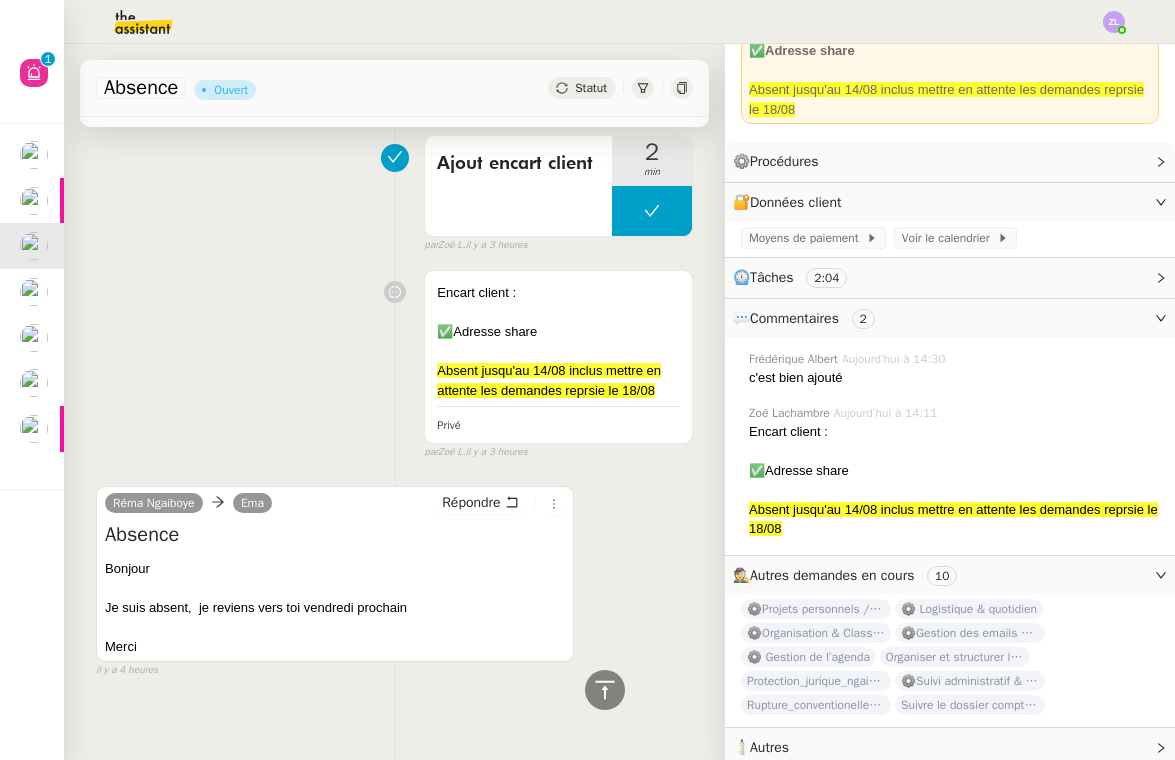 scroll, scrollTop: 117, scrollLeft: 0, axis: vertical 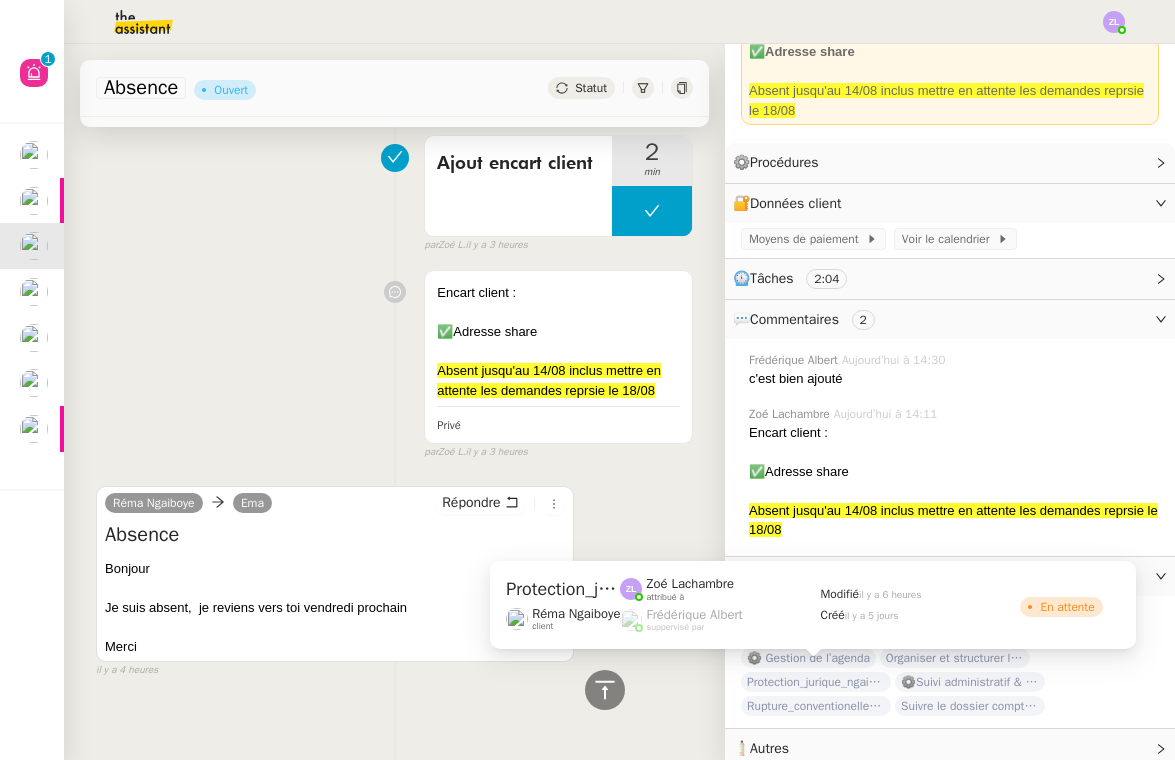 click on "Protection_jurique_ngaiboye_dossier_perso" 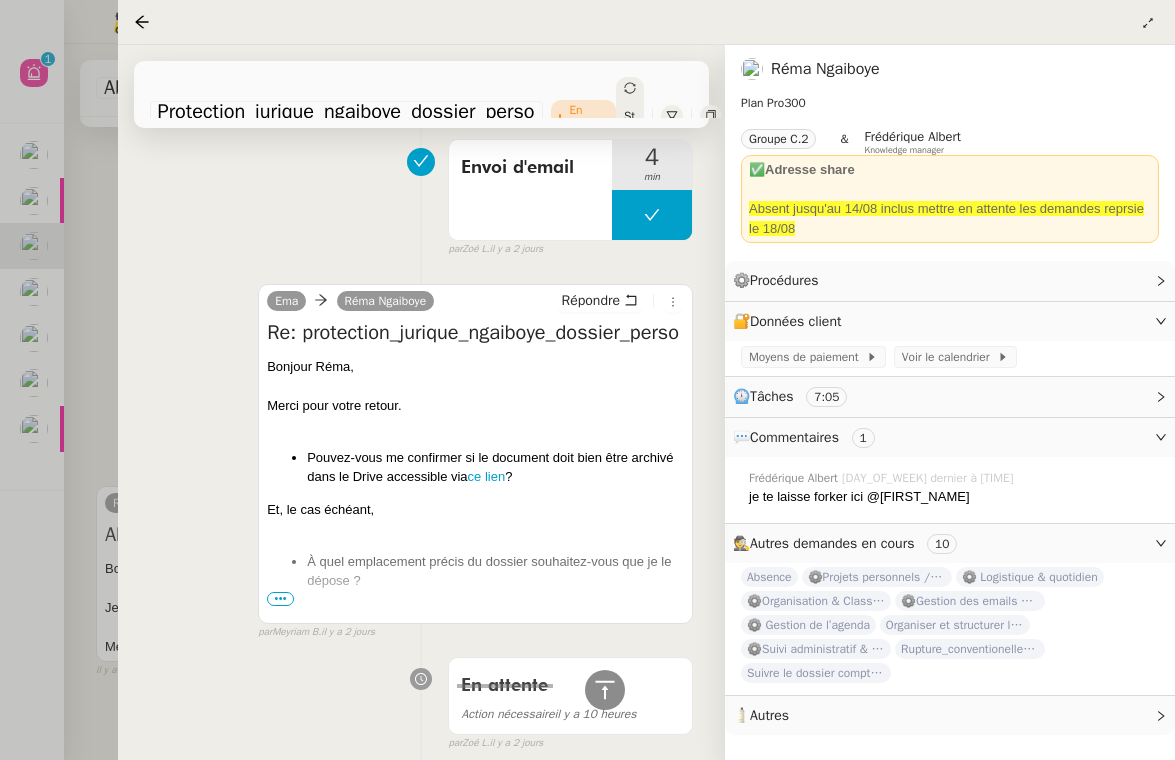 scroll, scrollTop: 1091, scrollLeft: 0, axis: vertical 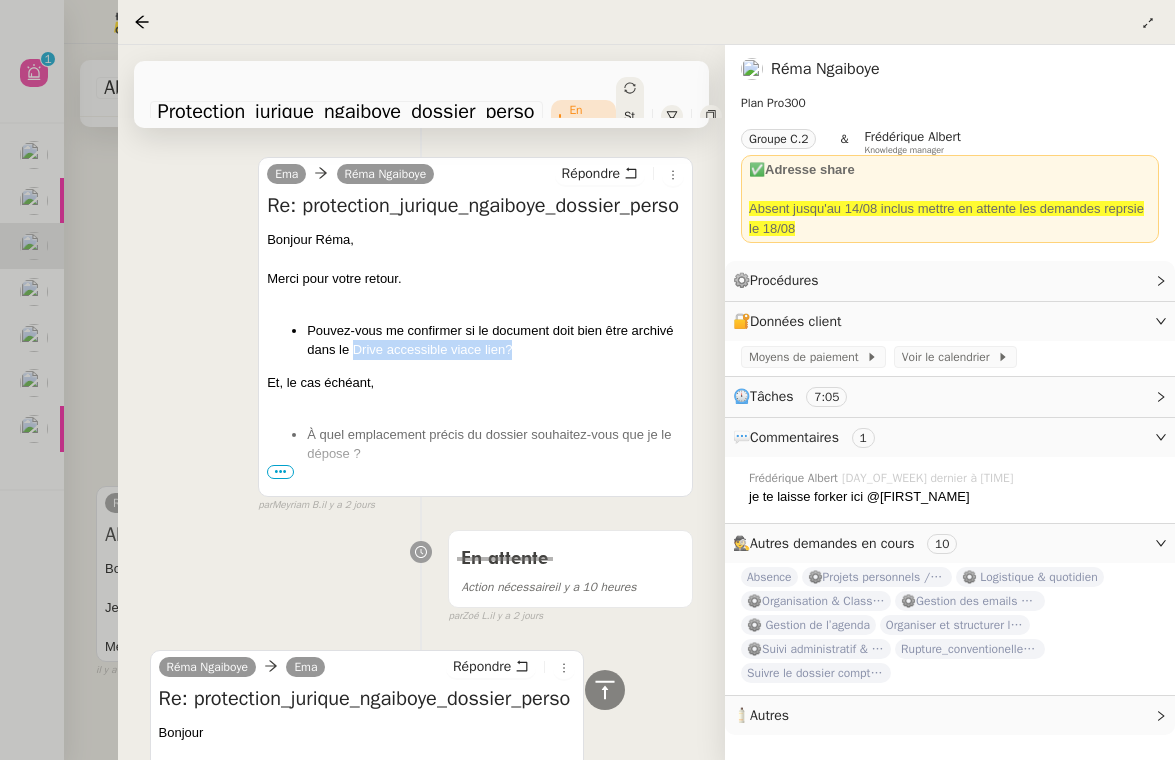 drag, startPoint x: 513, startPoint y: 372, endPoint x: 353, endPoint y: 374, distance: 160.0125 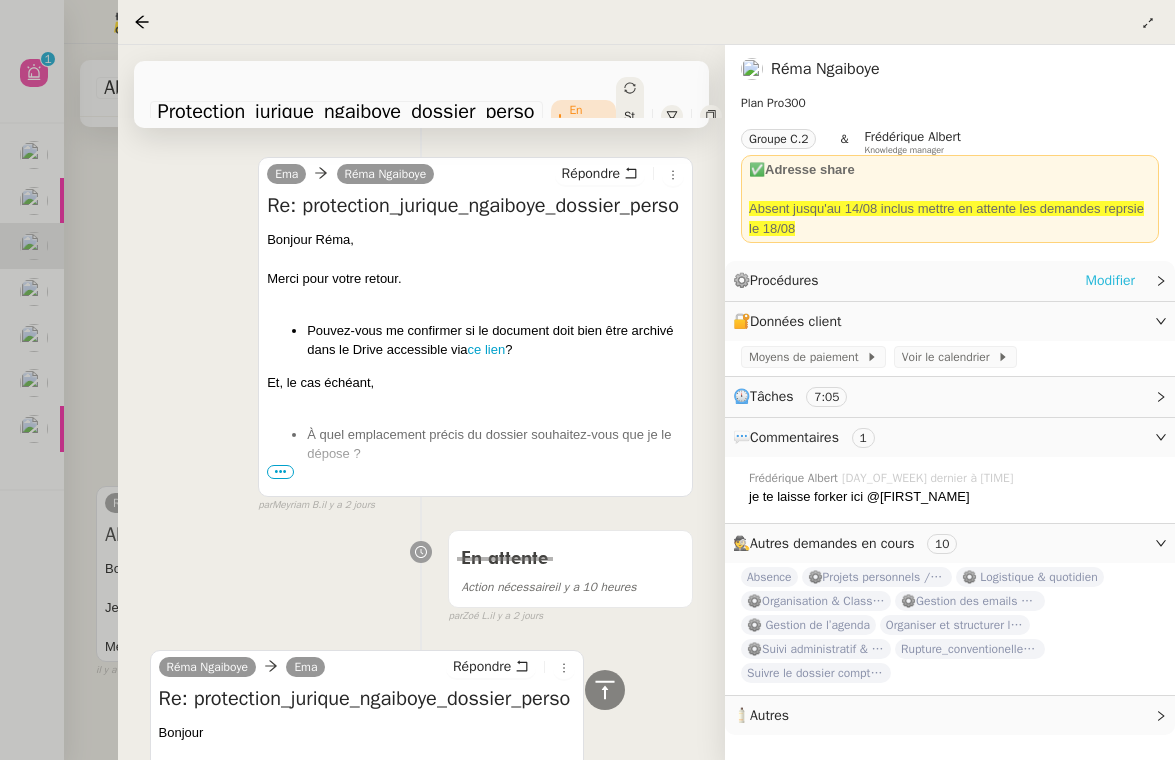 click on "Modifier" 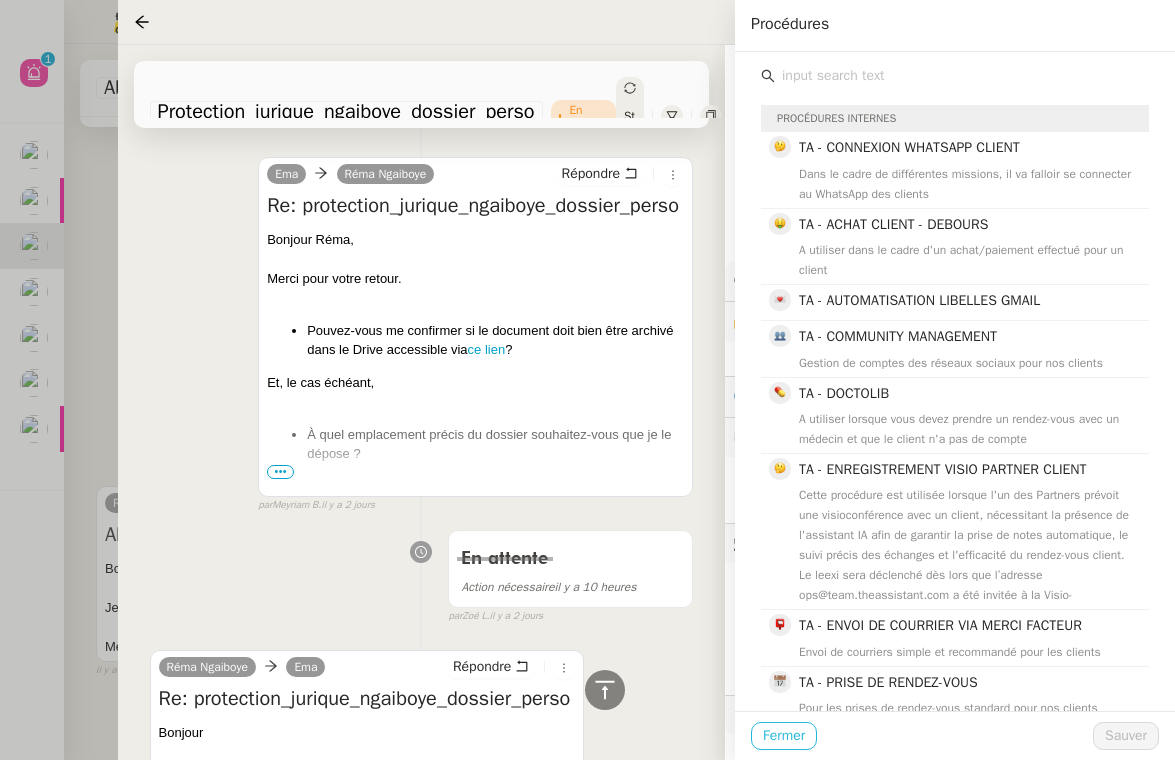 click on "Fermer" 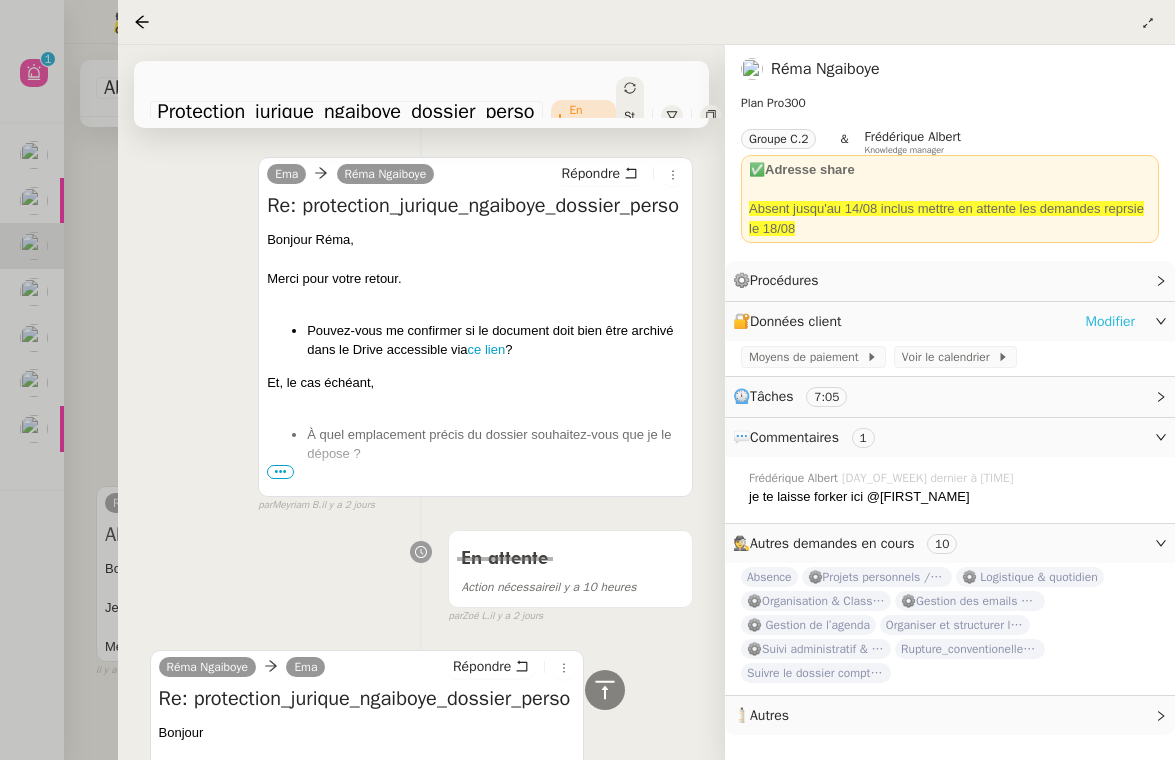 click on "Modifier" 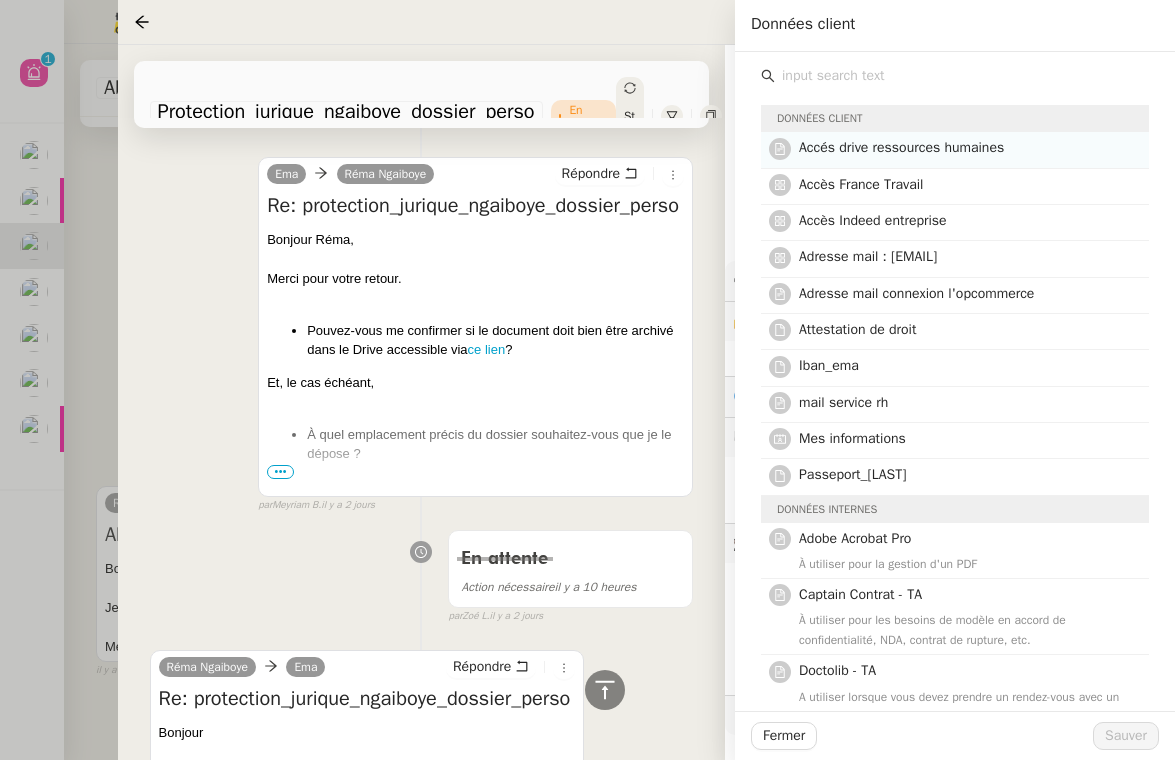 click on "Accés drive ressources humaines" 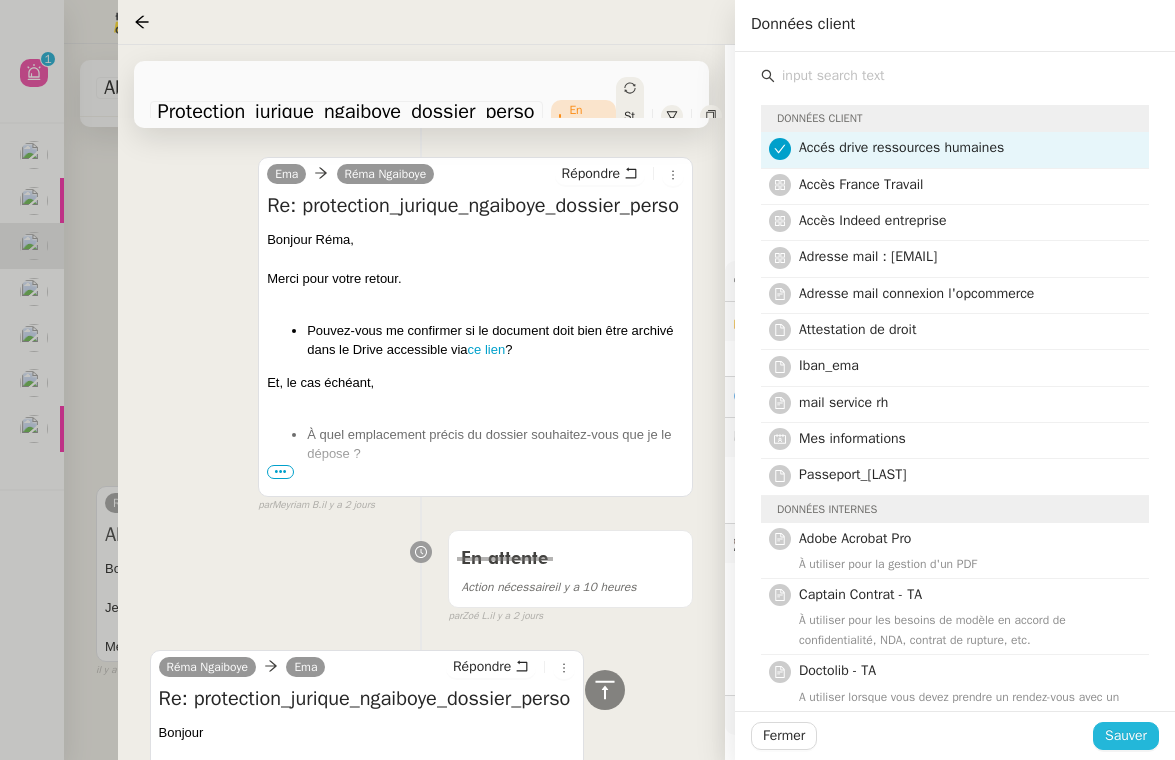 click on "Sauver" 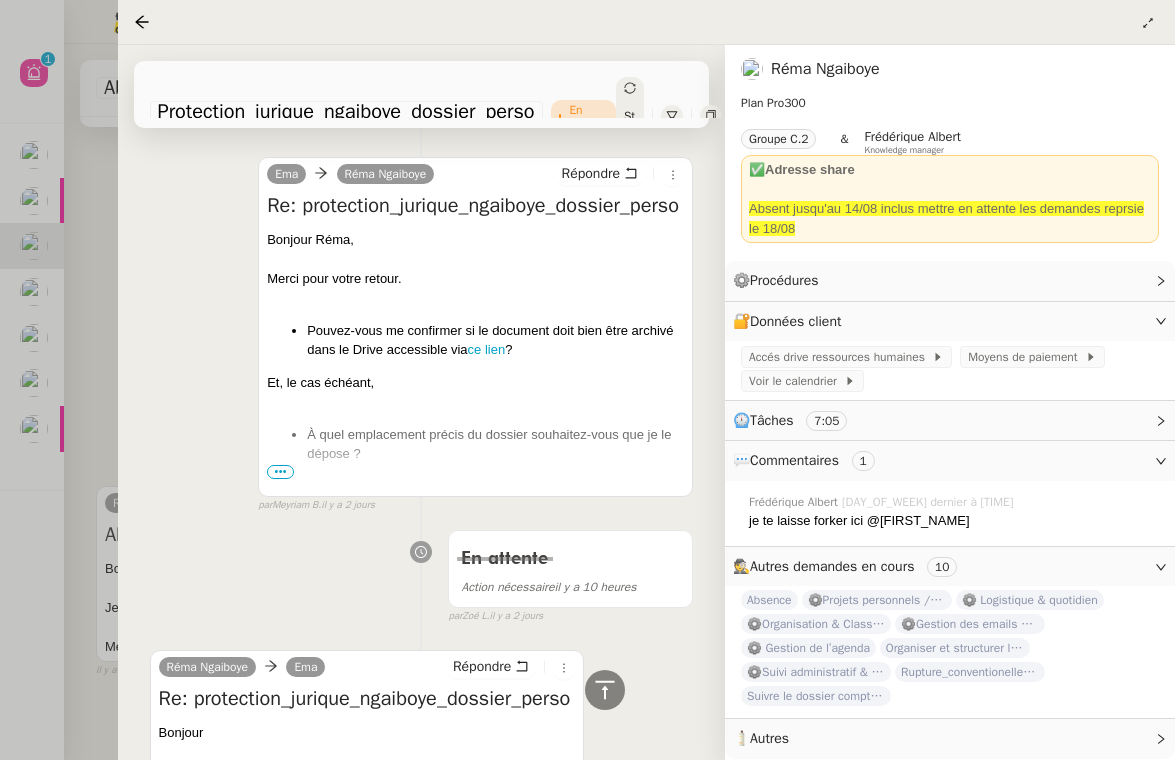 click at bounding box center (587, 380) 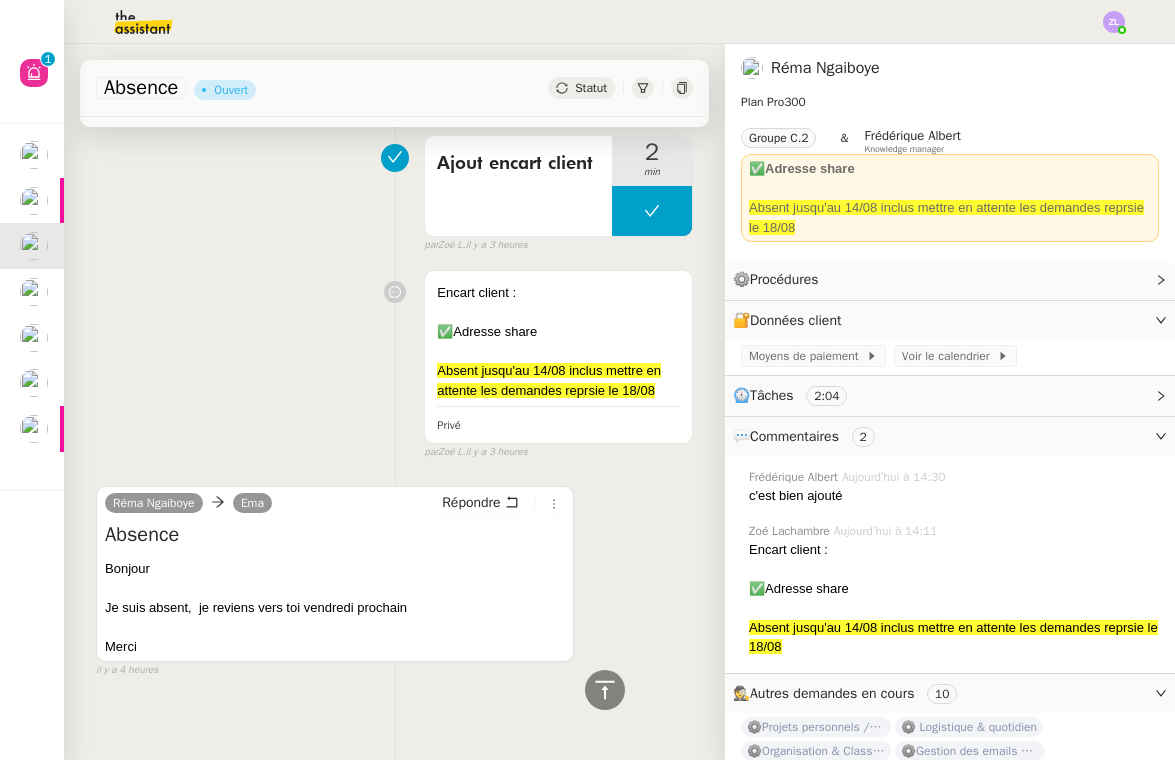 scroll, scrollTop: 0, scrollLeft: 0, axis: both 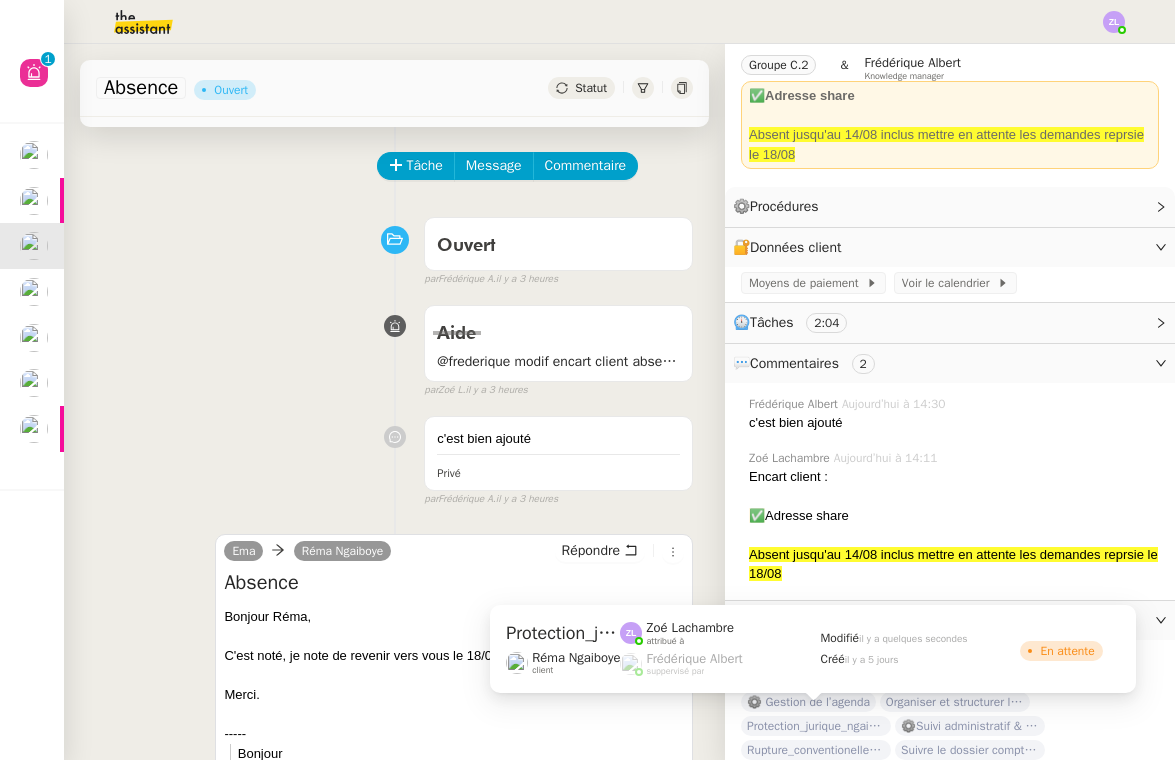 click on "Protection_jurique_ngaiboye_dossier_perso" 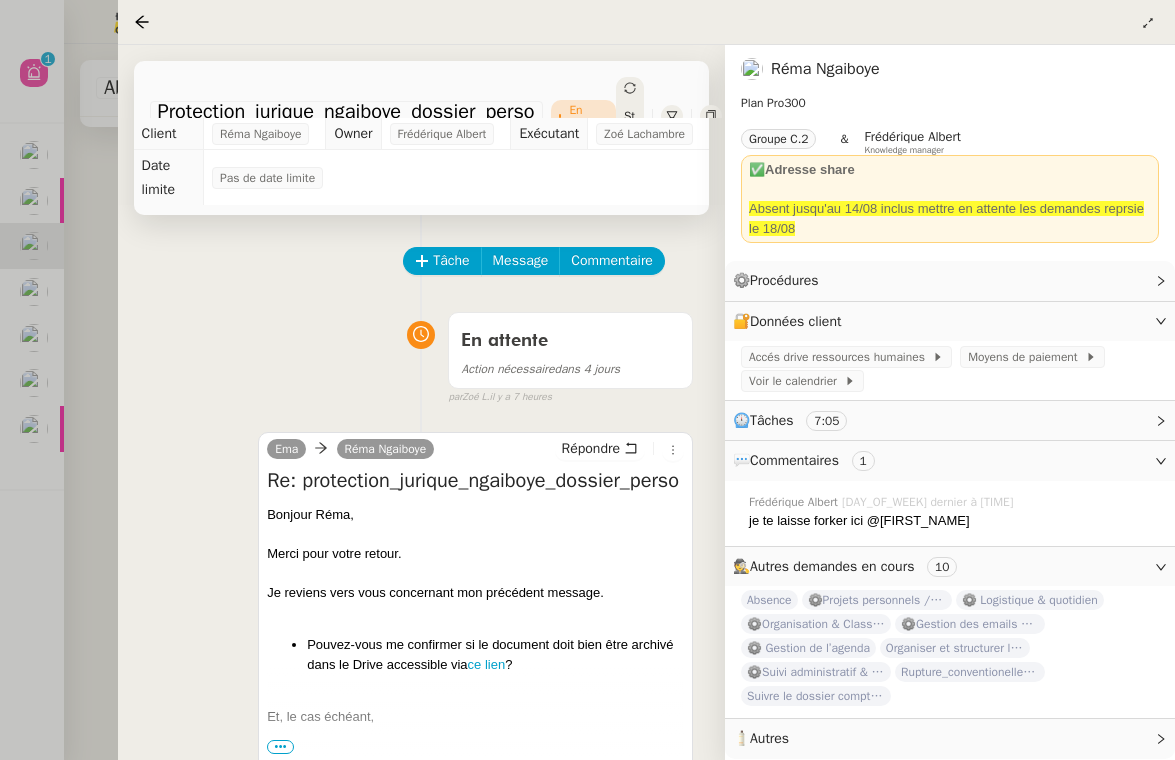 click on "Merci pour votre retour." at bounding box center (475, 554) 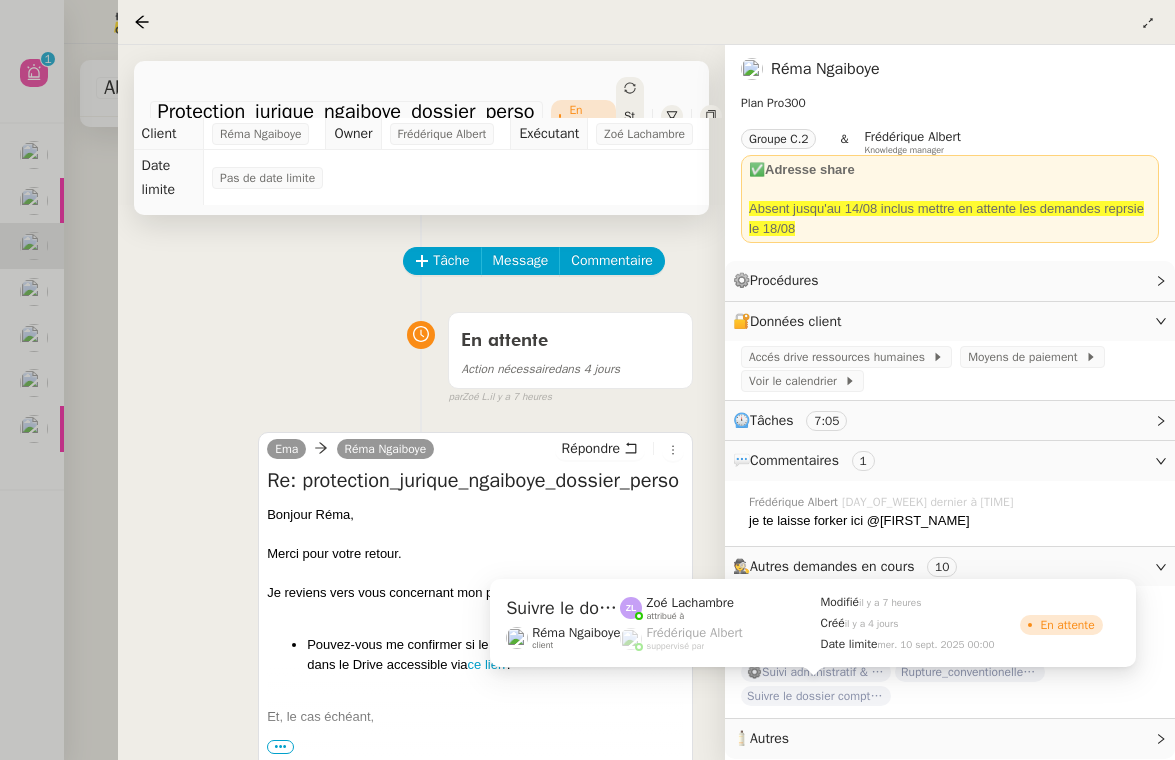 click on "Suivre le dossier comptable de Party'z" 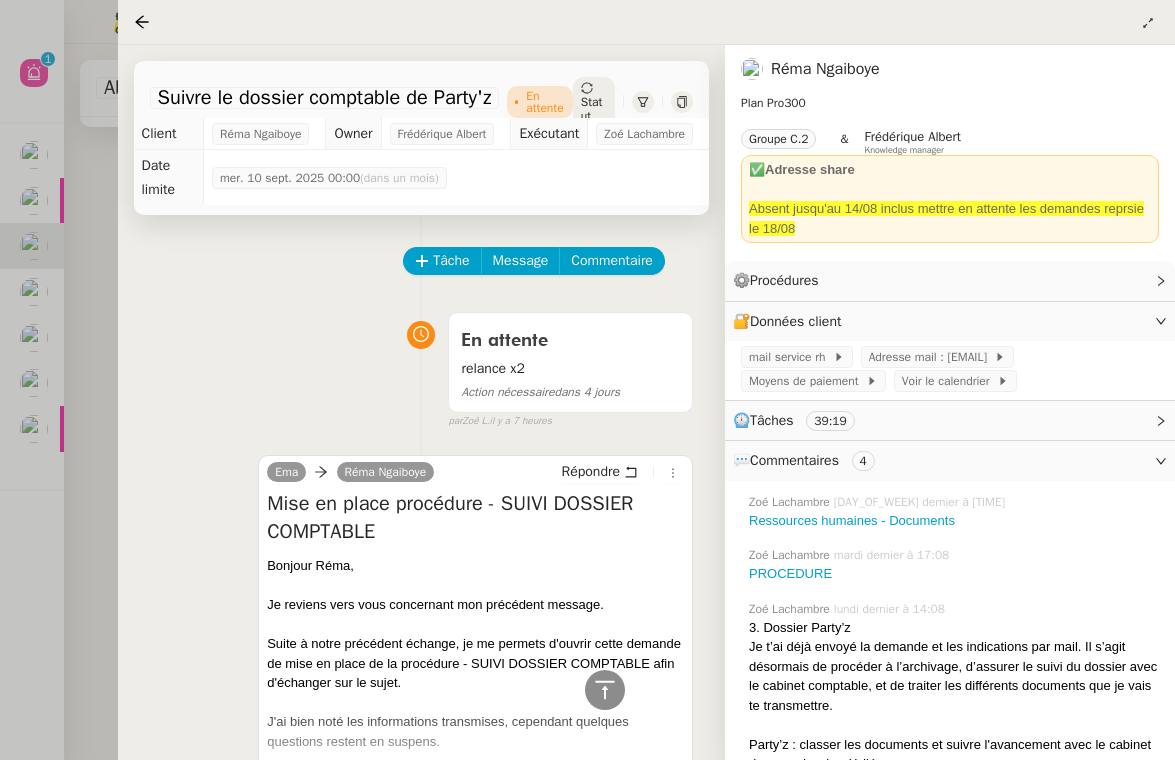 scroll, scrollTop: 0, scrollLeft: 0, axis: both 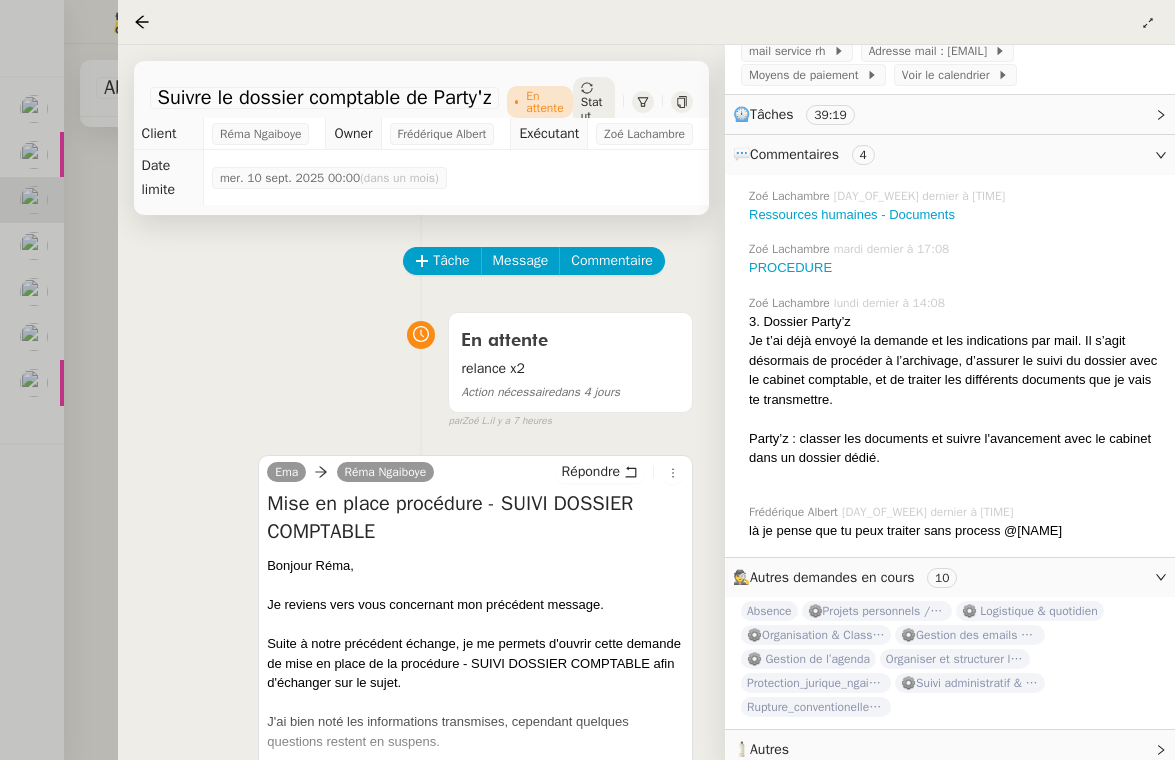 click at bounding box center (587, 380) 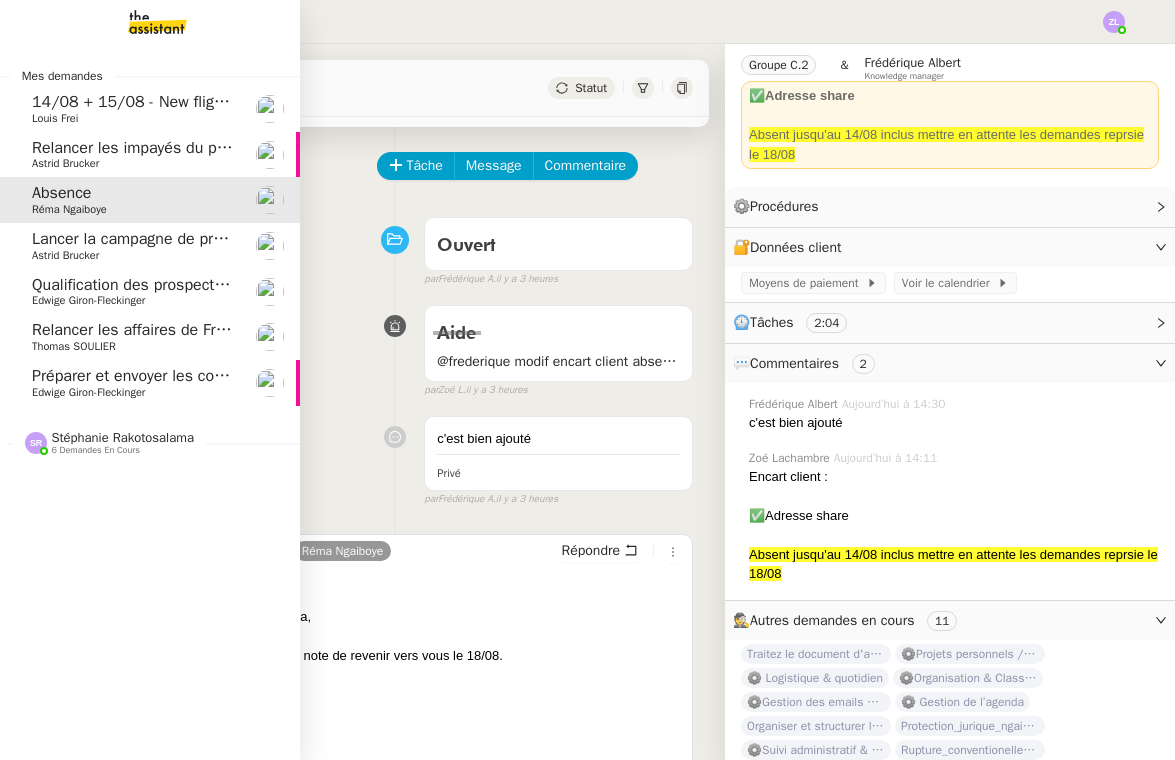 click on "Stéphanie Rakotosalama    6 demandes en cours" 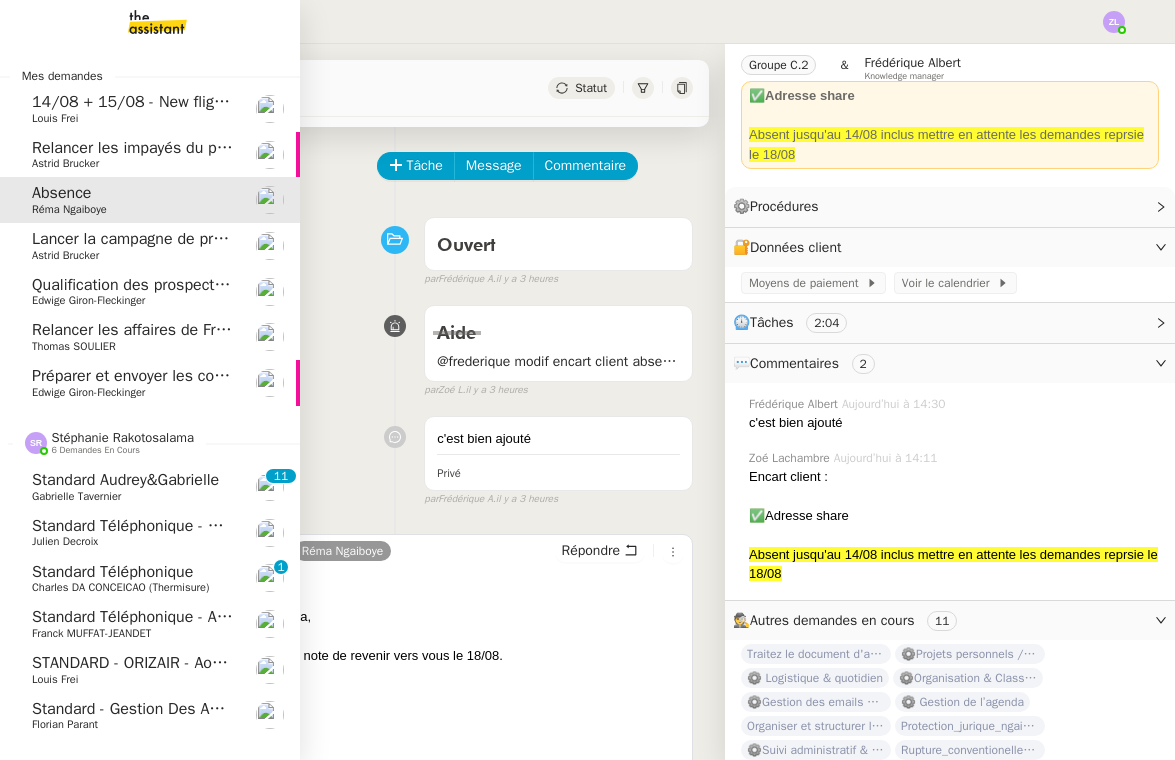 click on "Stéphanie Rakotosalama    6 demandes en cours" 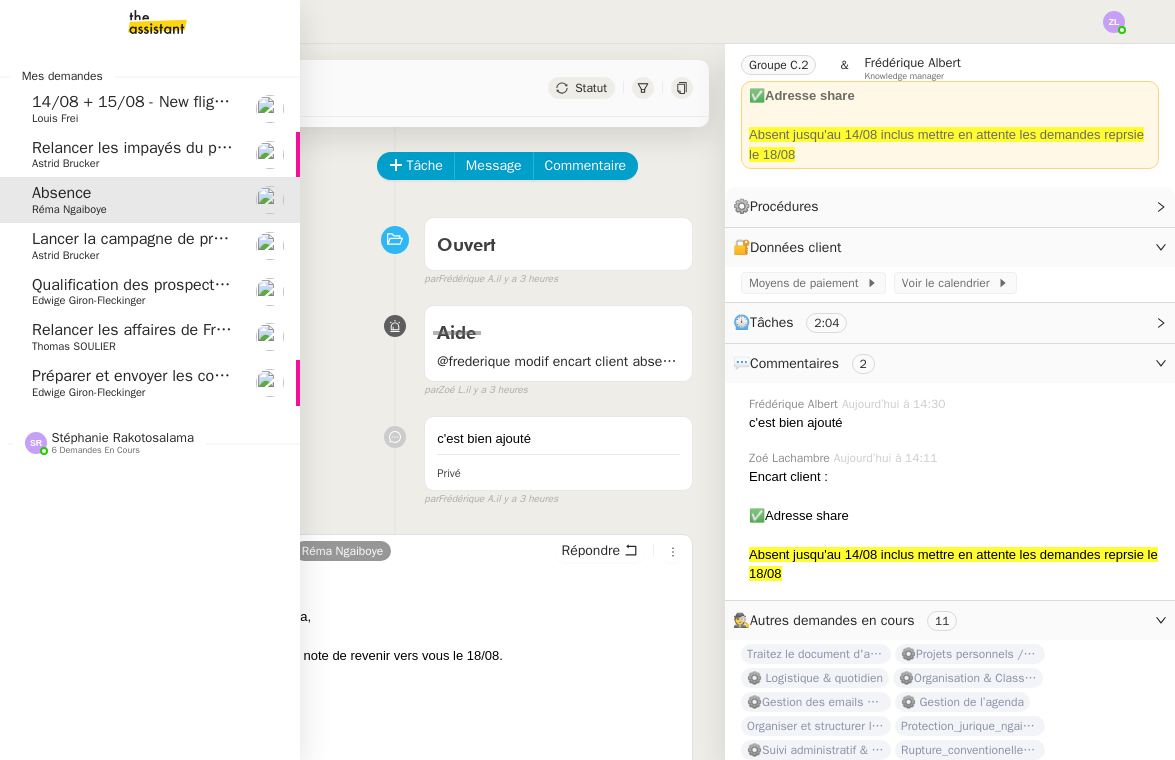 click at bounding box center [141, 22] 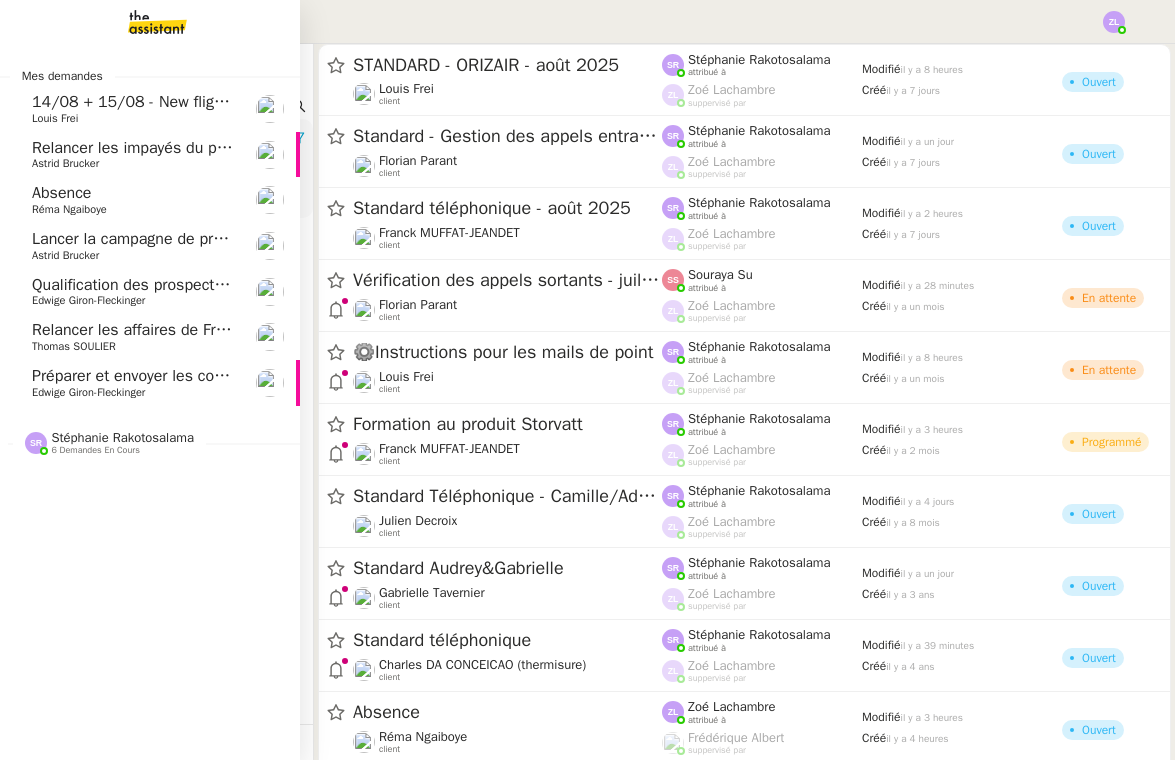 click on "Stéphanie Rakotosalama" 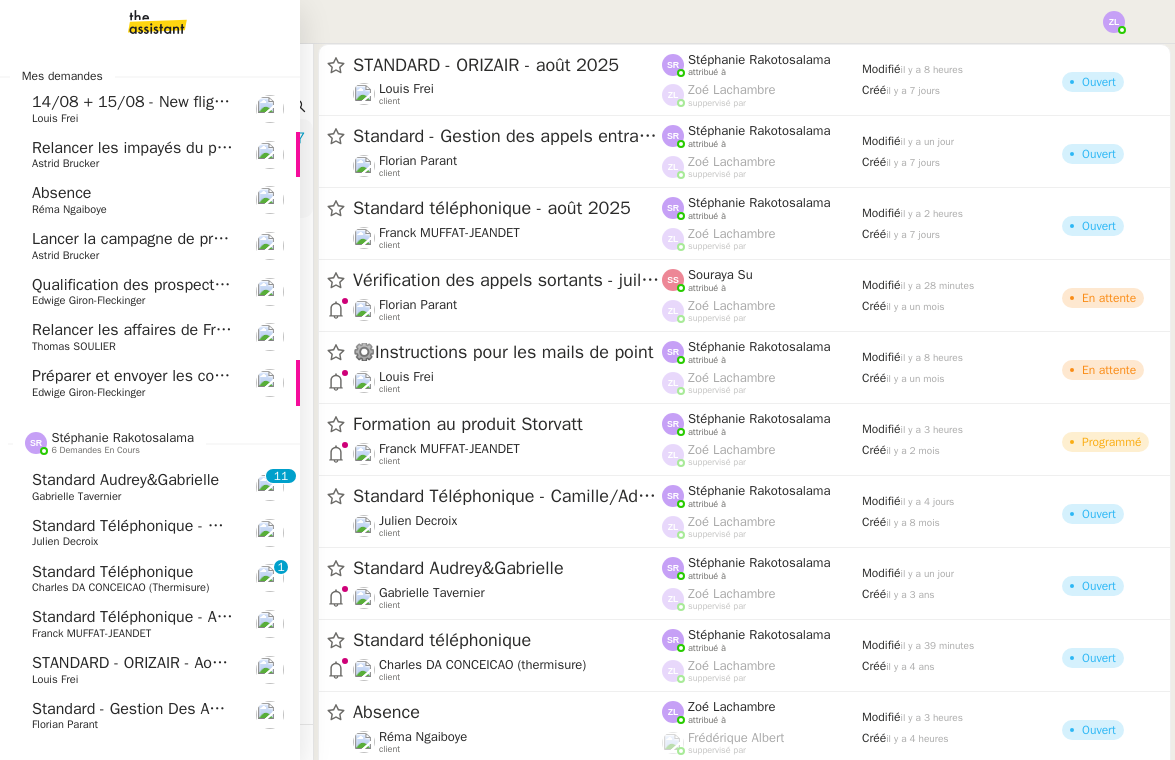 click on "Standard téléphonique - août 2025" 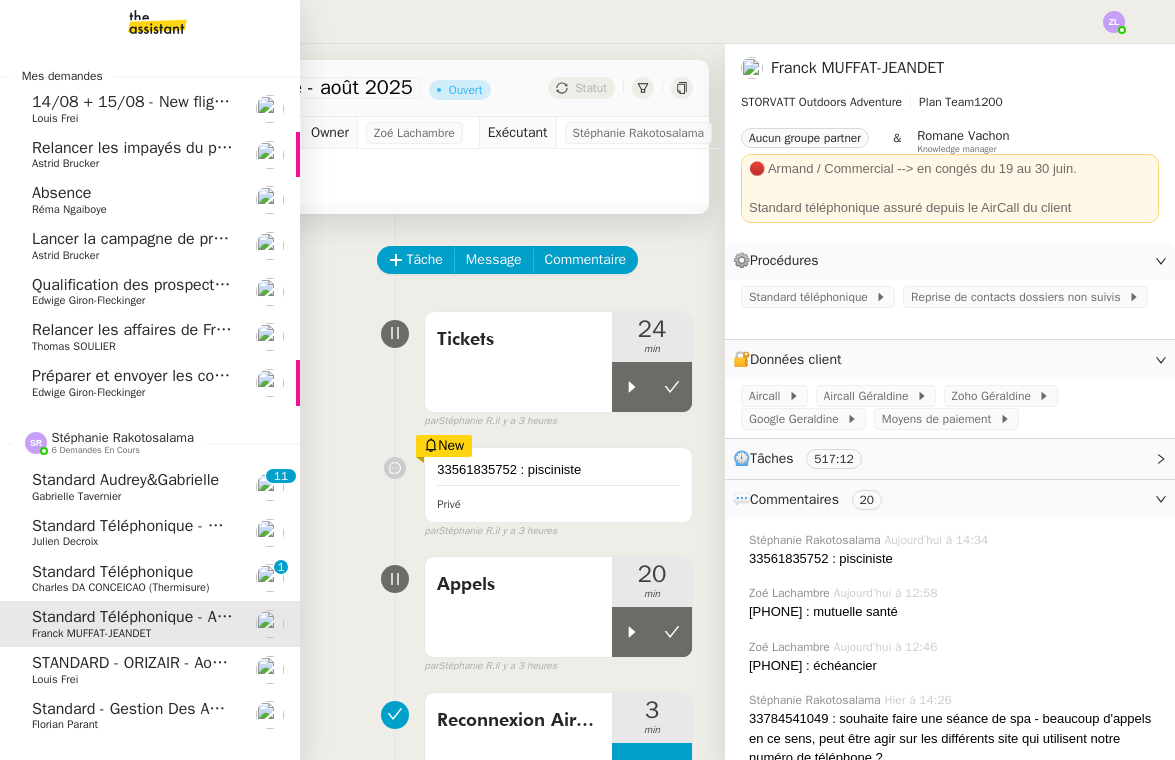 click on "Louis Frei" 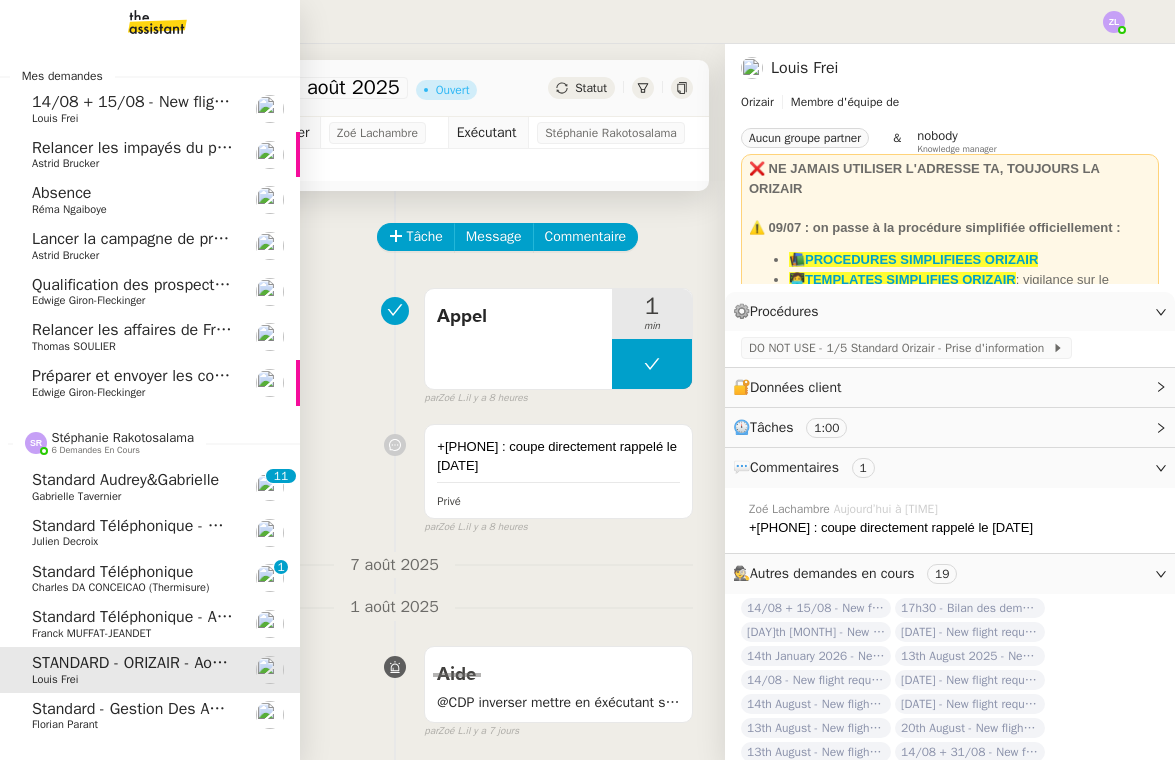 click on "Standard - Gestion des appels entrants - [YEAR]    [FIRST_NAME] [LAST_NAME]" 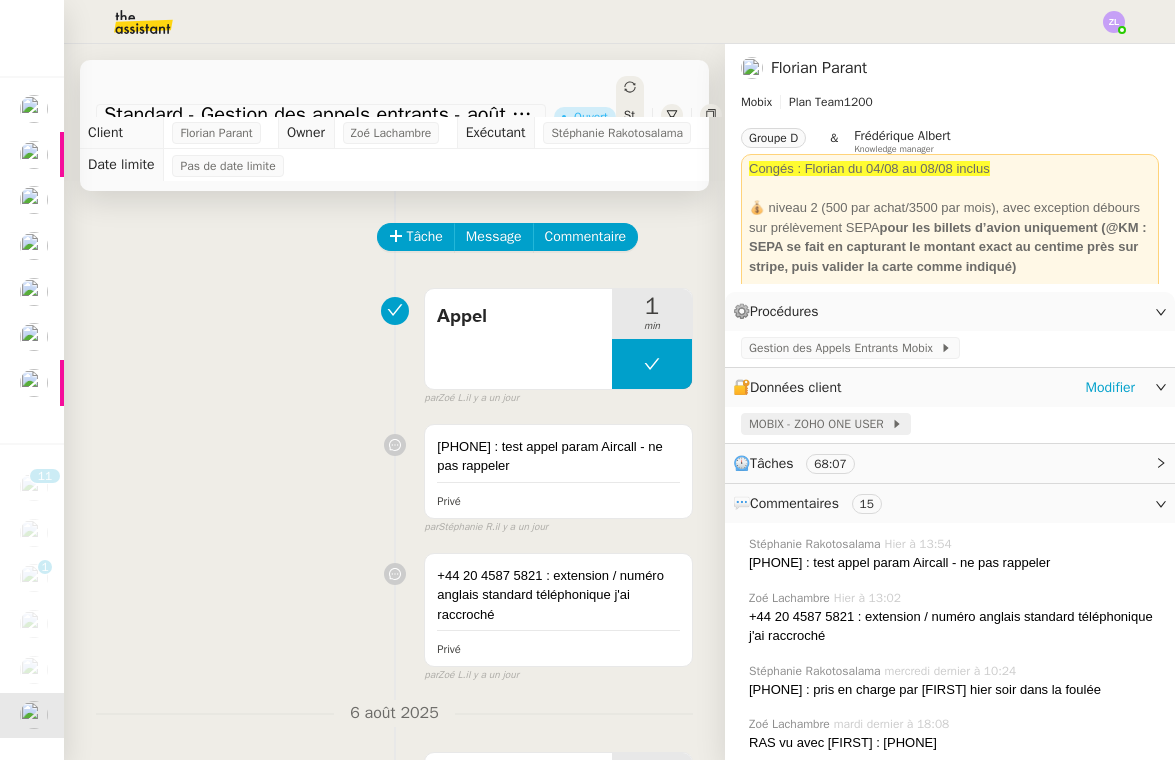click on "MOBIX - ZOHO ONE USER" 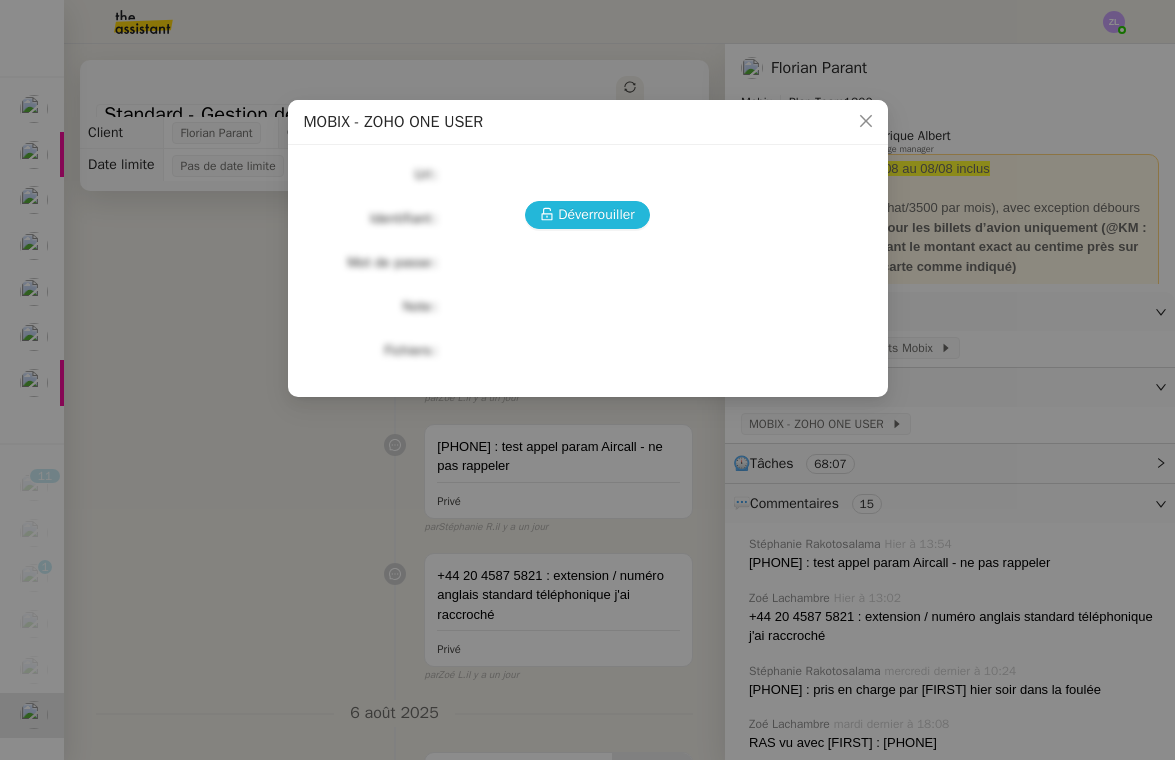 click on "Déverrouiller" at bounding box center (587, 215) 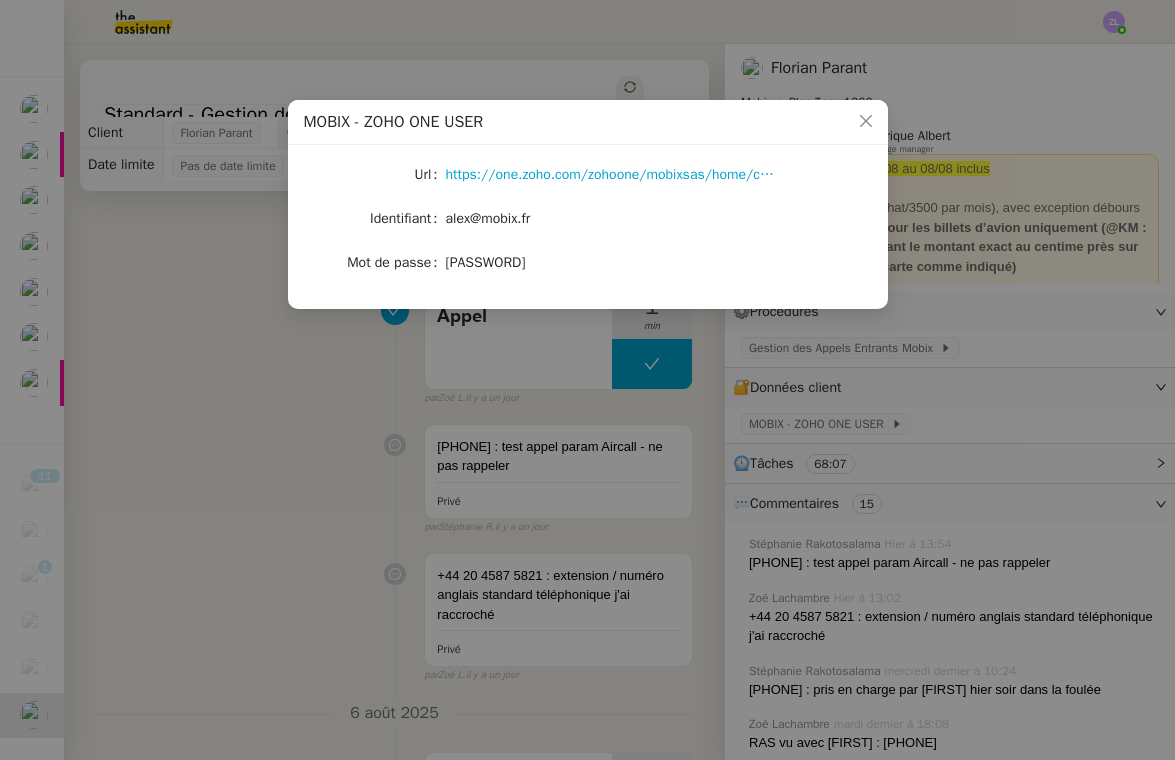 click on "alex@mobix.fr" 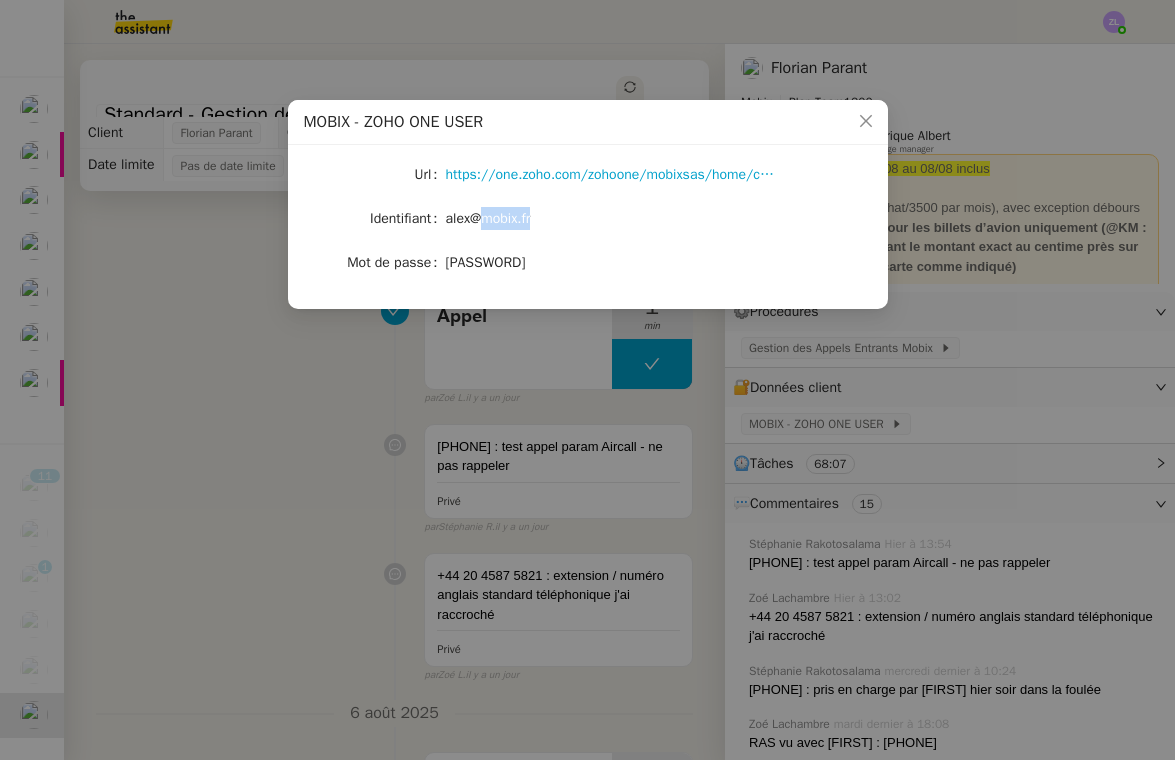 click on "alex@mobix.fr" 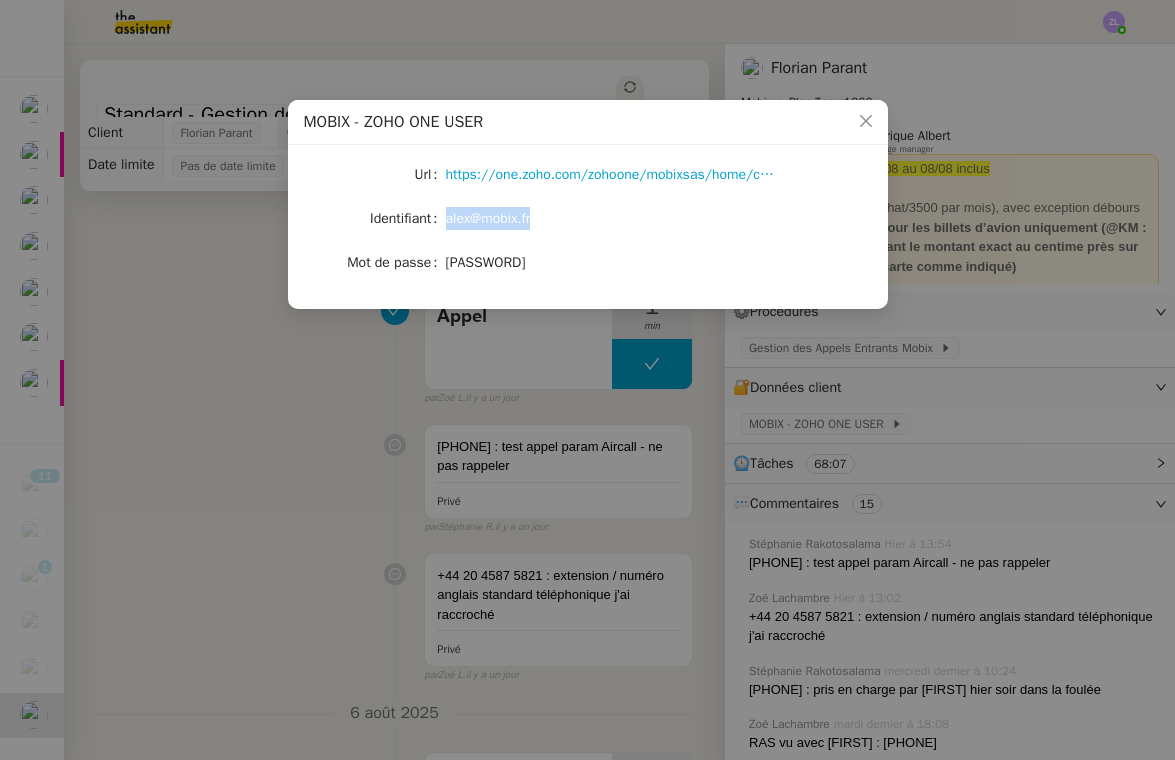 click on "alex@mobix.fr" 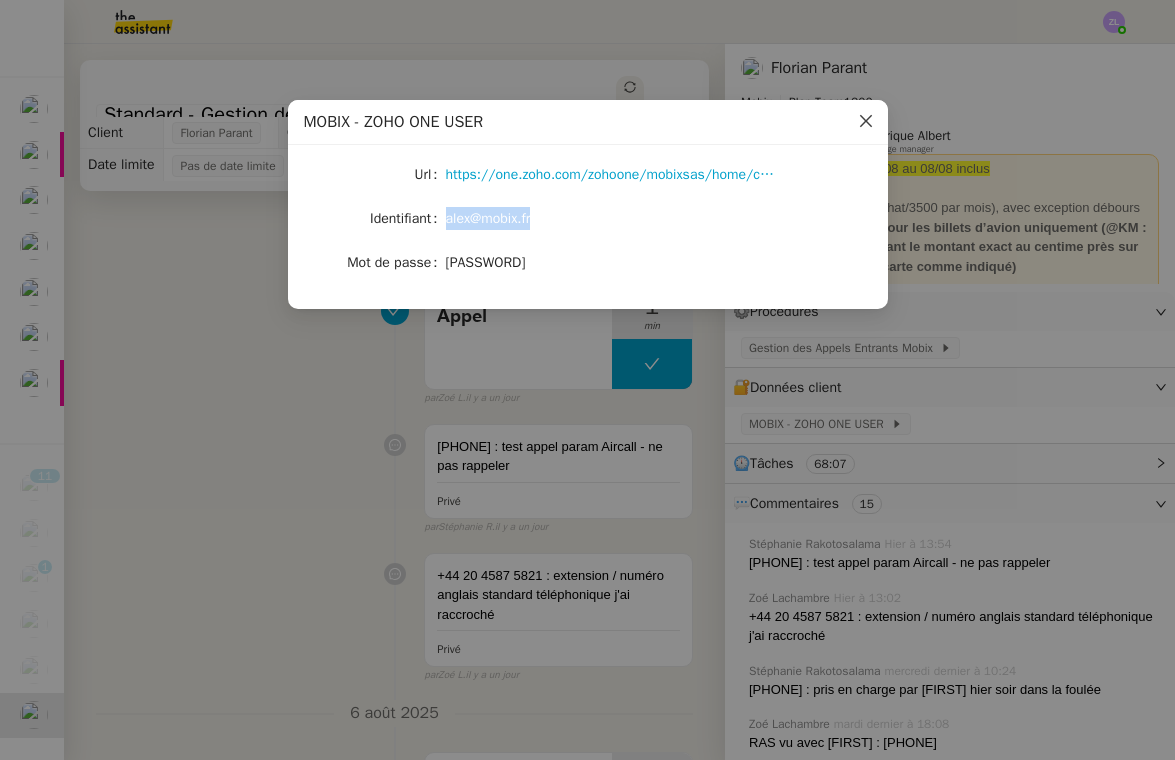 click at bounding box center [866, 122] 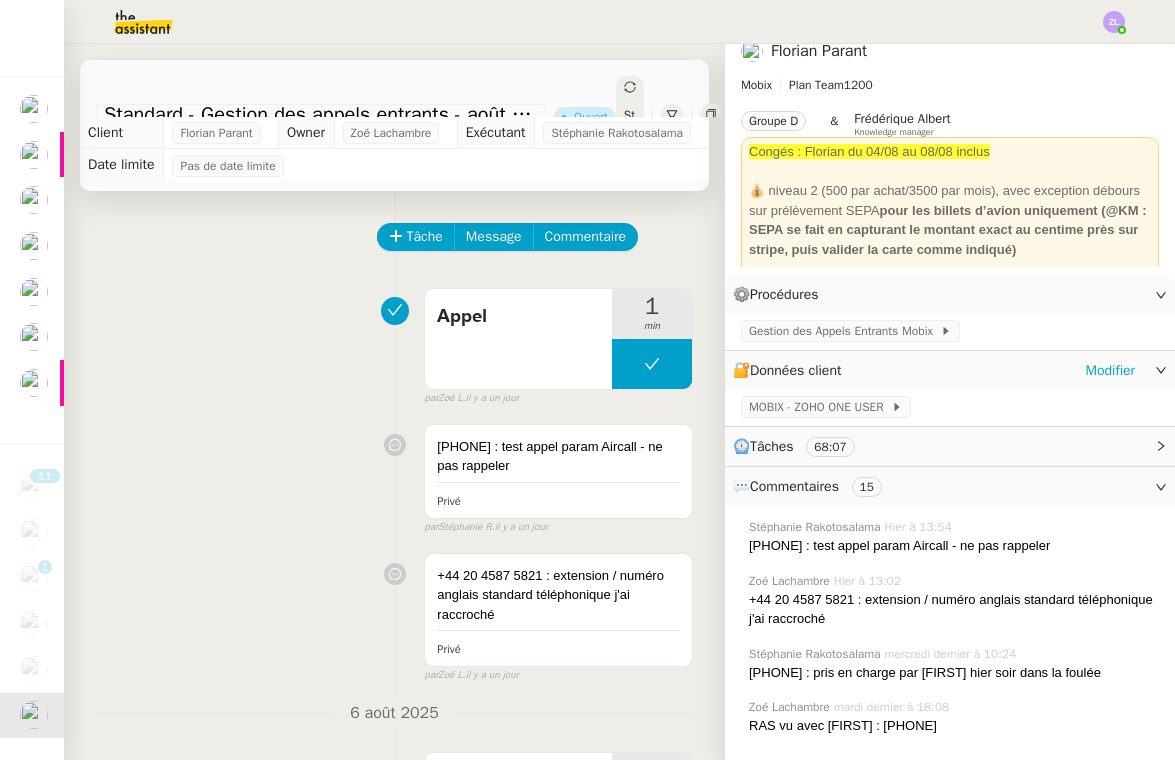 scroll, scrollTop: 15, scrollLeft: 0, axis: vertical 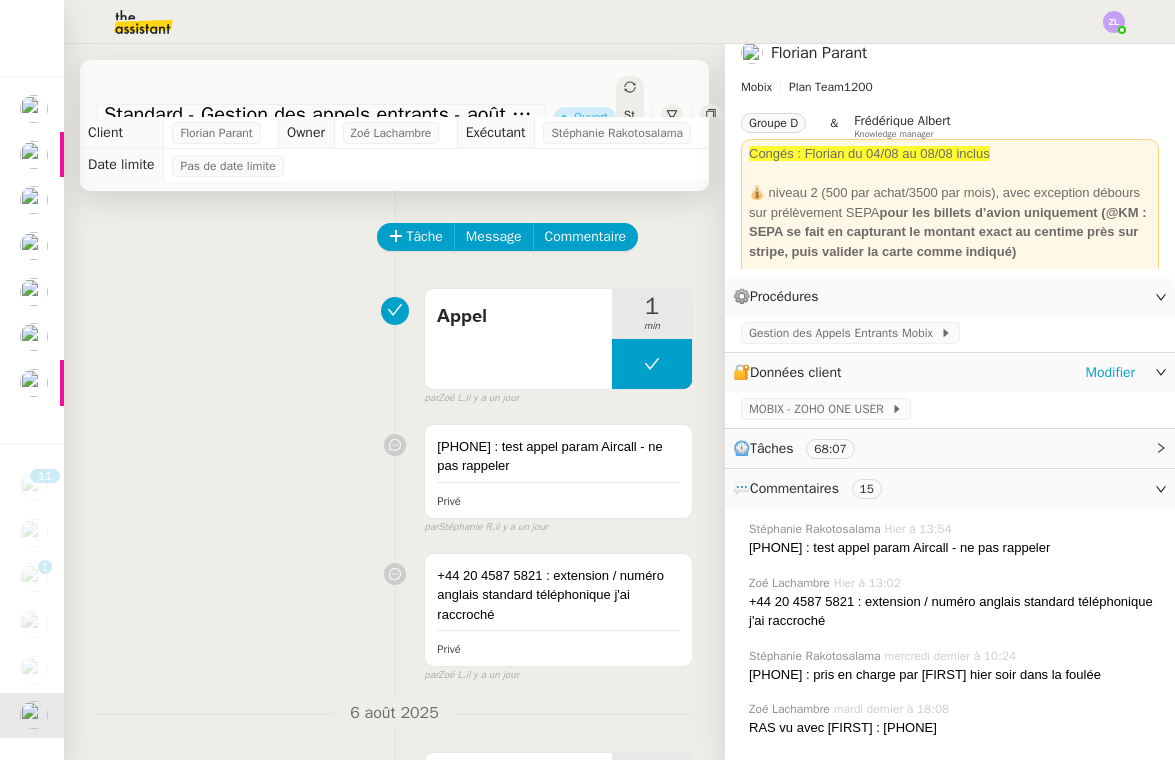 click on "🔐  Données client     Modifier" 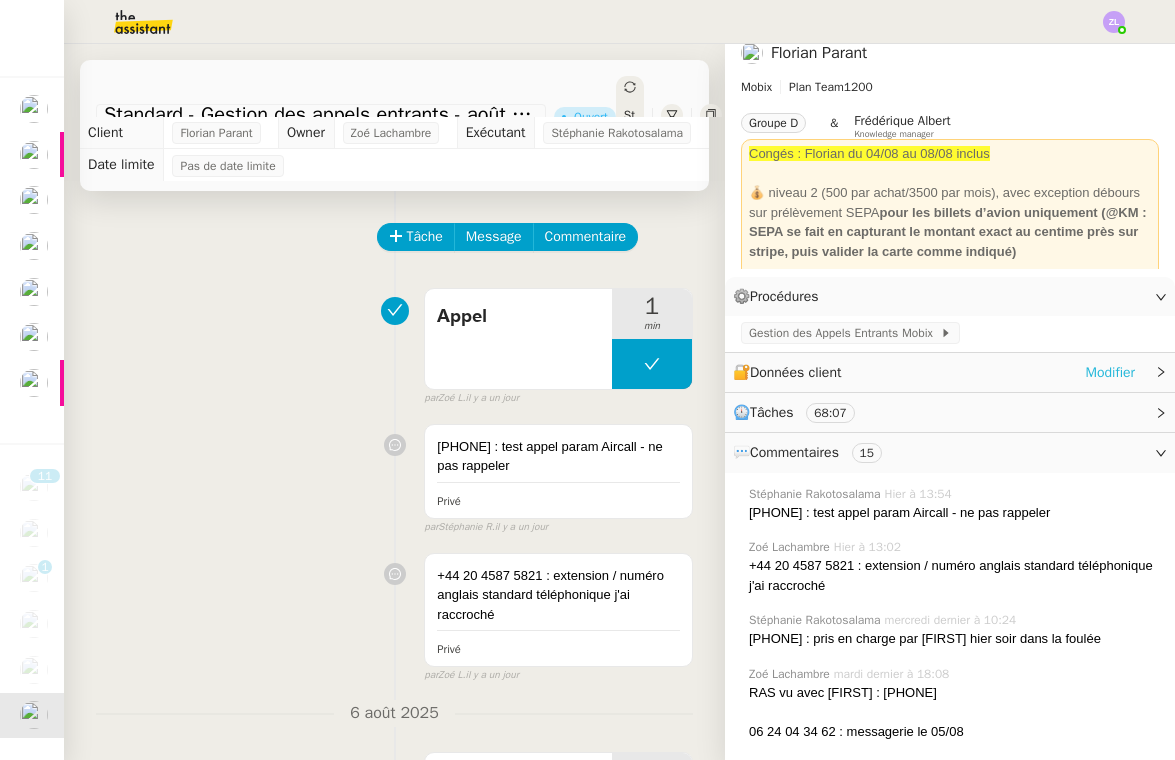 click on "Modifier" 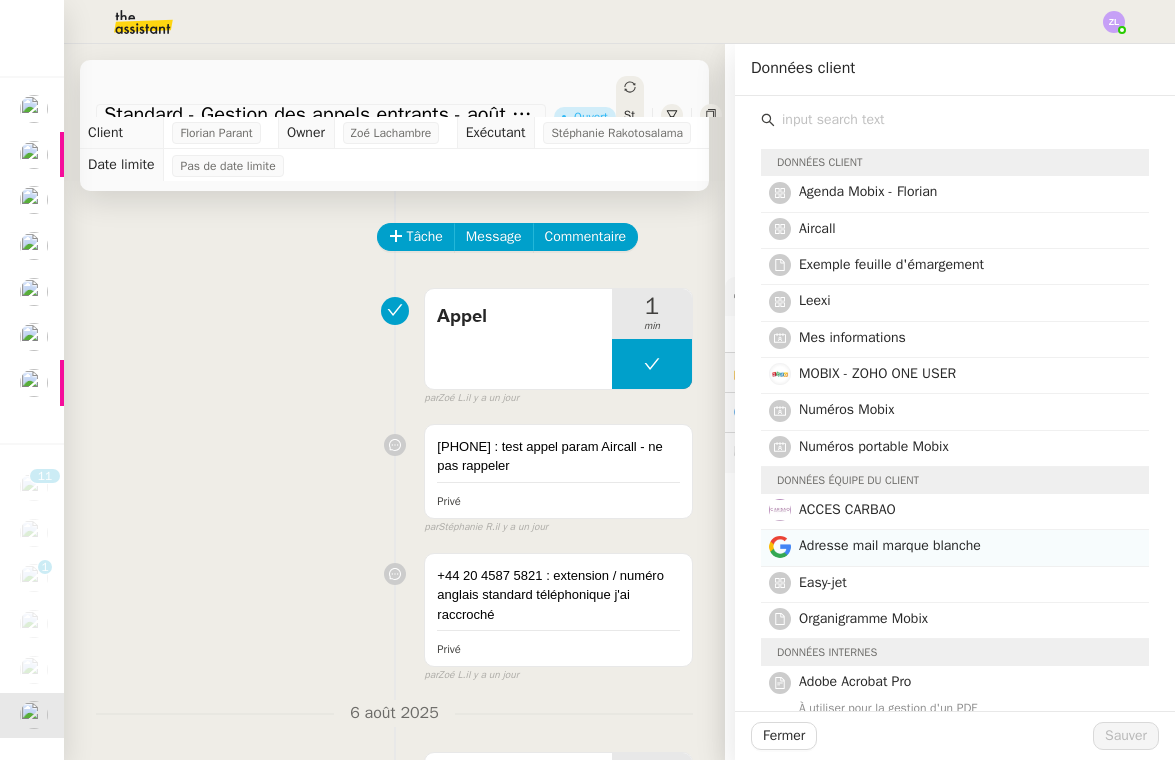 click on "Adresse mail marque blanche" 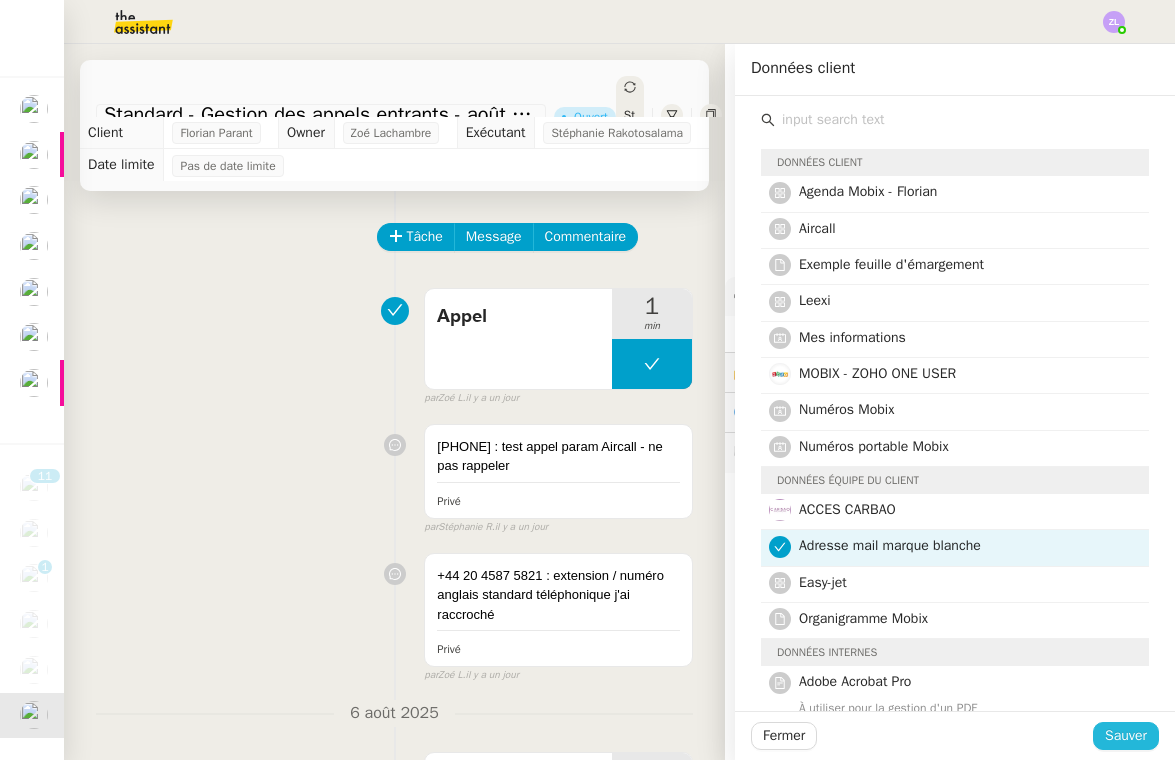 click on "Sauver" 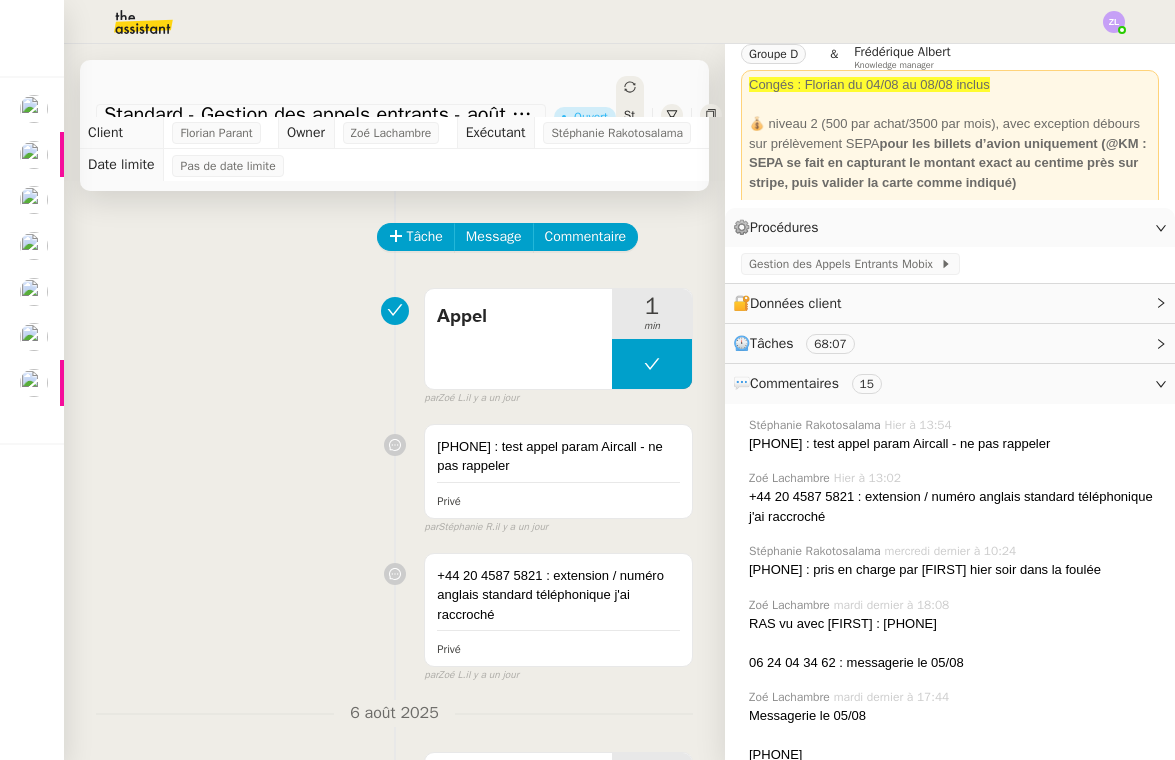 scroll, scrollTop: 96, scrollLeft: 0, axis: vertical 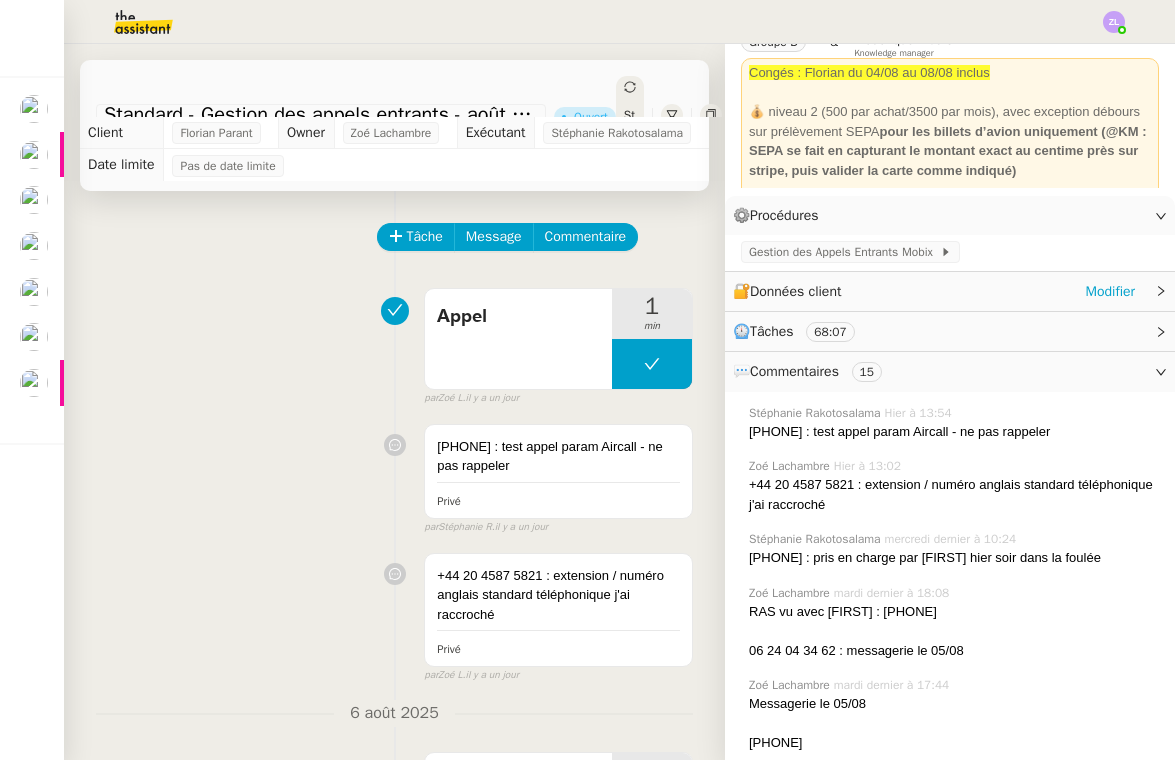 click 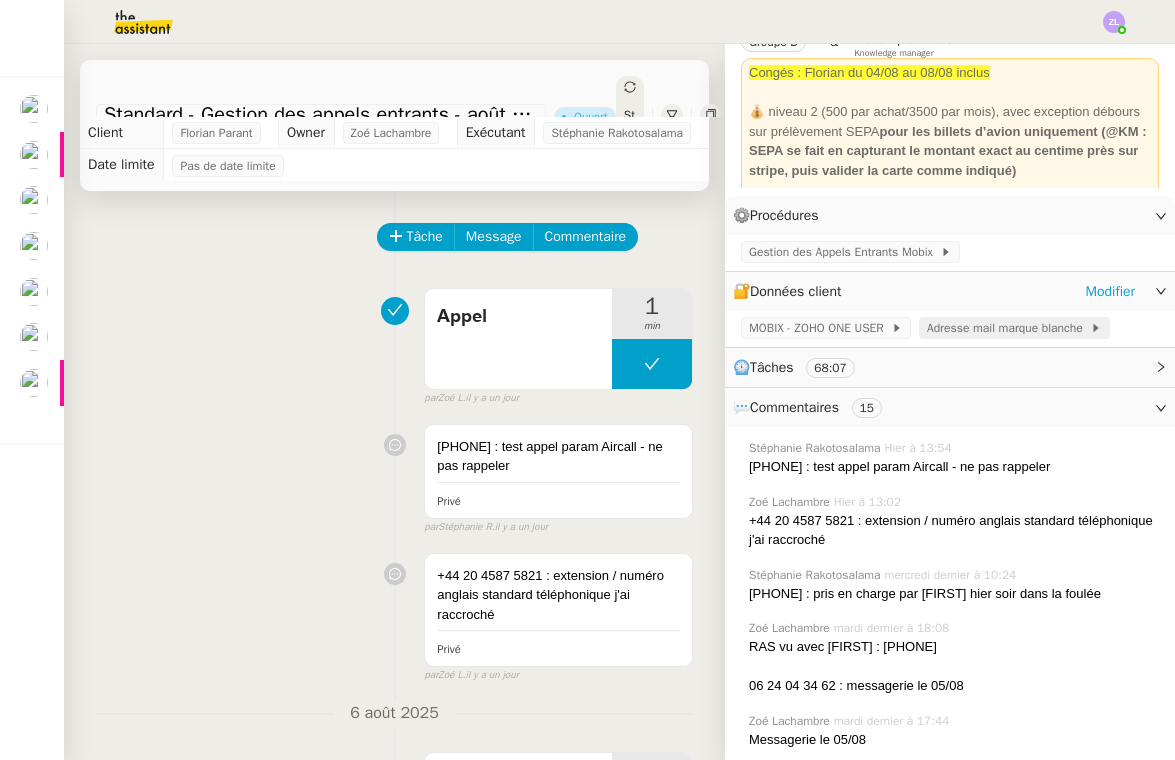 click on "Adresse mail marque blanche" 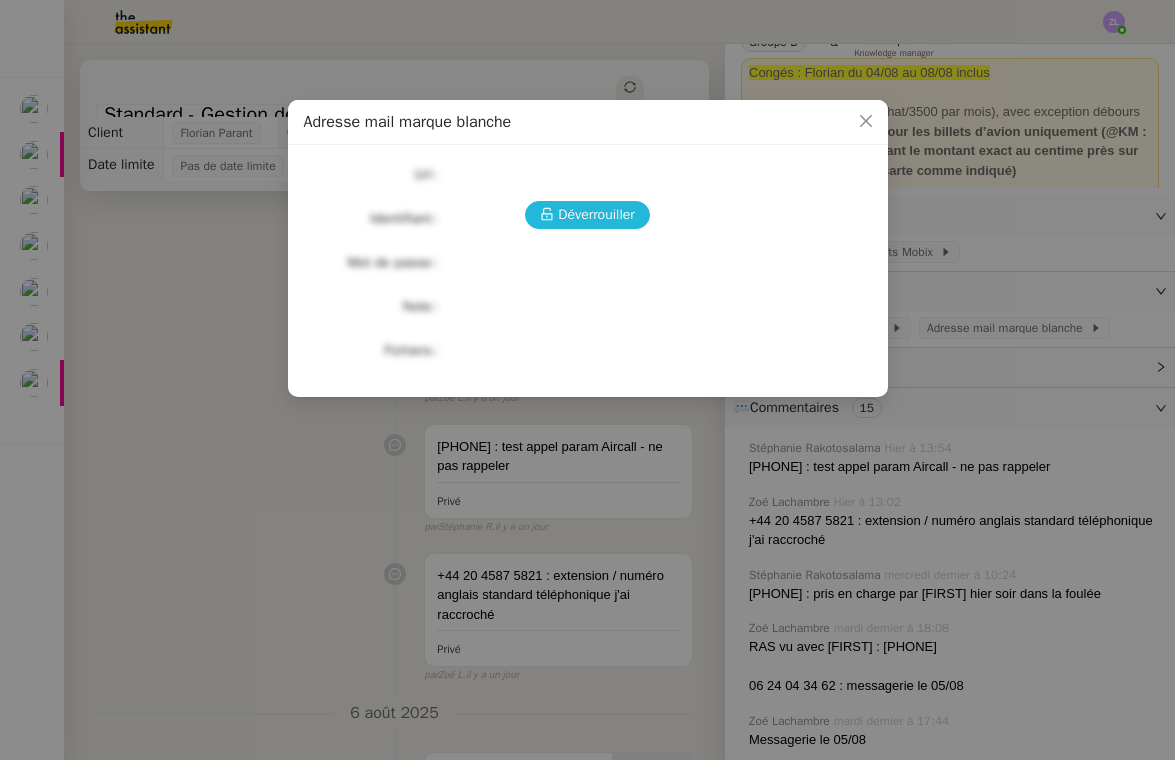 click on "Déverrouiller" at bounding box center [596, 214] 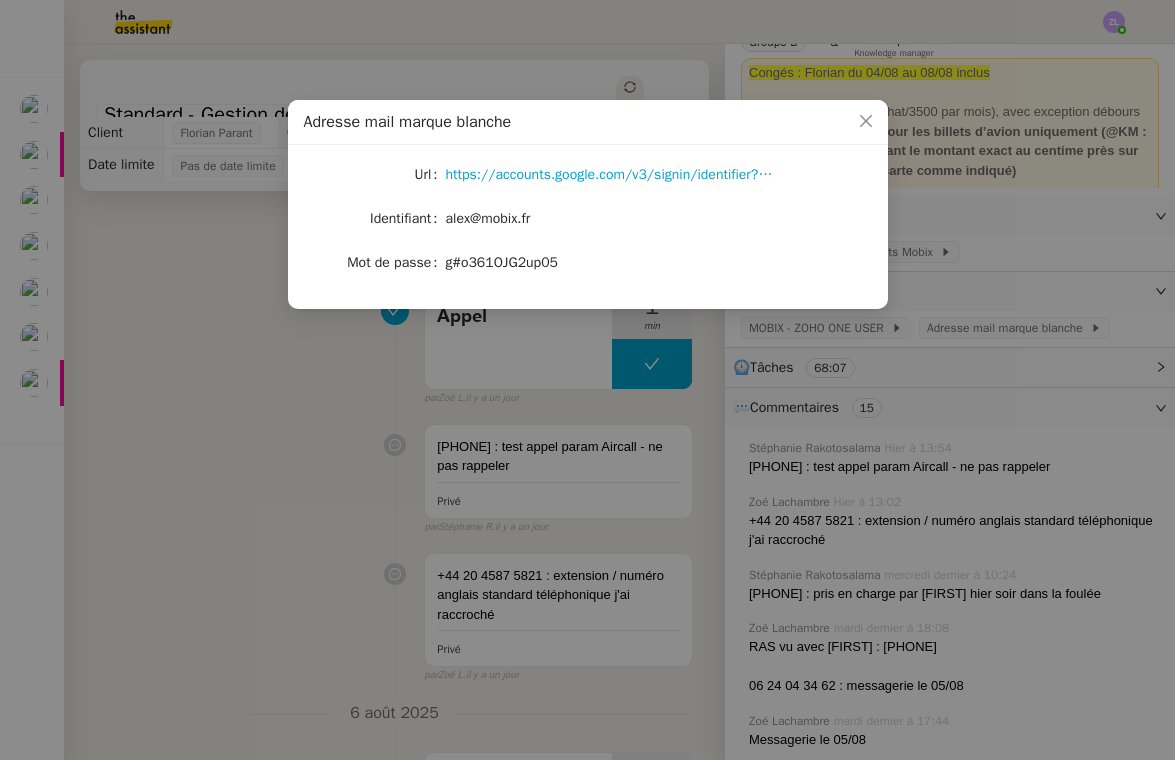 click on "g#o361OJG2up05" 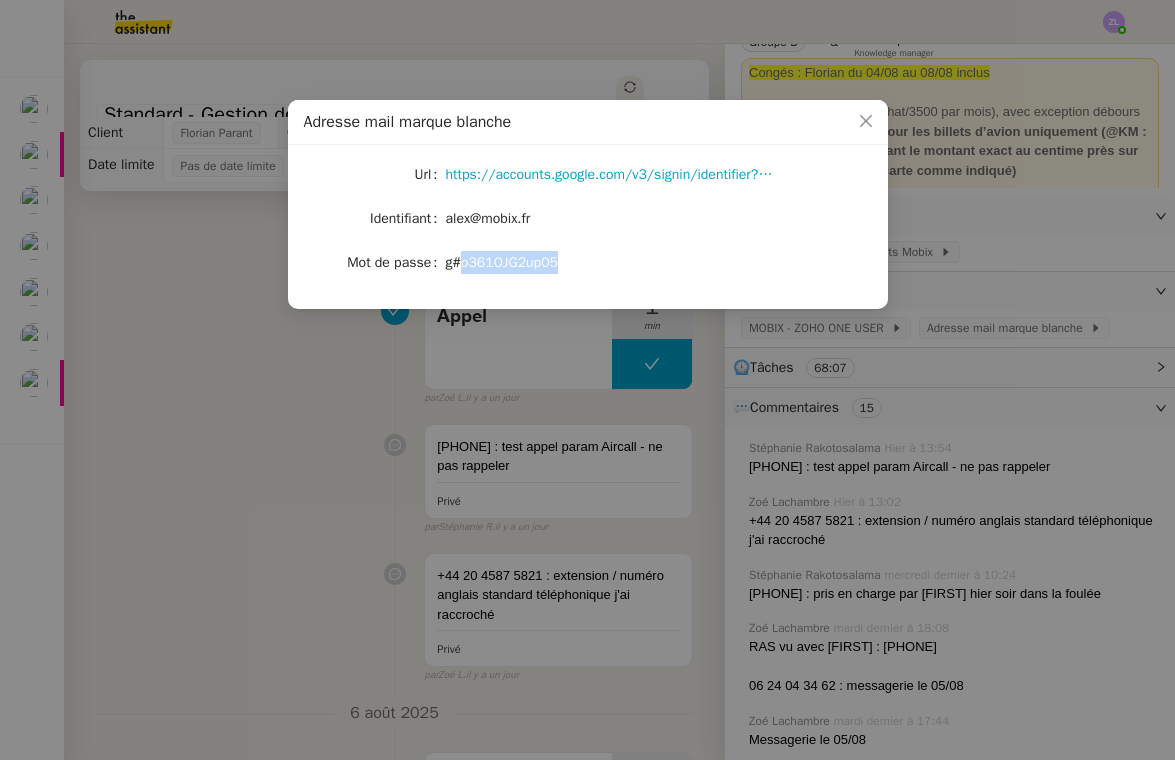 click on "g#o361OJG2up05" 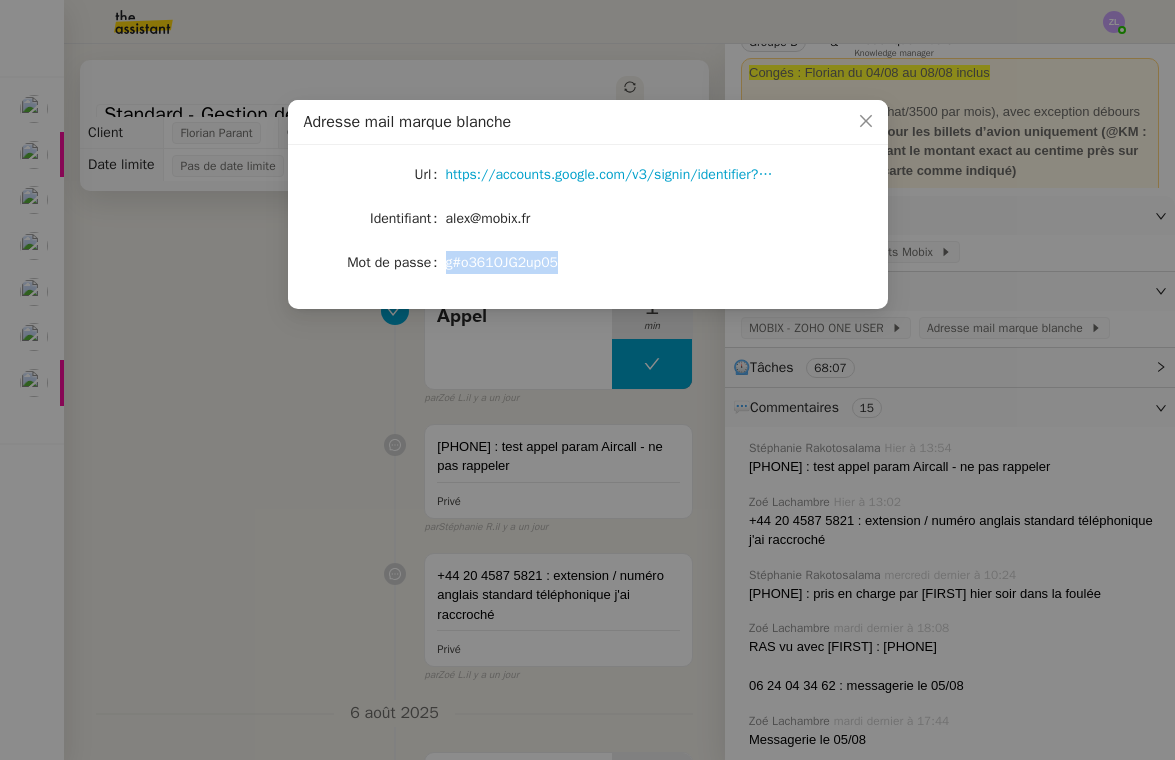 click on "g#o361OJG2up05" 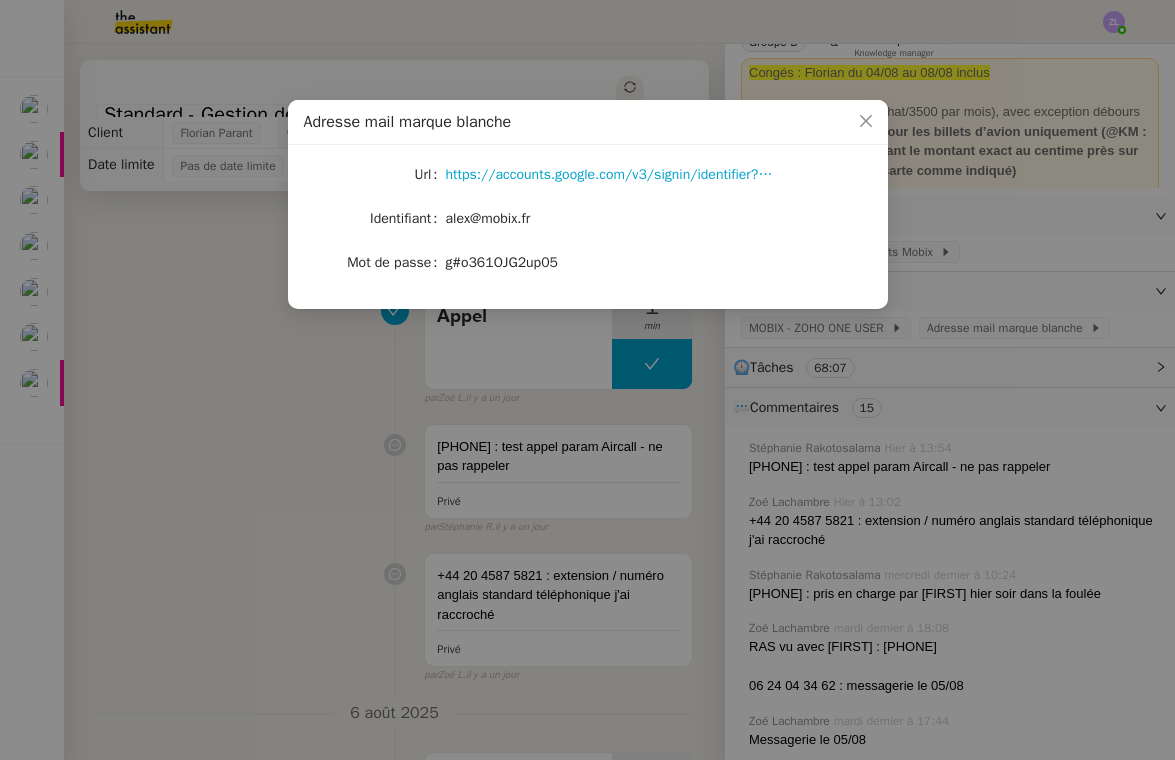 click on "Adresse mail marque blanche" at bounding box center [588, 122] 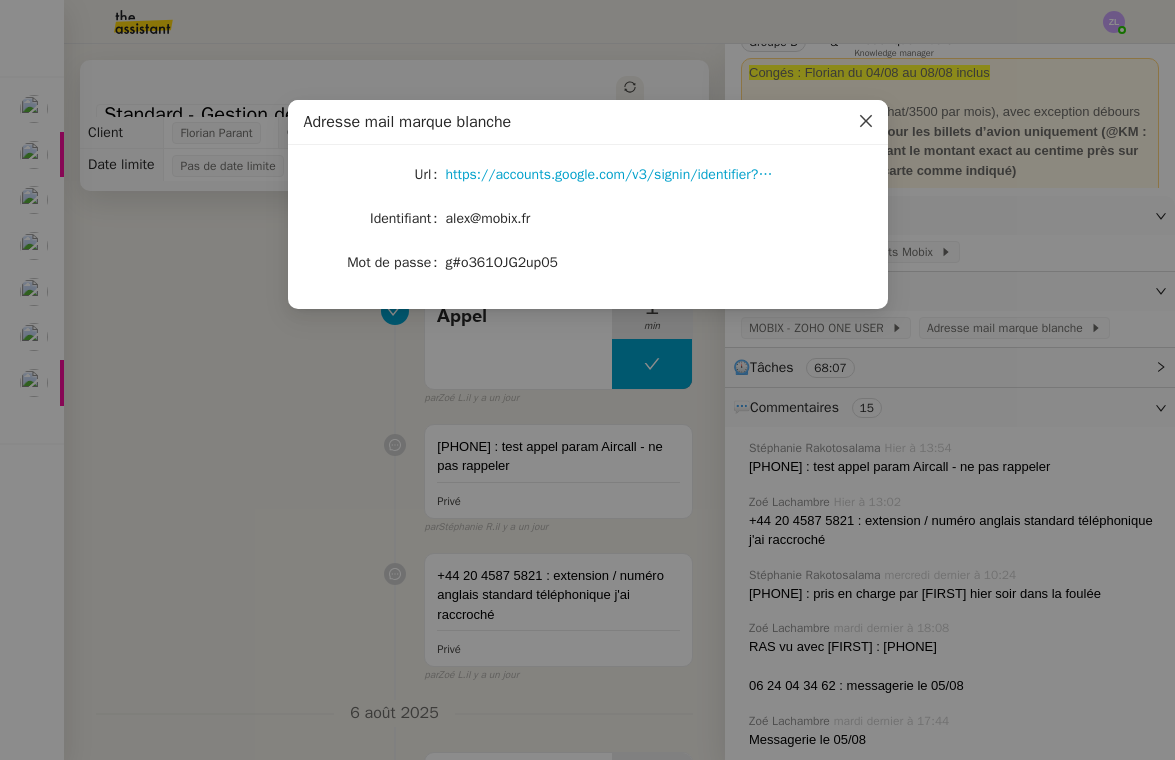 click 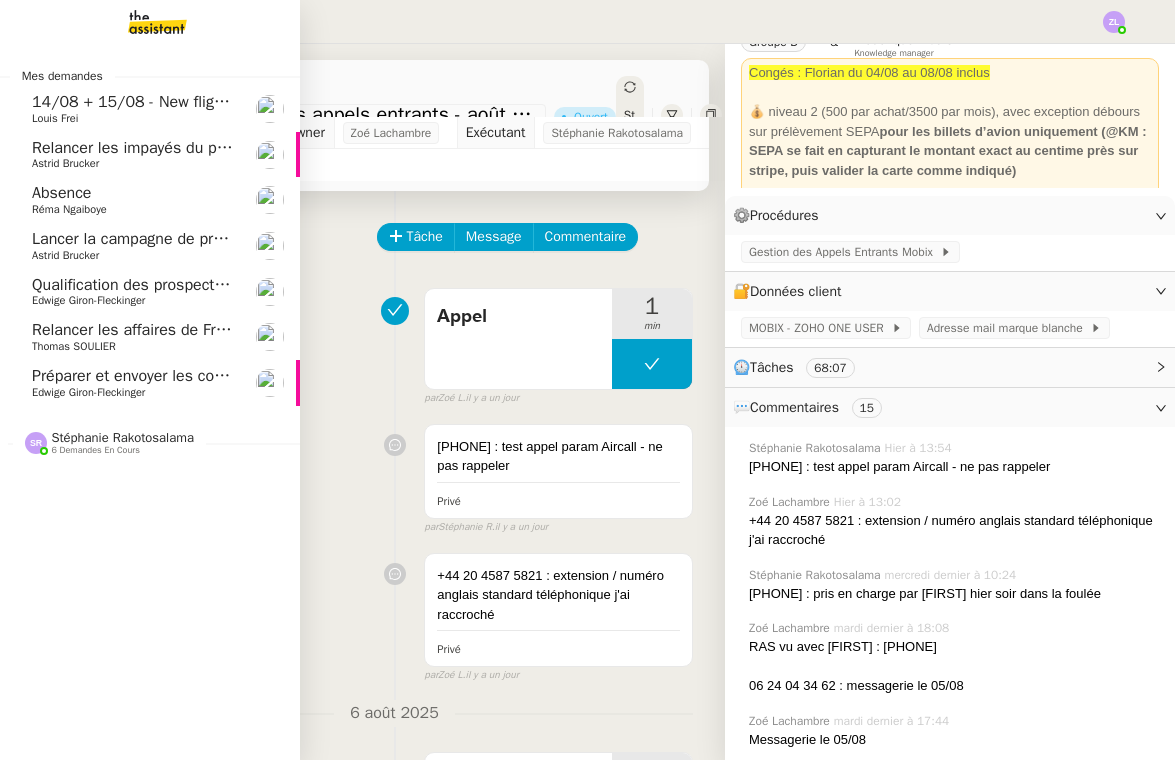 click on "Préparer et envoyer les contrats de formation    [FIRST_NAME] [LAST_NAME]" 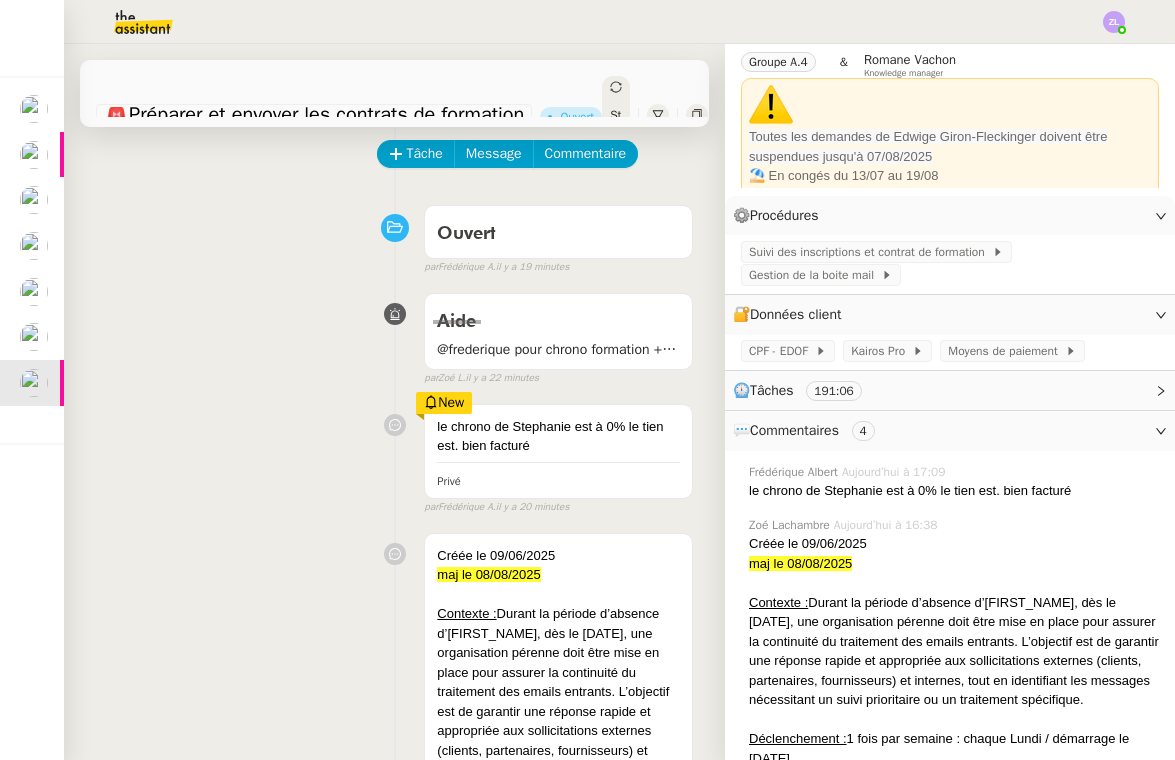 scroll, scrollTop: 117, scrollLeft: 0, axis: vertical 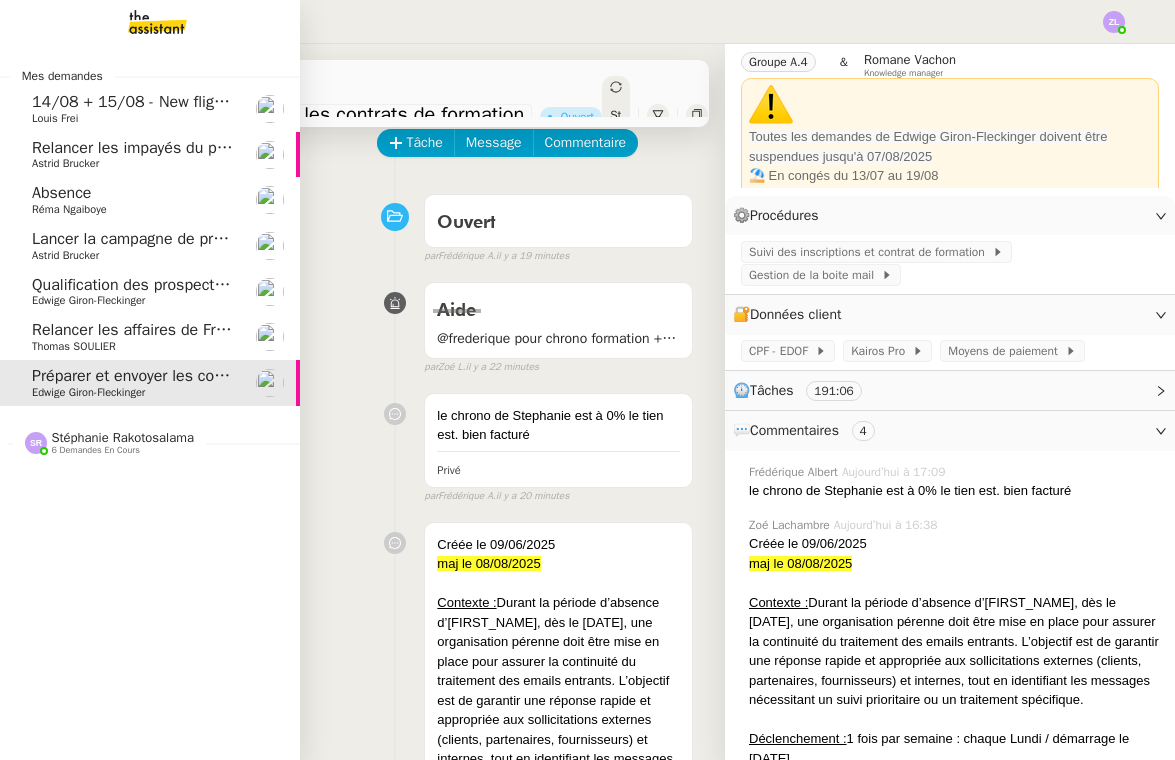 click on "Relancer les affaires de Franck" 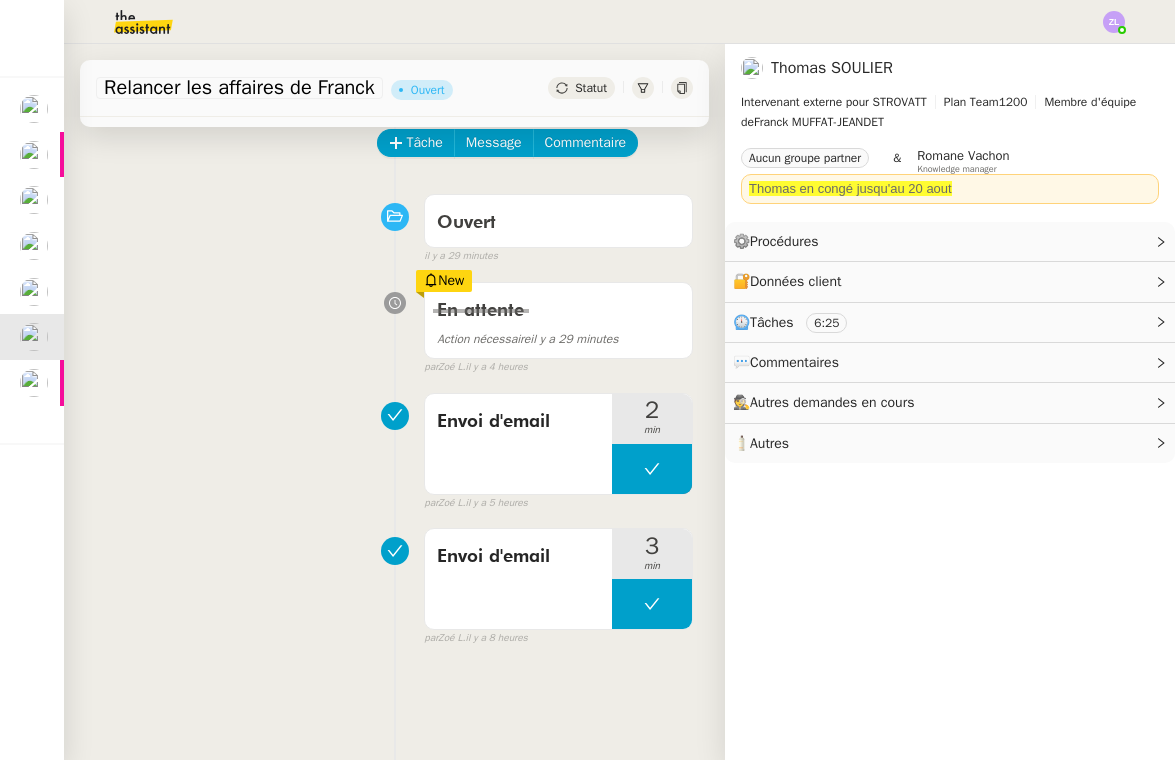 scroll, scrollTop: 0, scrollLeft: 0, axis: both 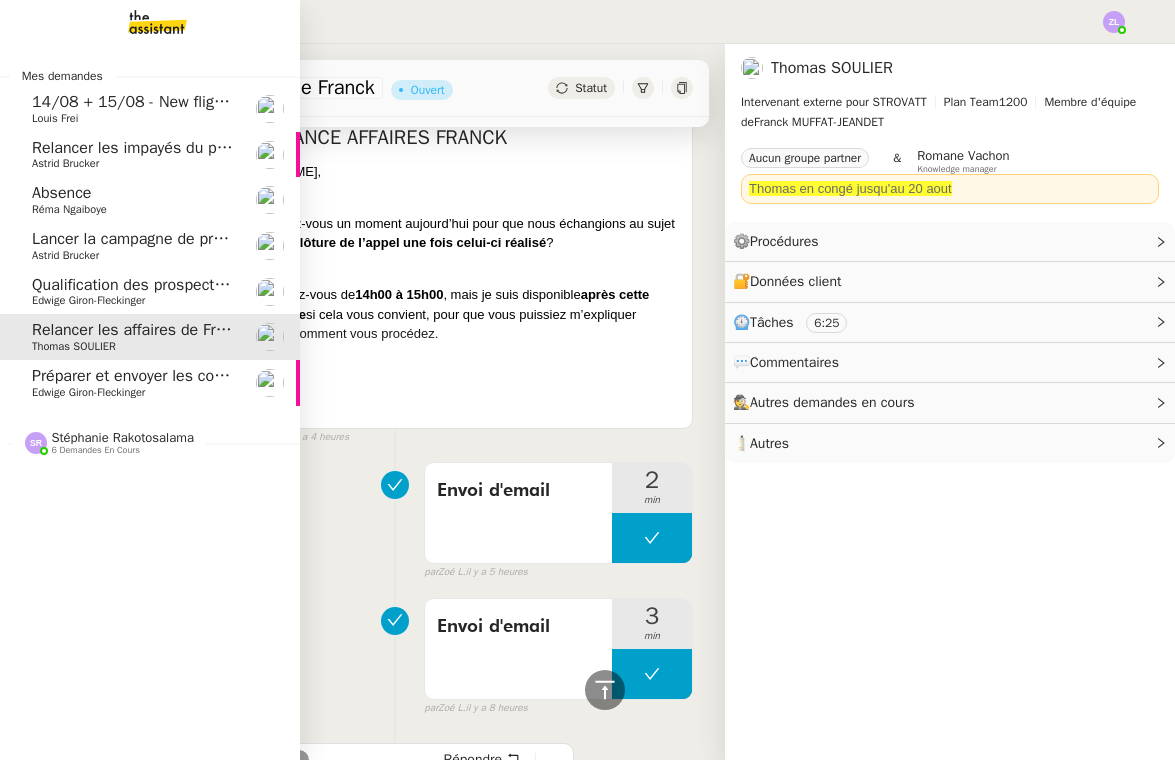 click on "14/08 + 15/08 - New flight request - Trushar Patel" 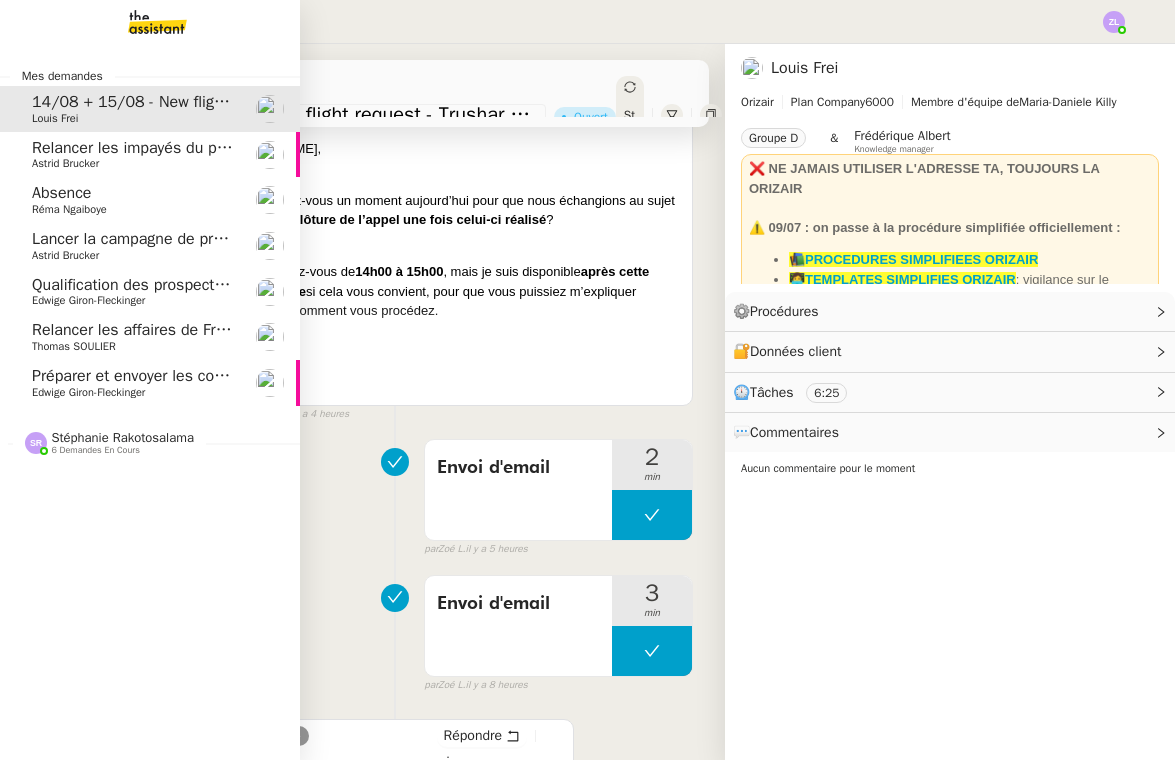 scroll, scrollTop: 256, scrollLeft: 0, axis: vertical 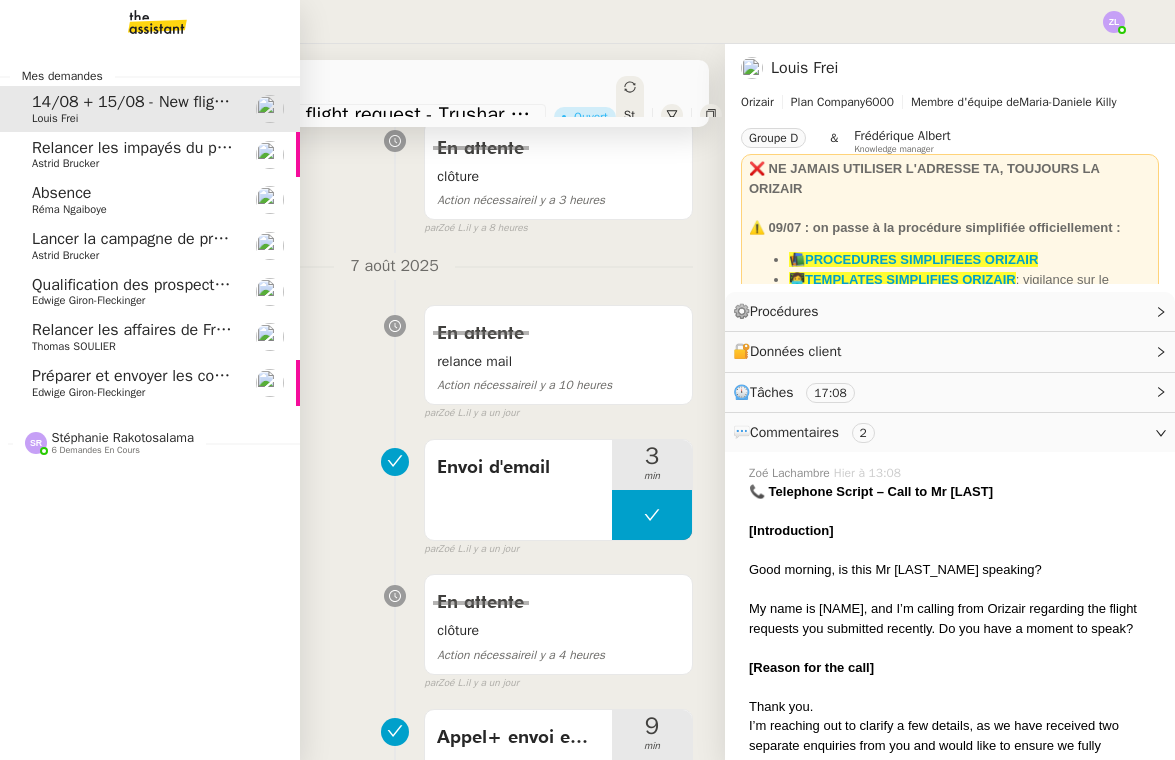 click on "Absence" 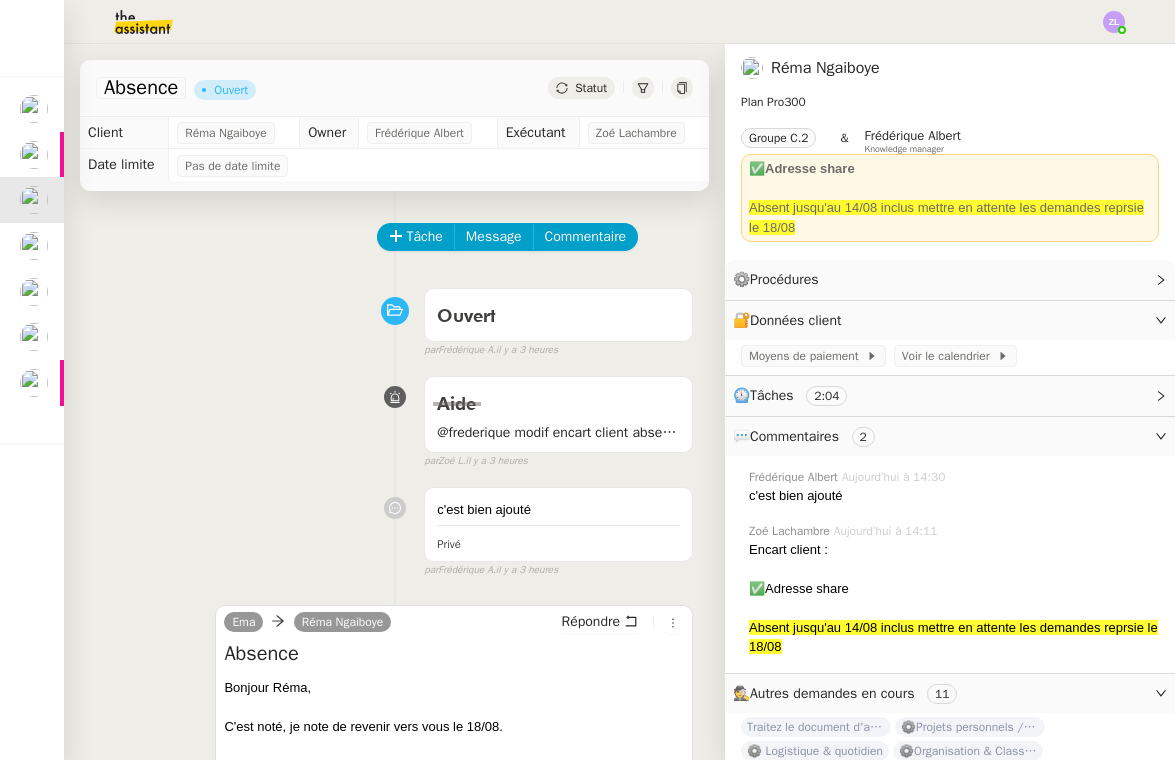 scroll, scrollTop: 0, scrollLeft: 0, axis: both 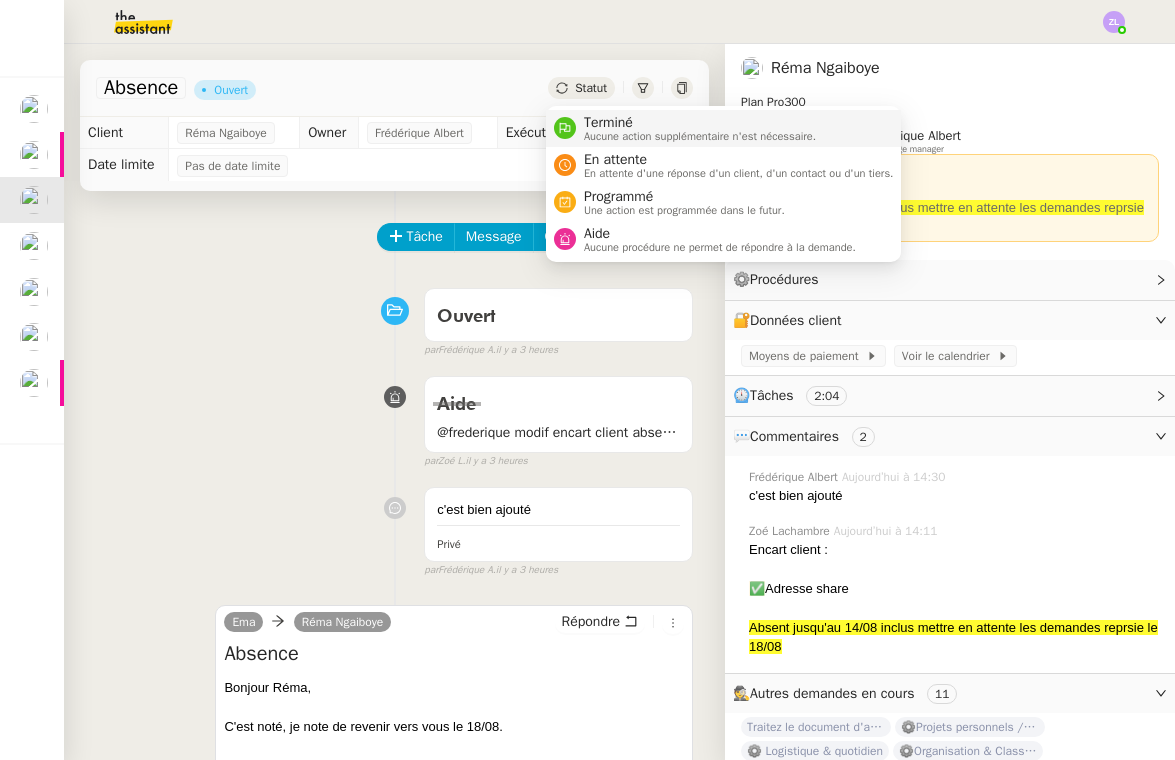 click on "Terminé Aucune action supplémentaire n'est nécessaire." at bounding box center (724, 128) 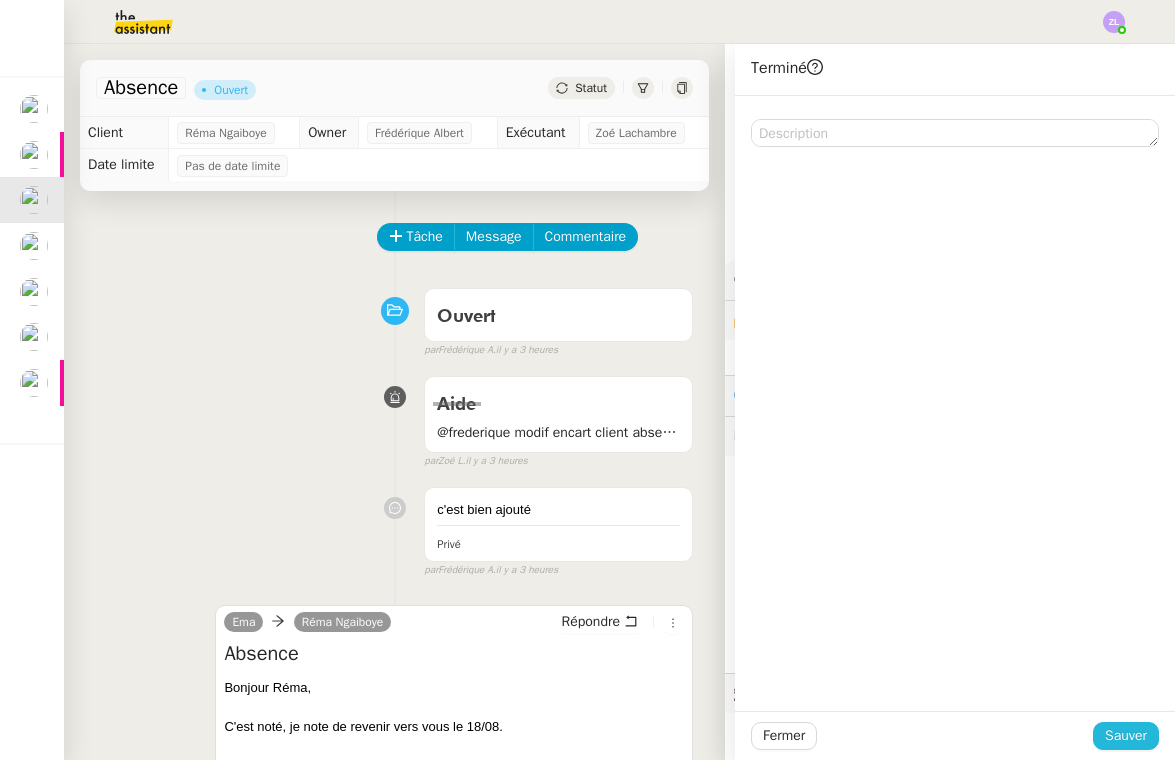 click on "Sauver" 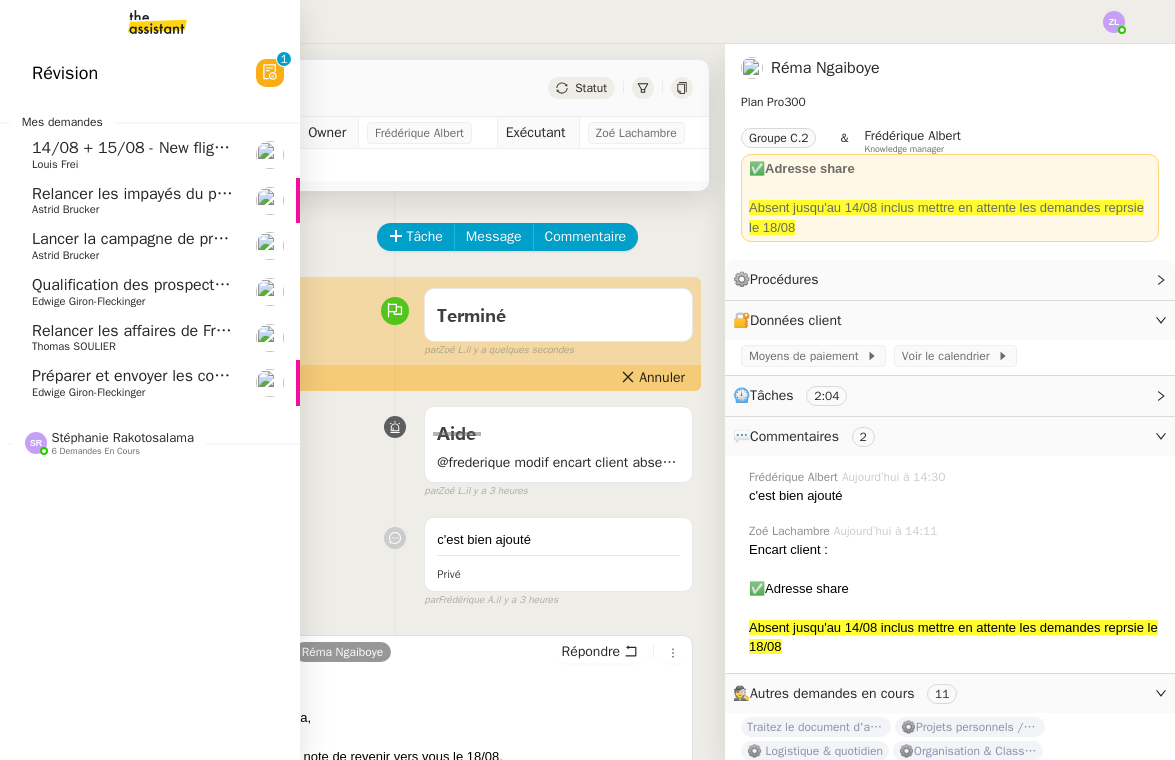 click on "Relancer les impayés du premier semestre    [FIRST] [LAST]" 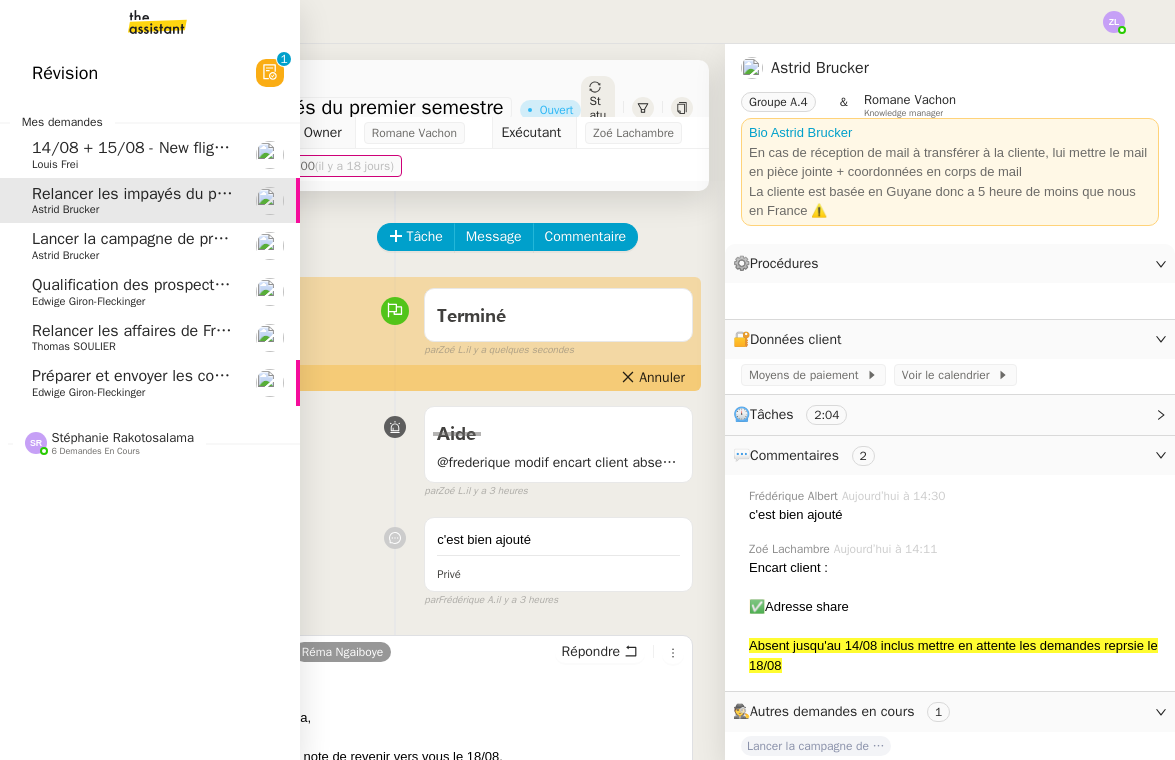 click on "Lancer la campagne de prospection" 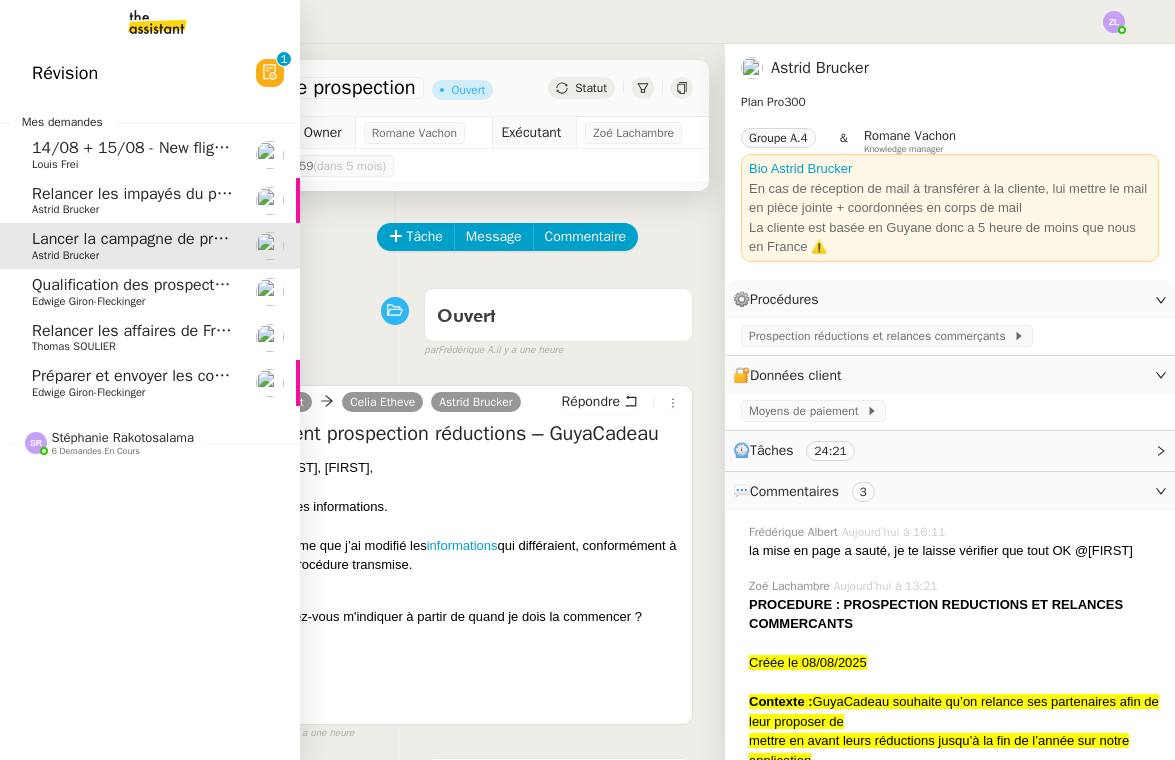 click on "Relancer les impayés du premier semestre" 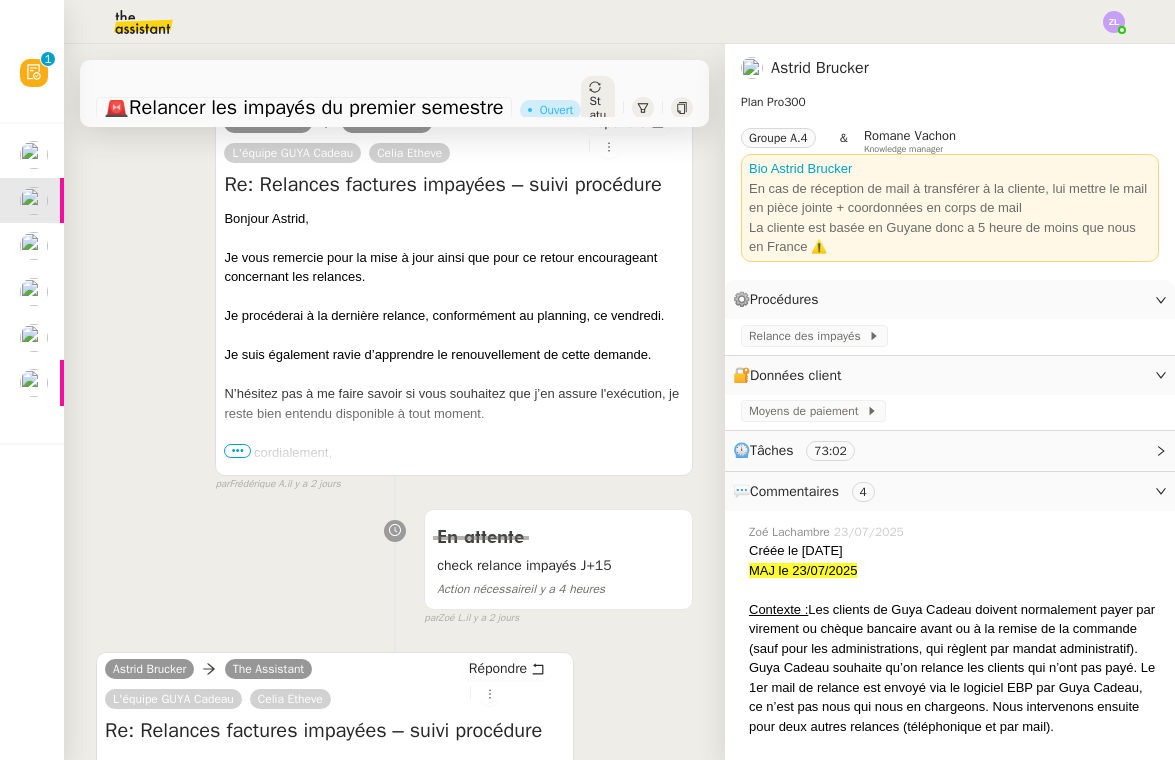scroll, scrollTop: 600, scrollLeft: 0, axis: vertical 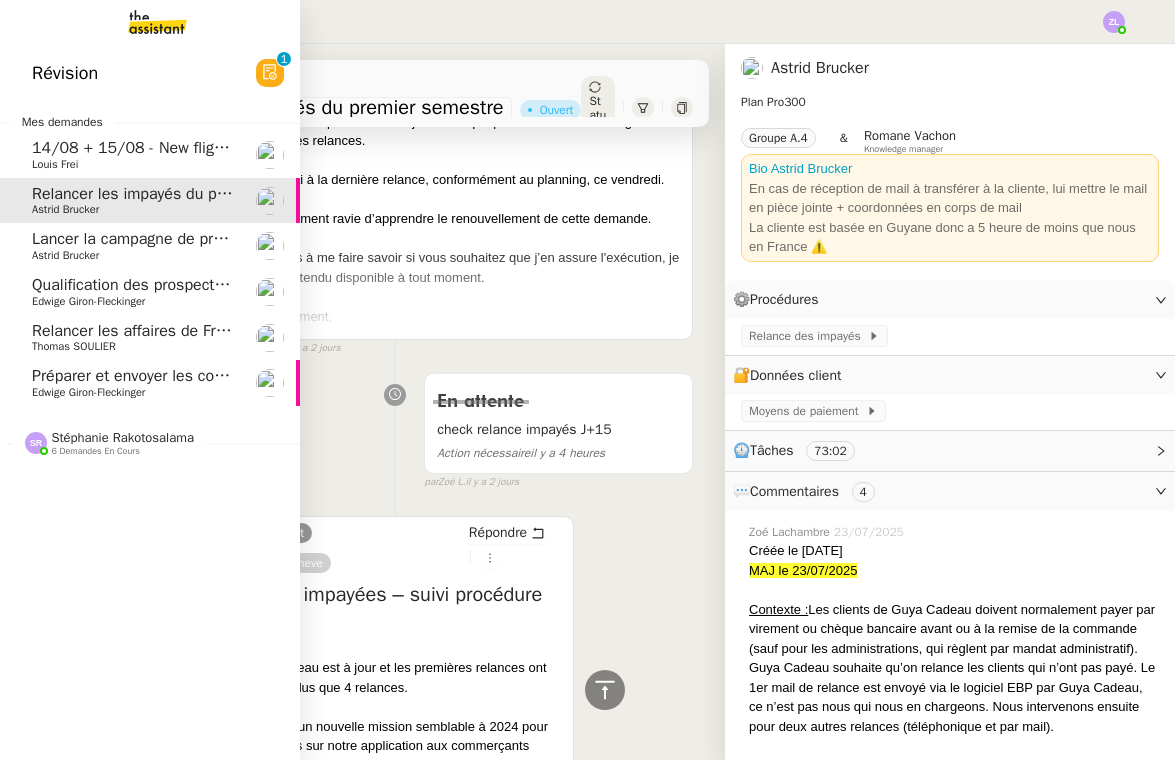 click on "Lancer la campagne de prospection" 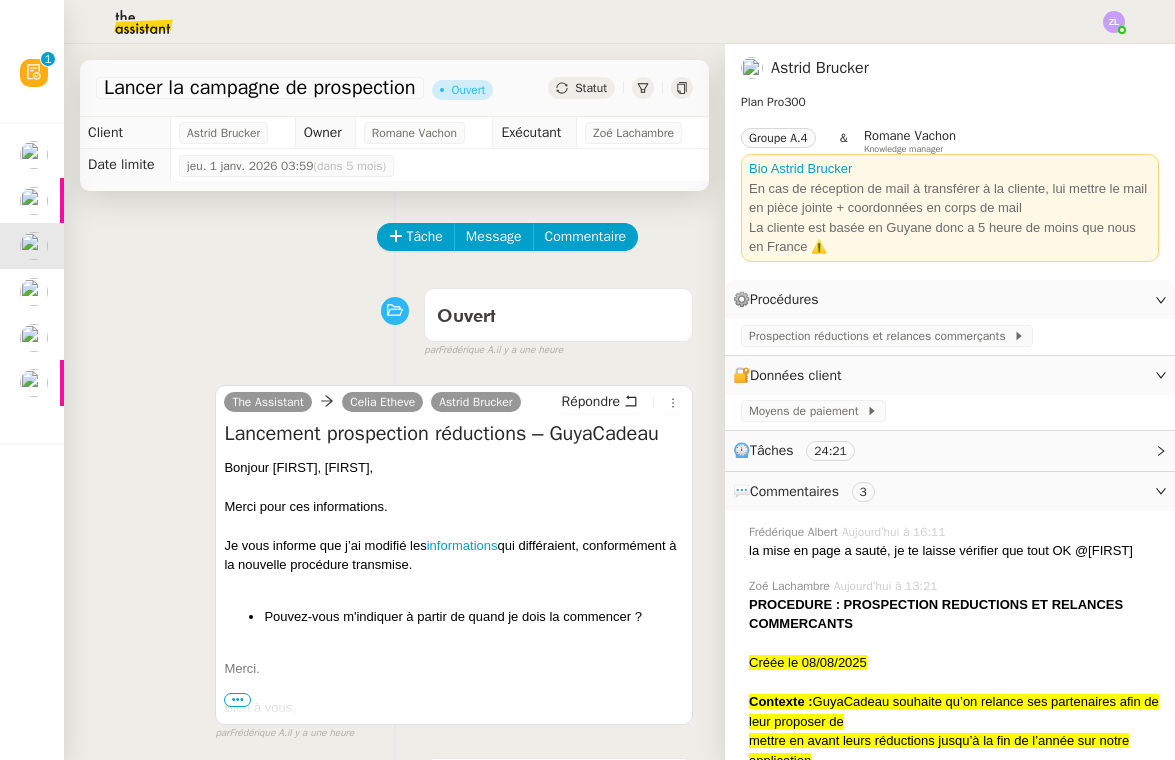 scroll, scrollTop: 0, scrollLeft: 0, axis: both 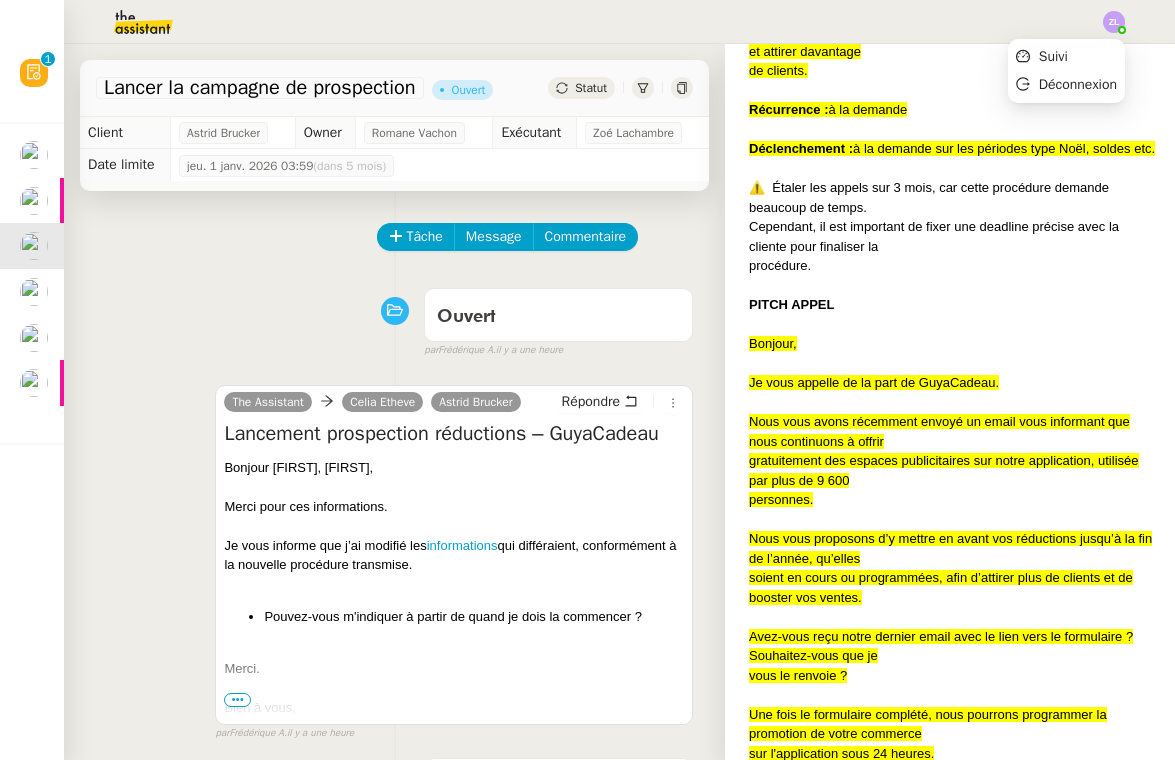 click 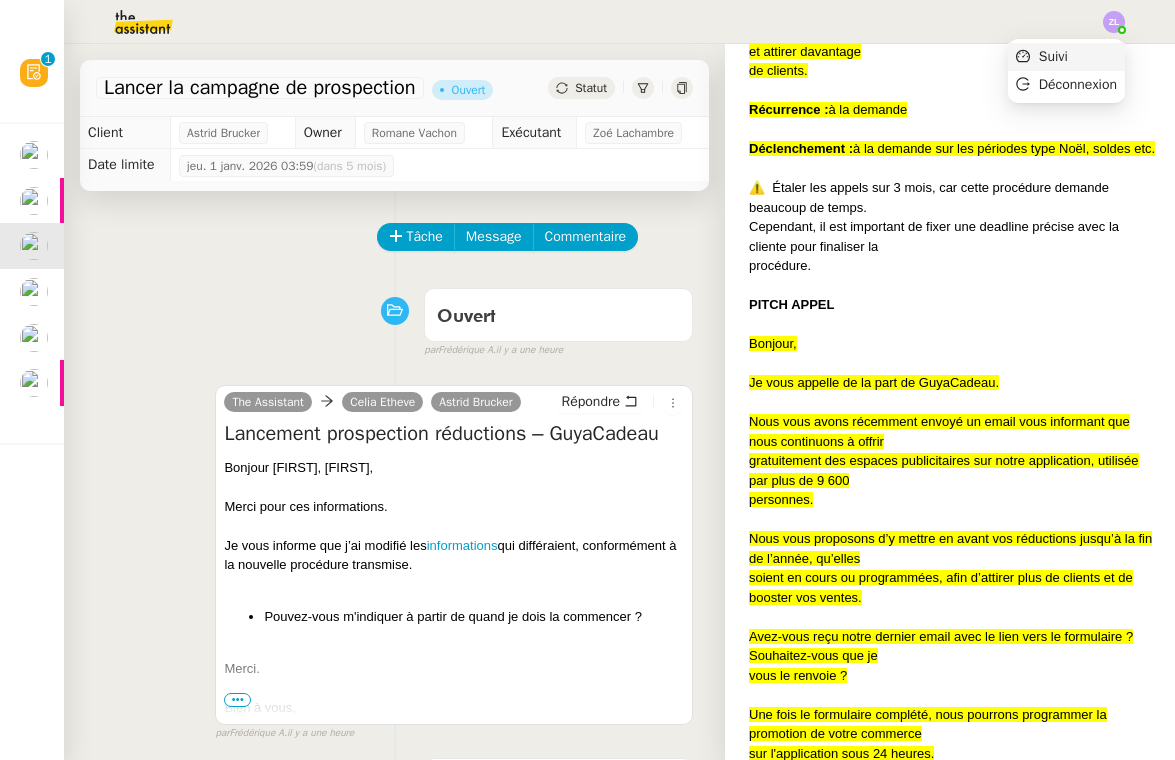 click on "Suivi    Déconnexion" at bounding box center (1066, 71) 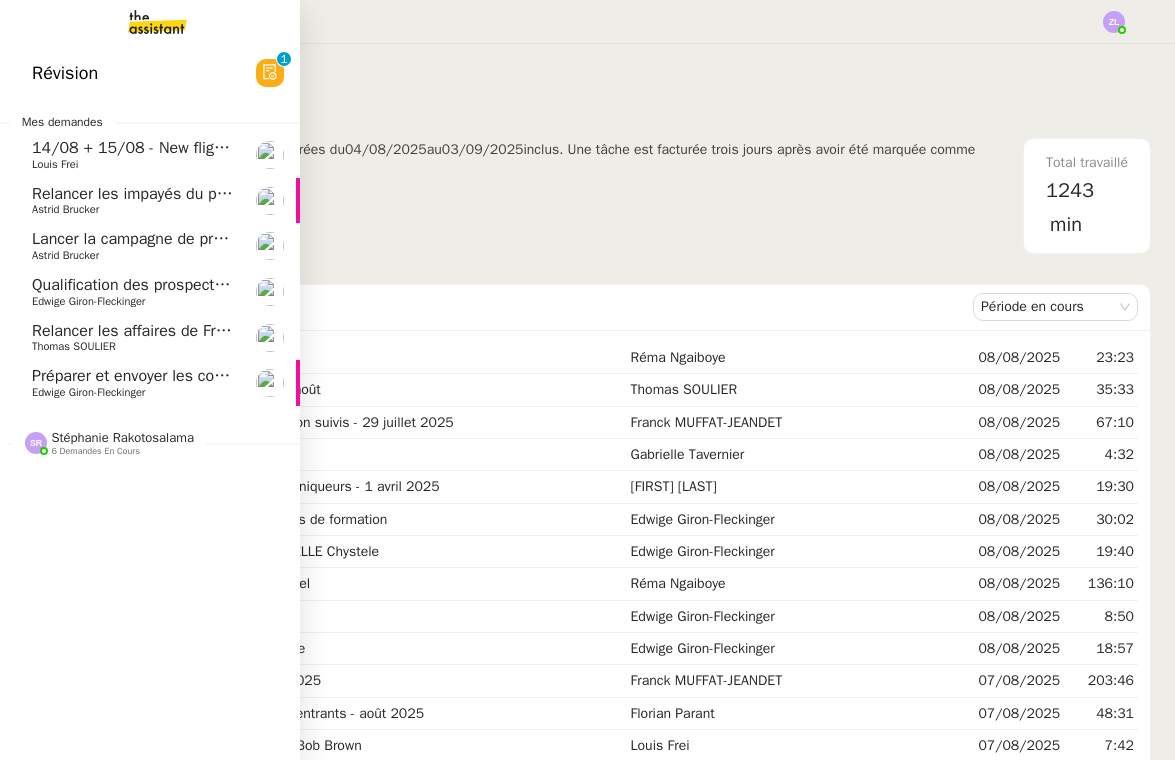 click on "Astrid Brucker" 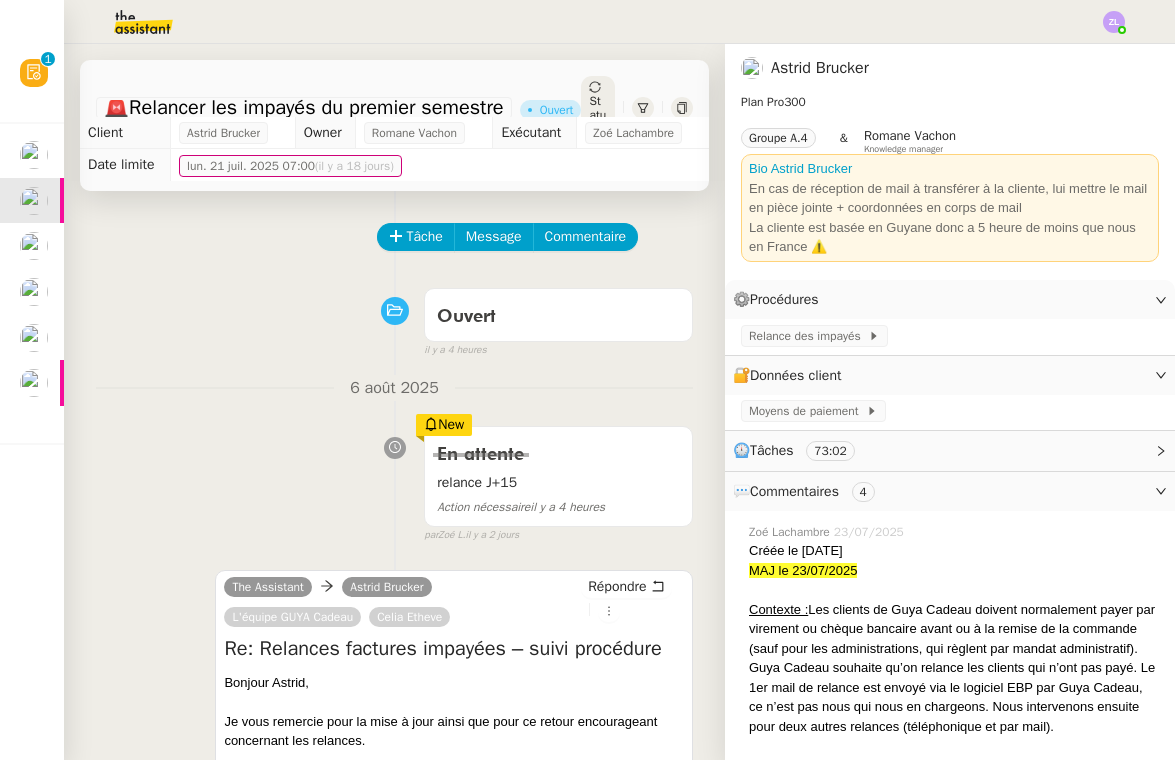 scroll, scrollTop: 311, scrollLeft: 0, axis: vertical 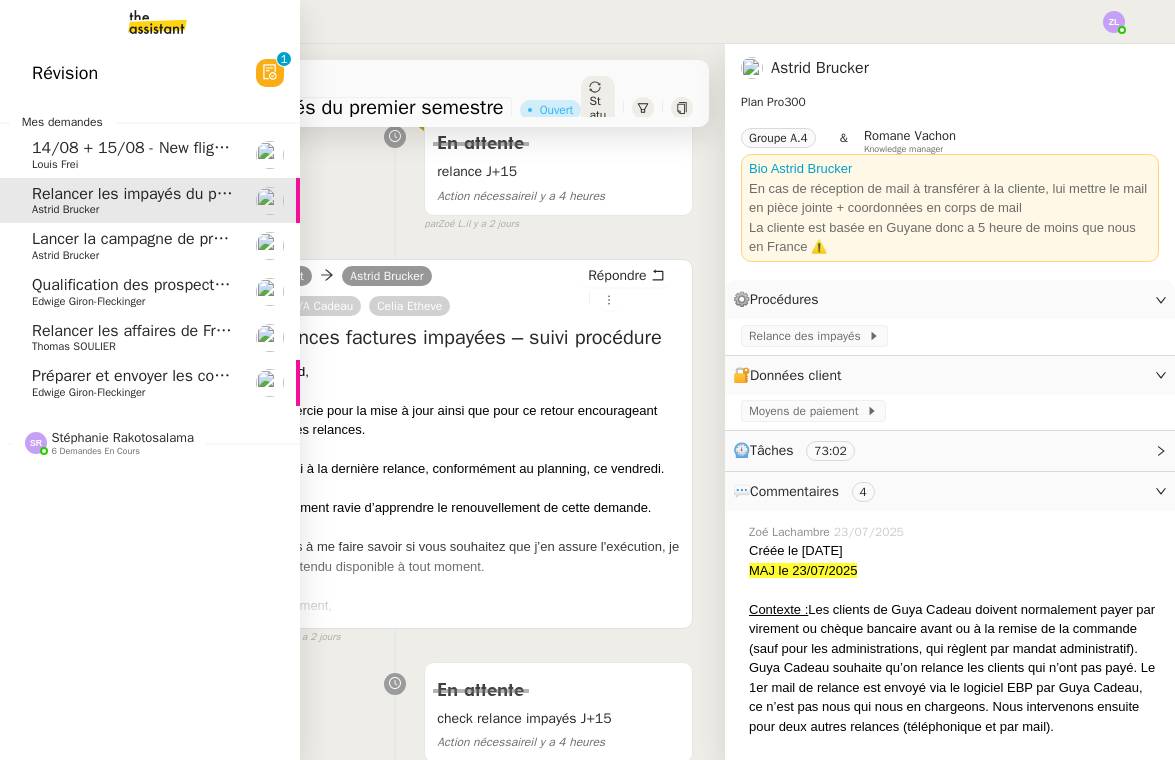 click on "Lancer la campagne de prospection" 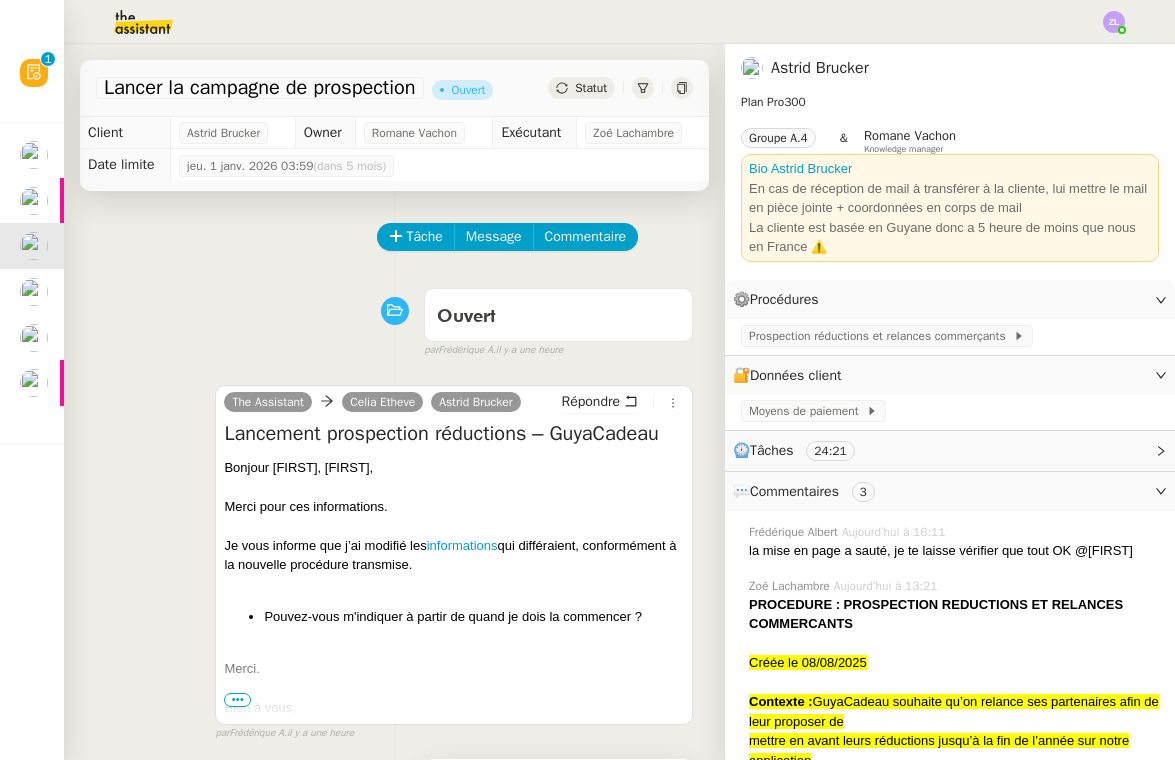 scroll, scrollTop: 0, scrollLeft: 0, axis: both 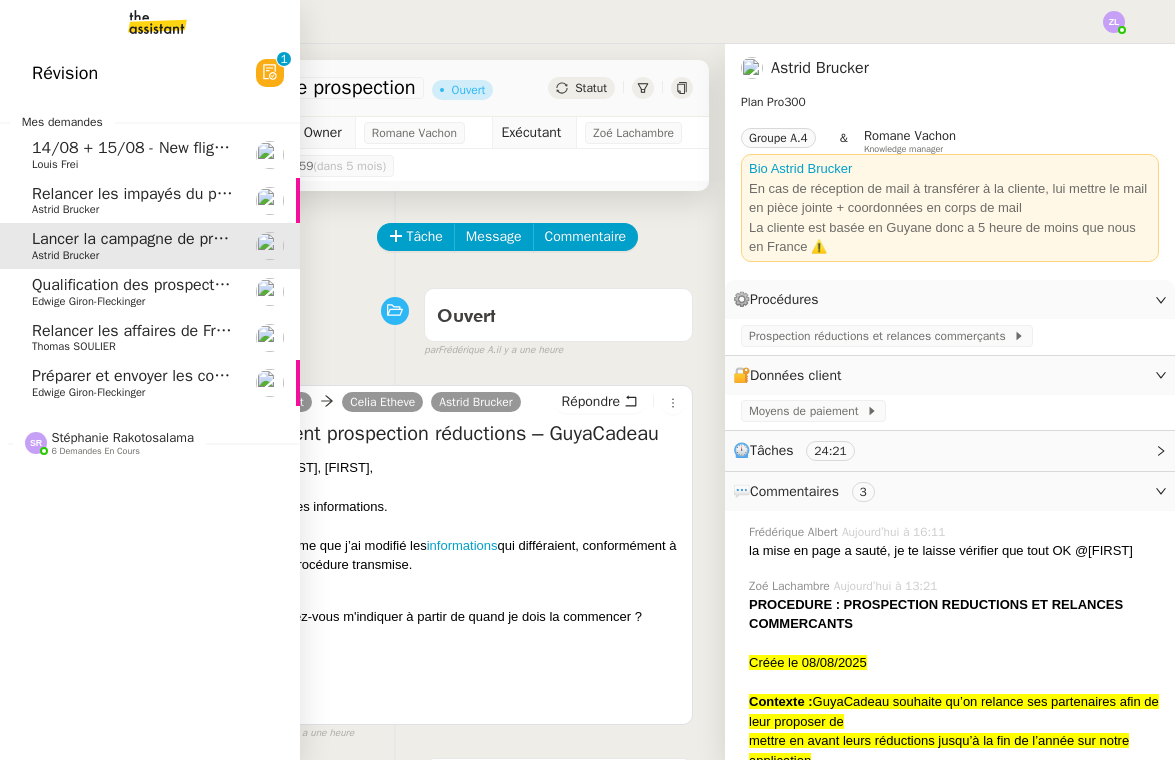 click on "Thomas SOULIER" 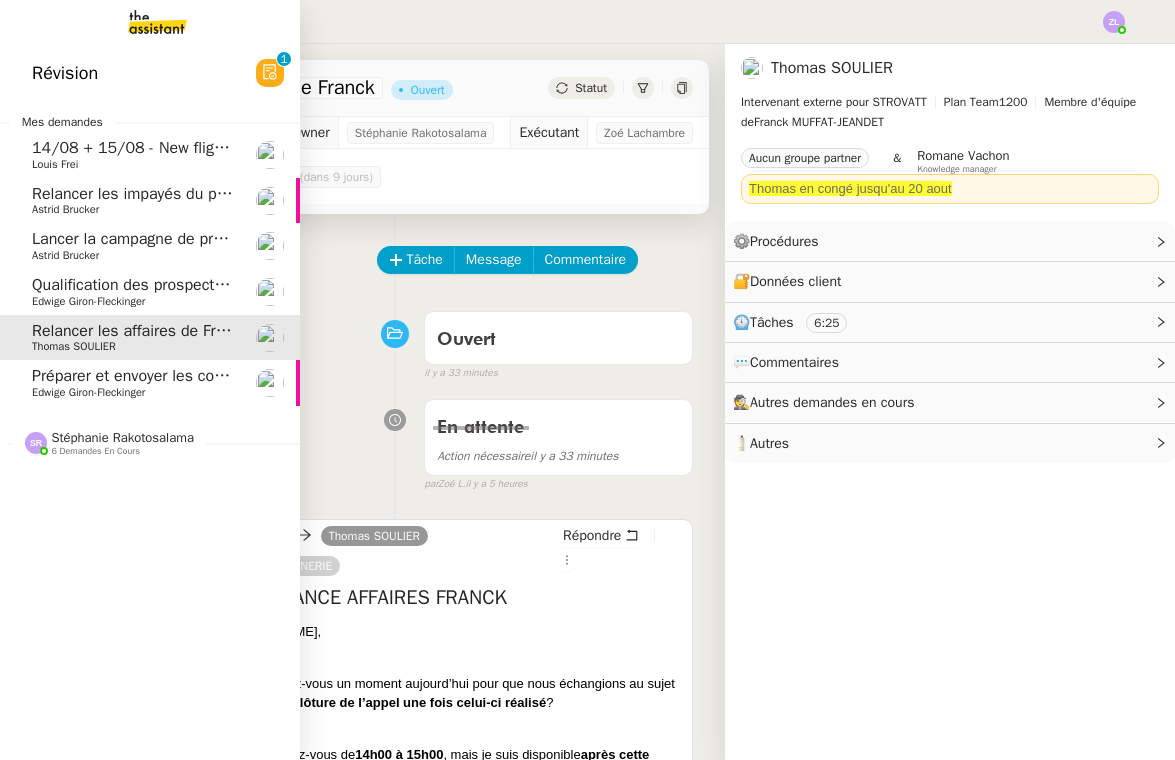 click on "Relancer les impayés du premier semestre" 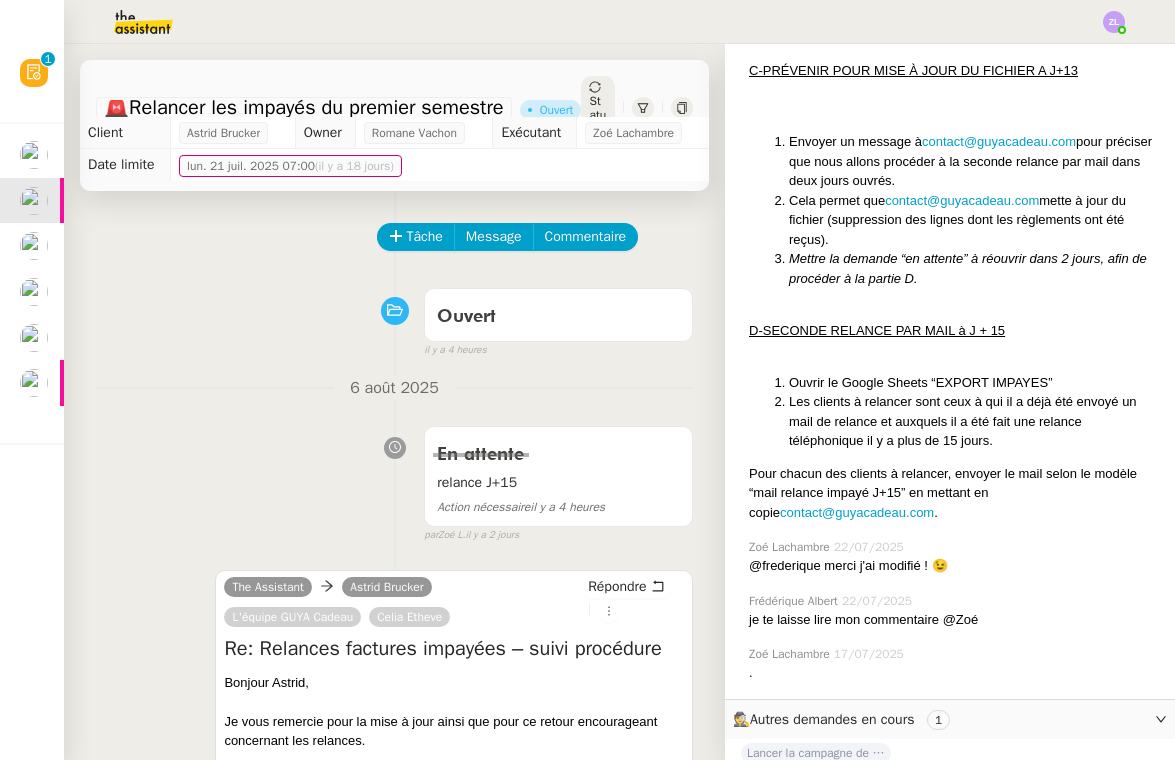 scroll, scrollTop: 2449, scrollLeft: 0, axis: vertical 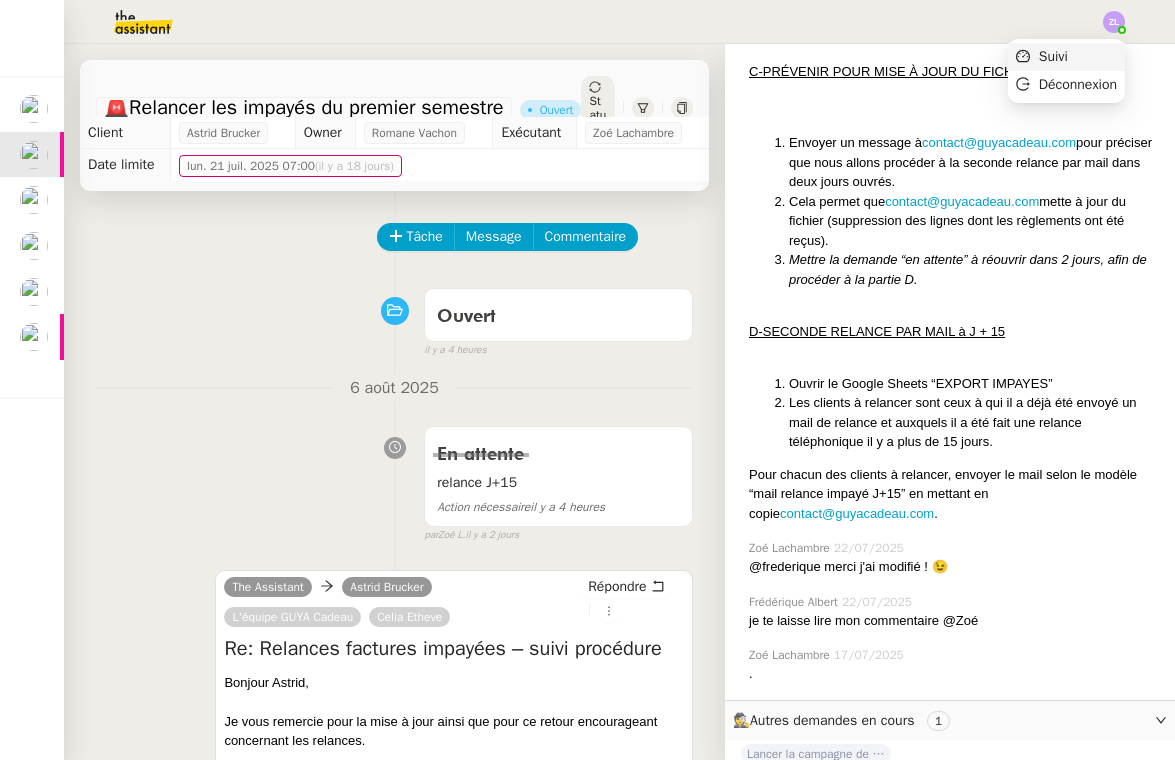 click on "Suivi" at bounding box center [1066, 57] 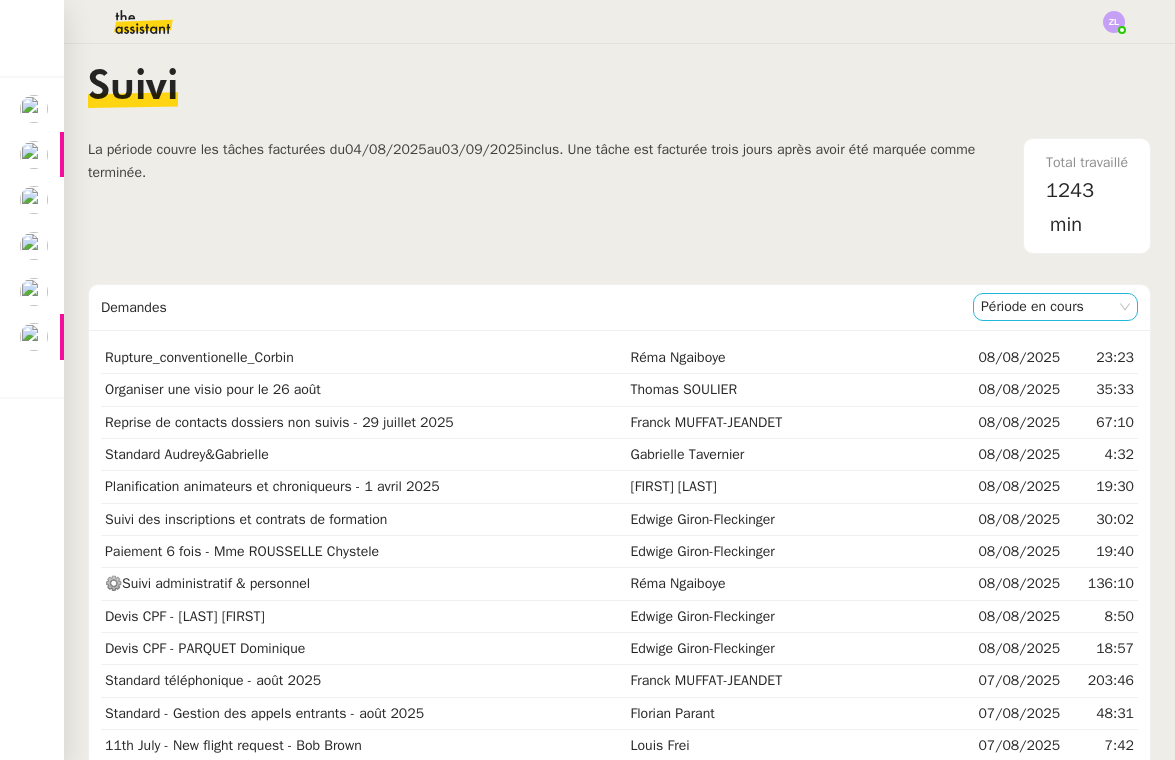 click on "Période en cours" 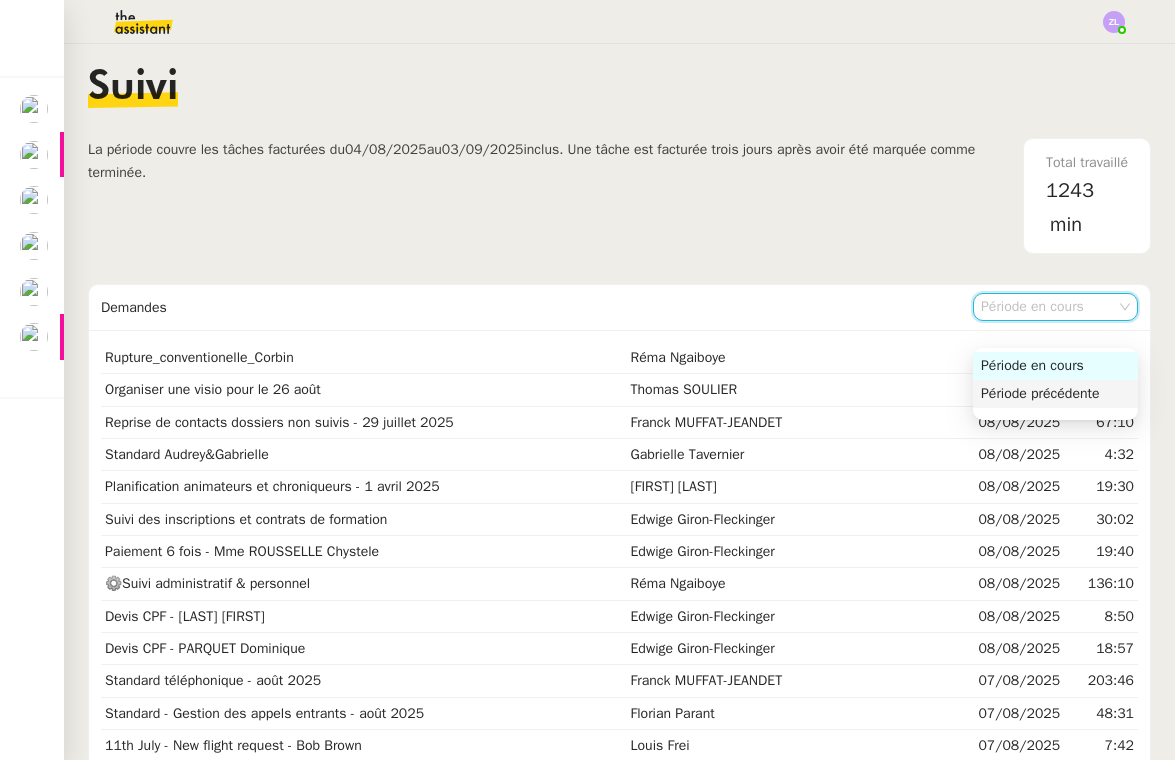 click on "Période précédente" at bounding box center (1055, 394) 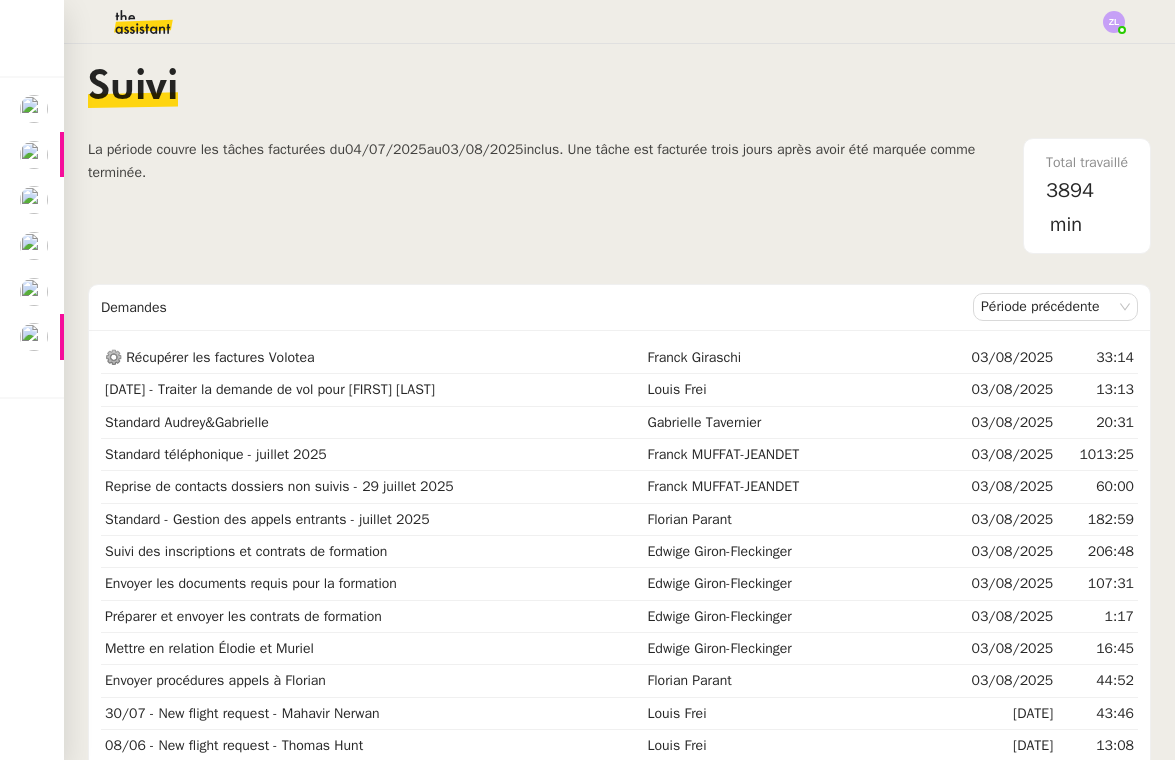 click 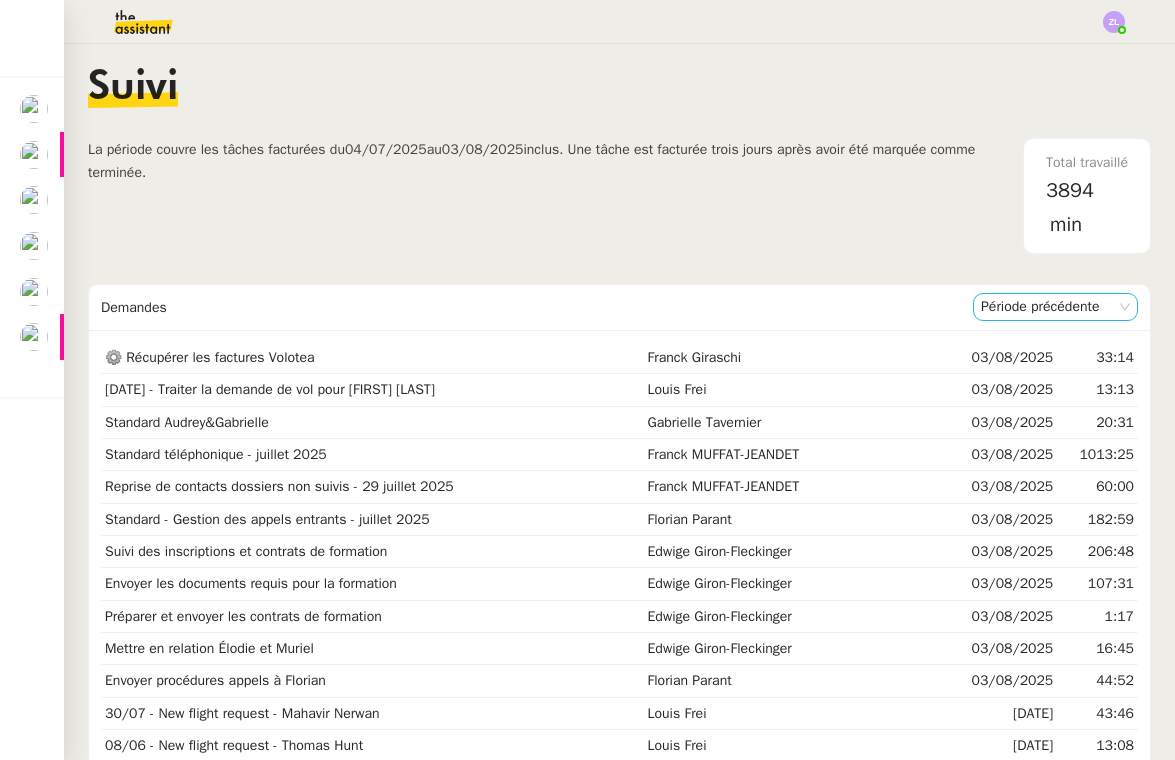 click on "Période précédente" 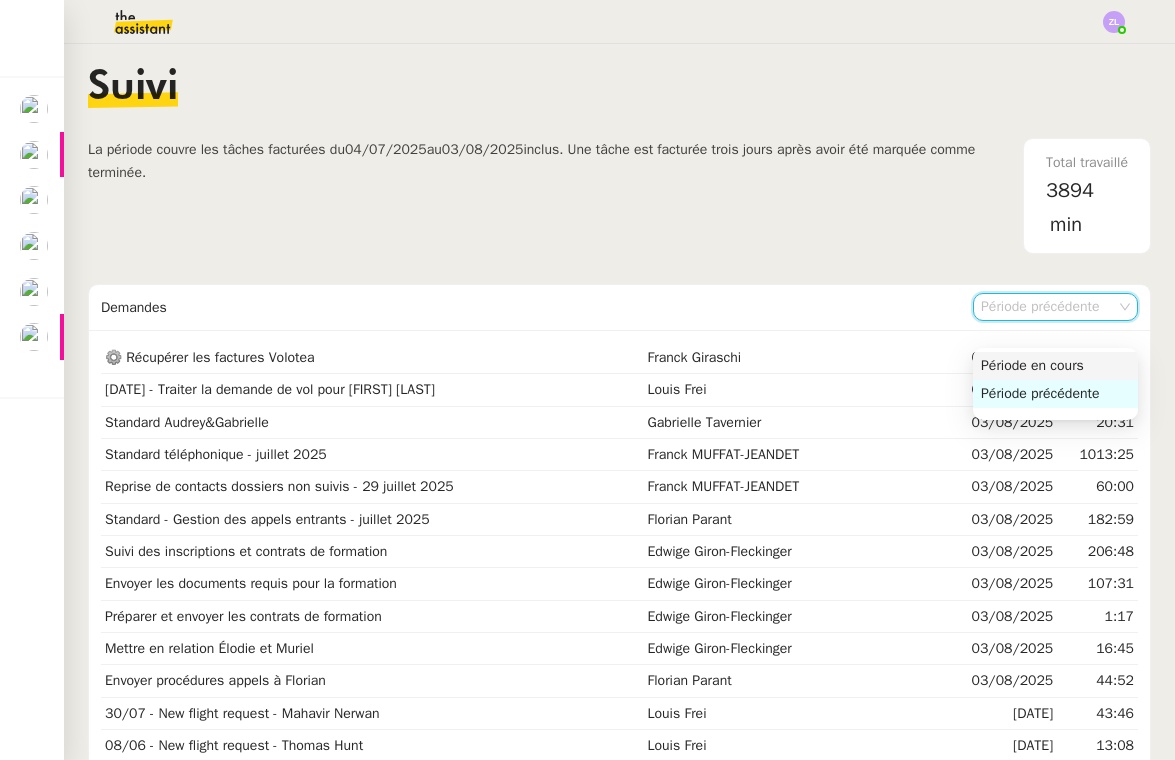 click on "Période en cours" at bounding box center [1055, 366] 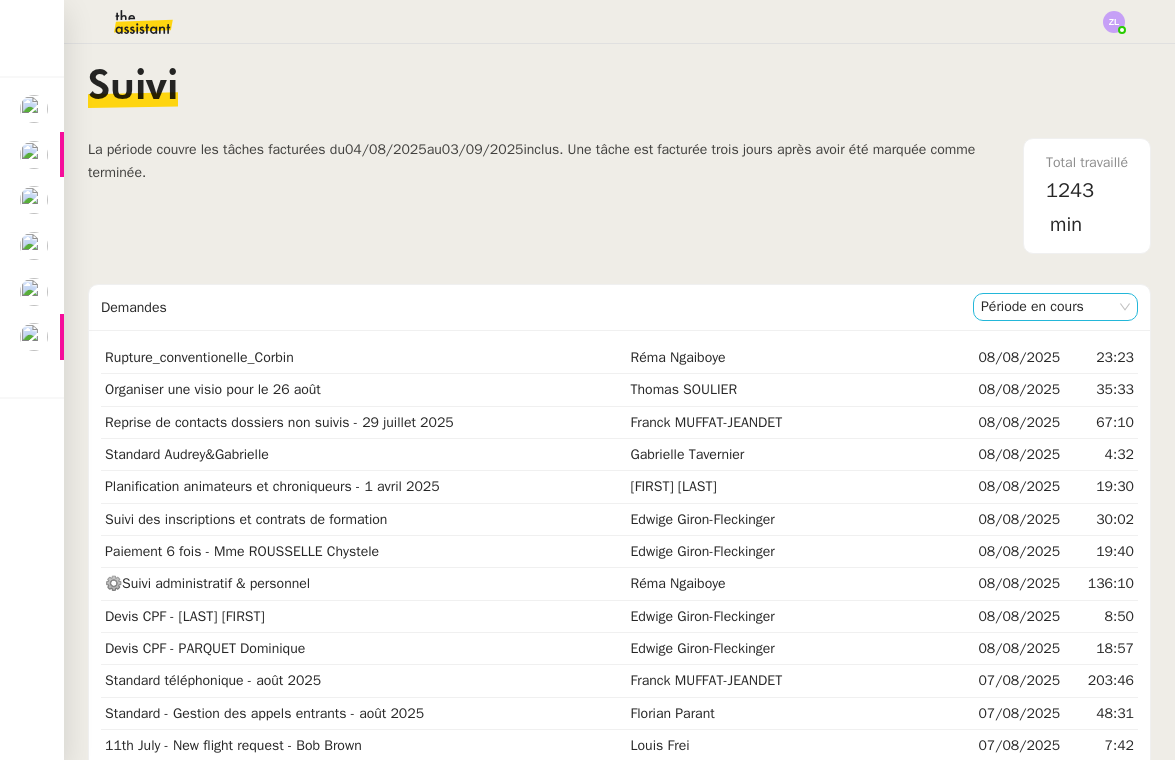 click on "Période en cours" 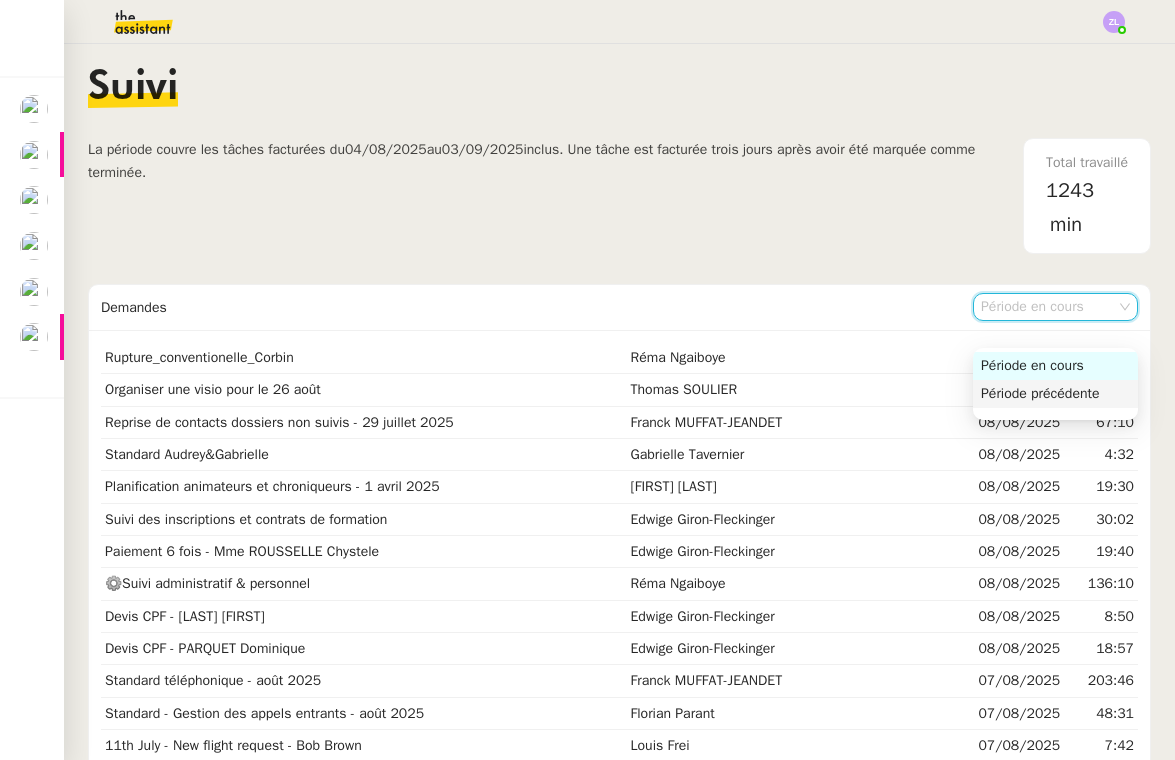 click on "Période précédente" at bounding box center (1055, 394) 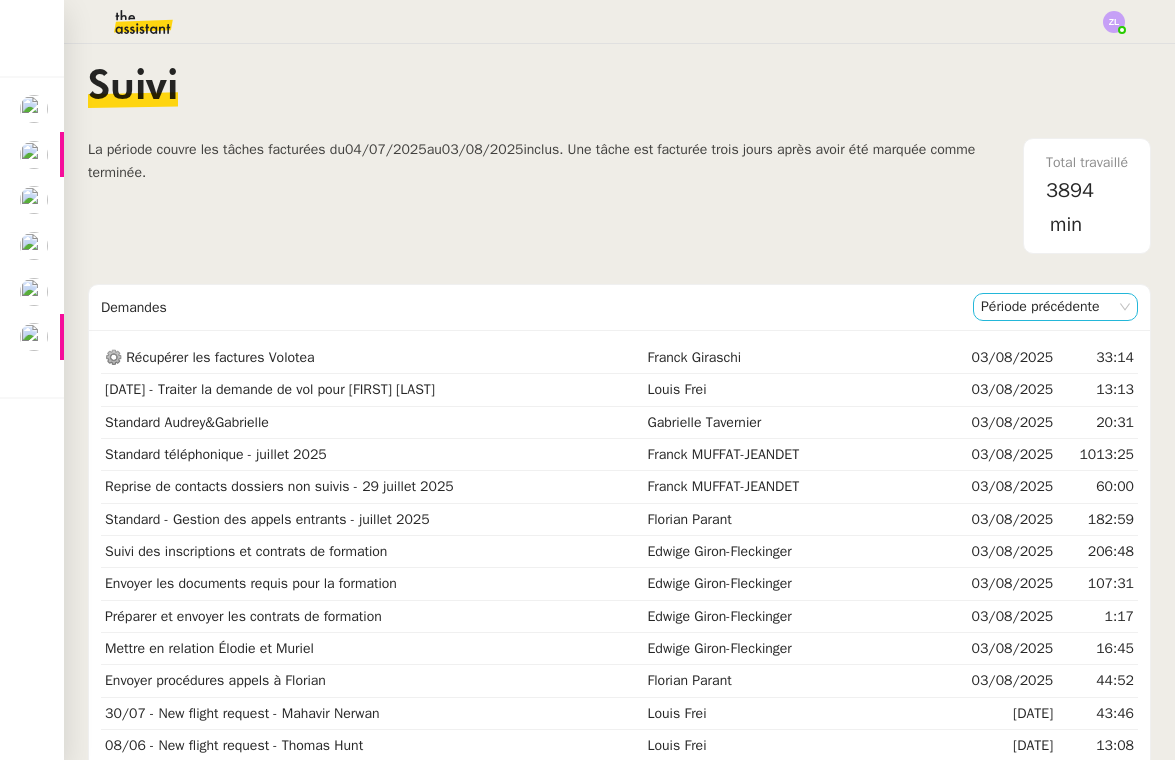 click on "Période précédente" 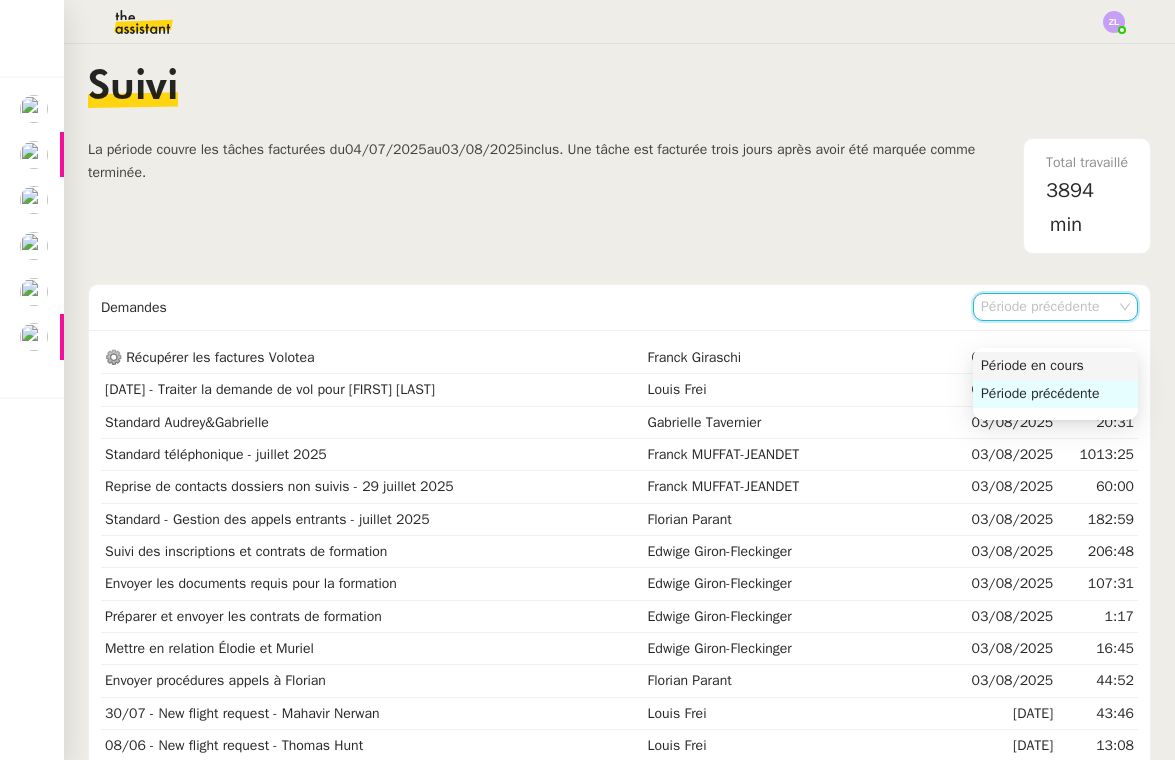 click on "Période en cours" at bounding box center (1055, 366) 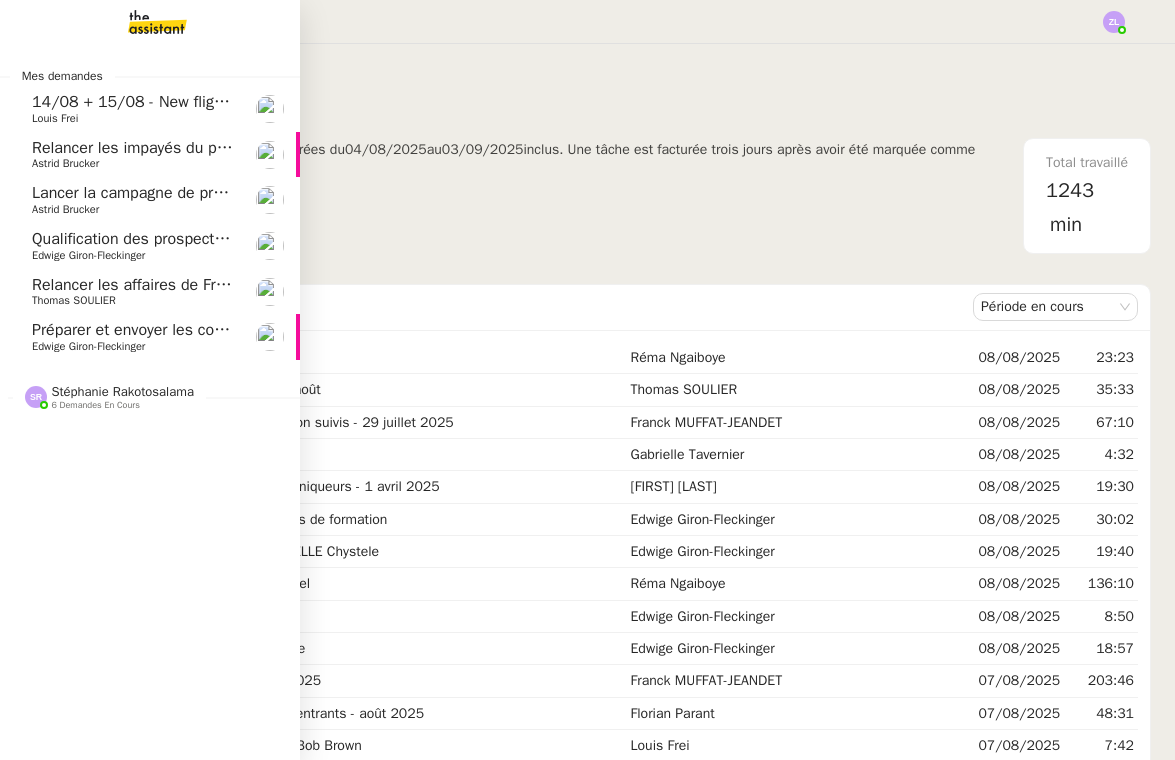 click on "Relancer les impayés du premier semestre" 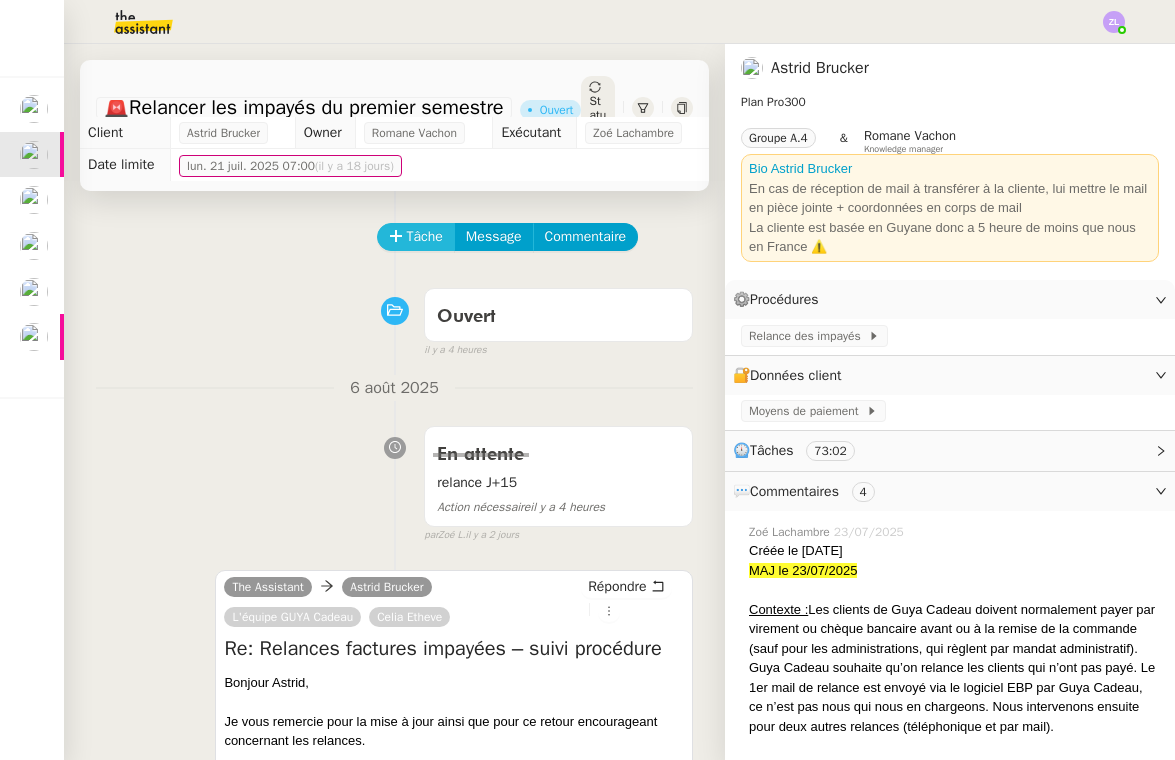 click 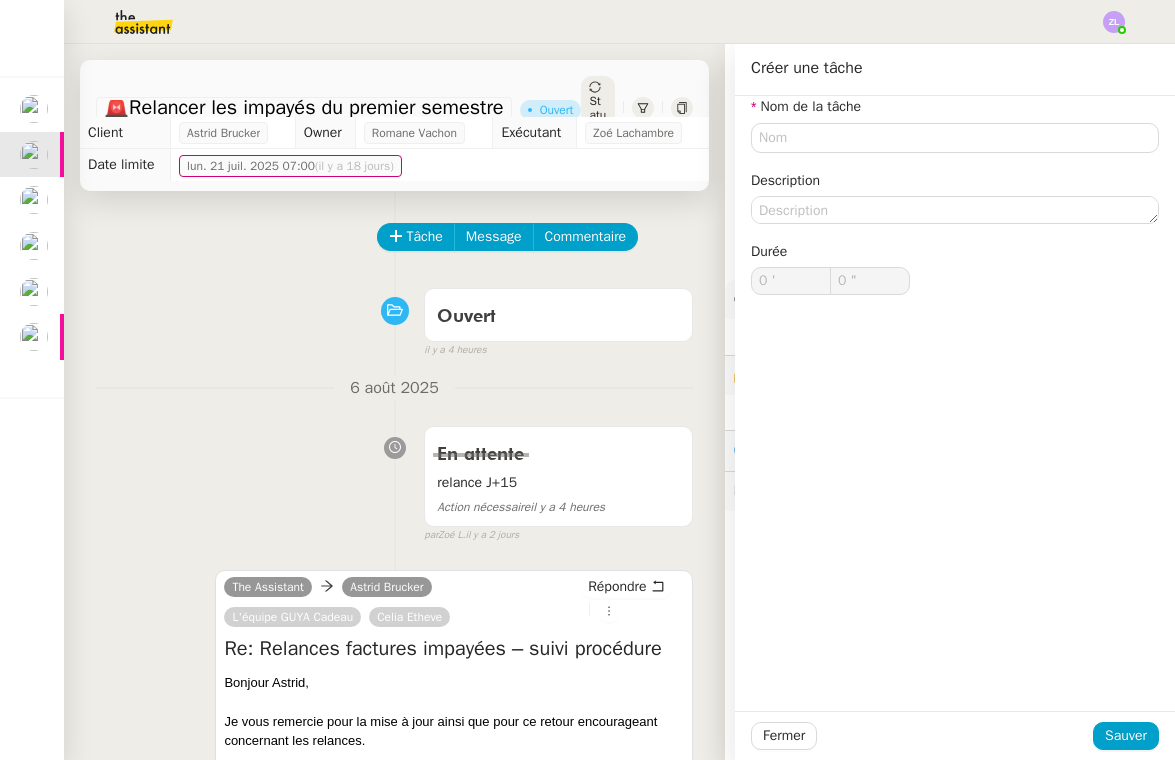click on "Tâche Message Commentaire Veuillez patienter une erreur s'est produite 👌👌👌 message envoyé ✌️✌️✌️ Veuillez d'abord attribuer un client Une erreur s'est produite, veuillez réessayer Ouvert false il y a 4 heures 👌👌👌 message envoyé ✌️✌️✌️ une erreur s'est produite 👌👌👌 message envoyé ✌️✌️✌️ Votre message va être revu ✌️✌️✌️ une erreur s'est produite La taille des fichiers doit être de 10Mb au maximum. [DATE] En attente relance J+15 Action nécessaire il y a 4 heures false par [NAME] il y a 2 jours 👌👌👌 message envoyé ✌️✌️✌️ une erreur s'est produite 👌👌👌 message envoyé ✌️✌️✌️ Votre message va être revu ✌️✌️✌️ une erreur s'est produite La taille des fichiers doit être de 10Mb au maximum. The Assistant [NAME] [LAST_NAME] L'équipe GUYA Cadeau [NAME] [LAST_NAME] Répondre Re: Relances factures impayées – suivi procédure Bonjour [NAME], [NAME] 1 er" 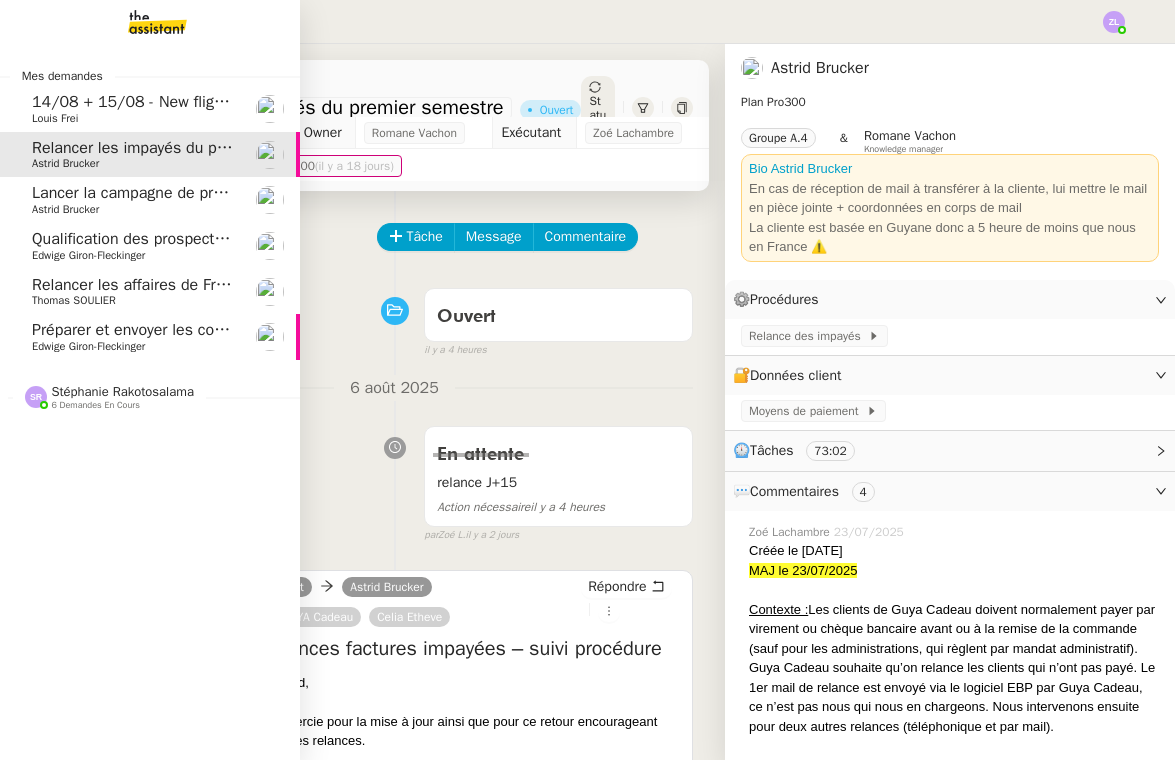 click on "Lancer la campagne de prospection    [FIRST] [LAST]" 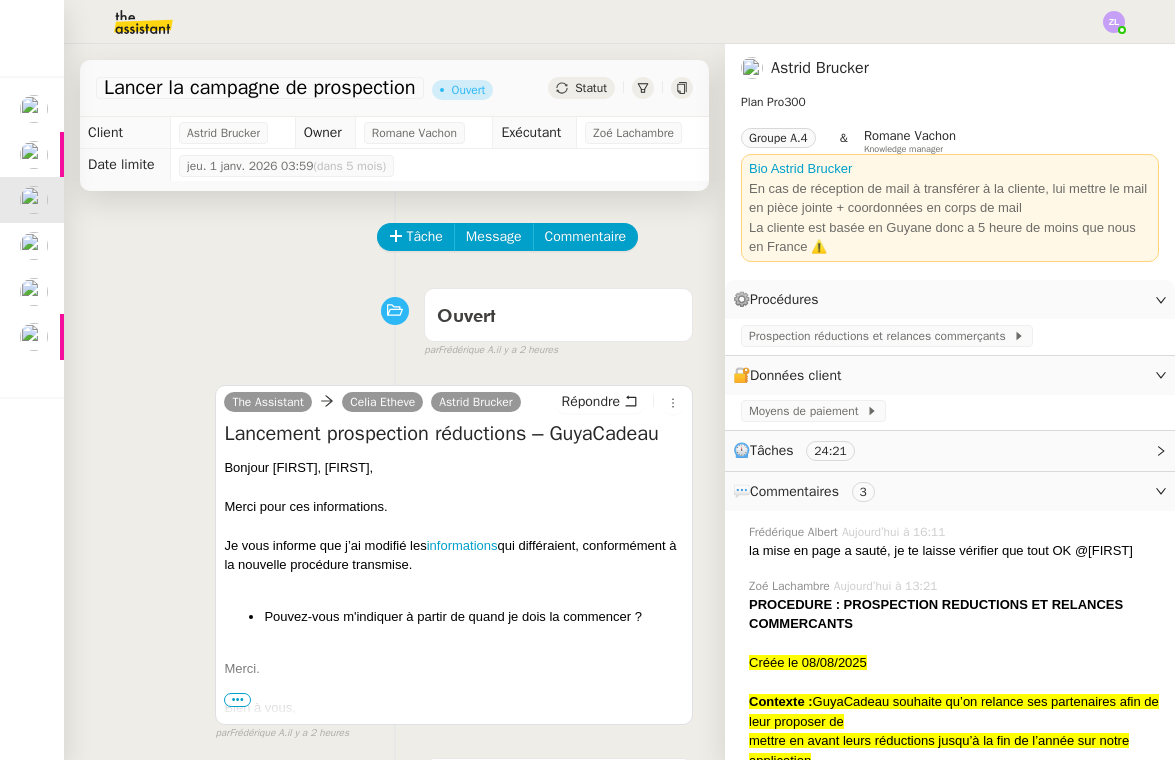 scroll, scrollTop: 0, scrollLeft: 0, axis: both 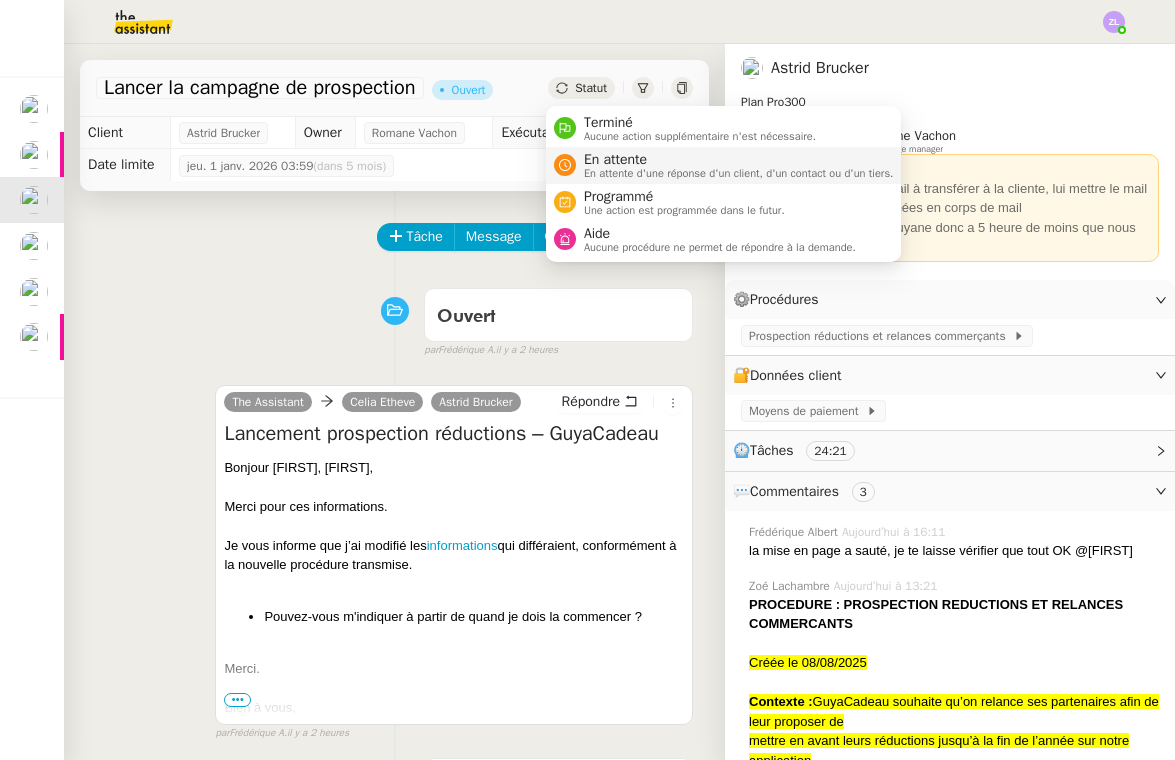 click on "En attente" at bounding box center (739, 160) 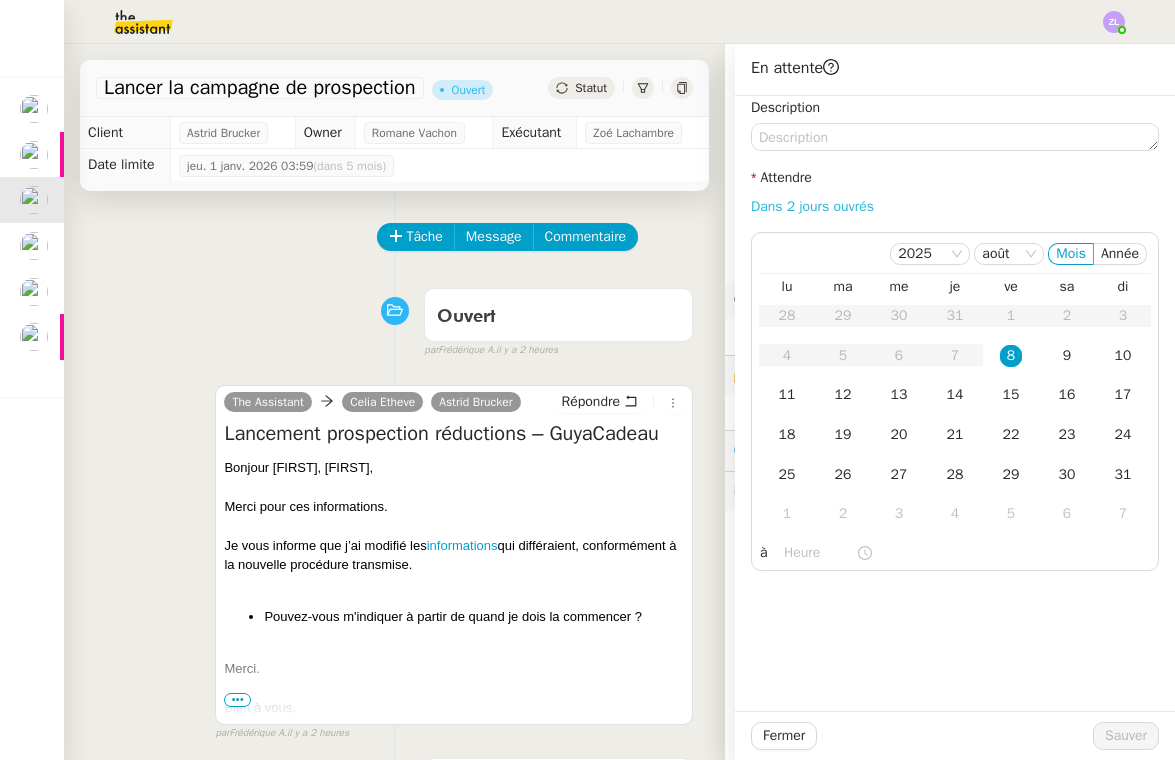 click on "Dans 2 jours ouvrés" 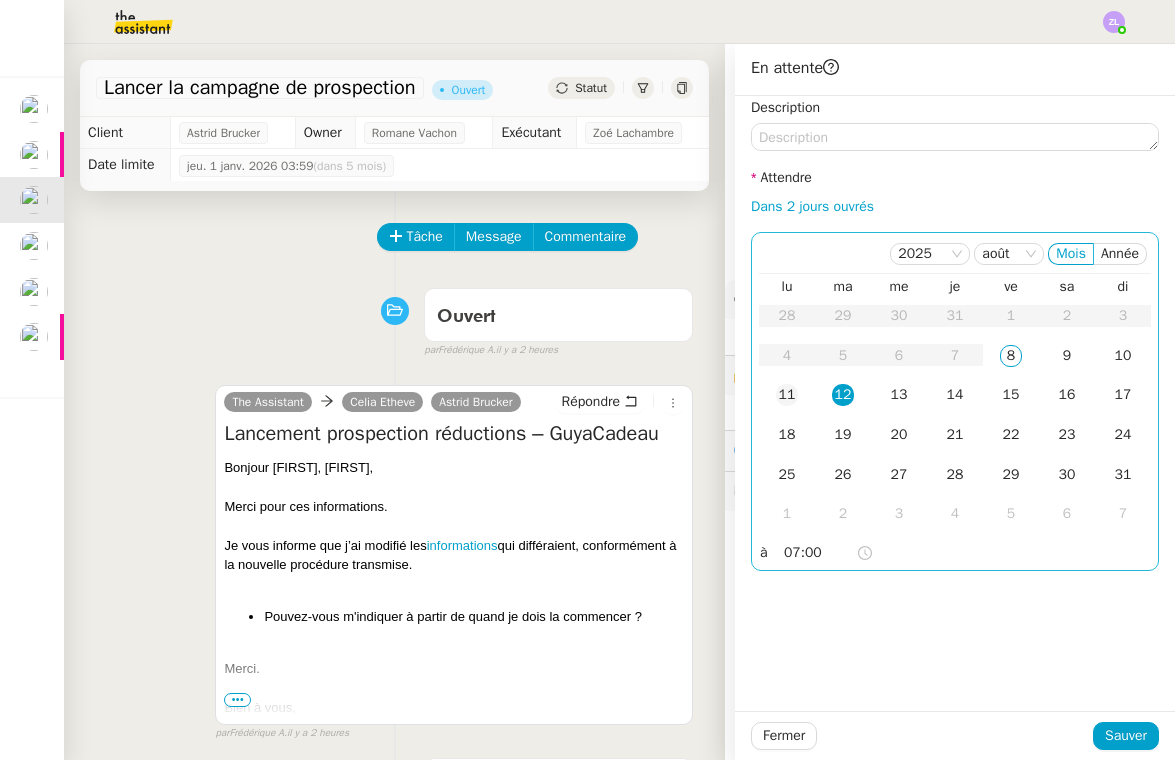 click on "11" 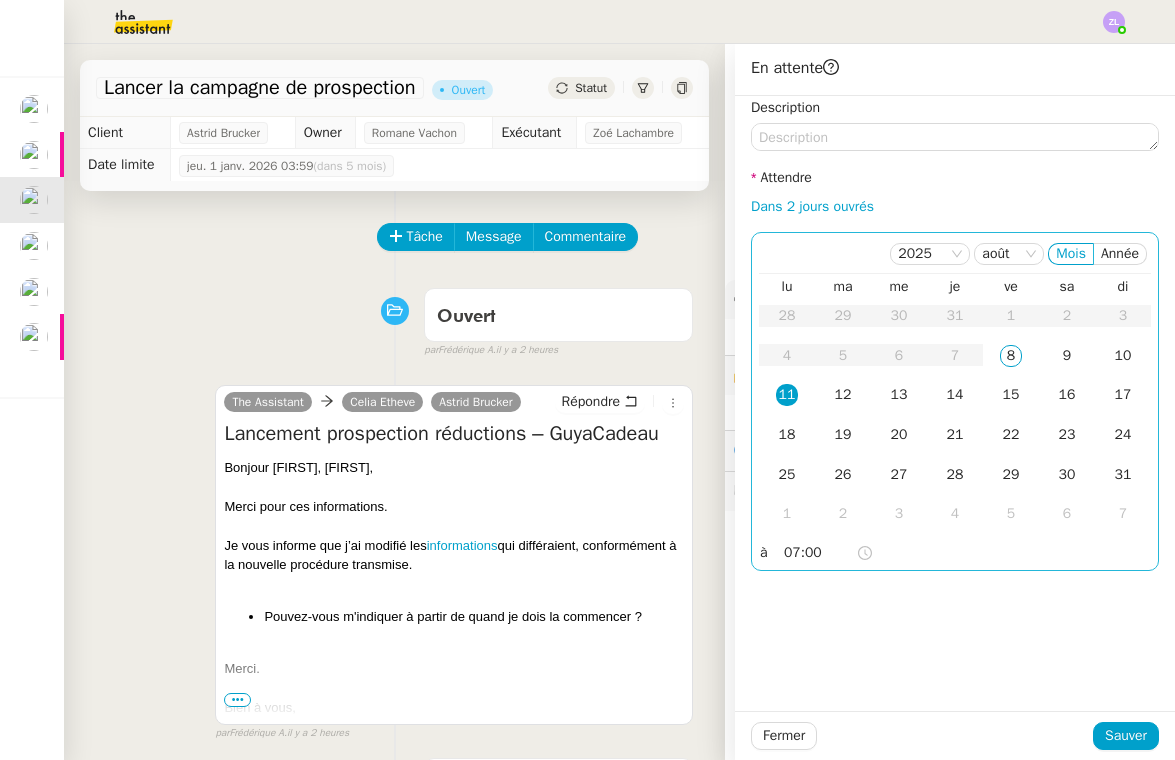 click on "07:00" 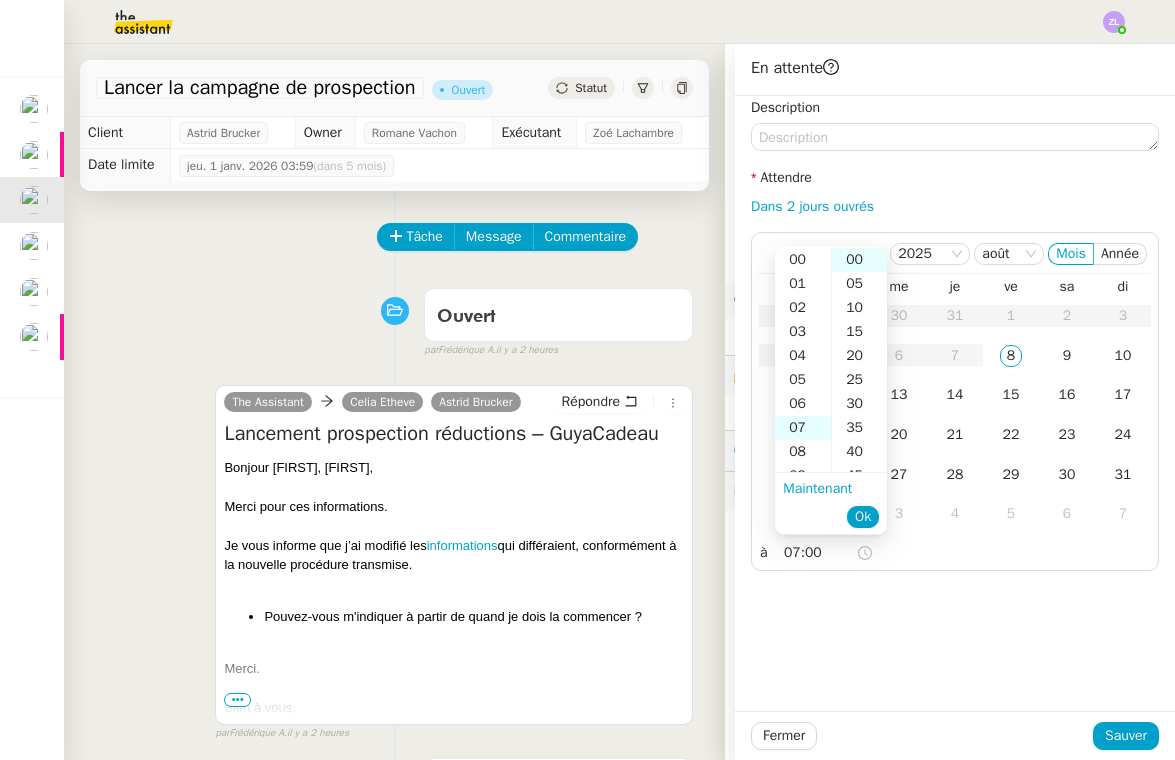 scroll, scrollTop: 168, scrollLeft: 0, axis: vertical 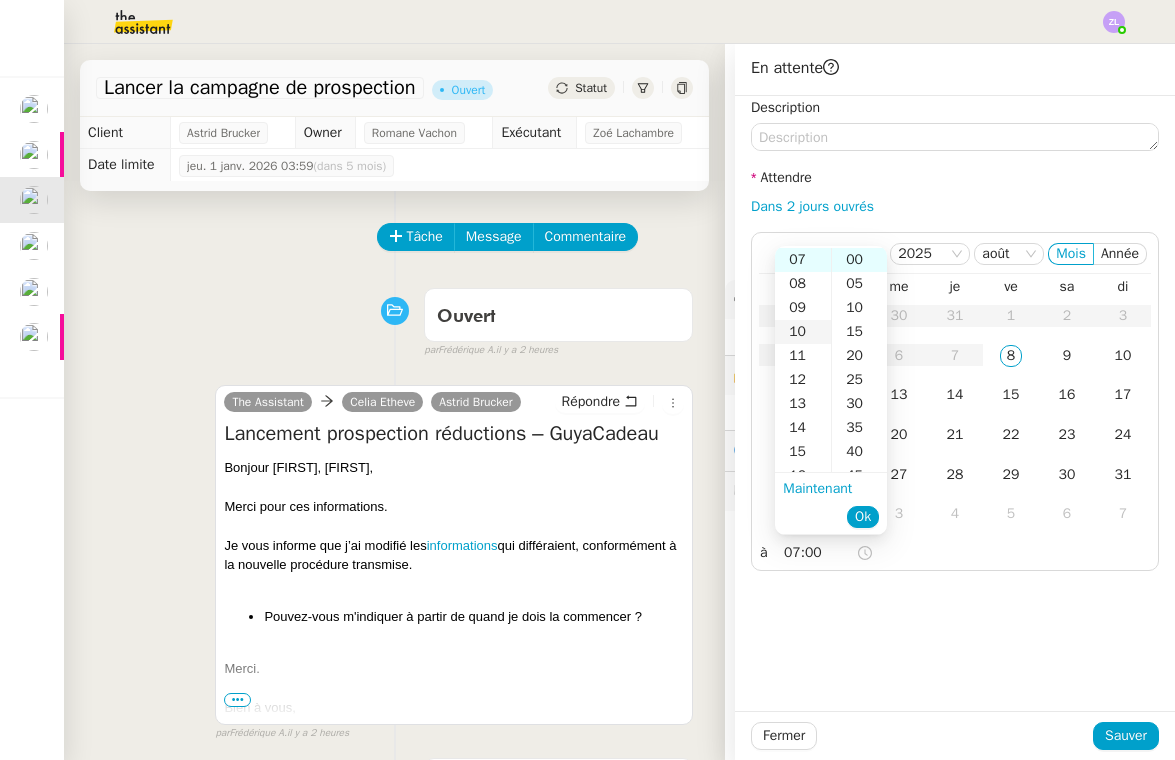 click on "10" at bounding box center (803, 332) 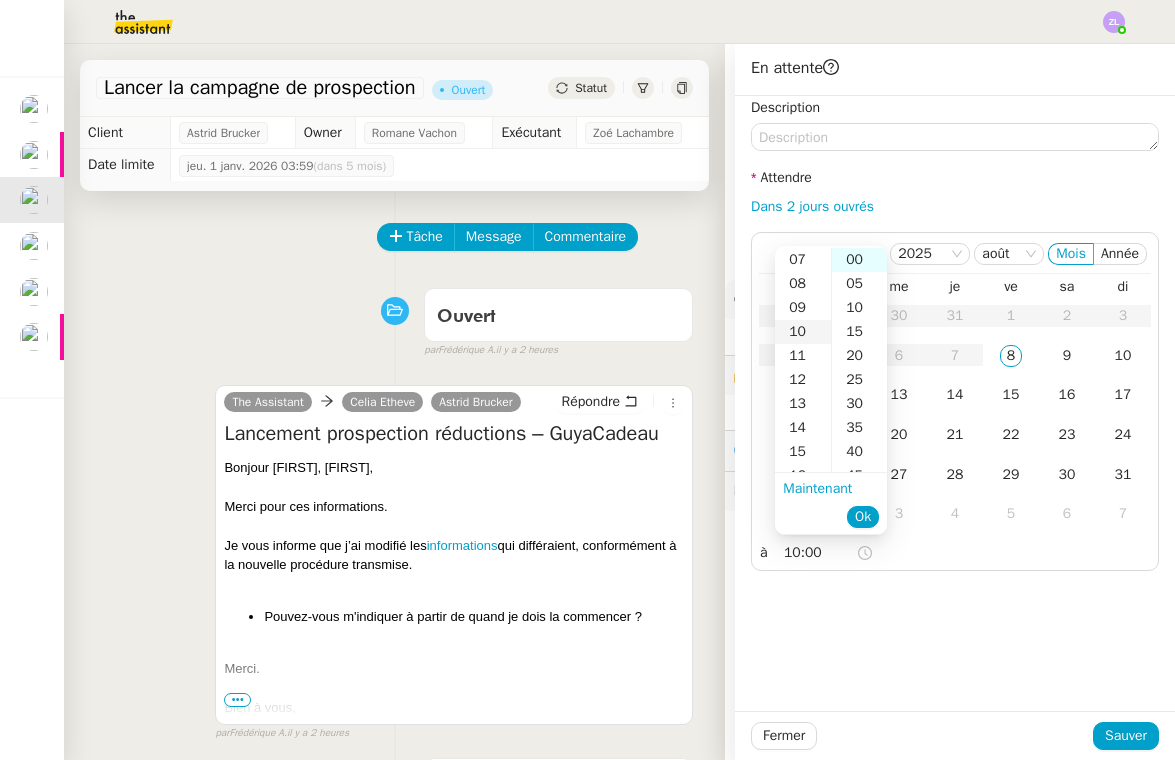 scroll, scrollTop: 240, scrollLeft: 0, axis: vertical 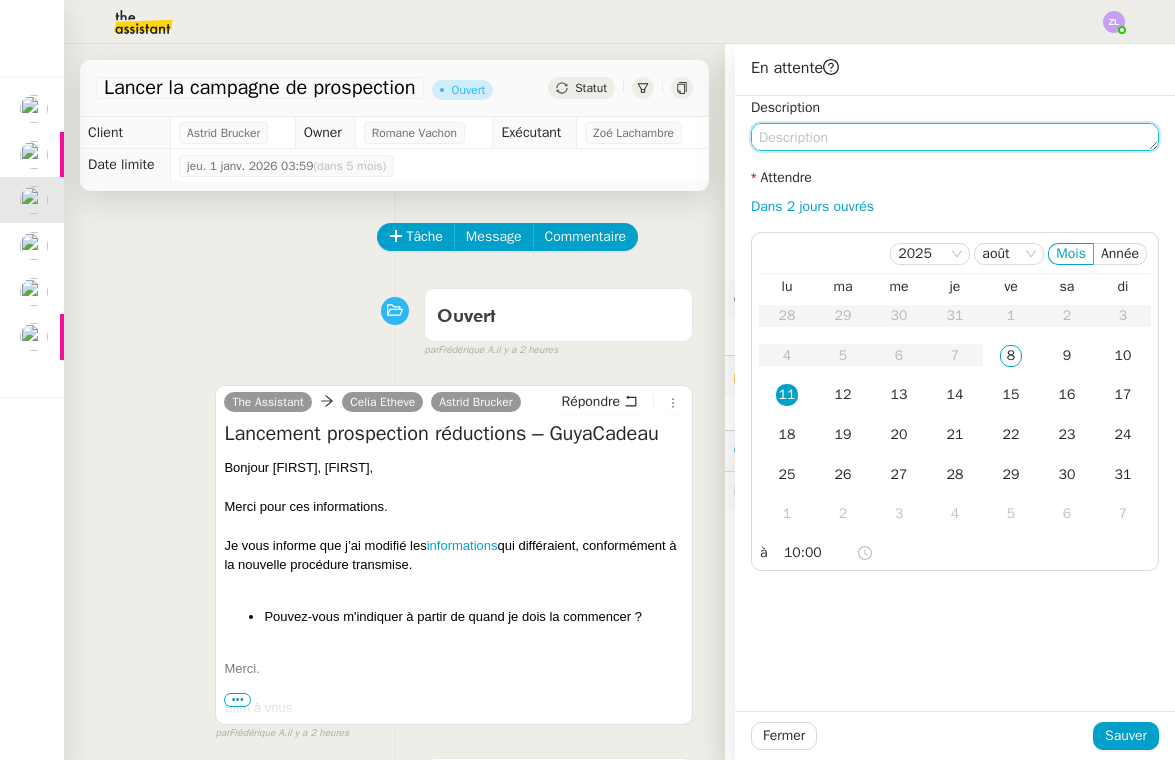 click 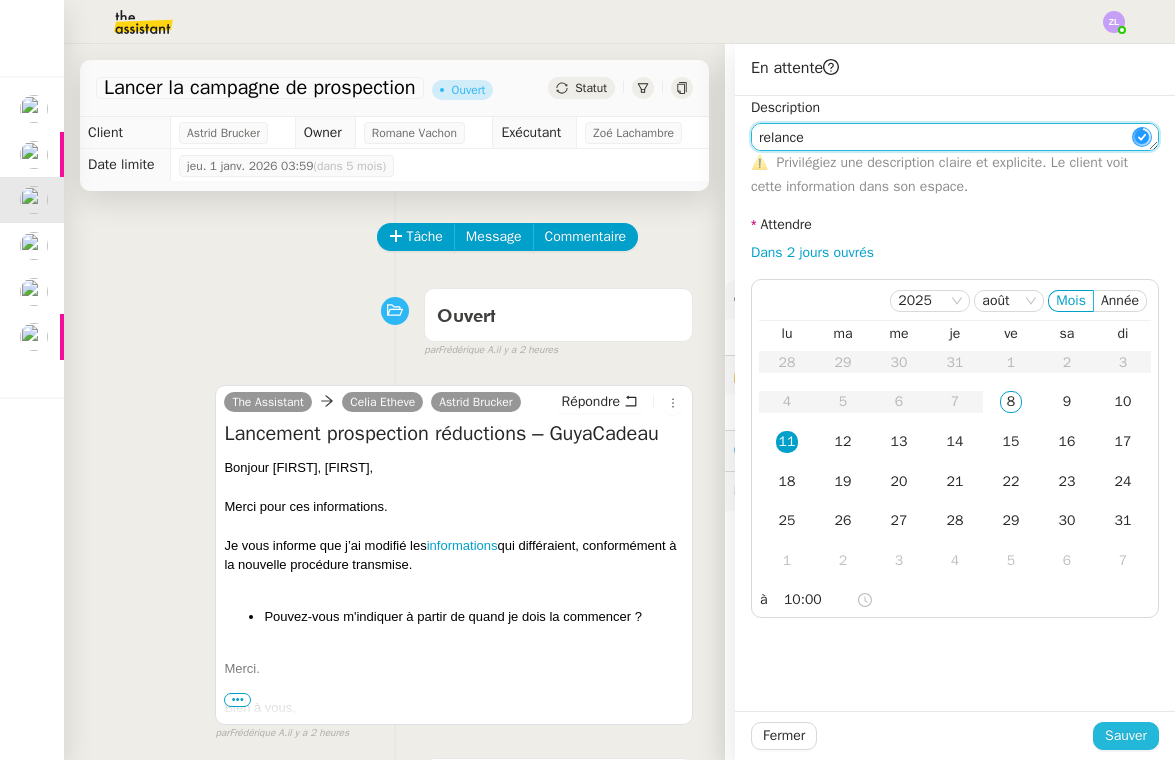 type on "relance" 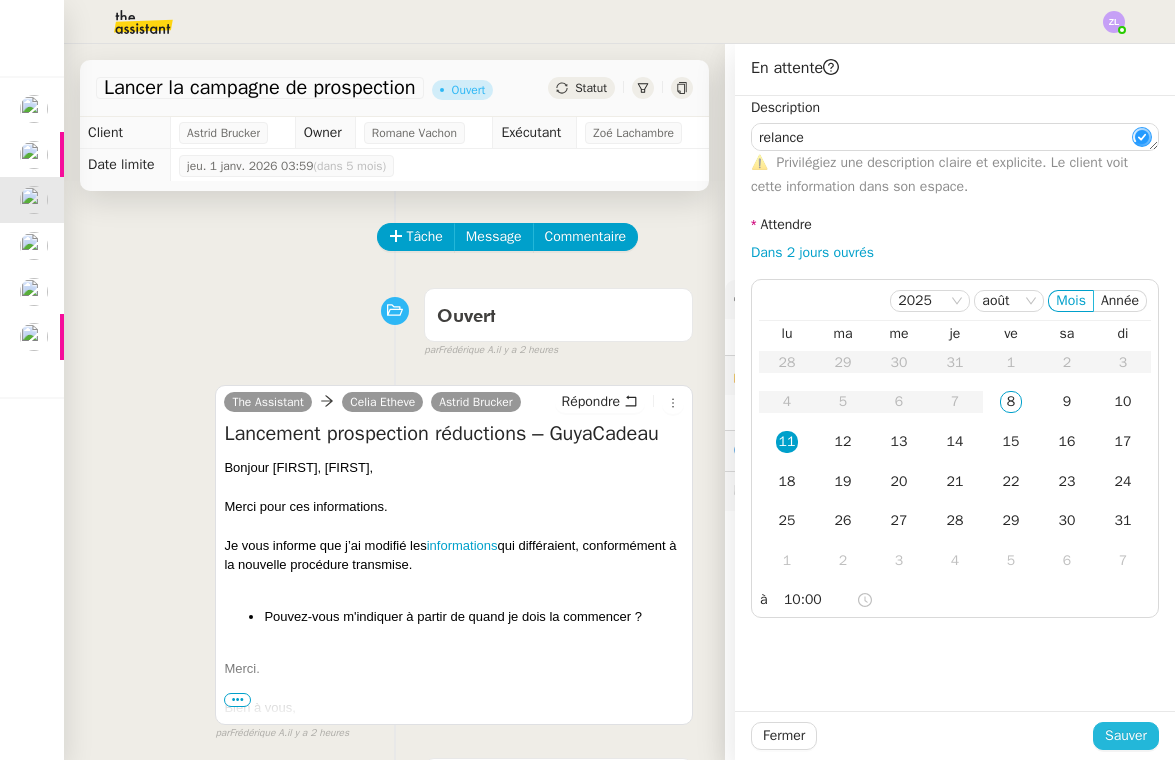 click on "Sauver" 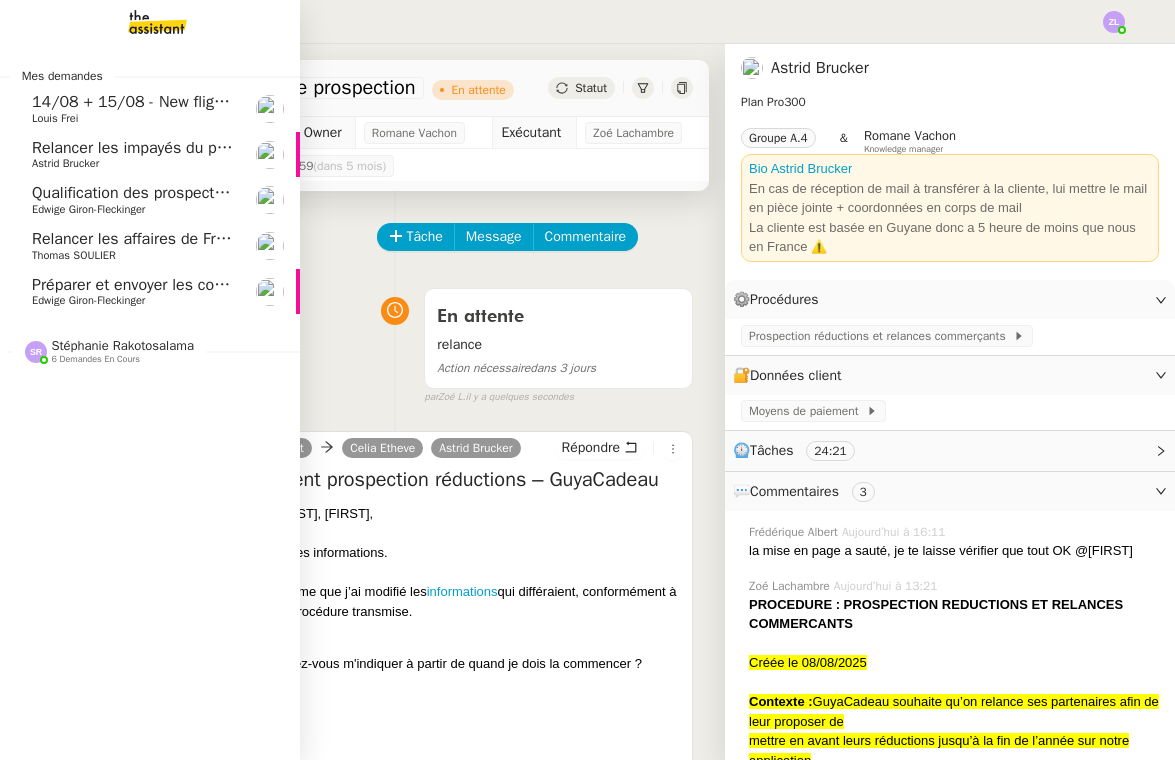 click on "Relancer les impayés du premier semestre    [FIRST] [LAST]" 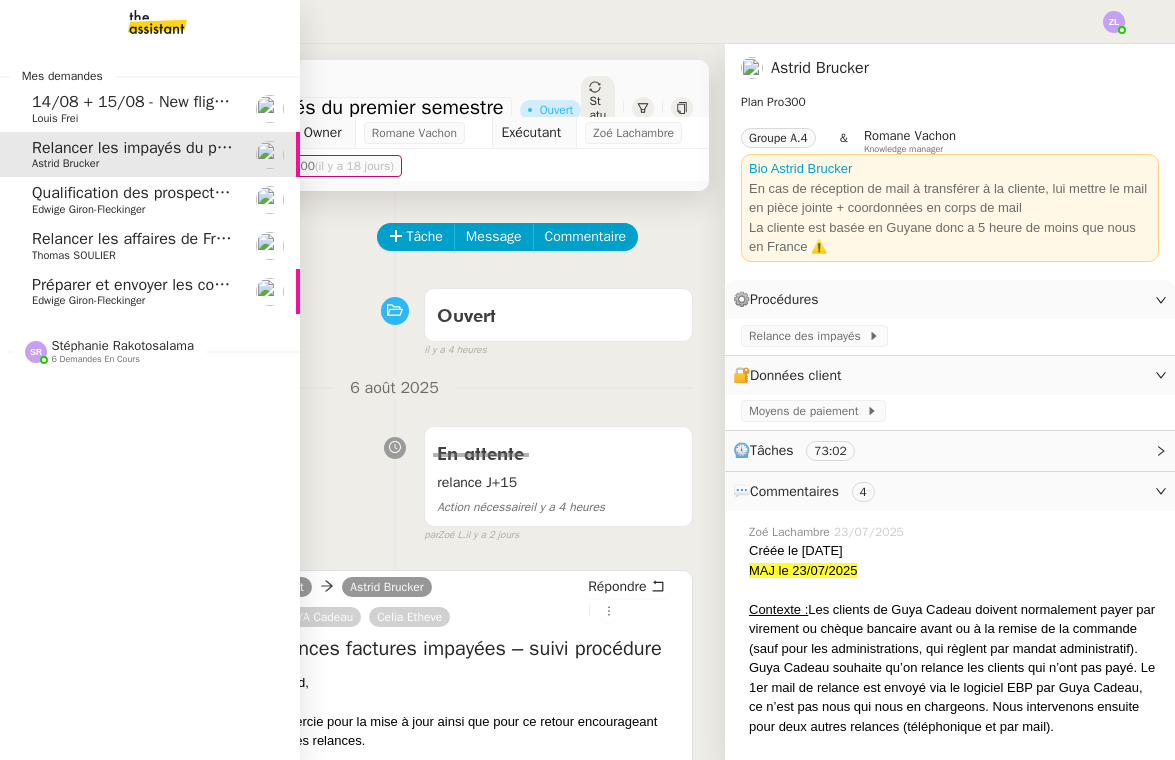 click on "Qualification des prospects entrants pour Solucoach- 29 avril 2025" 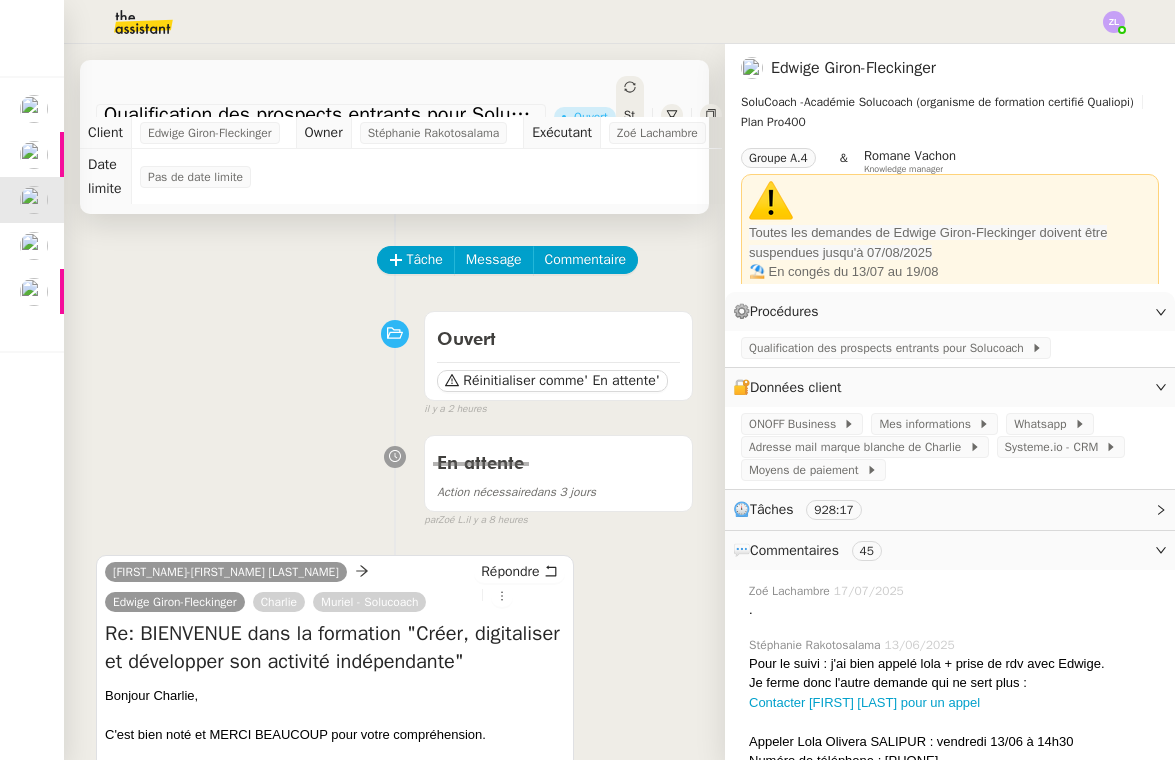 scroll, scrollTop: 366, scrollLeft: 0, axis: vertical 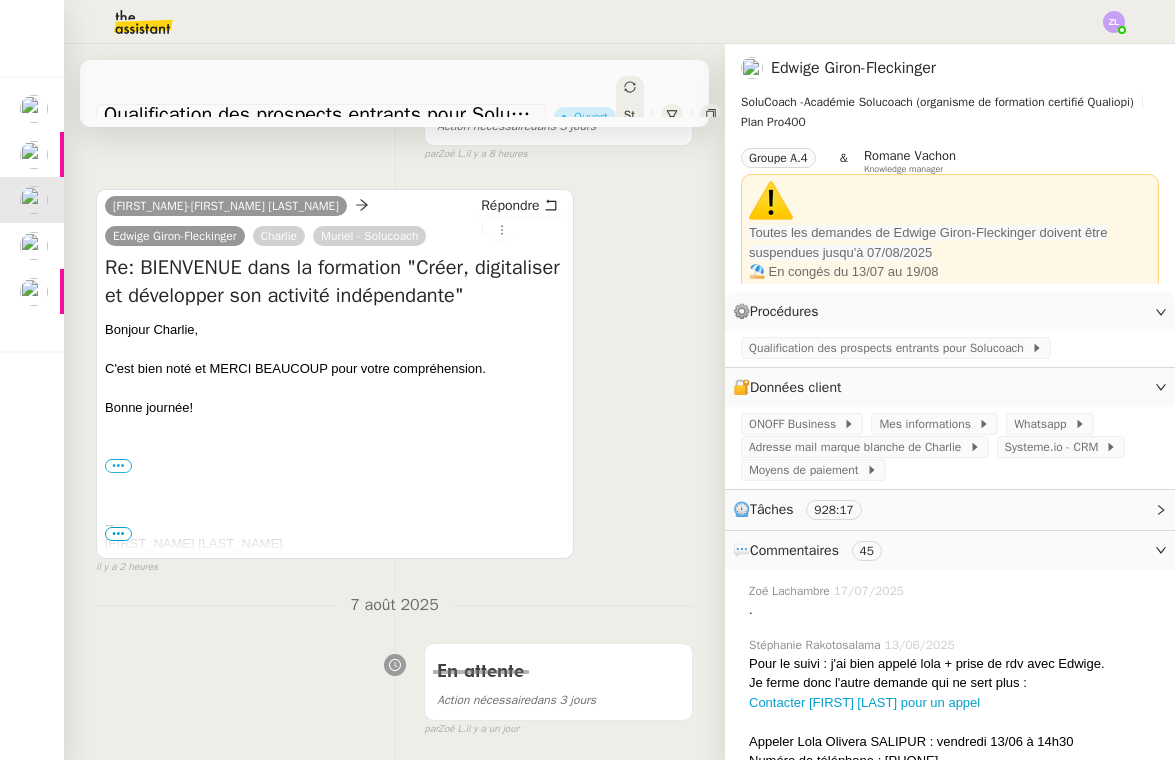 click on "•••" at bounding box center (118, 534) 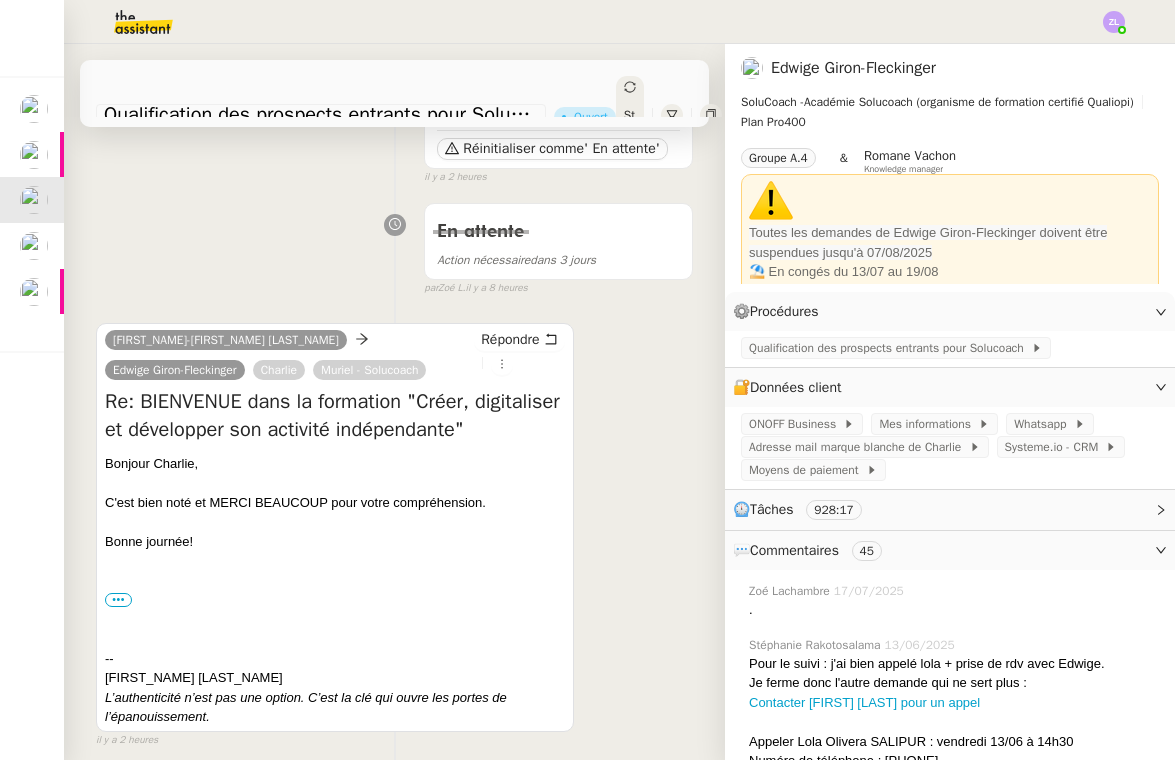 scroll, scrollTop: 43, scrollLeft: 0, axis: vertical 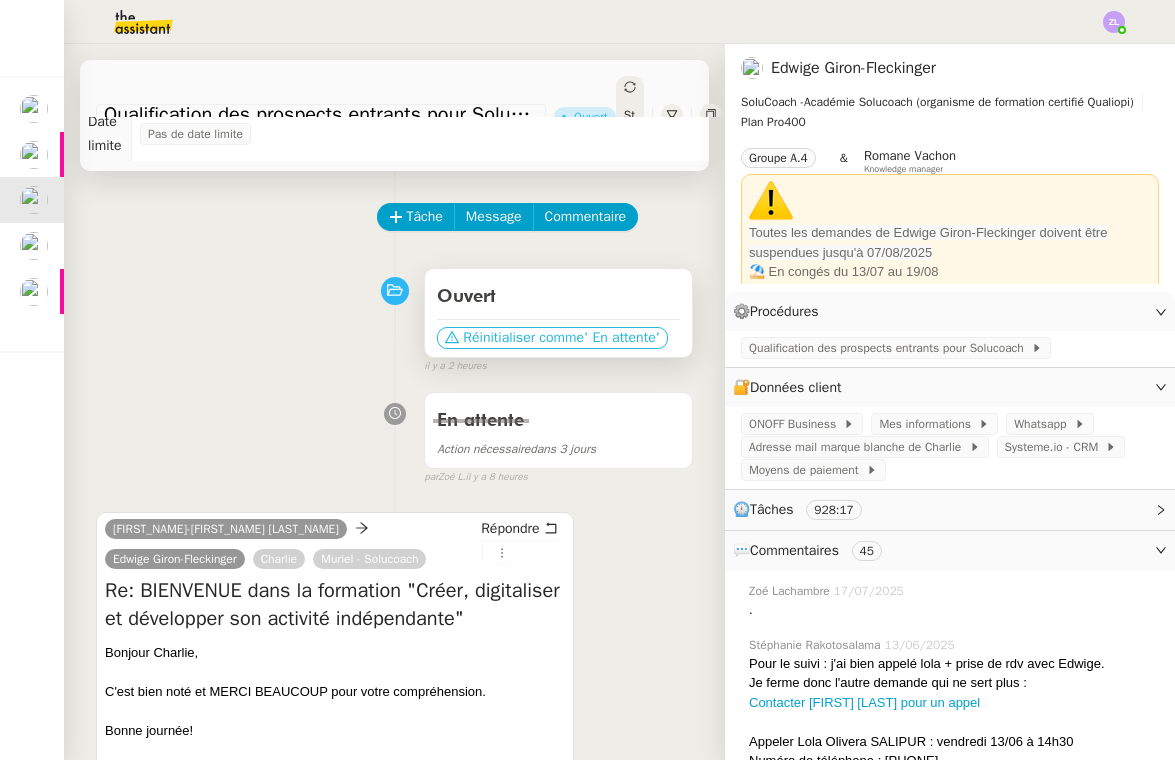click on "Réinitialiser comme" at bounding box center (523, 338) 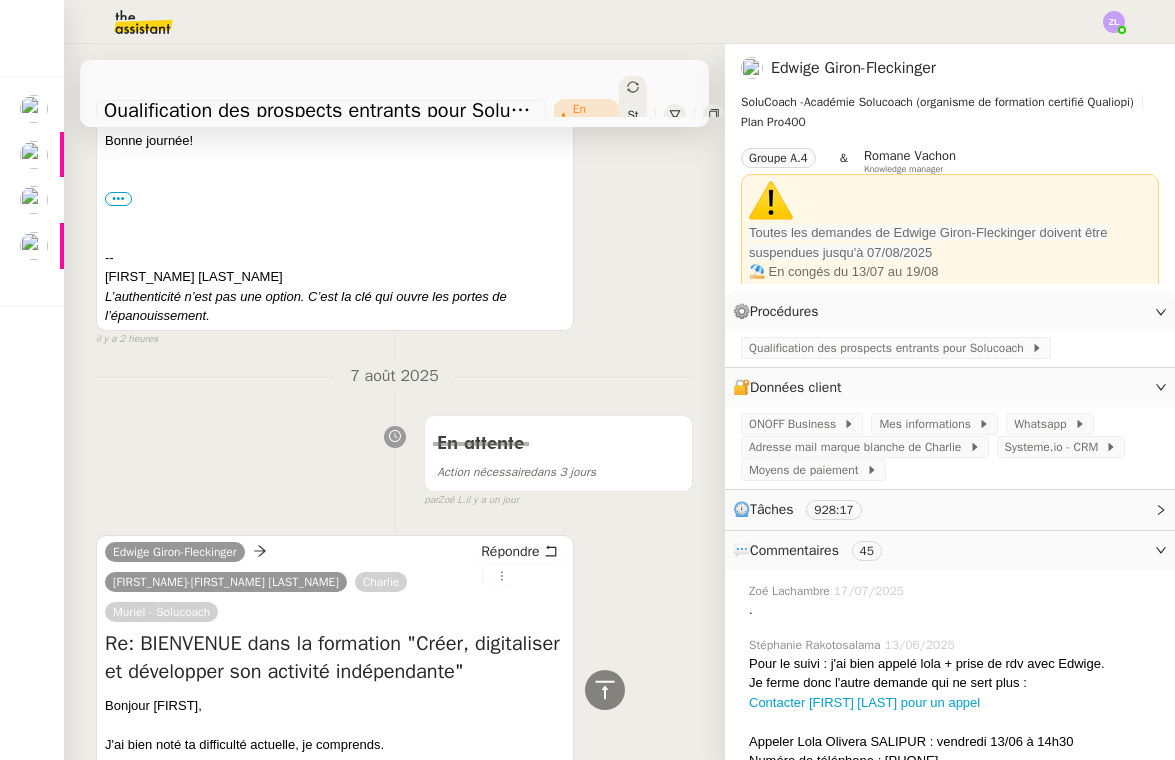 scroll, scrollTop: 813, scrollLeft: 0, axis: vertical 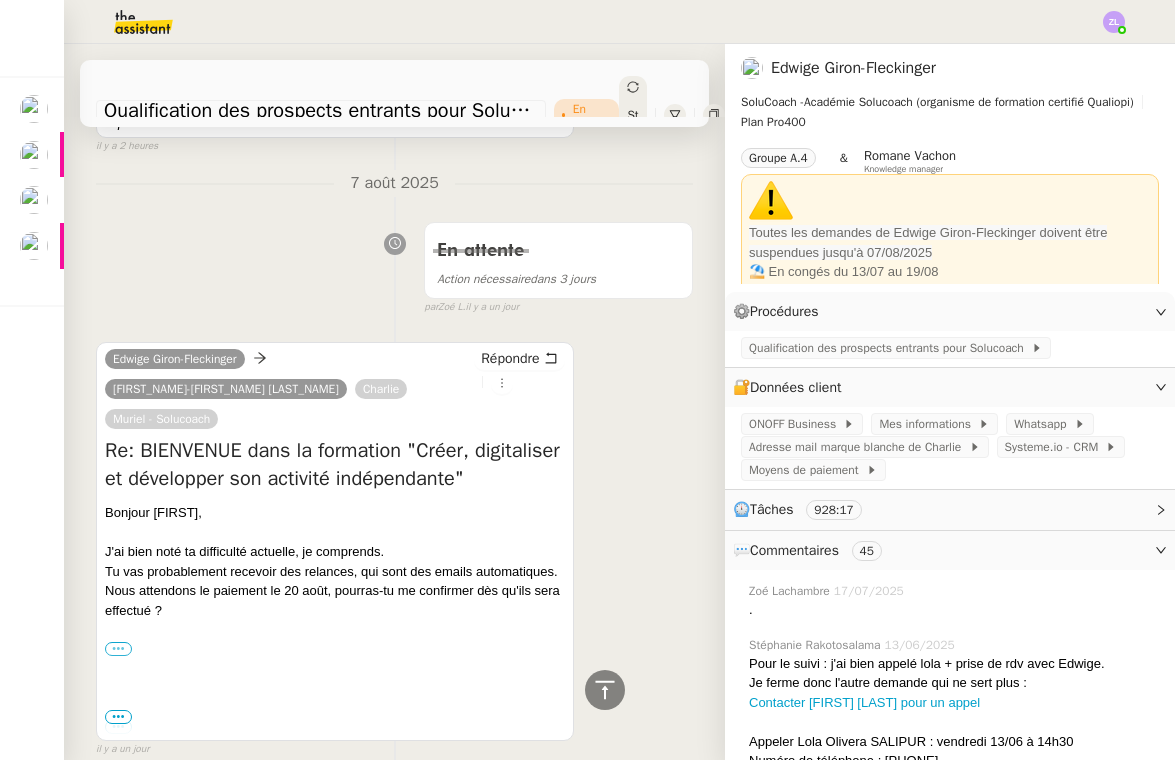 click on "•••" at bounding box center (118, 649) 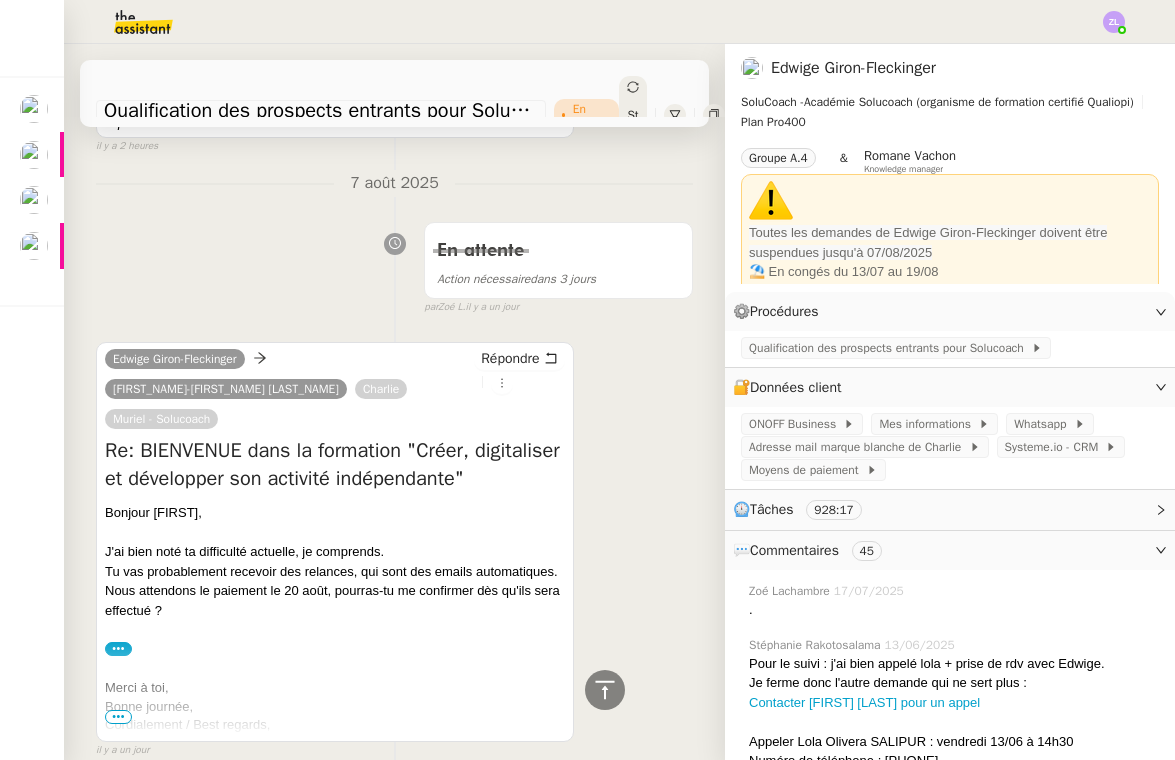 click on "•••" at bounding box center (118, 717) 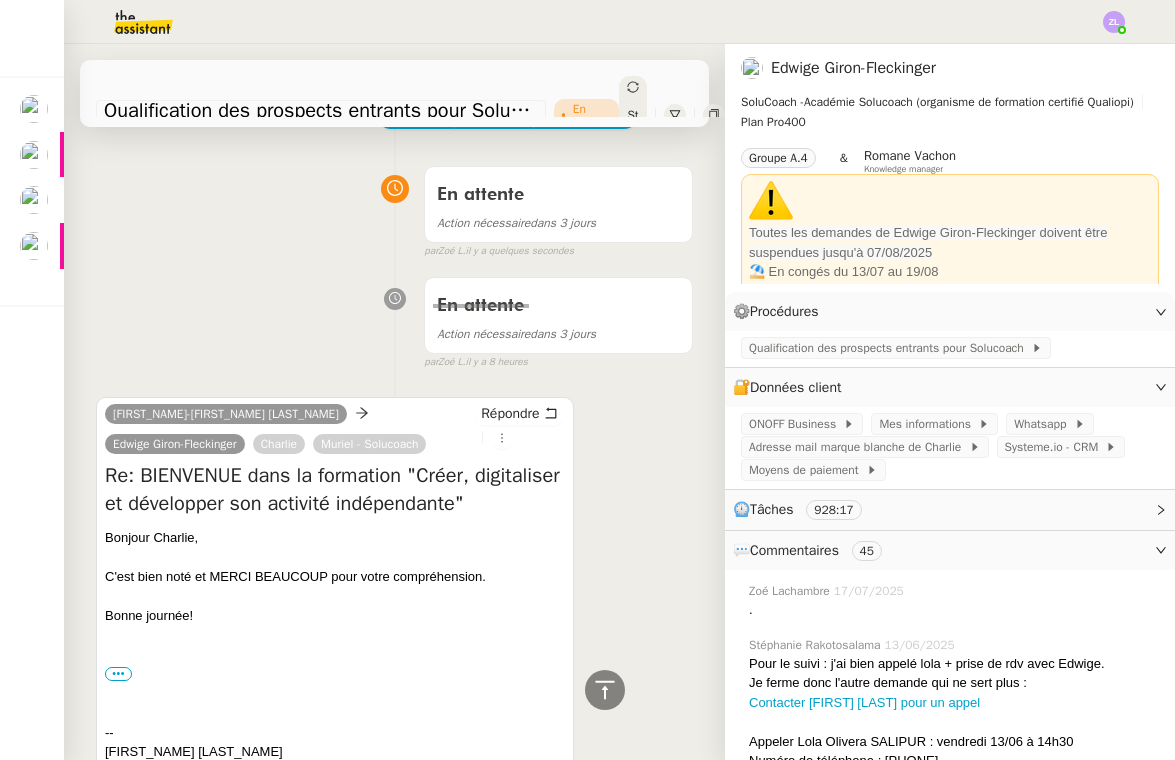 scroll, scrollTop: 0, scrollLeft: 0, axis: both 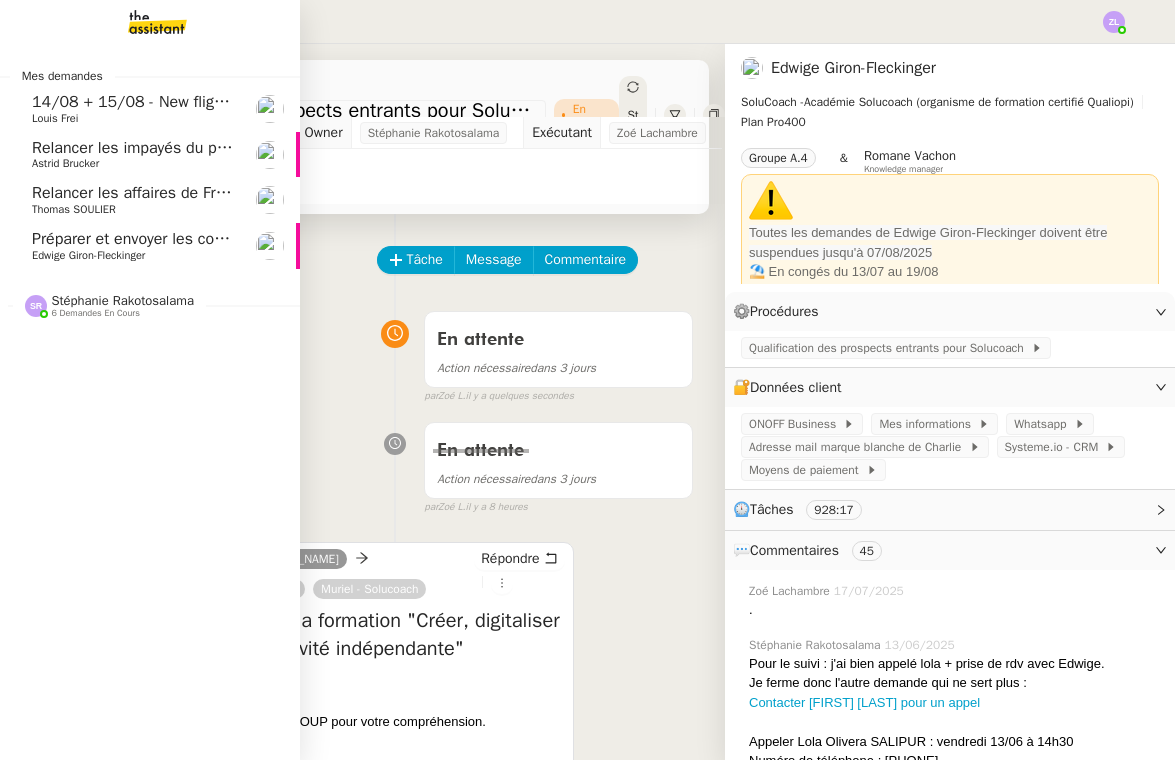 click on "Préparer et envoyer les contrats de formation" 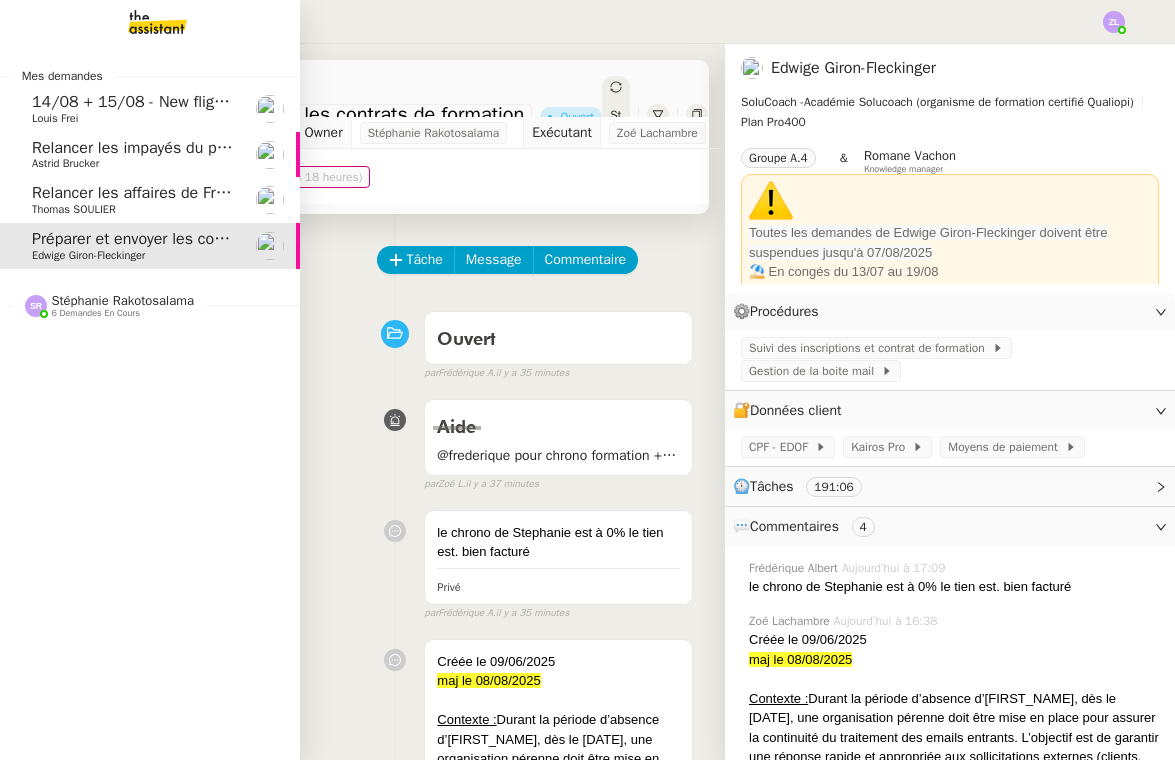 click on "Relancer les impayés du premier semestre    [FIRST] [LAST]" 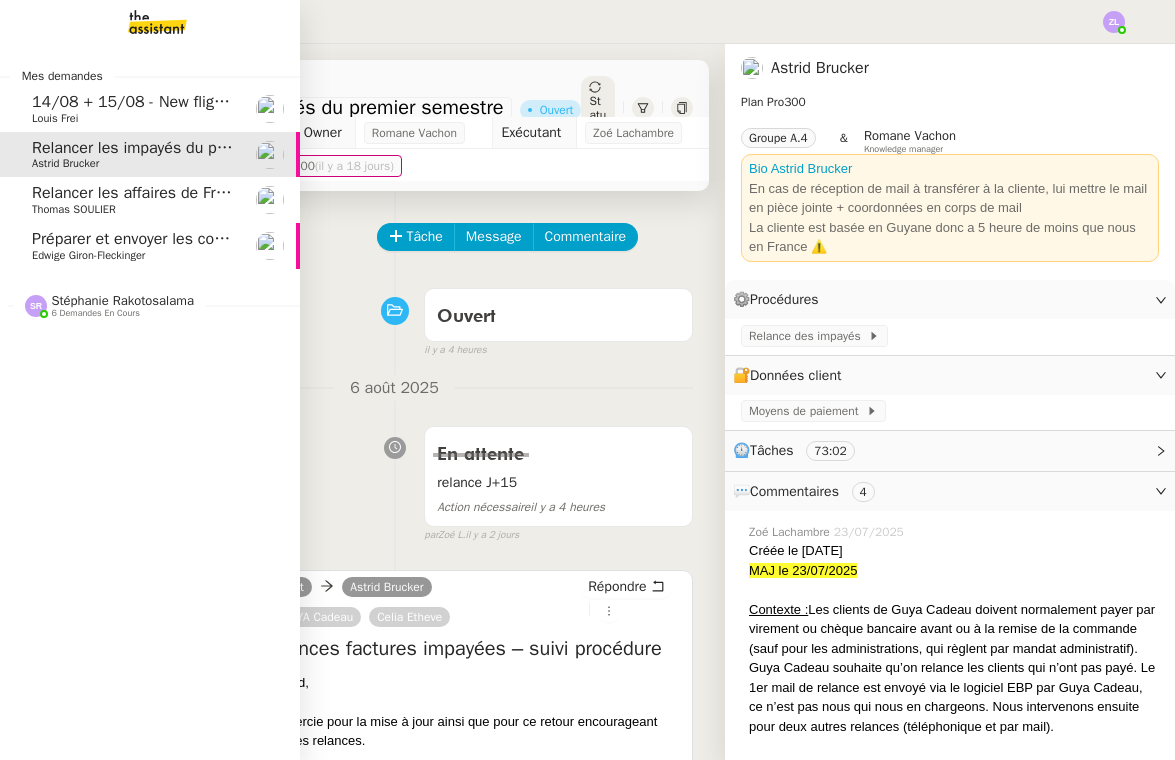 click on "Relancer les affaires de Franck" 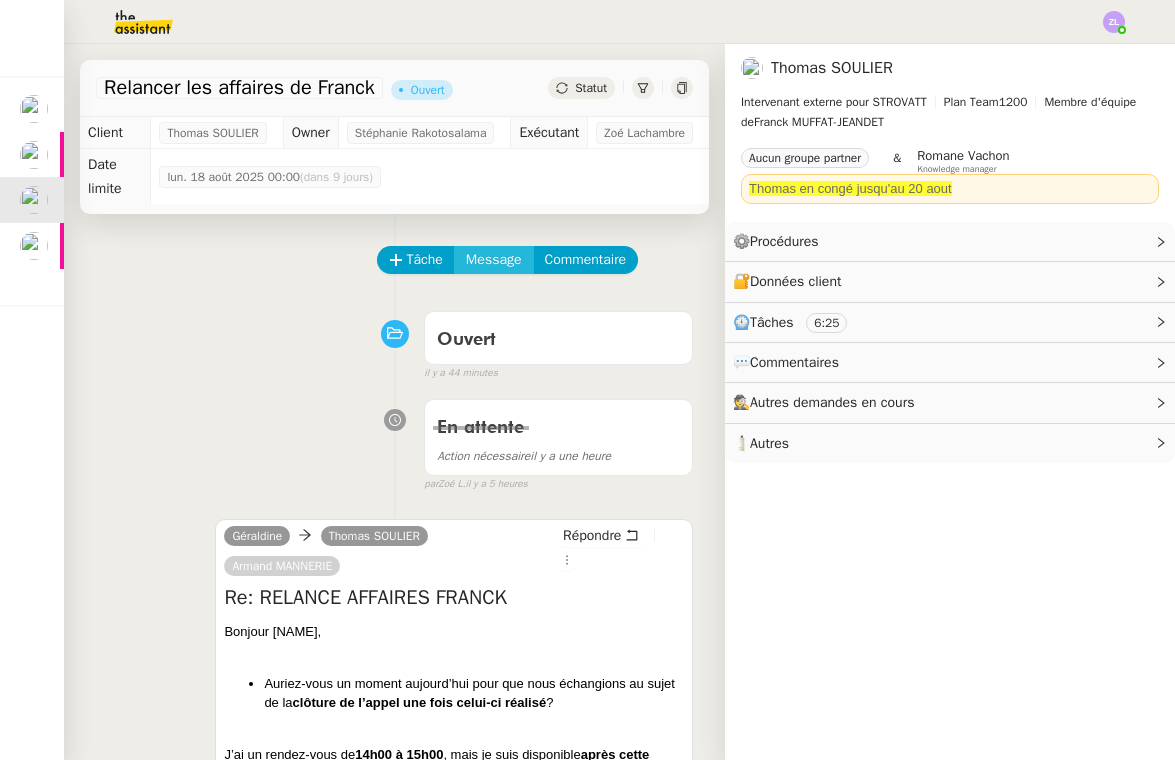 scroll, scrollTop: 0, scrollLeft: 0, axis: both 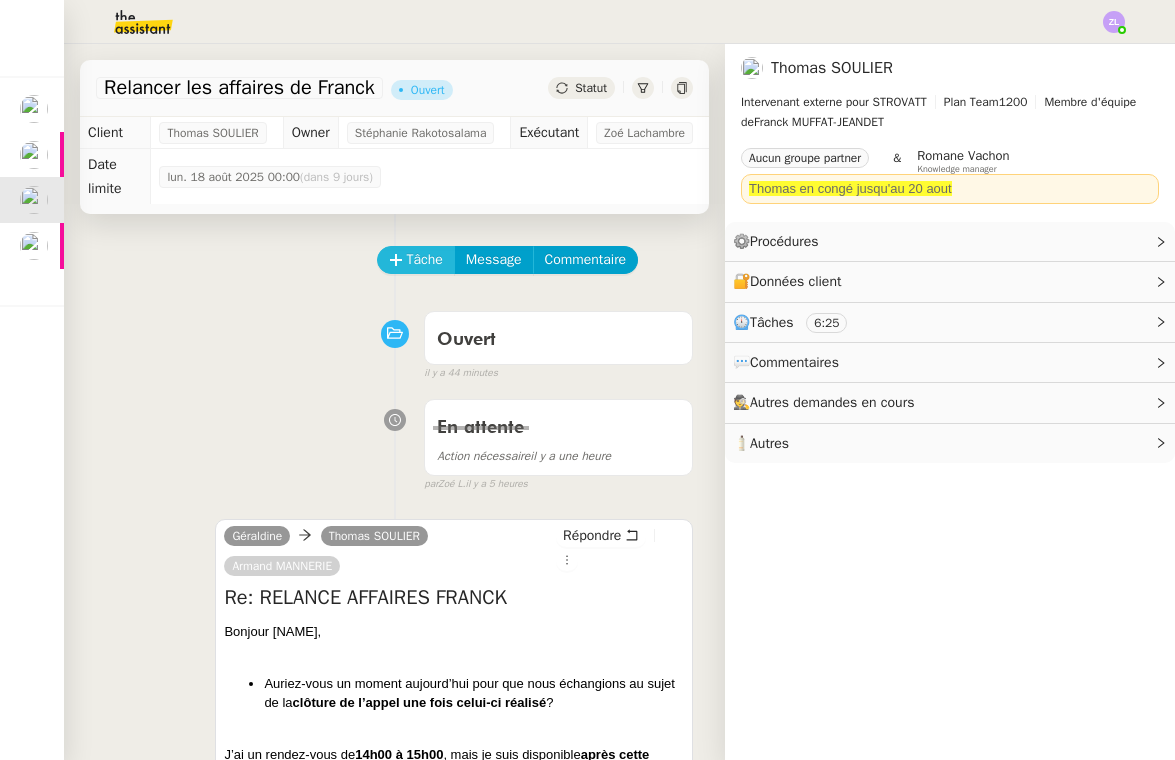 click on "Tâche" 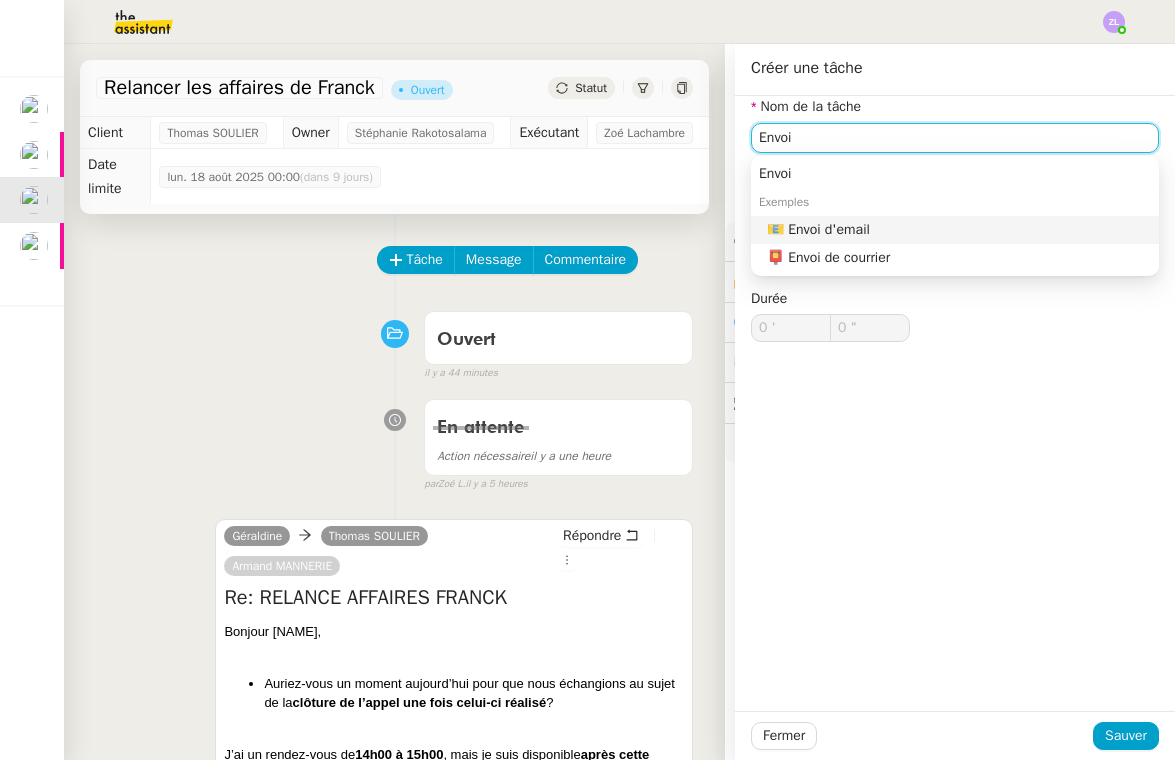 click on "📧 Envoi d'email" 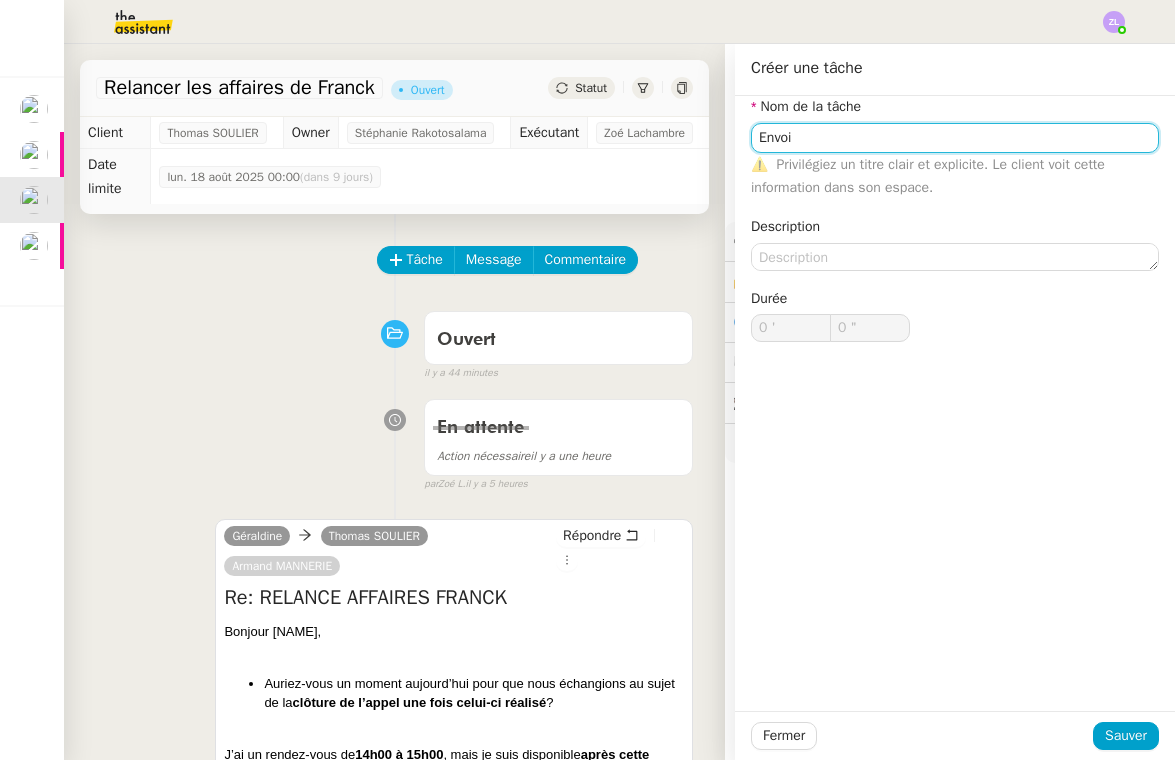 type on "Envoi d'email" 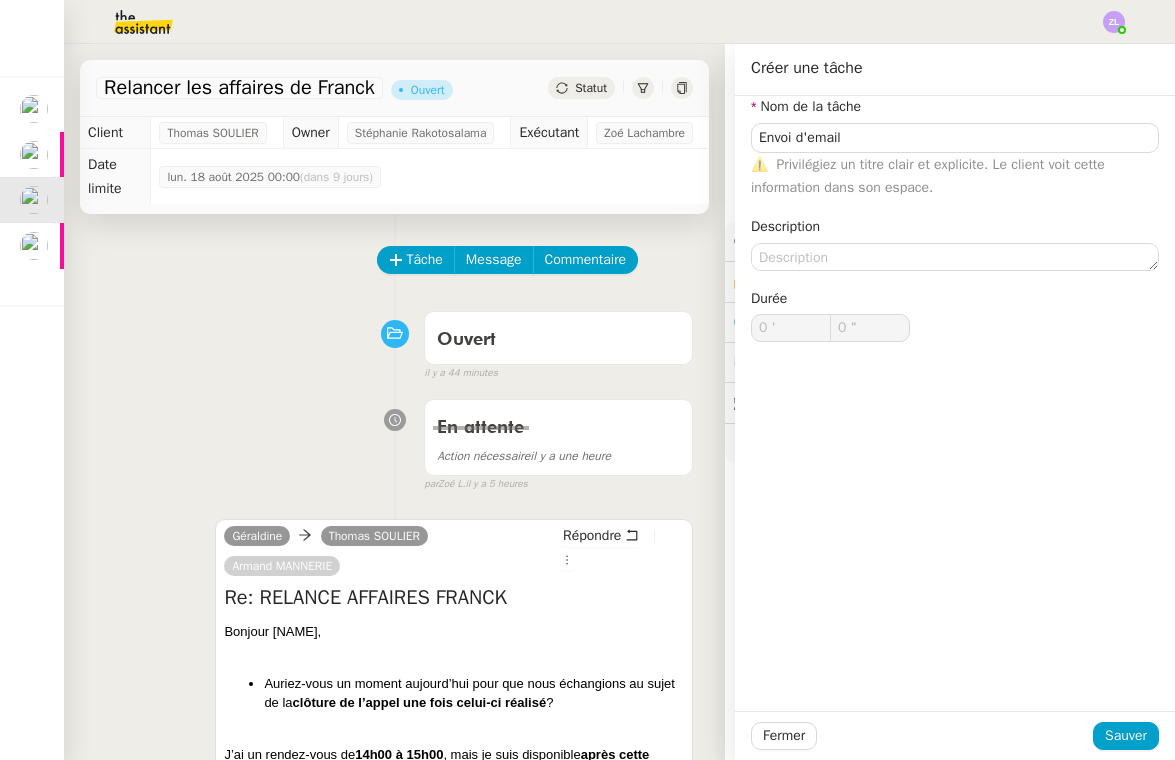 click on "Fermer Sauver" 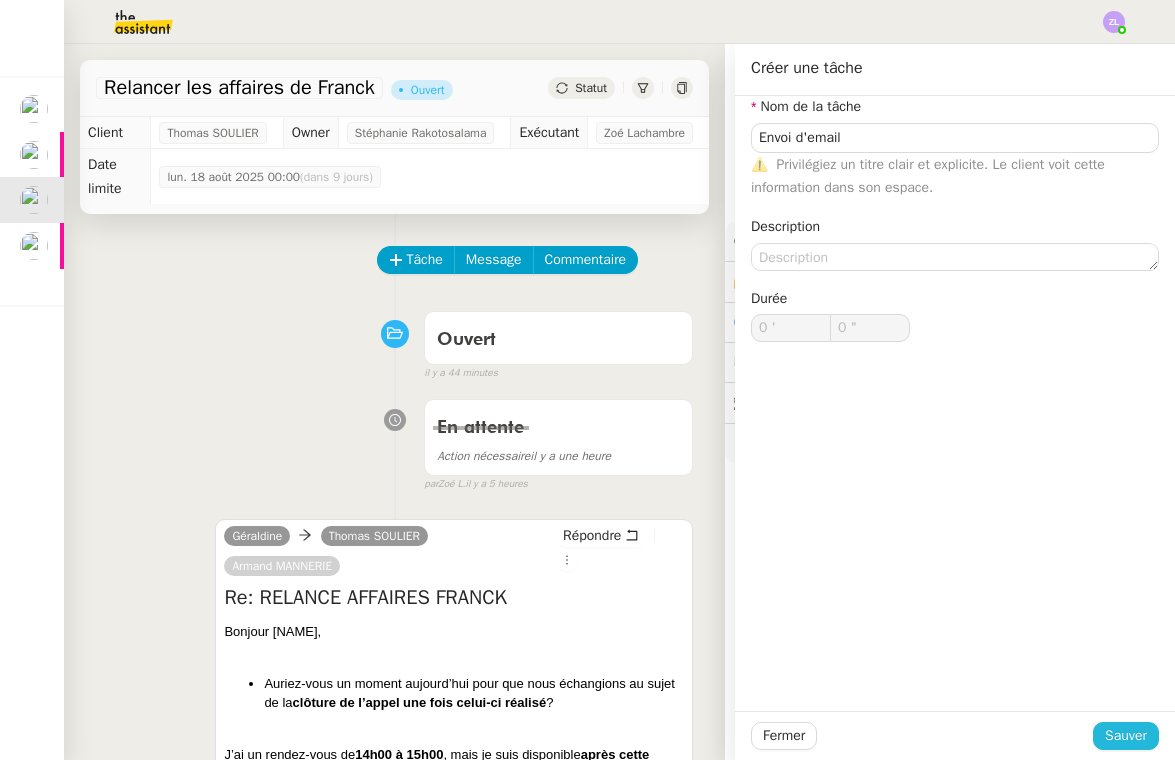 click on "Sauver" 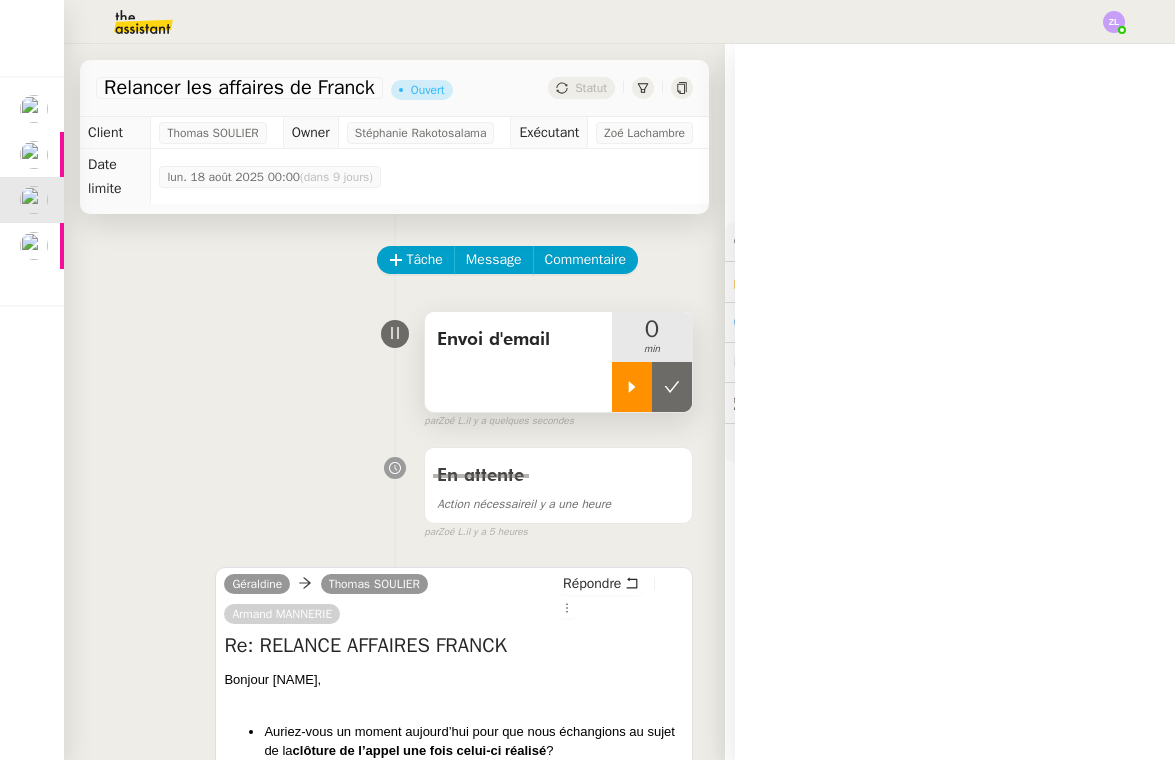 click 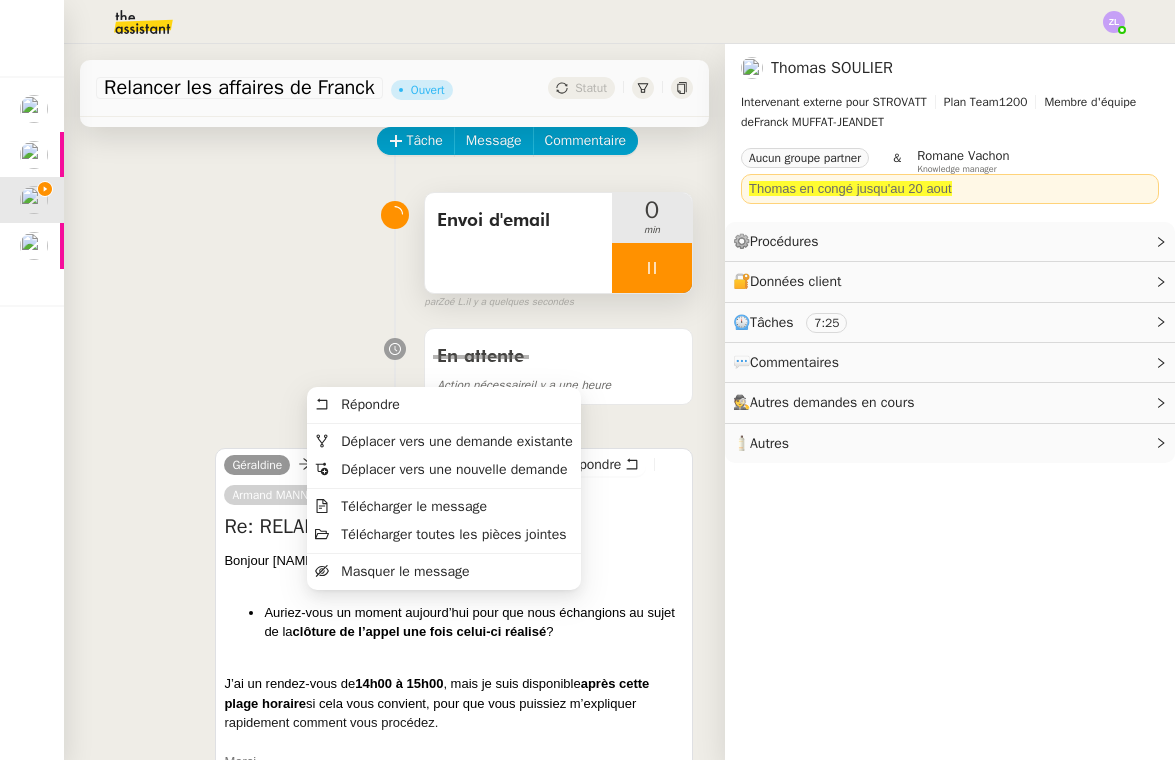 scroll, scrollTop: 145, scrollLeft: 0, axis: vertical 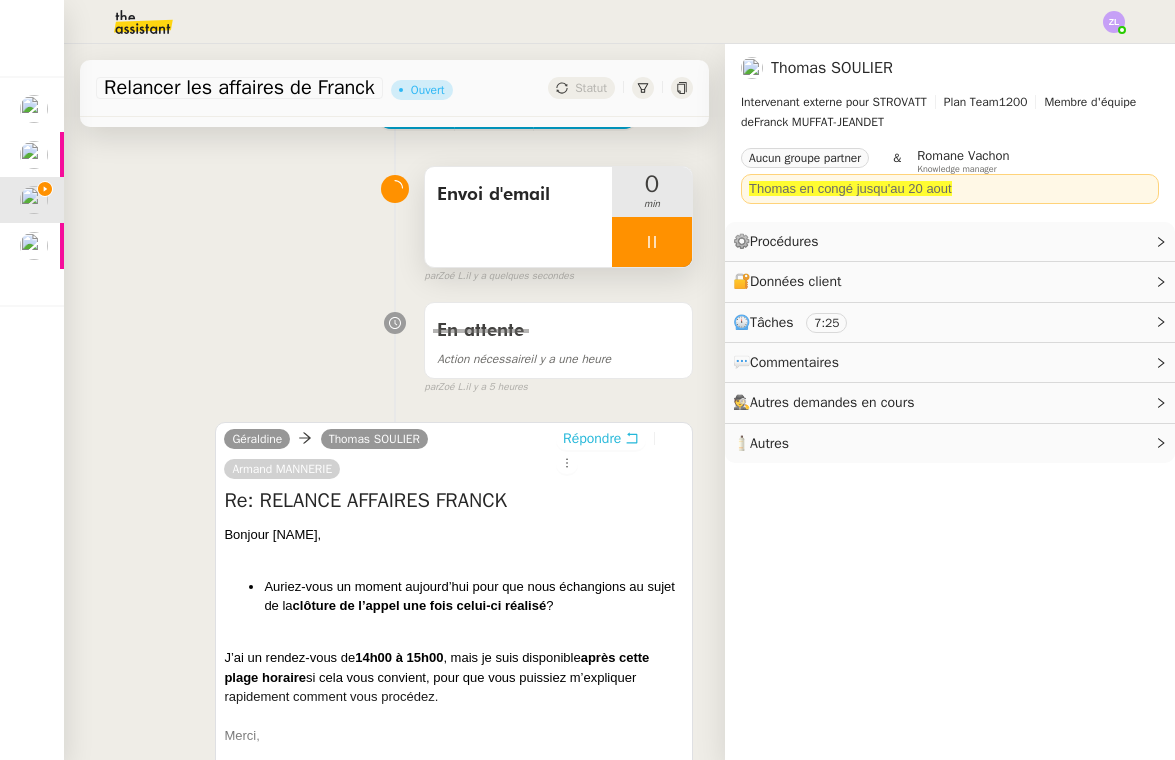 click on "Répondre" at bounding box center (592, 439) 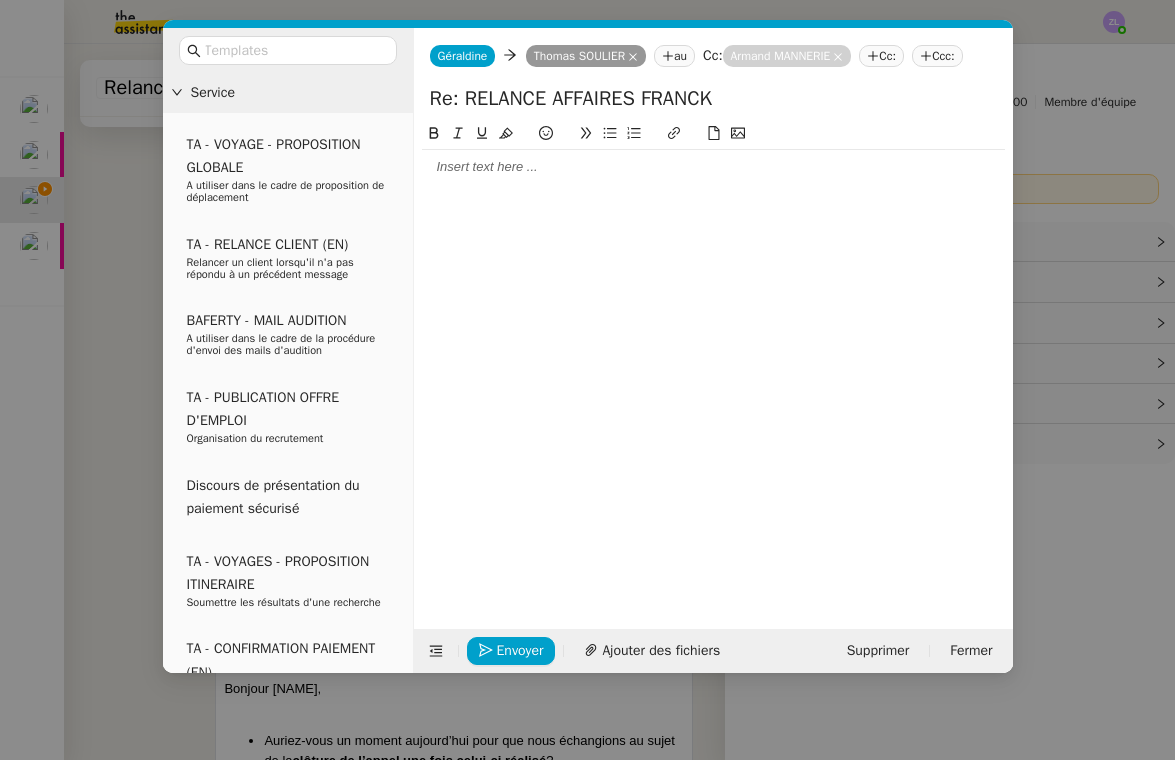 click 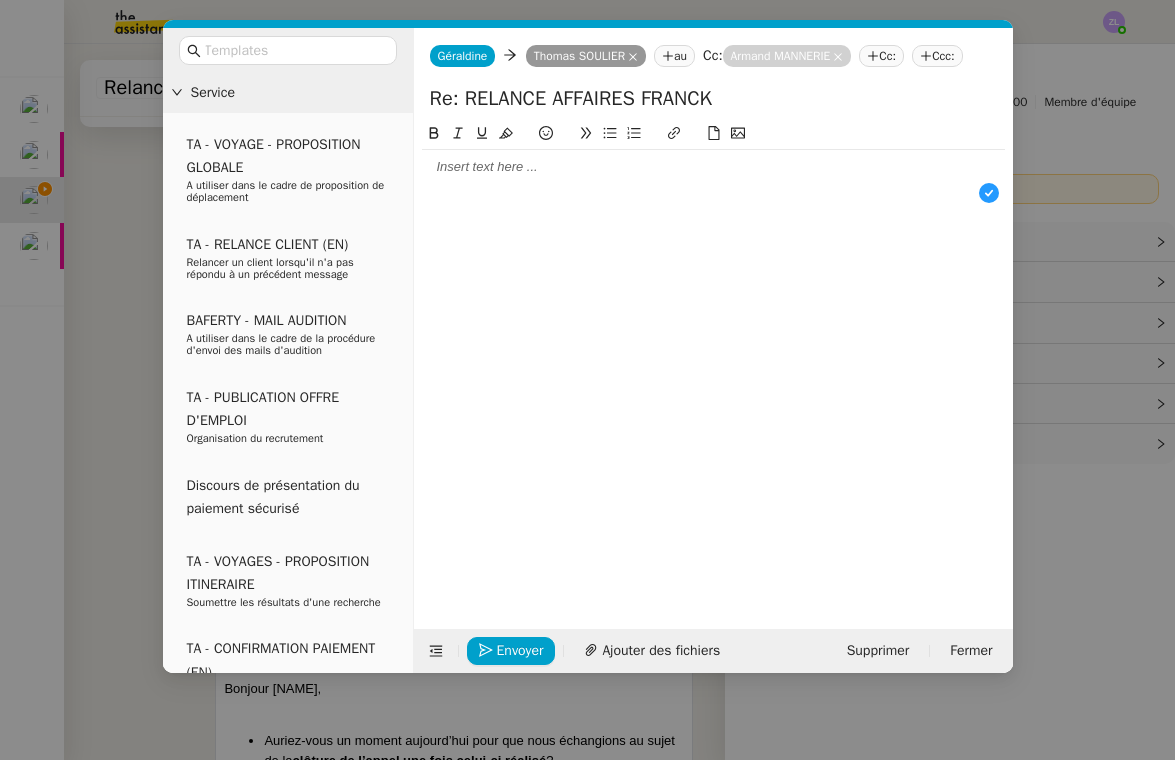 click on "Service TA - VOYAGE - PROPOSITION GLOBALE    A utiliser dans le cadre de proposition de déplacement TA - RELANCE CLIENT (EN)    Relancer un client lorsqu'il n'a pas répondu à un précédent message BAFERTY - MAIL AUDITION    A utiliser dans le cadre de la procédure d'envoi des mails d'audition TA - PUBLICATION OFFRE D'EMPLOI     Organisation du recrutement Discours de présentation du paiement sécurisé    TA - VOYAGES - PROPOSITION ITINERAIRE    Soumettre les résultats d'une recherche TA - CONFIRMATION PAIEMENT (EN)    Confirmer avec le client de modèle de transaction - Attention Plan Pro nécessaire. TA - COURRIER EXPEDIE (recommandé)    A utiliser dans le cadre de l'envoi d'un courrier recommandé TA - PARTAGE DE CALENDRIER (EN)    A utiliser pour demander au client de partager son calendrier afin de faciliter l'accès et la gestion PSPI - Appel de fonds MJL    A utiliser dans le cadre de la procédure d'appel de fonds MJL TA - RELANCE CLIENT    TA - AR PROCEDURES        21 YIELD" at bounding box center [587, 380] 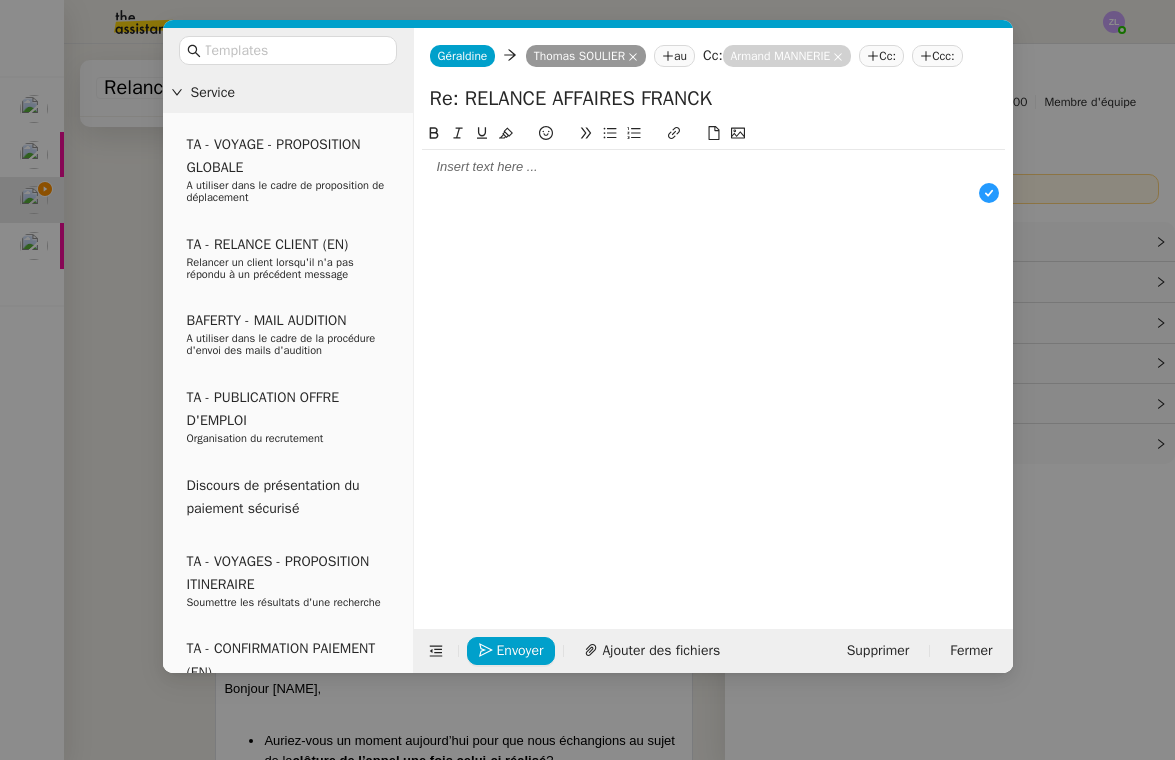 click on "Service TA - VOYAGE - PROPOSITION GLOBALE    A utiliser dans le cadre de proposition de déplacement TA - RELANCE CLIENT (EN)    Relancer un client lorsqu'il n'a pas répondu à un précédent message BAFERTY - MAIL AUDITION    A utiliser dans le cadre de la procédure d'envoi des mails d'audition TA - PUBLICATION OFFRE D'EMPLOI     Organisation du recrutement Discours de présentation du paiement sécurisé    TA - VOYAGES - PROPOSITION ITINERAIRE    Soumettre les résultats d'une recherche TA - CONFIRMATION PAIEMENT (EN)    Confirmer avec le client de modèle de transaction - Attention Plan Pro nécessaire. TA - COURRIER EXPEDIE (recommandé)    A utiliser dans le cadre de l'envoi d'un courrier recommandé TA - PARTAGE DE CALENDRIER (EN)    A utiliser pour demander au client de partager son calendrier afin de faciliter l'accès et la gestion PSPI - Appel de fonds MJL    A utiliser dans le cadre de la procédure d'appel de fonds MJL TA - RELANCE CLIENT    TA - AR PROCEDURES        21 YIELD" at bounding box center (587, 380) 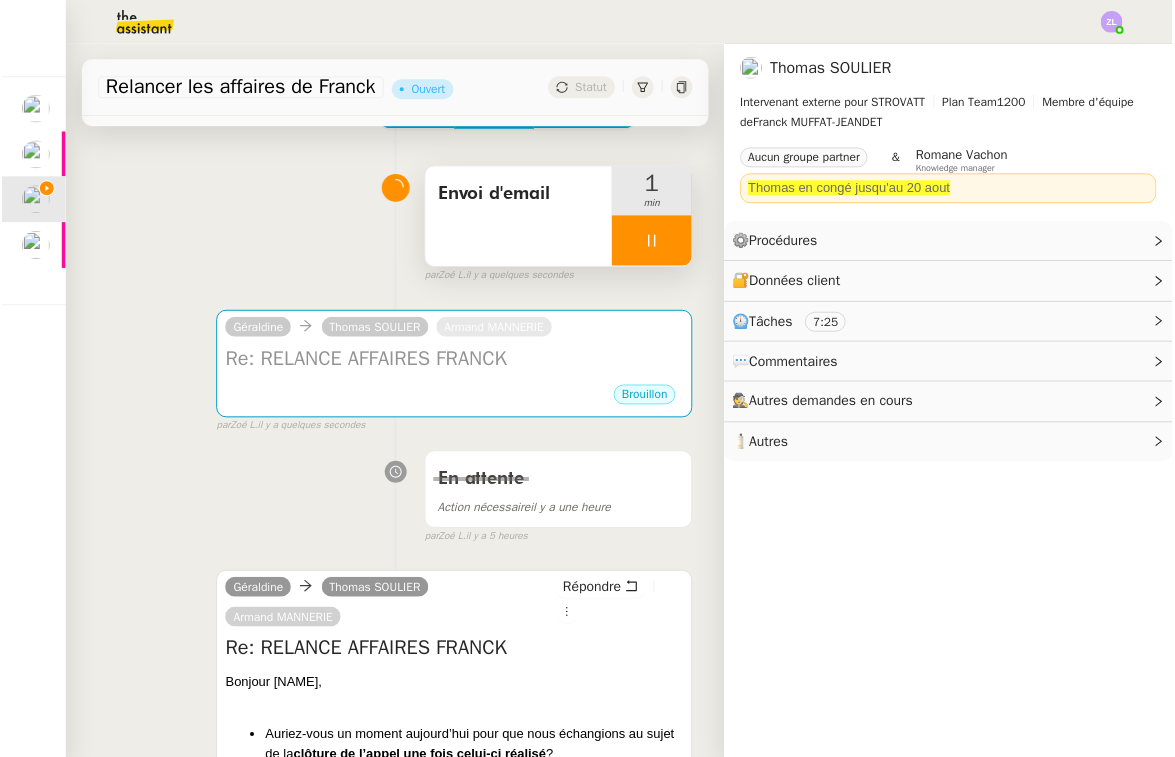 scroll, scrollTop: 614, scrollLeft: 0, axis: vertical 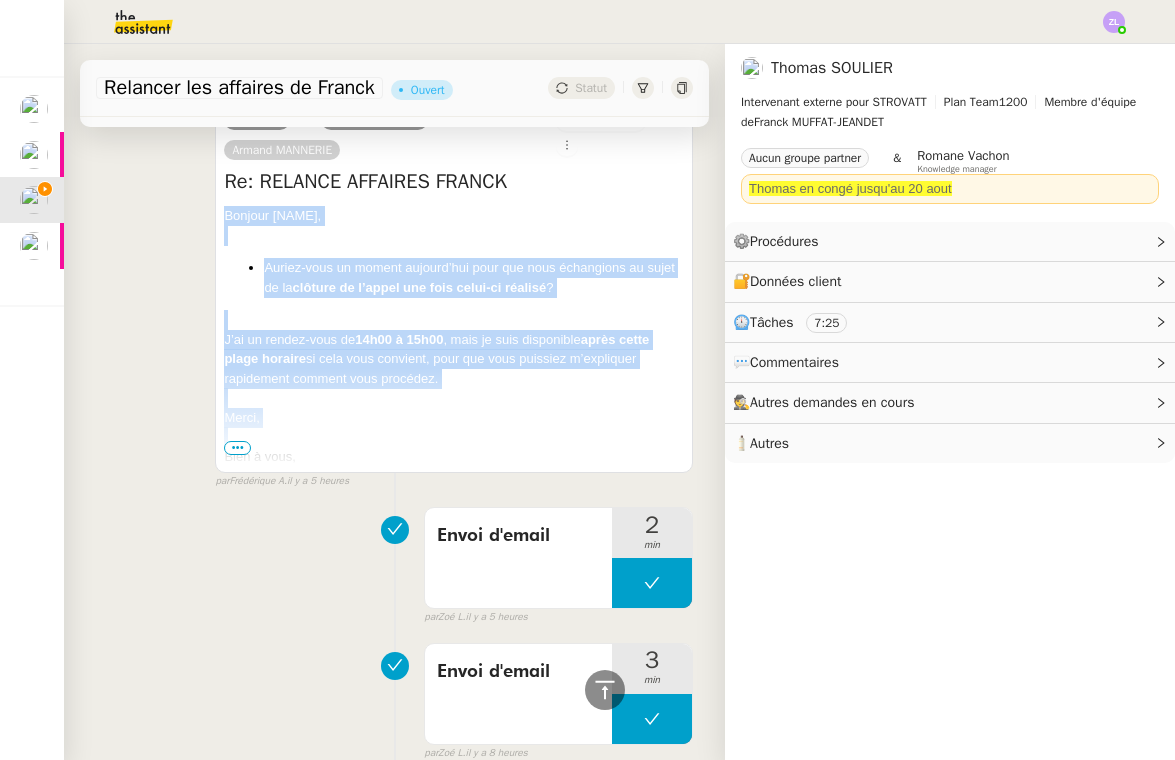 drag, startPoint x: 224, startPoint y: 250, endPoint x: 217, endPoint y: 219, distance: 31.780497 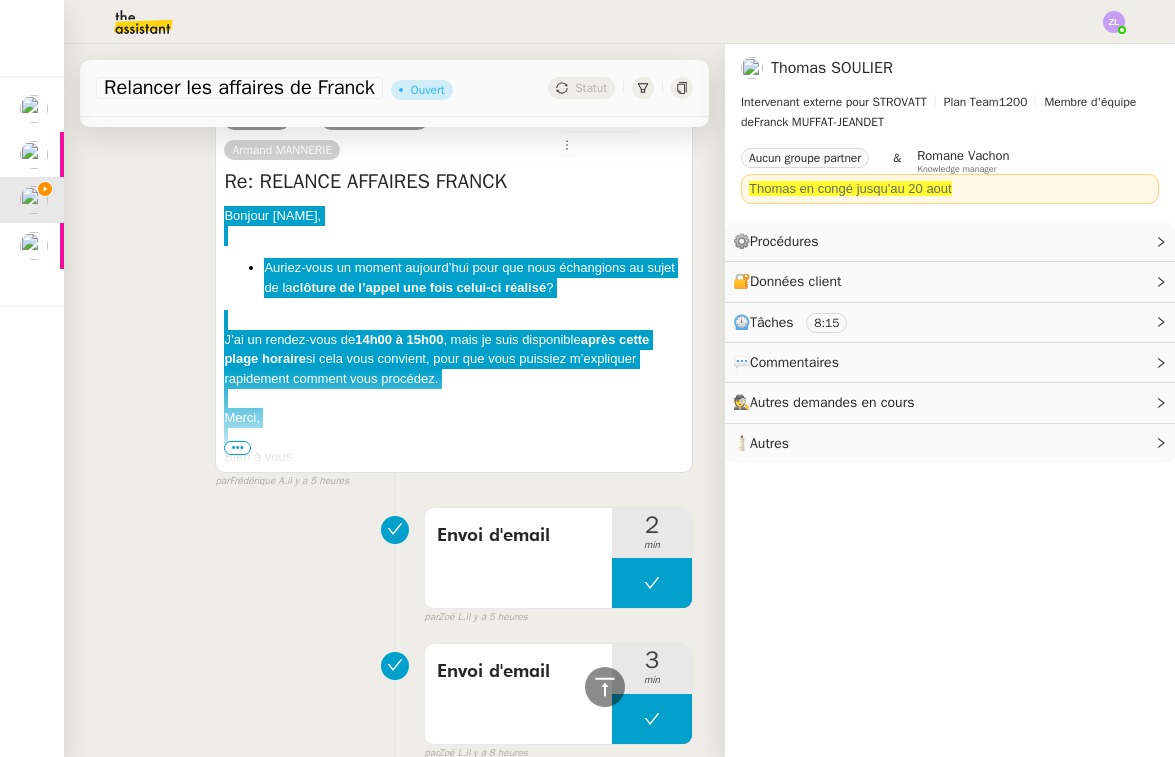 drag, startPoint x: 1018, startPoint y: 752, endPoint x: 511, endPoint y: 374, distance: 632.4026 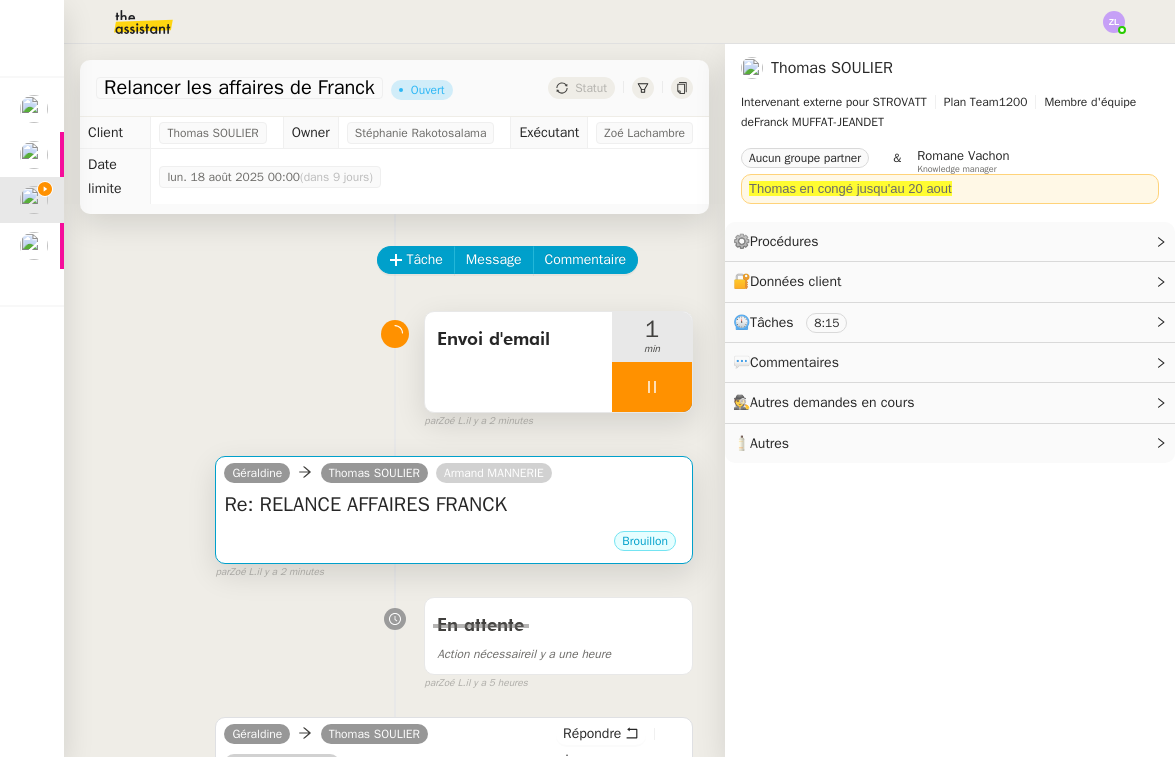 scroll, scrollTop: 0, scrollLeft: 0, axis: both 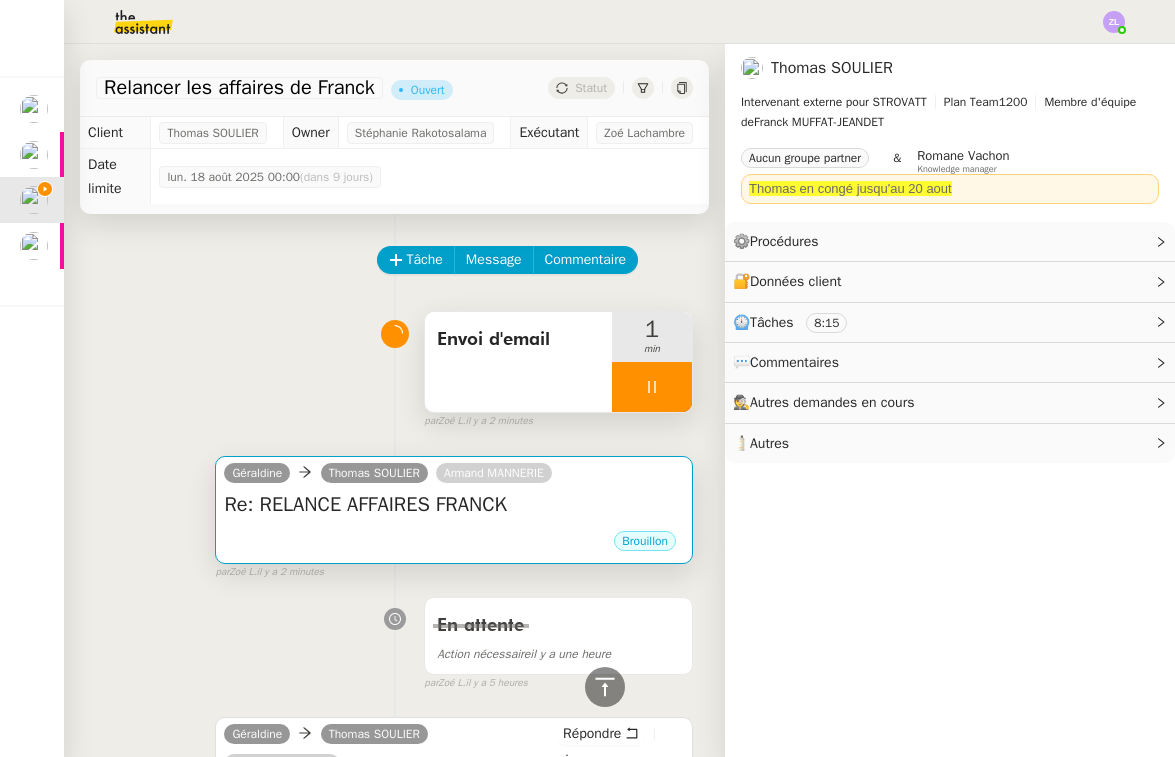 click on "Re: RELANCE AFFAIRES FRANCK" at bounding box center (454, 505) 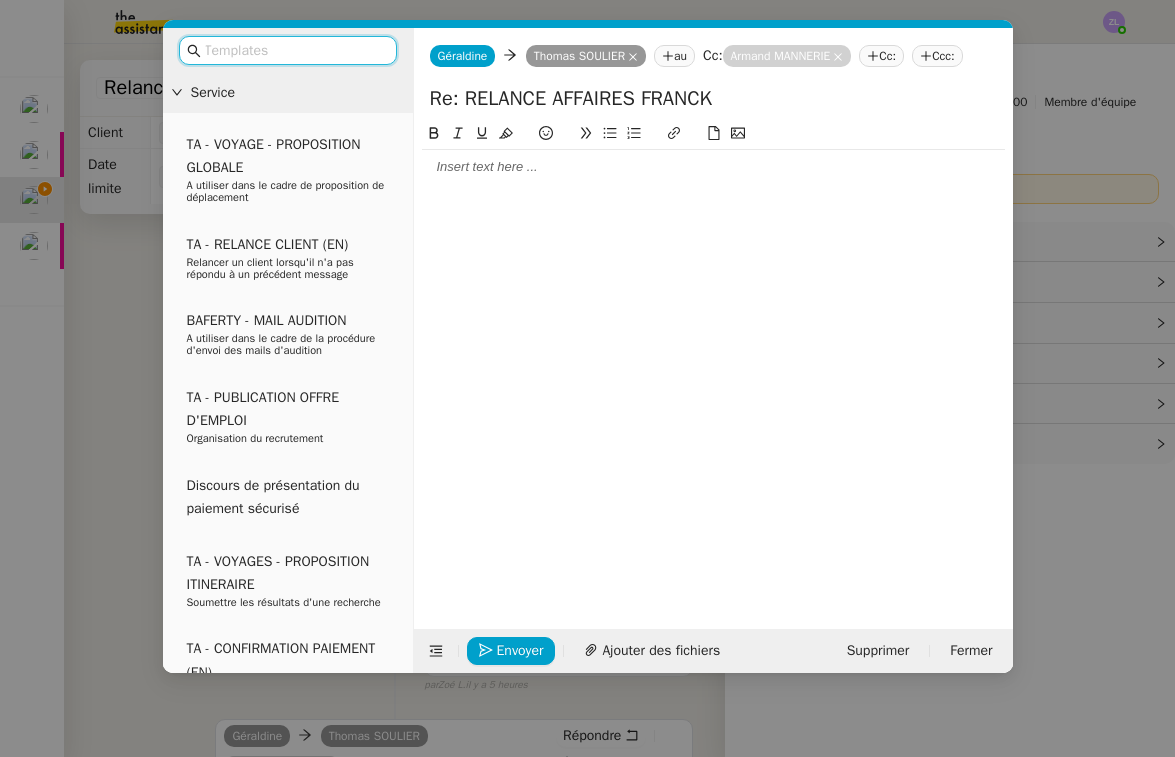 click 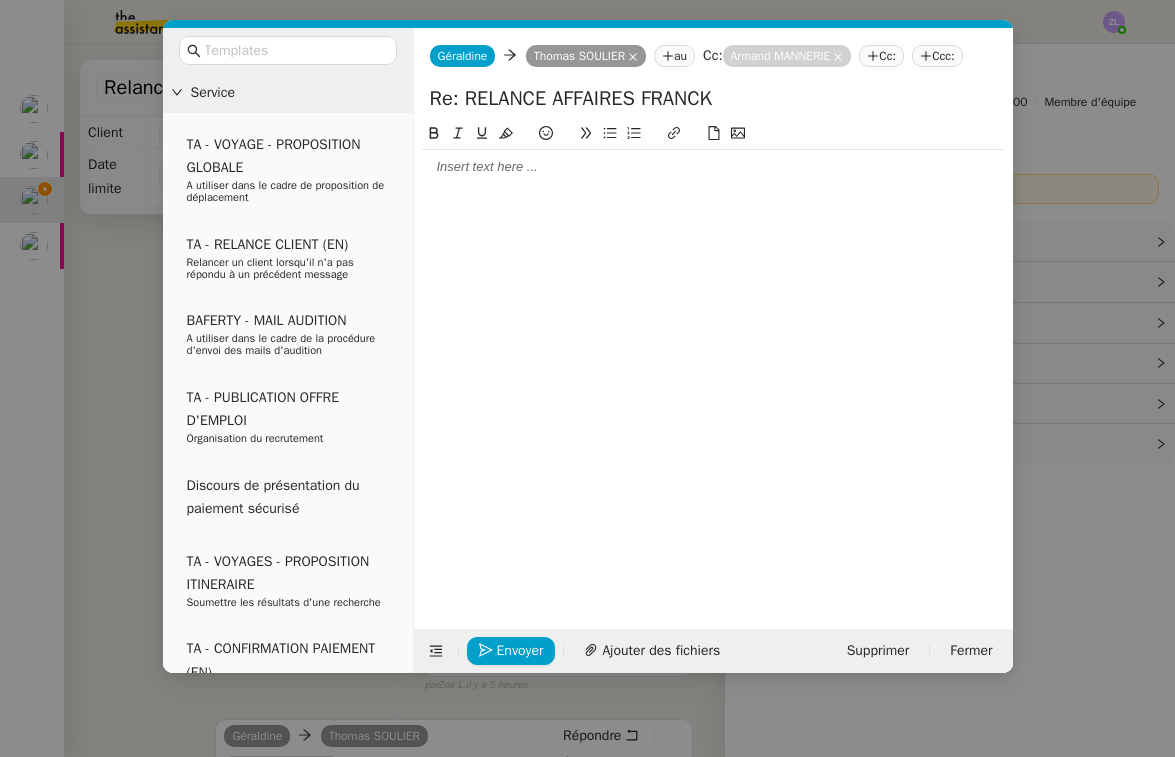 click 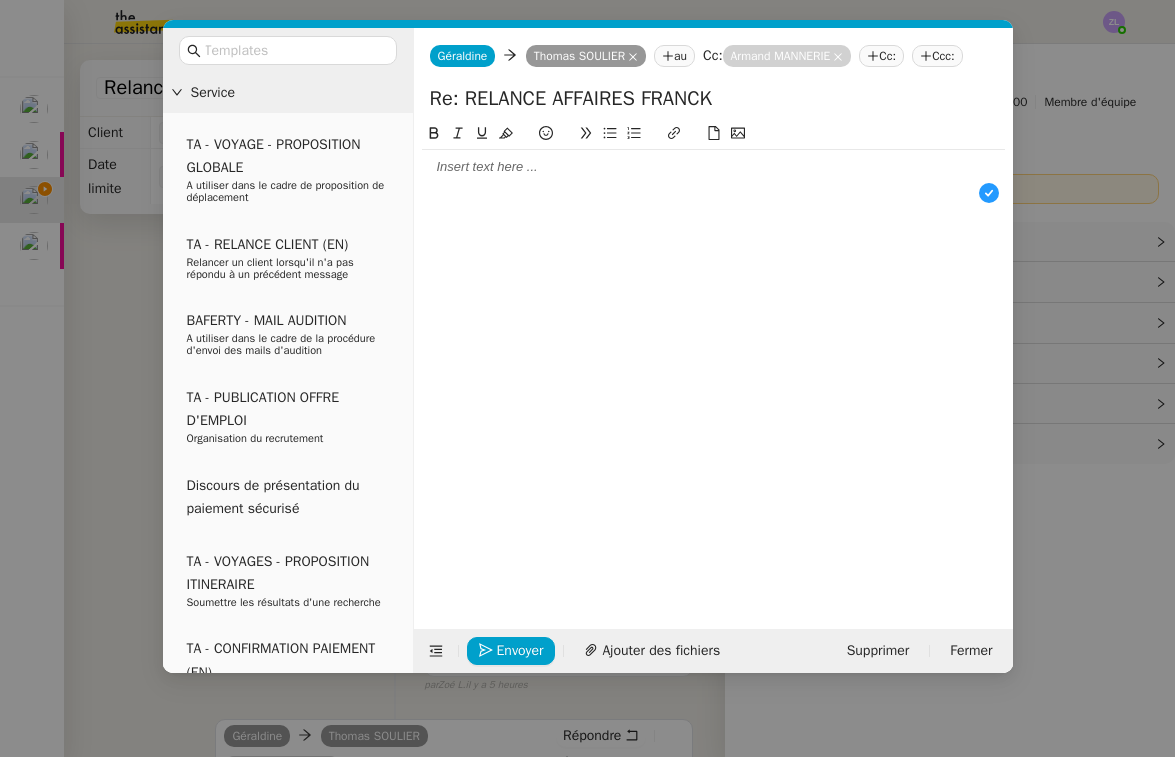 scroll, scrollTop: 21, scrollLeft: 0, axis: vertical 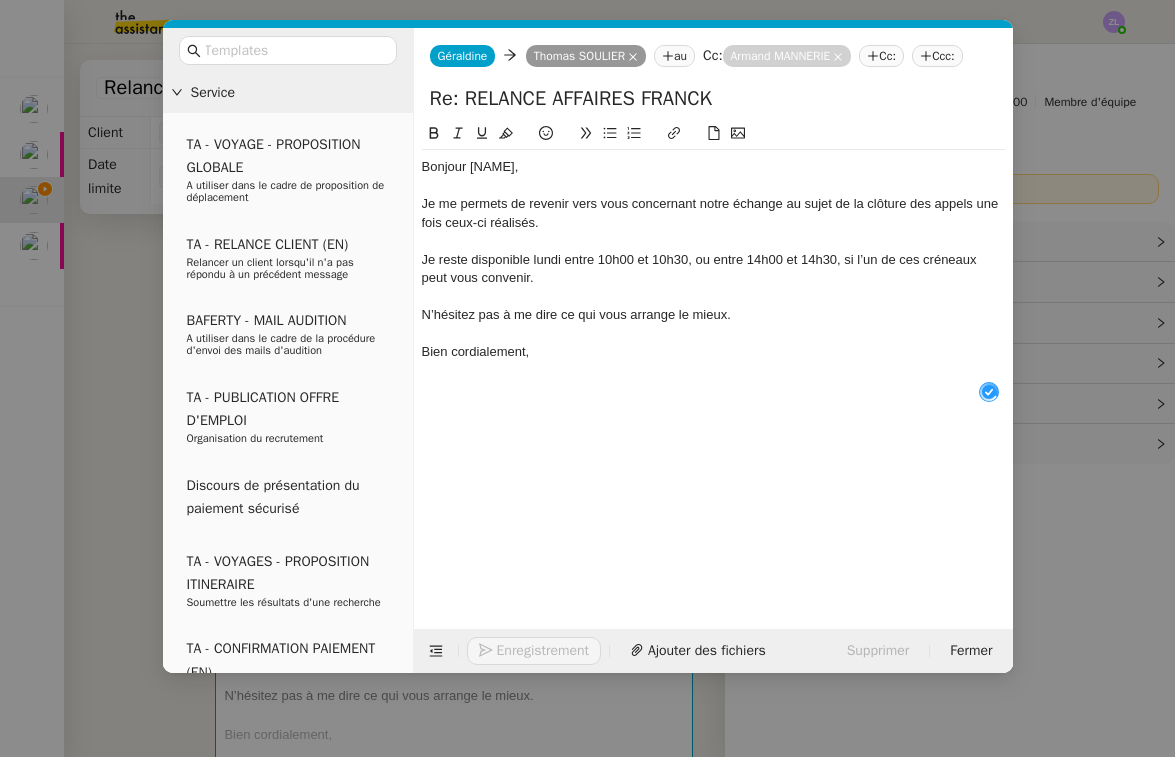 click on "Bonjour [NAME]," 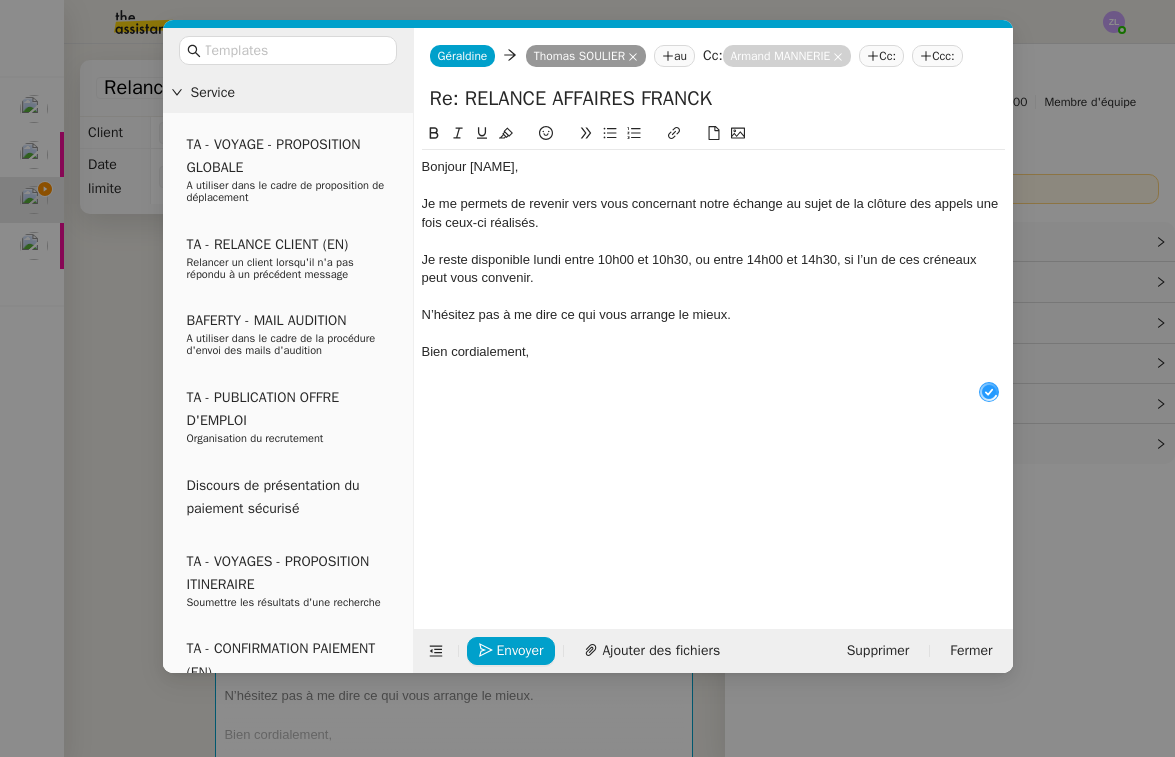 type 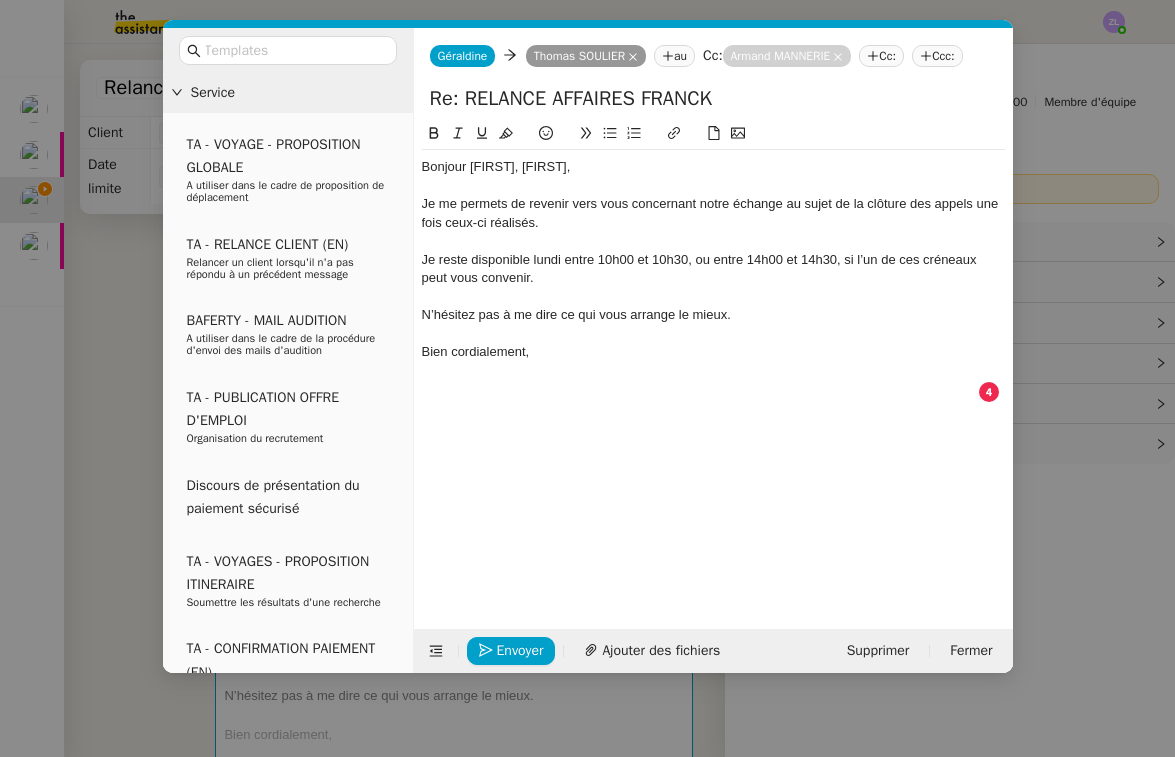 click on "Je reste disponible lundi entre 10h00 et 10h30, ou entre 14h00 et 14h30, si l’un de ces créneaux peut vous convenir." 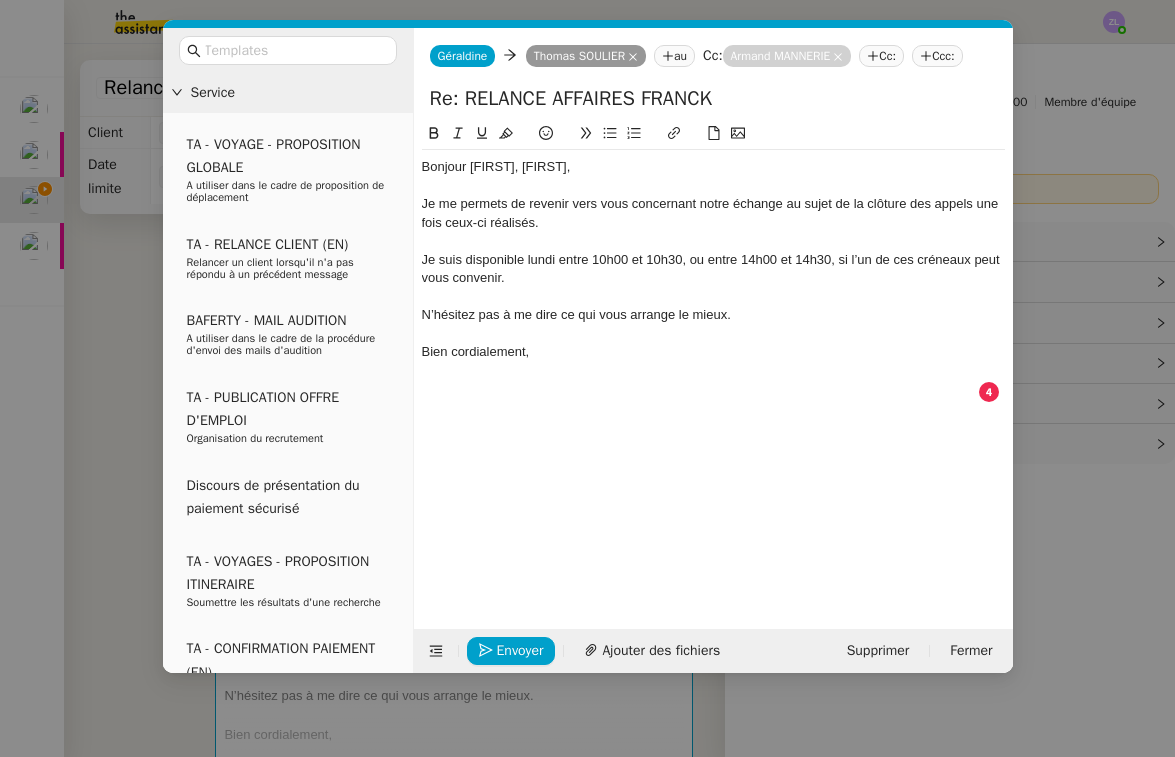 click on "Je suis disponible lundi entre 10h00 et 10h30, ou entre 14h00 et 14h30, si l’un de ces créneaux peut vous convenir." 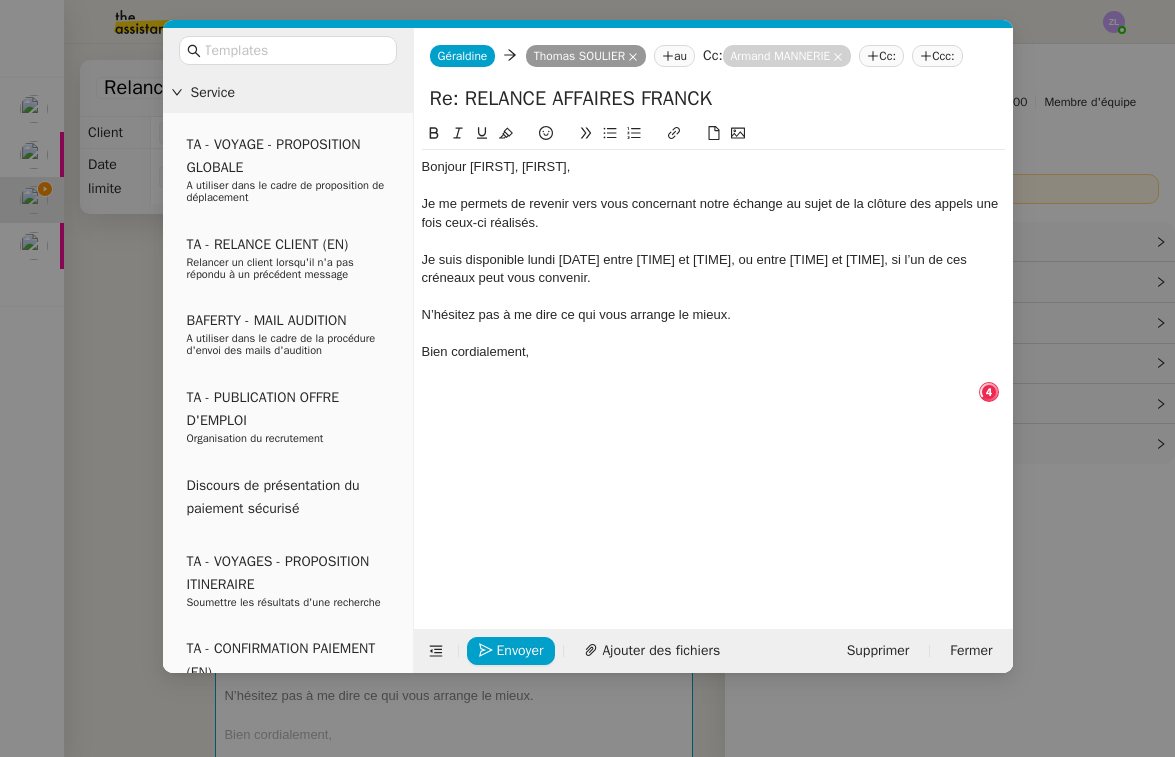 click on "Je suis disponible lundi [DATE] entre [TIME] et [TIME], ou entre [TIME] et [TIME], si l’un de ces créneaux peut vous convenir." 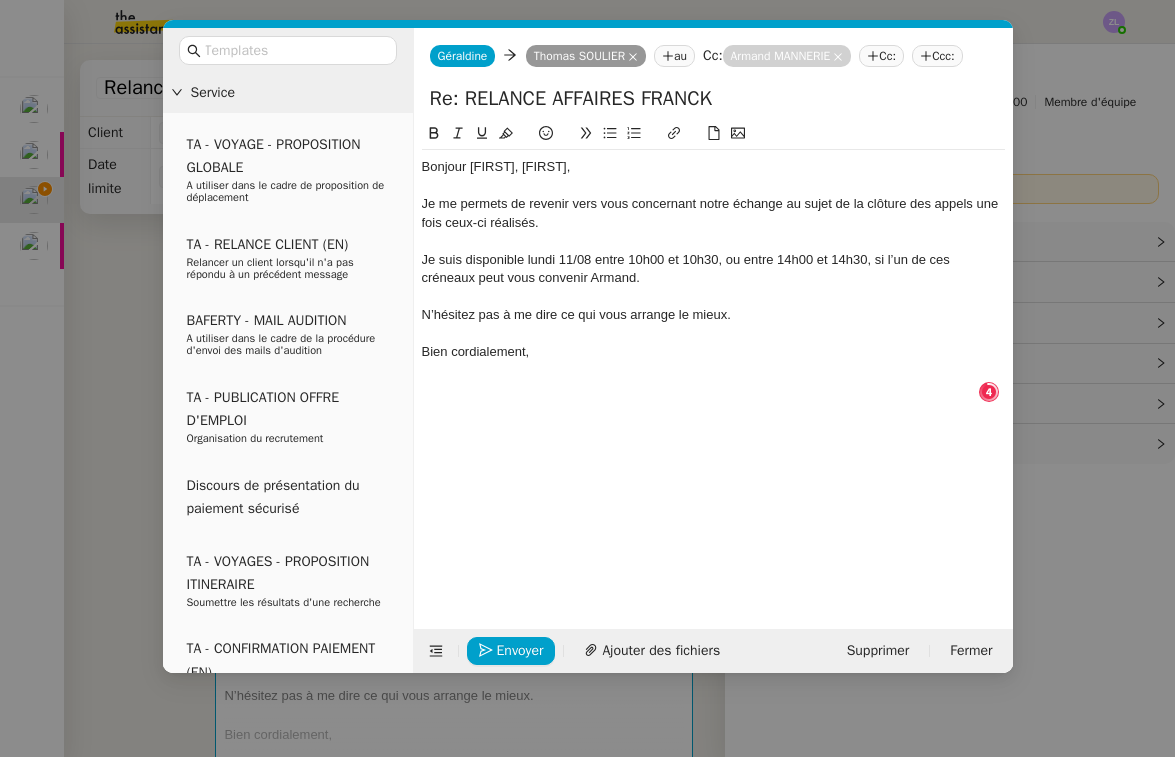 click on "Bien cordialement," 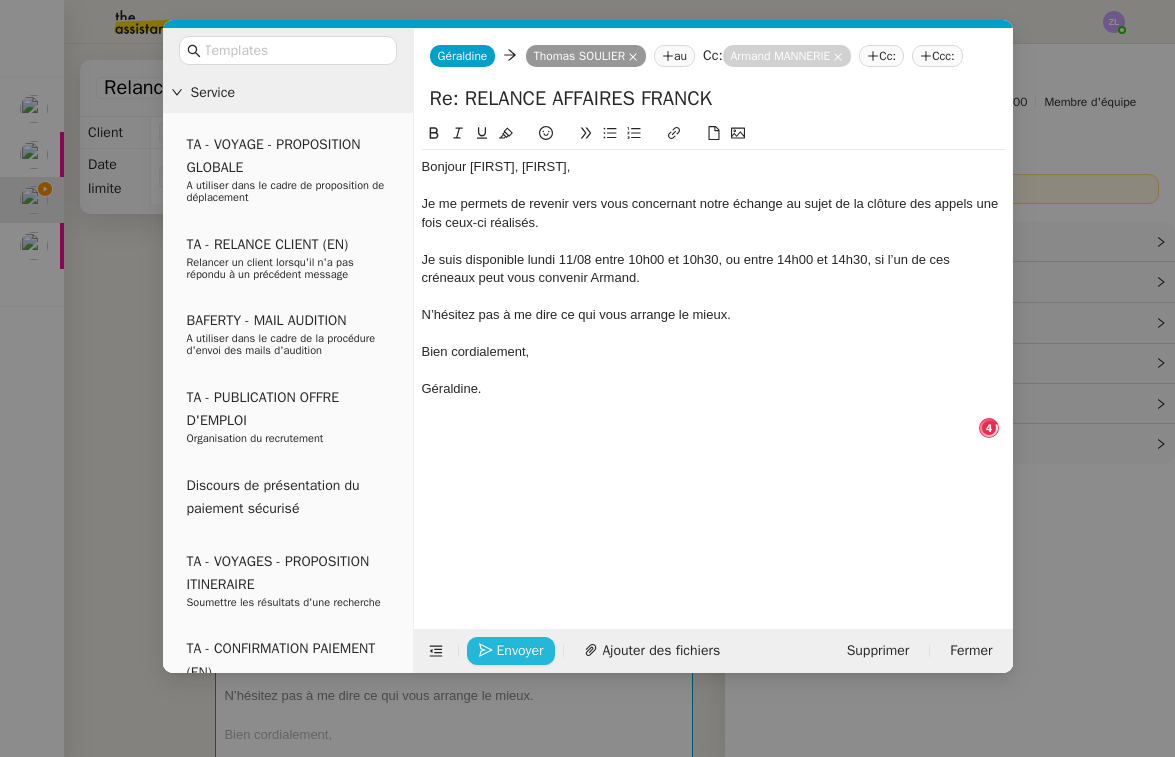 drag, startPoint x: 513, startPoint y: 658, endPoint x: 522, endPoint y: 641, distance: 19.235384 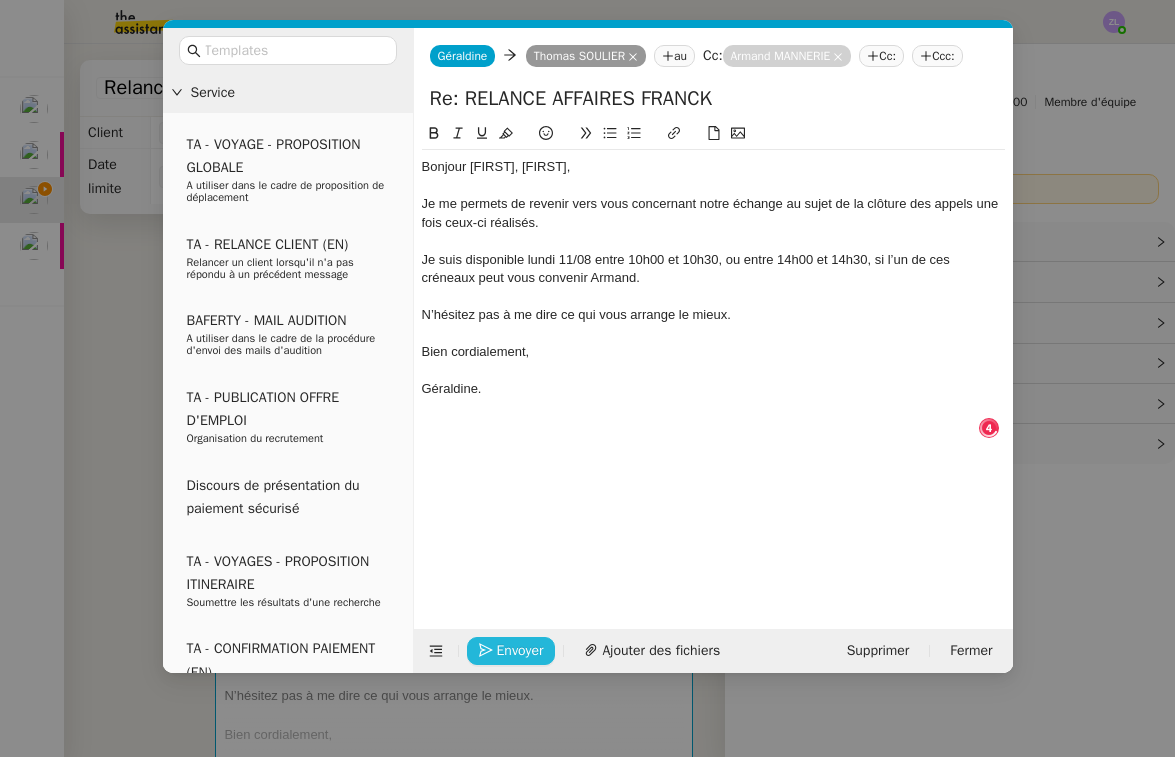 click on "Envoyer" 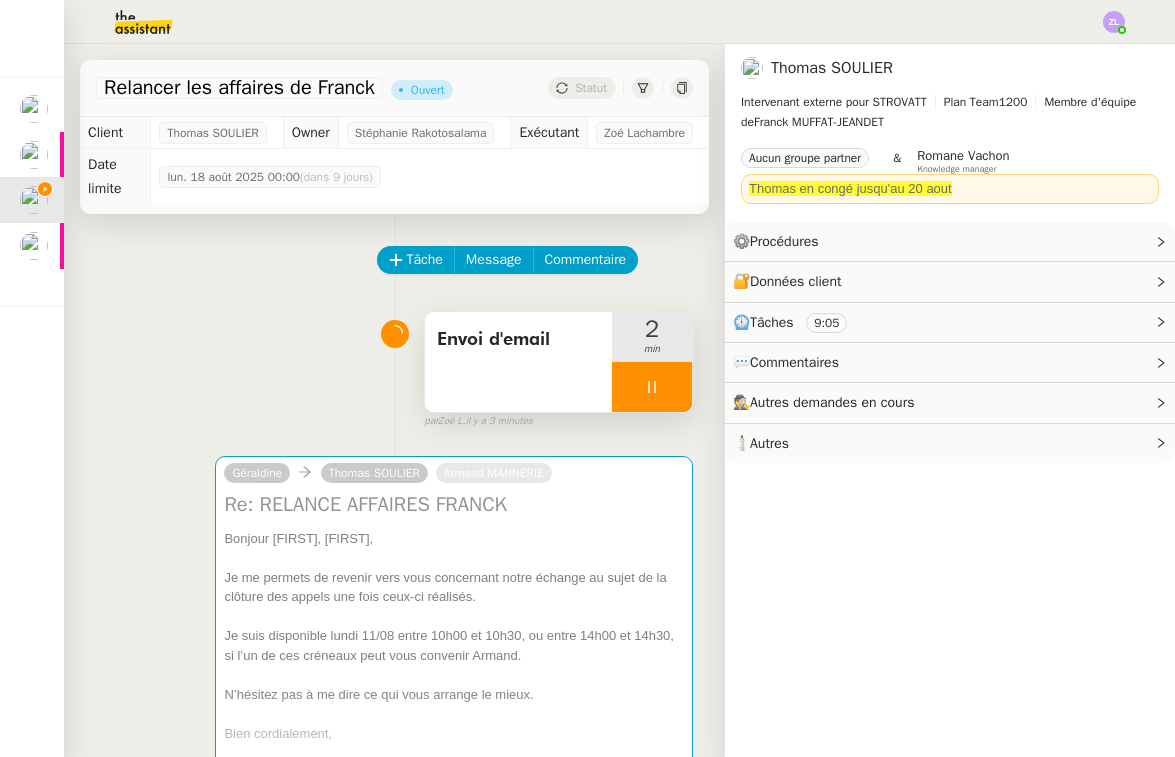 click on "Je suis disponible lundi 11/08 entre 10h00 et 10h30, ou entre 14h00 et 14h30, si l’un de ces créneaux peut vous convenir Armand." at bounding box center (454, 645) 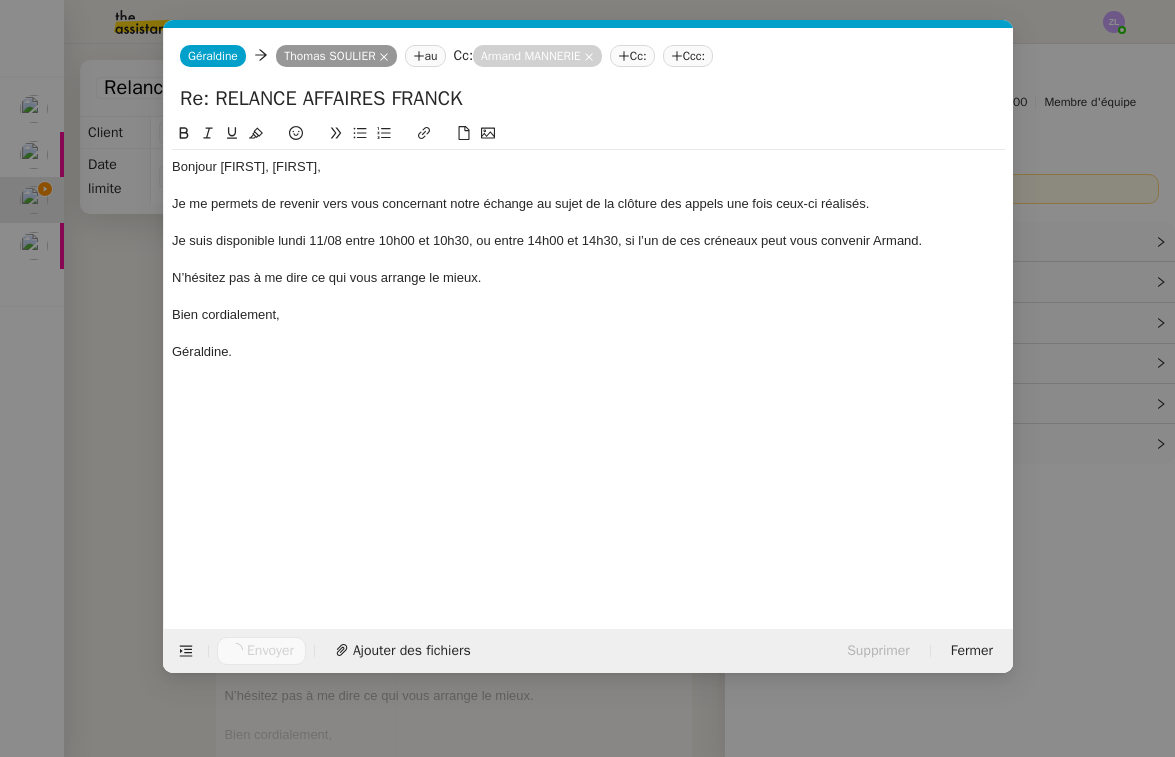 scroll, scrollTop: 0, scrollLeft: 43, axis: horizontal 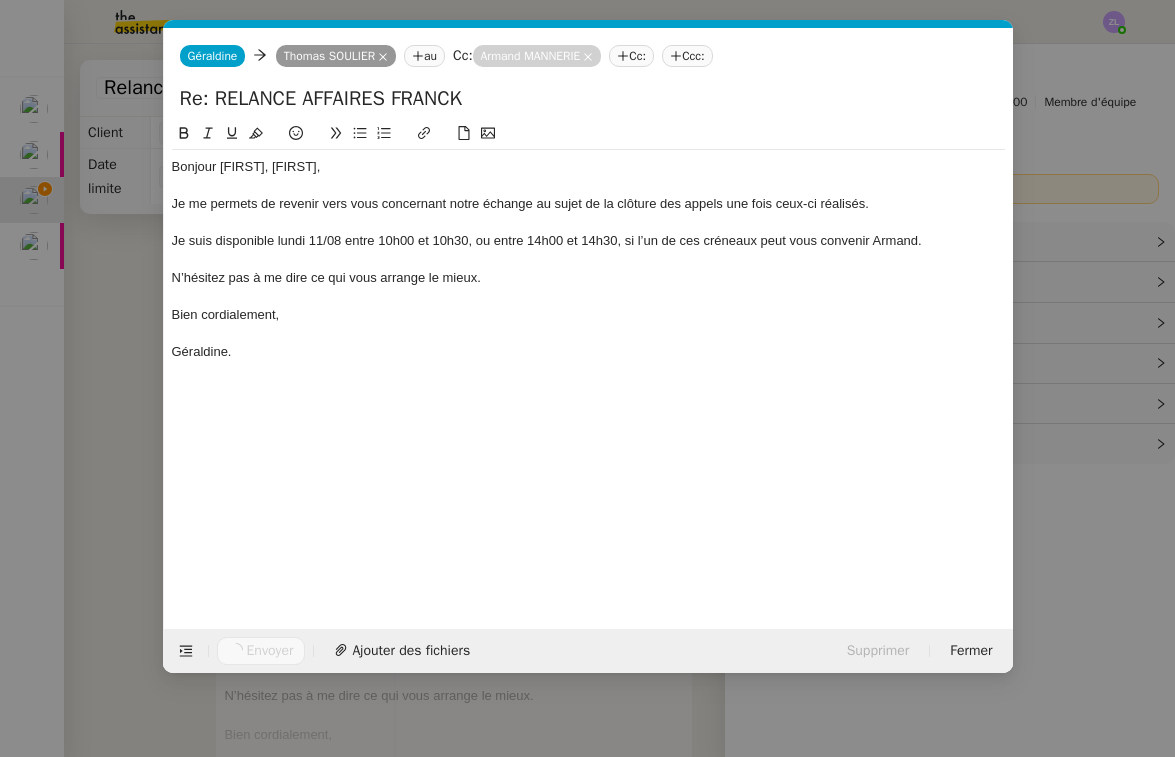 click on "Service TA - VOYAGE - PROPOSITION GLOBALE    A utiliser dans le cadre de proposition de déplacement TA - RELANCE CLIENT (EN)    Relancer un client lorsqu'il n'a pas répondu à un précédent message BAFERTY - MAIL AUDITION    A utiliser dans le cadre de la procédure d'envoi des mails d'audition TA - PUBLICATION OFFRE D'EMPLOI     Organisation du recrutement Discours de présentation du paiement sécurisé    TA - VOYAGES - PROPOSITION ITINERAIRE    Soumettre les résultats d'une recherche TA - CONFIRMATION PAIEMENT (EN)    Confirmer avec le client de modèle de transaction - Attention Plan Pro nécessaire. TA - COURRIER EXPEDIE (recommandé)    A utiliser dans le cadre de l'envoi d'un courrier recommandé TA - PARTAGE DE CALENDRIER (EN)    A utiliser pour demander au client de partager son calendrier afin de faciliter l'accès et la gestion PSPI - Appel de fonds MJL    A utiliser dans le cadre de la procédure d'appel de fonds MJL TA - RELANCE CLIENT    TA - AR PROCEDURES        21 YIELD" at bounding box center (587, 378) 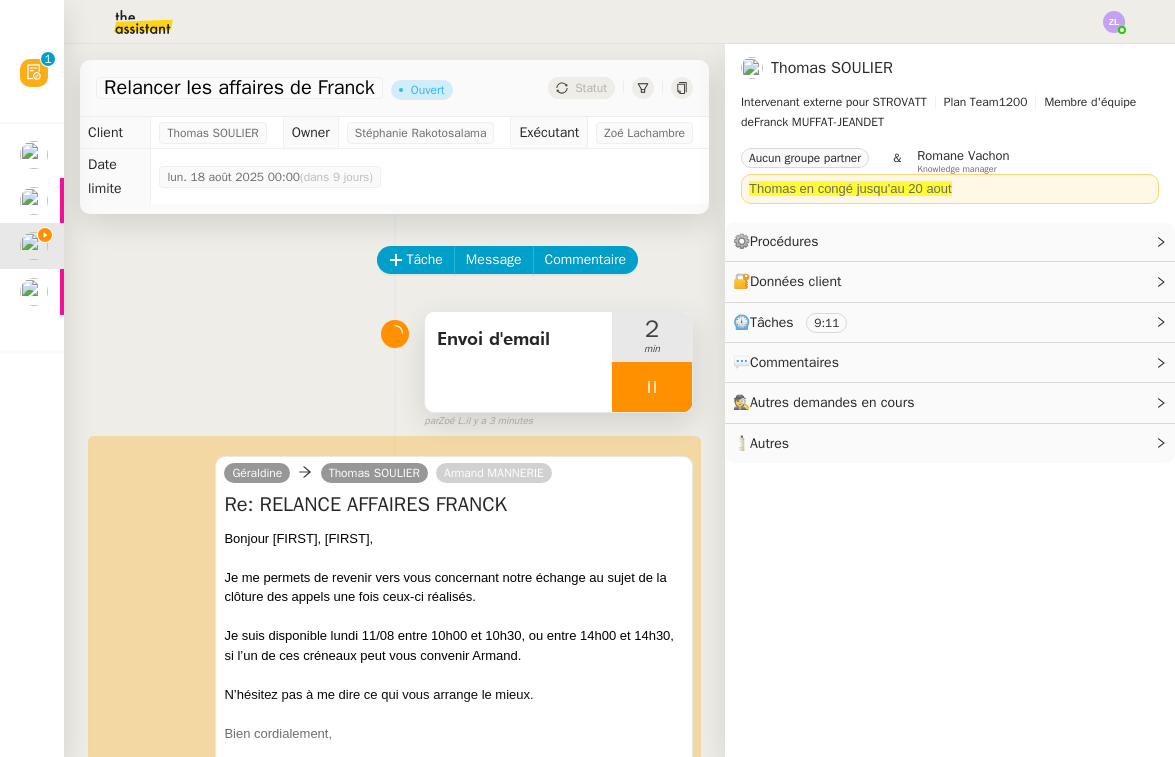 click on "🧴  Autres" 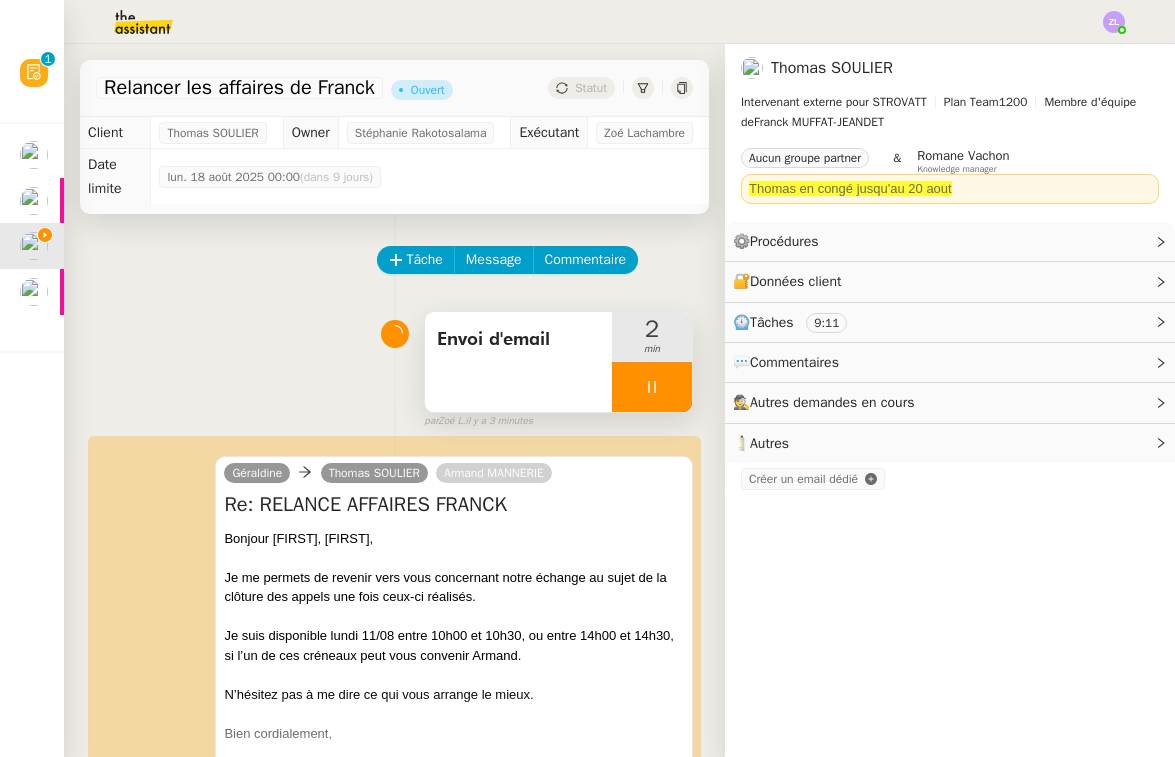 click at bounding box center (652, 387) 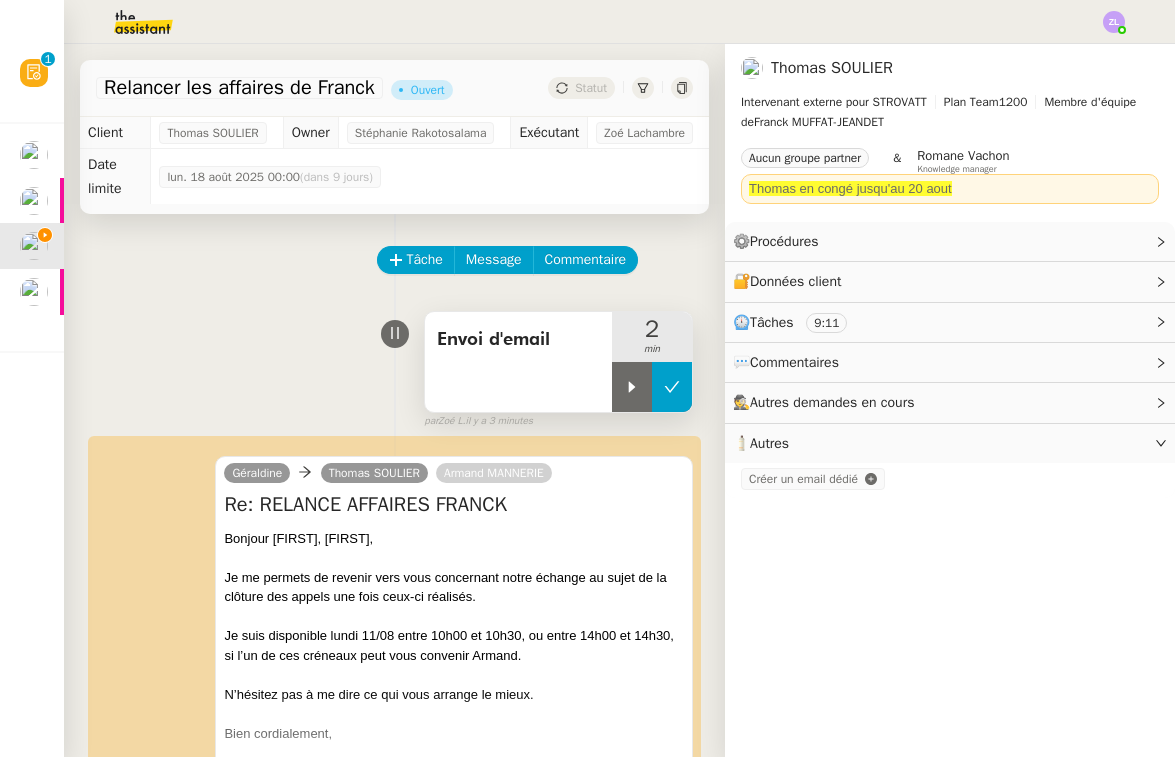 click at bounding box center [672, 387] 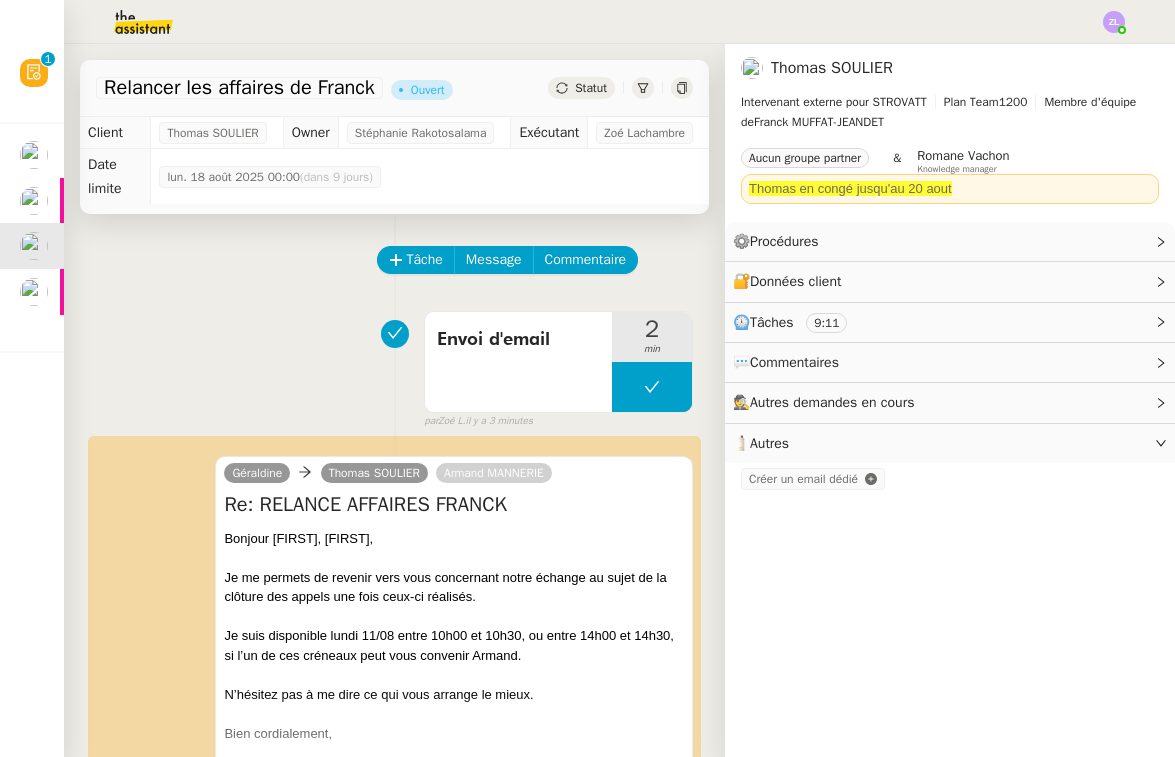click on "Statut" 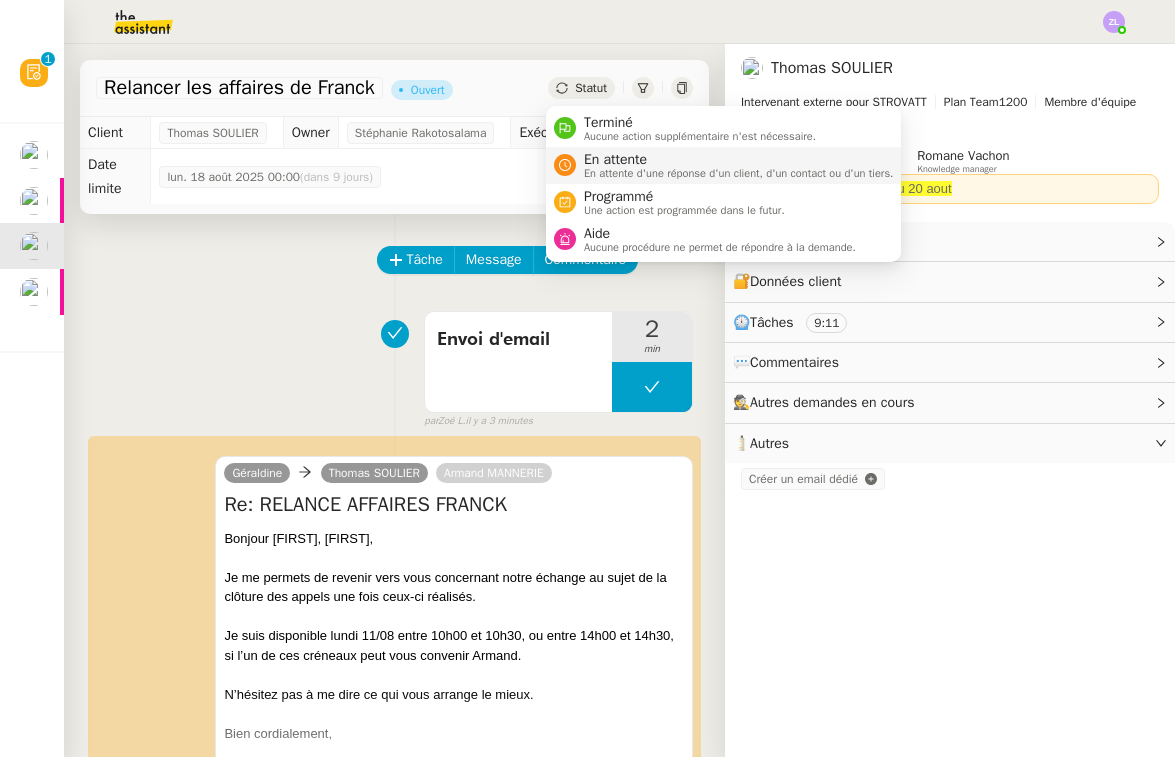 click on "En attente d'une réponse d'un client, d'un contact ou d'un tiers." at bounding box center (739, 173) 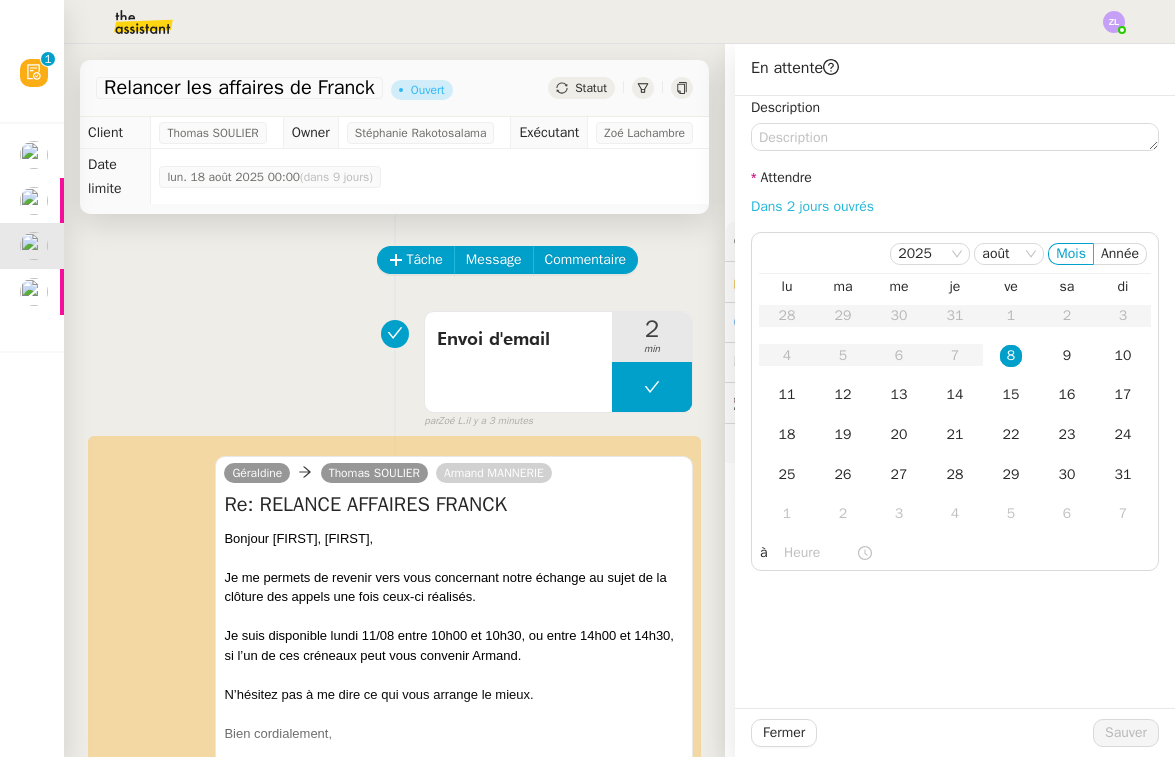 click on "Dans 2 jours ouvrés" 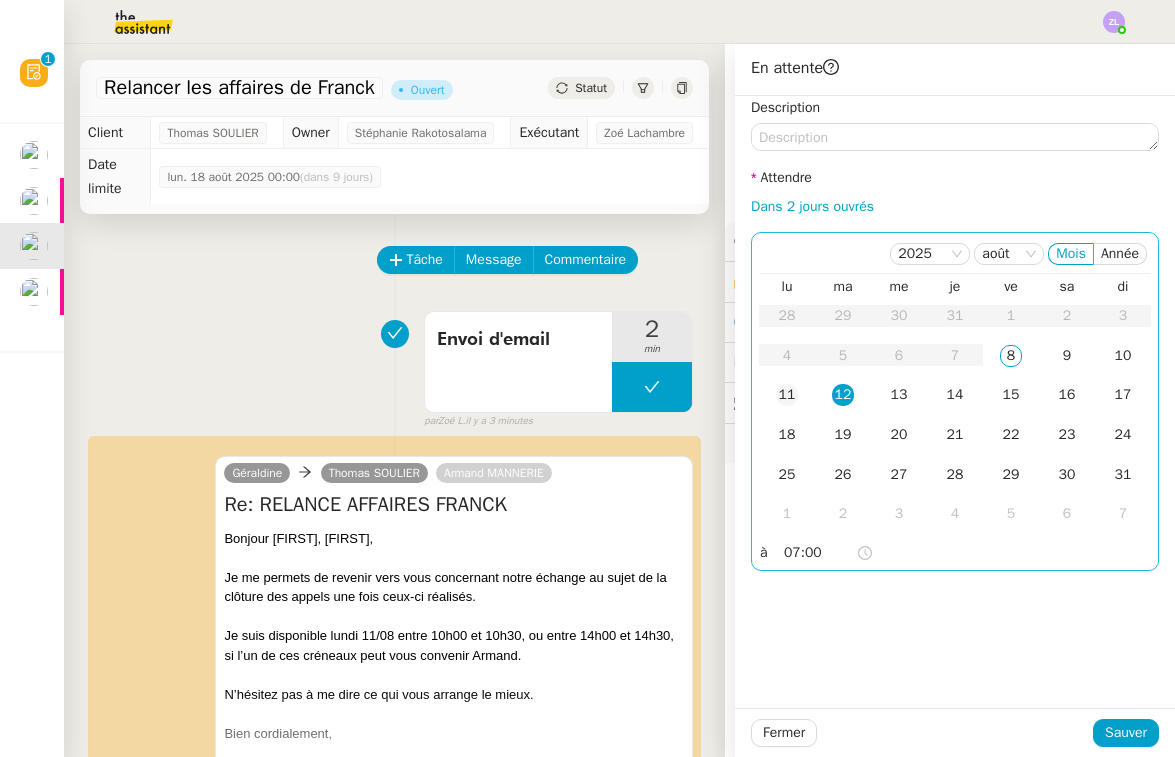click on "11" 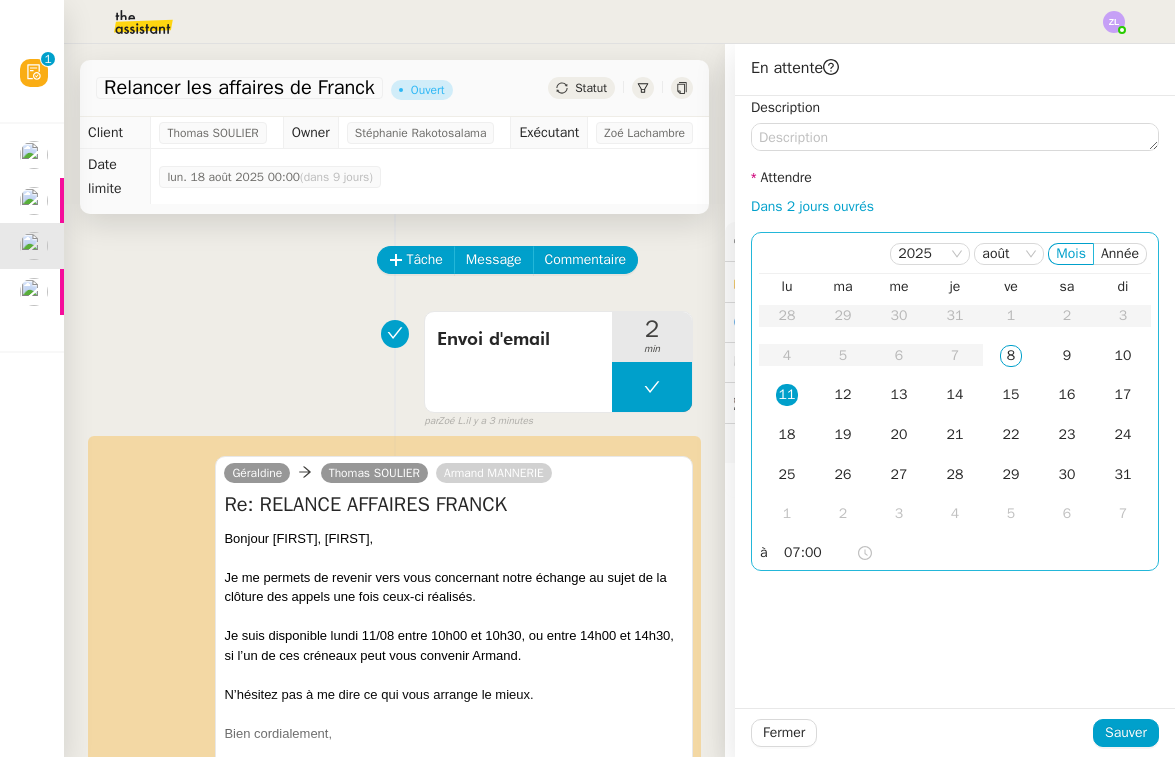 click on "07:00" 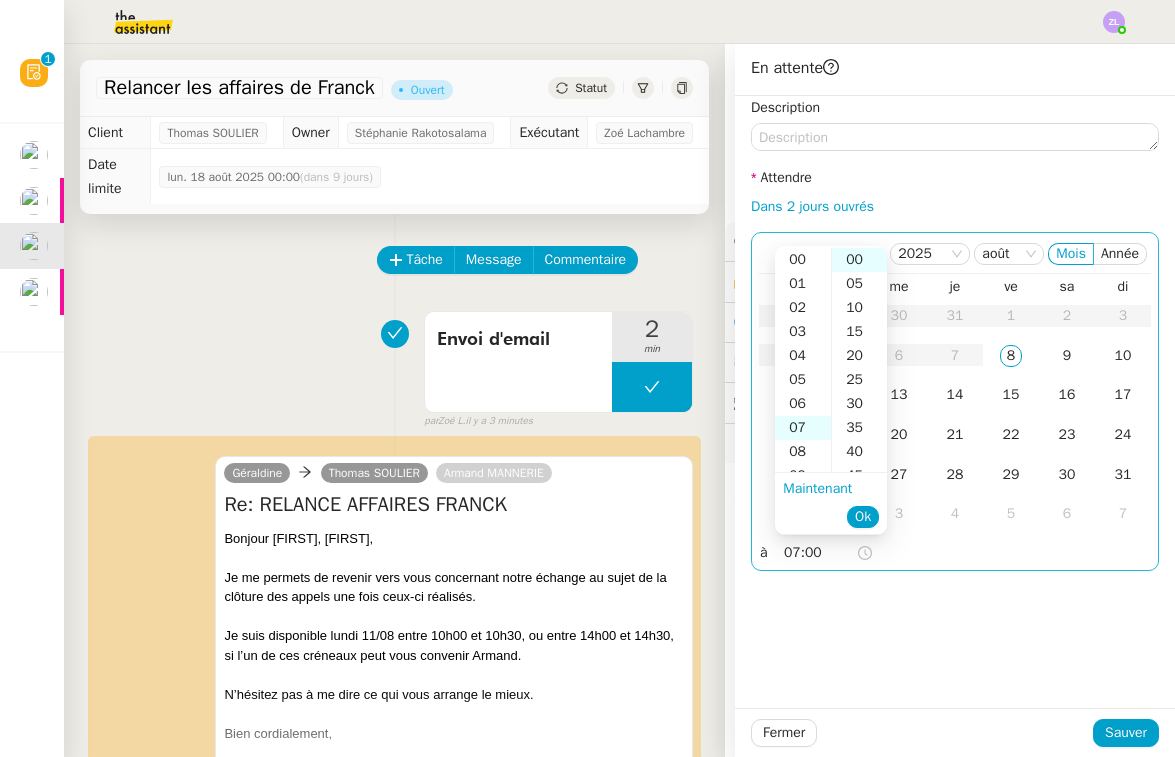 scroll, scrollTop: 168, scrollLeft: 0, axis: vertical 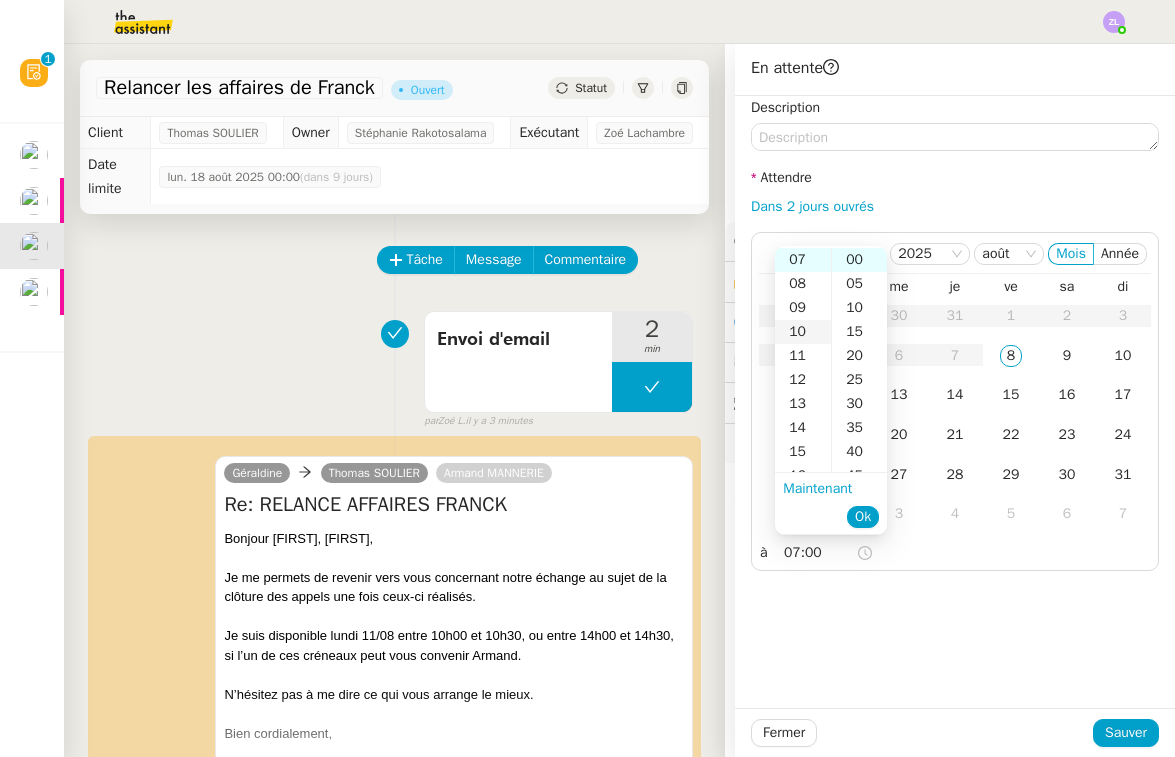 click on "10" at bounding box center (803, 332) 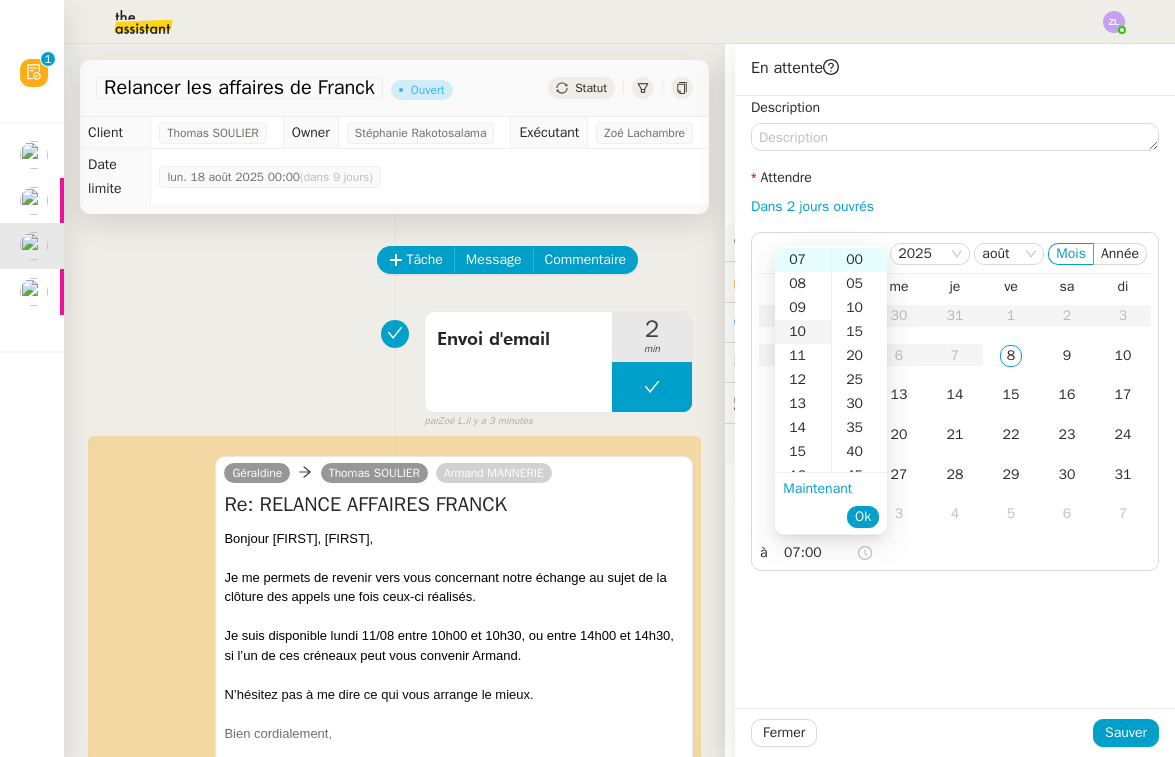 type on "10:00" 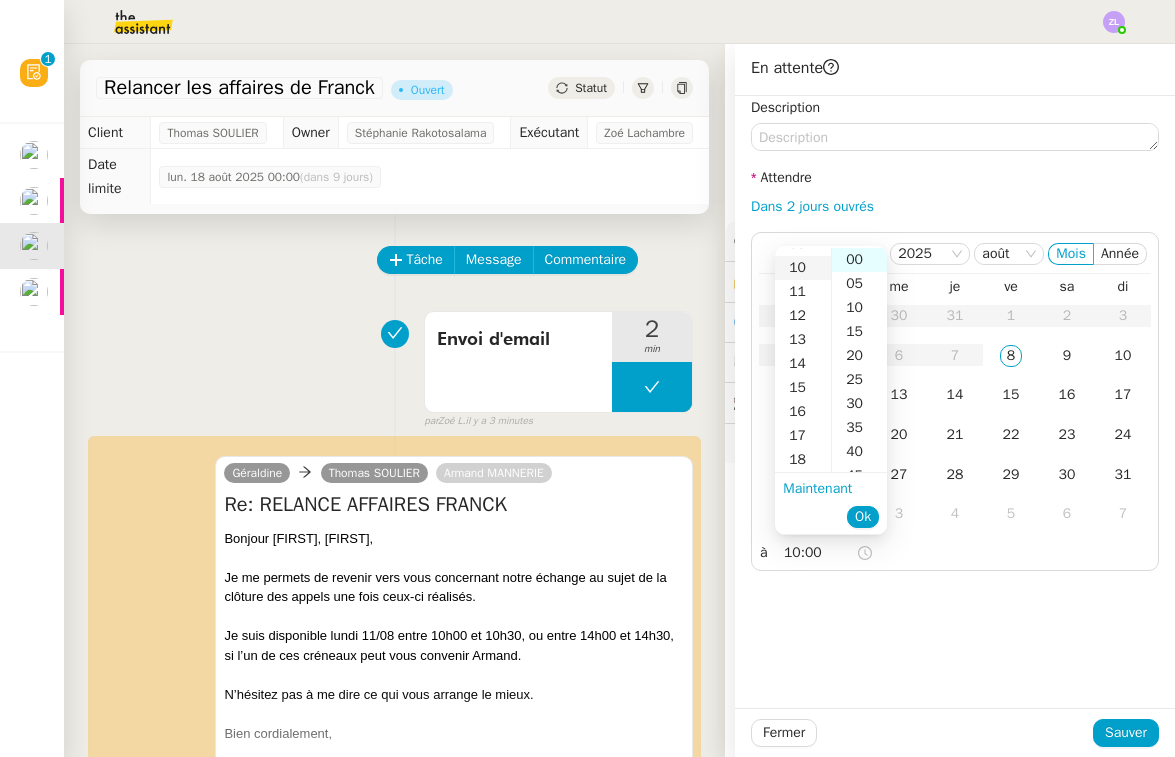 scroll, scrollTop: 240, scrollLeft: 0, axis: vertical 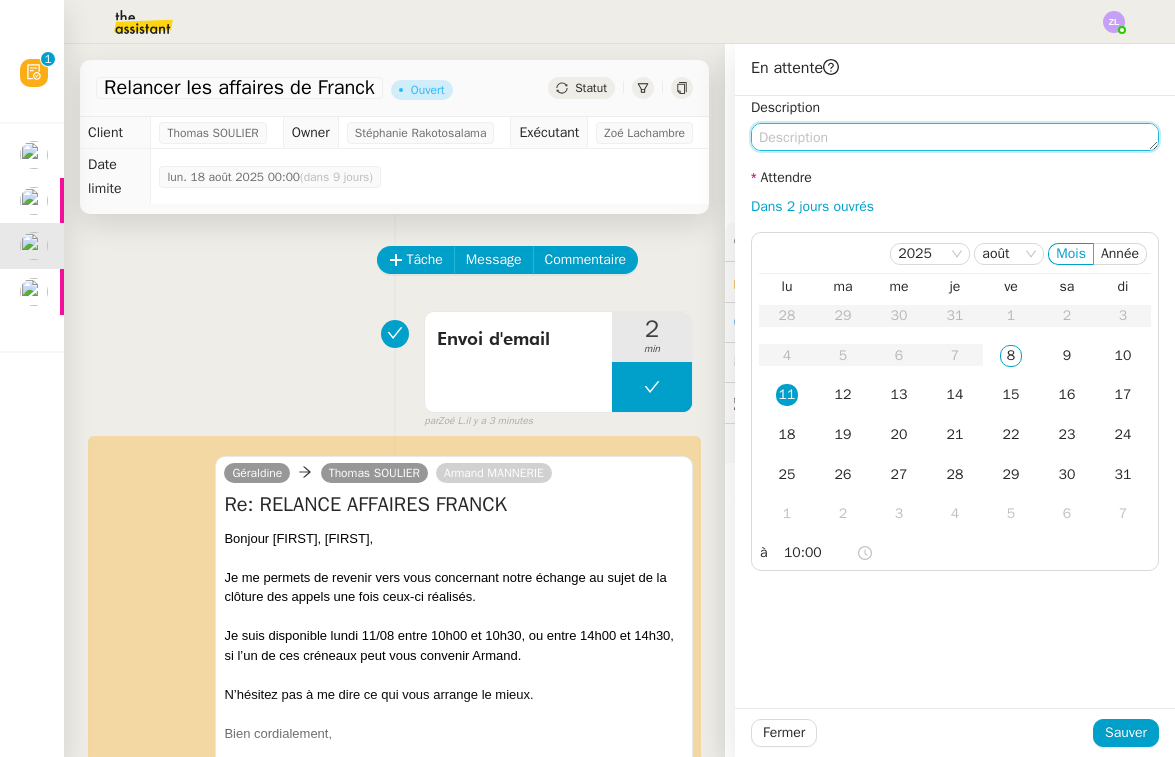 click 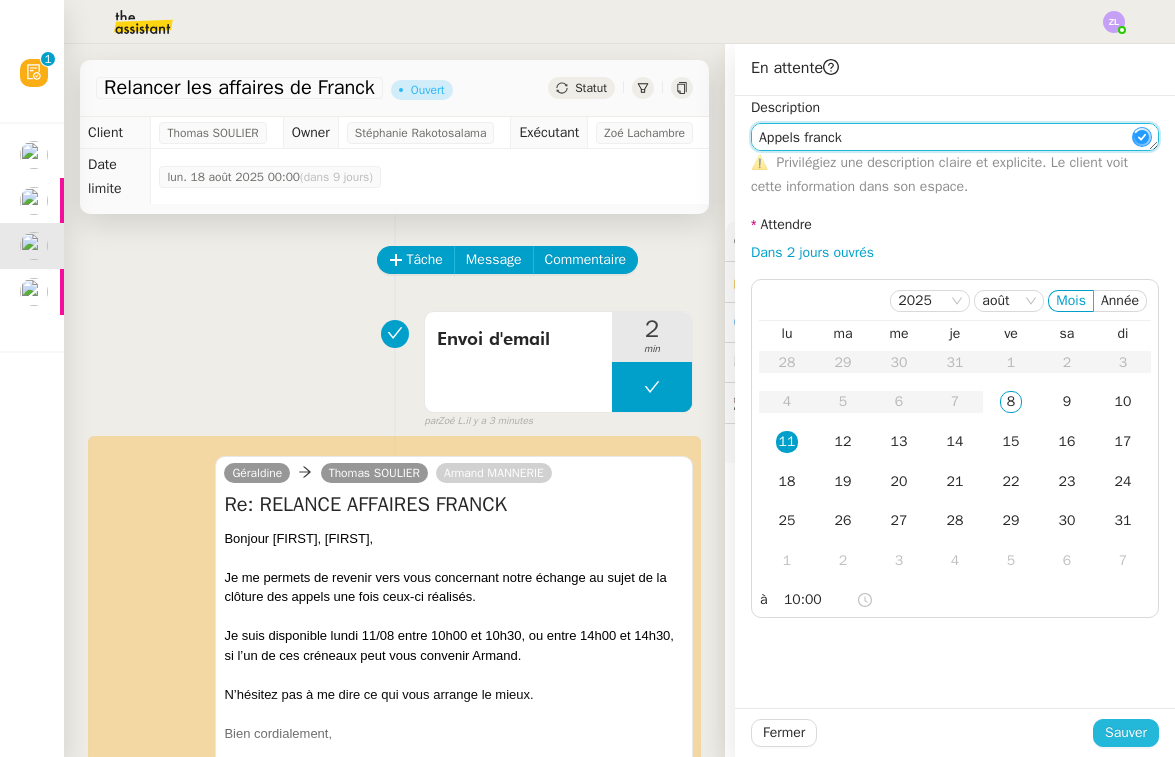 type on "Appels franck" 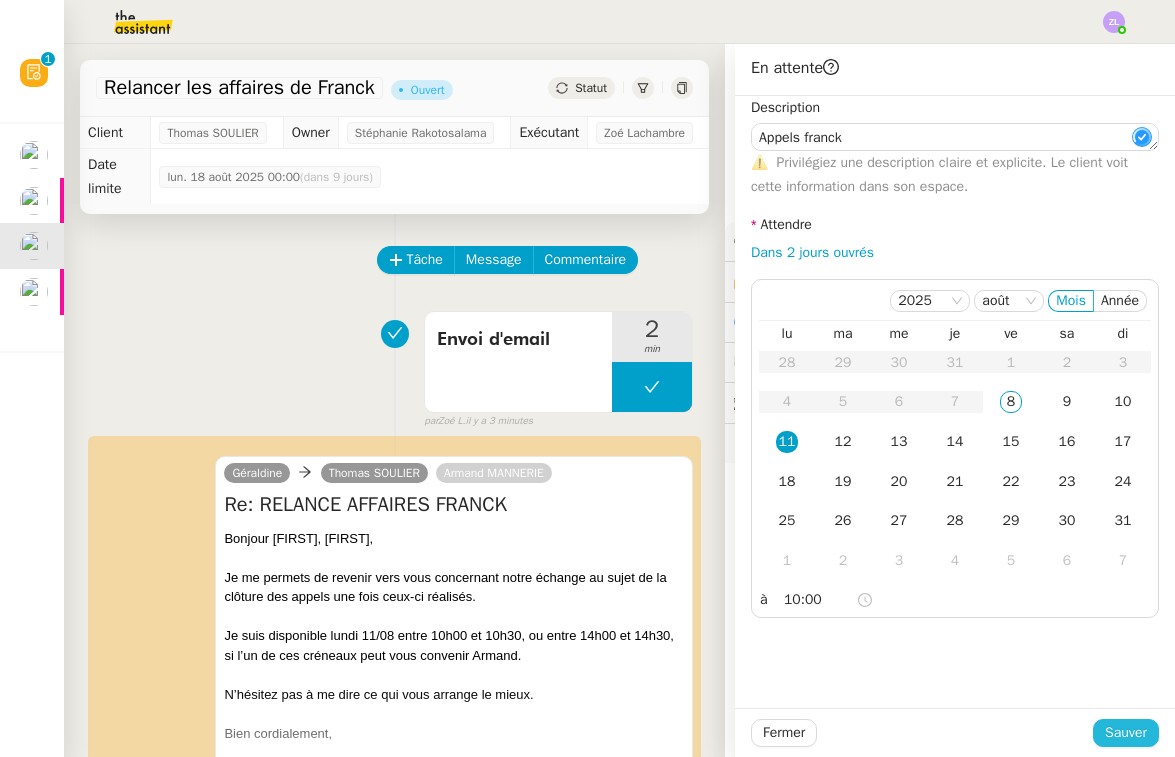 click on "Sauver" 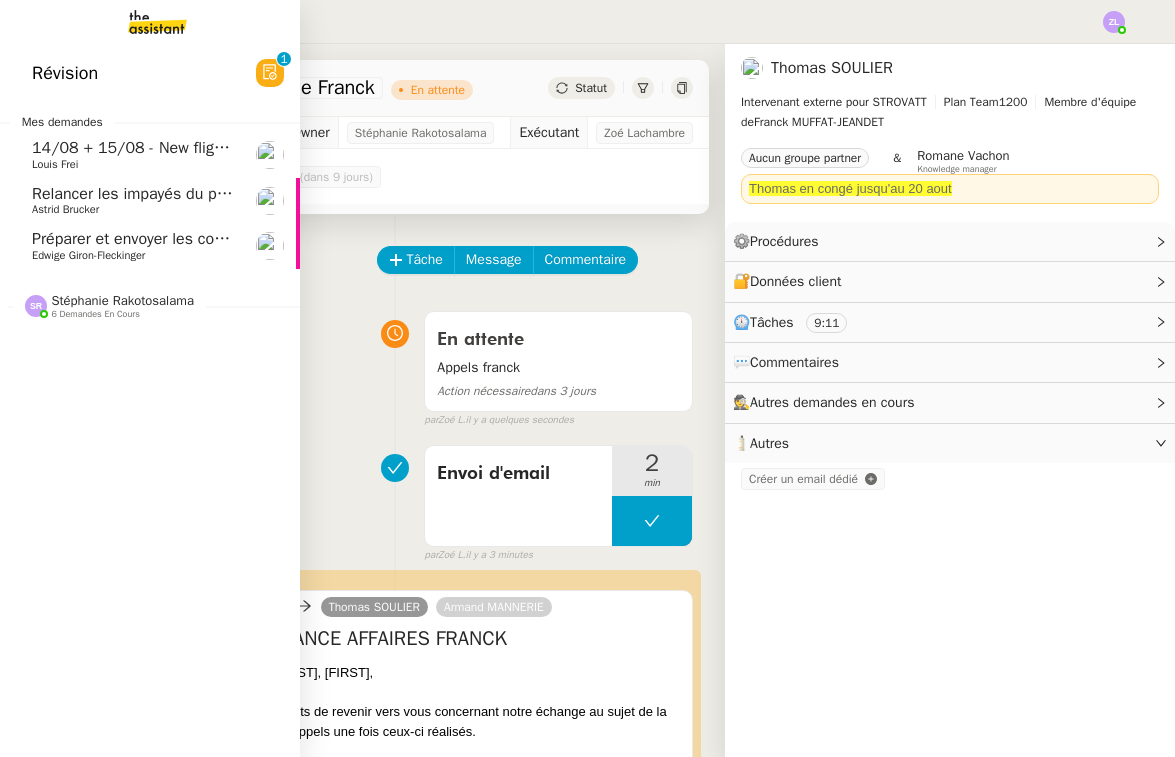 click on "14/08 + 15/08 - New flight request - Trushar Patel" 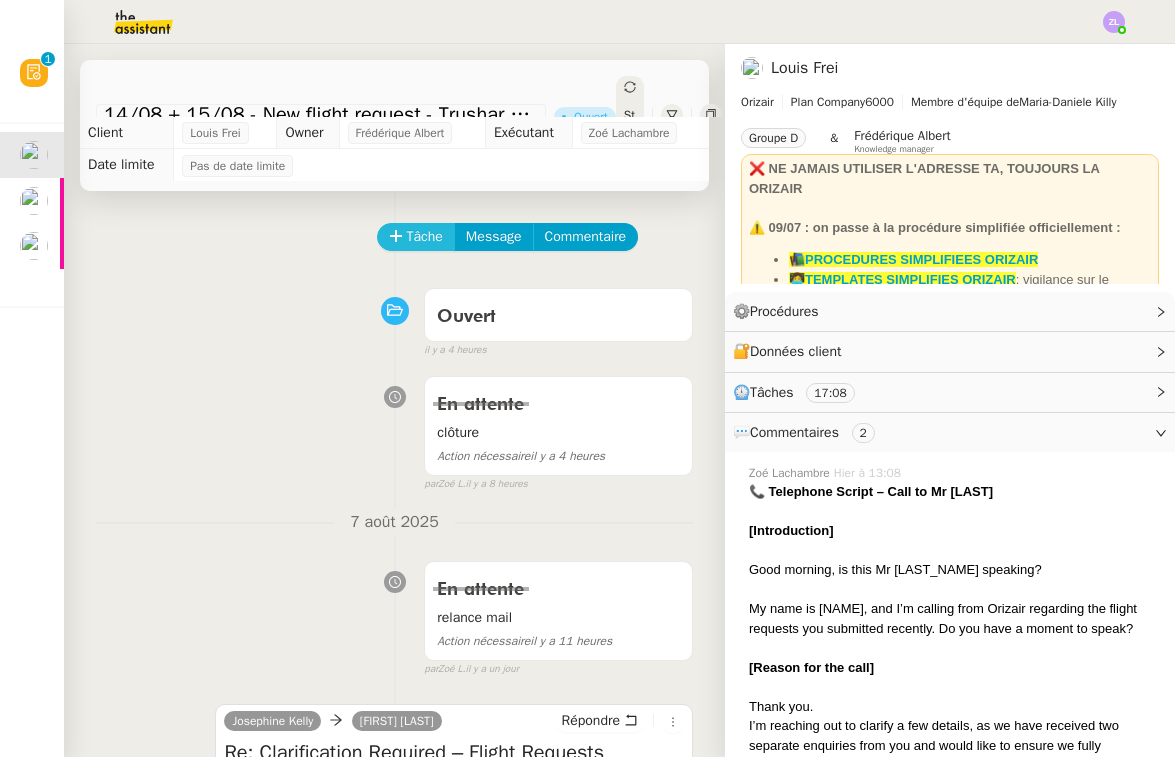 click on "Tâche" 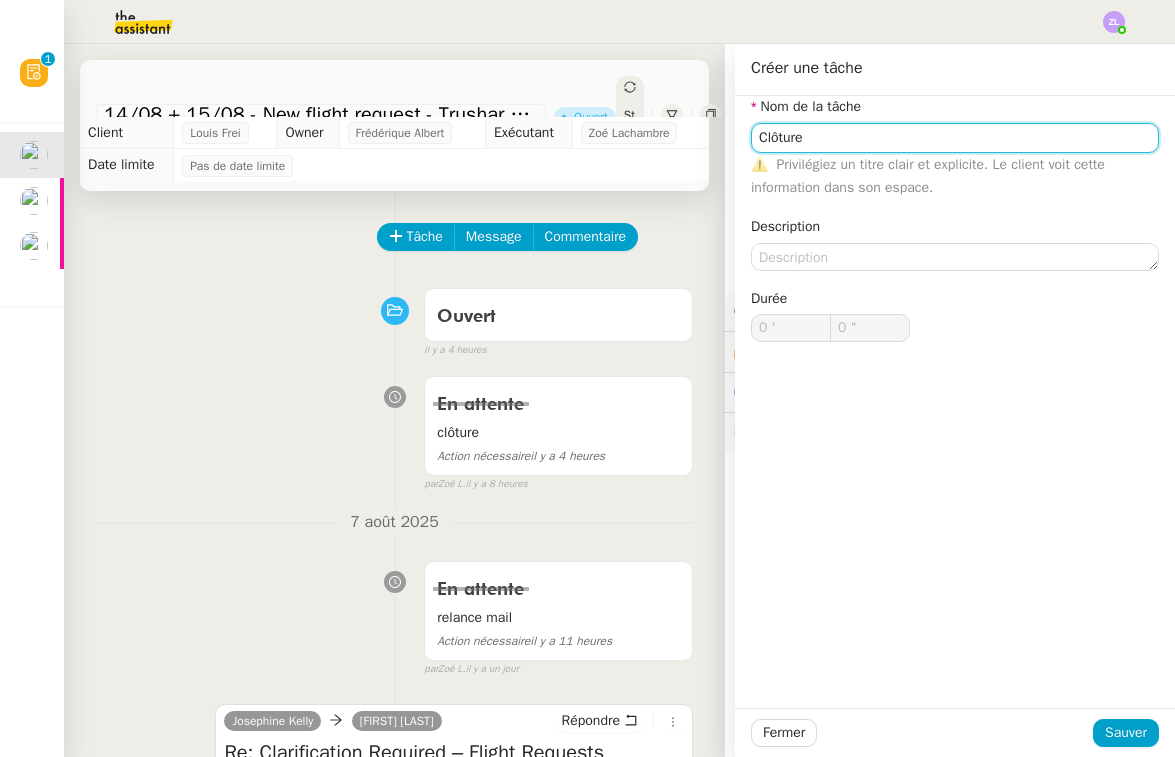 type on "Clôture" 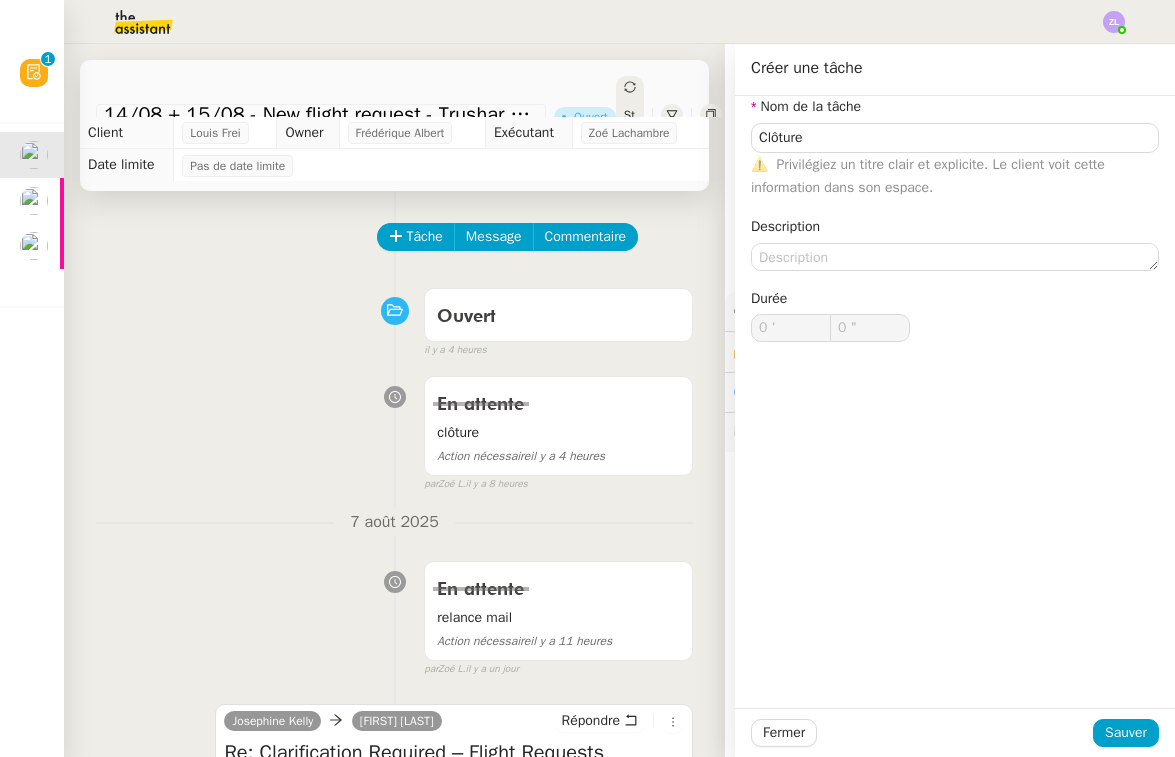 click on "Fermer Sauver" 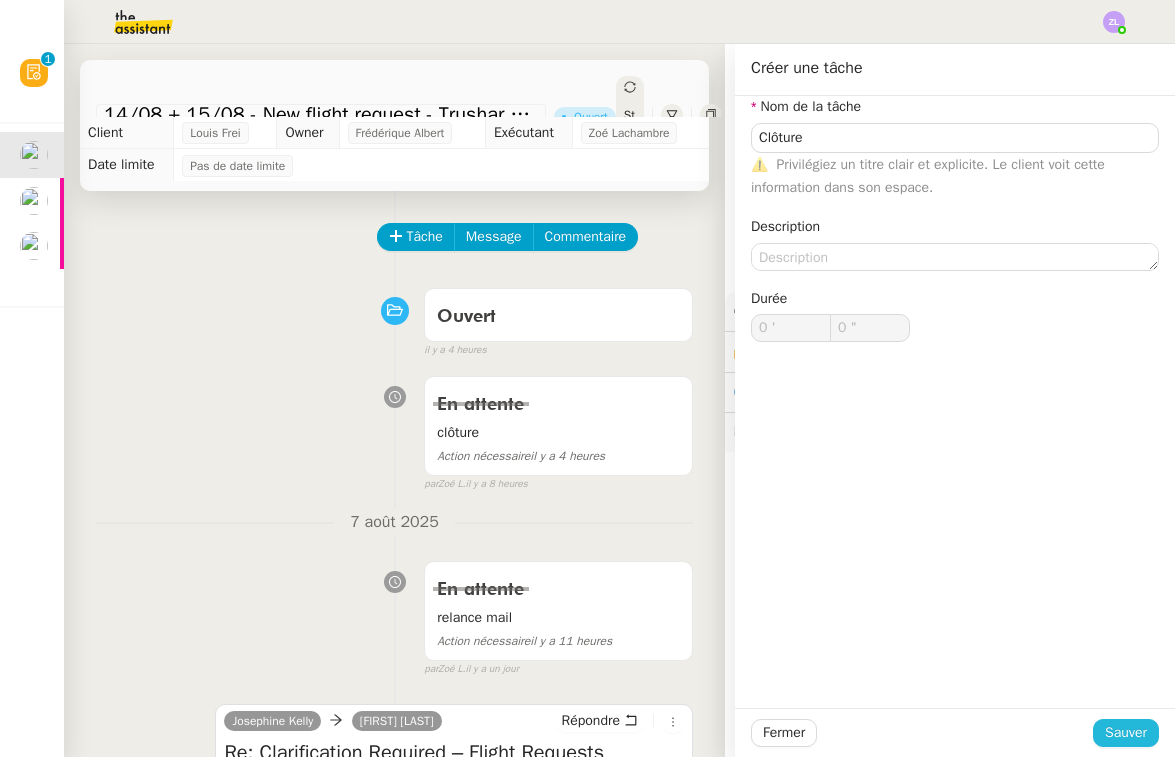click on "Sauver" 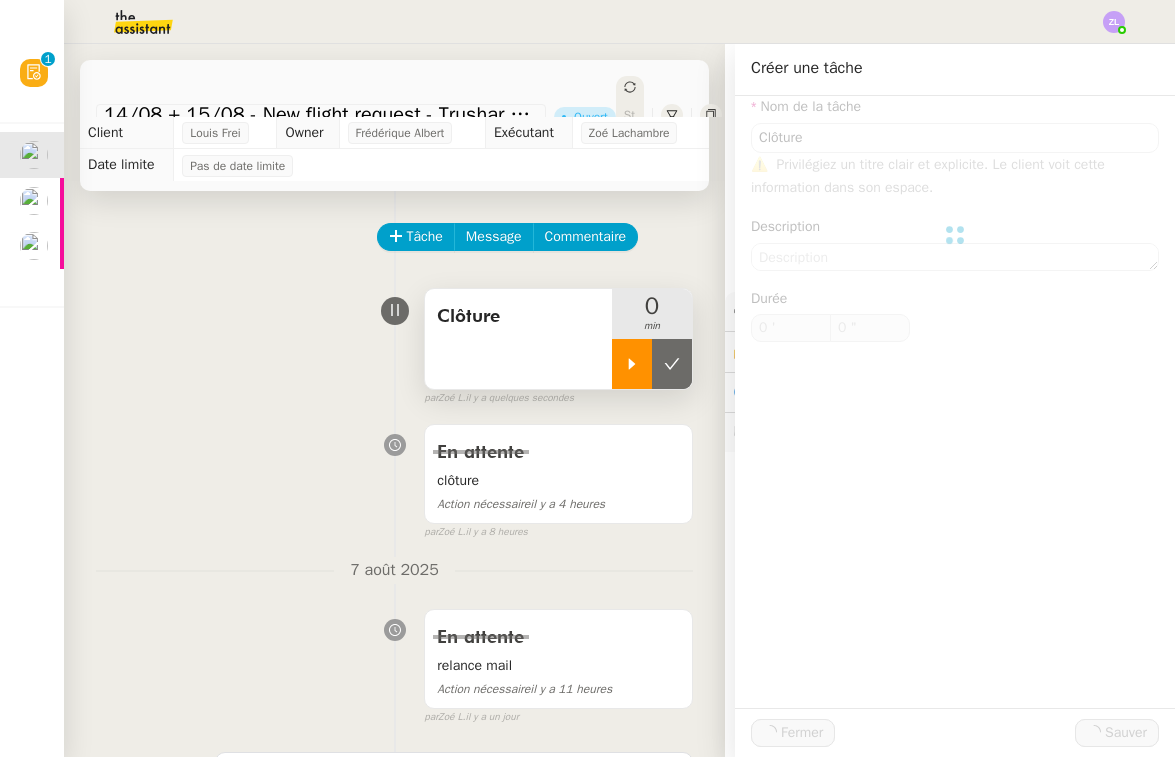 click at bounding box center [632, 364] 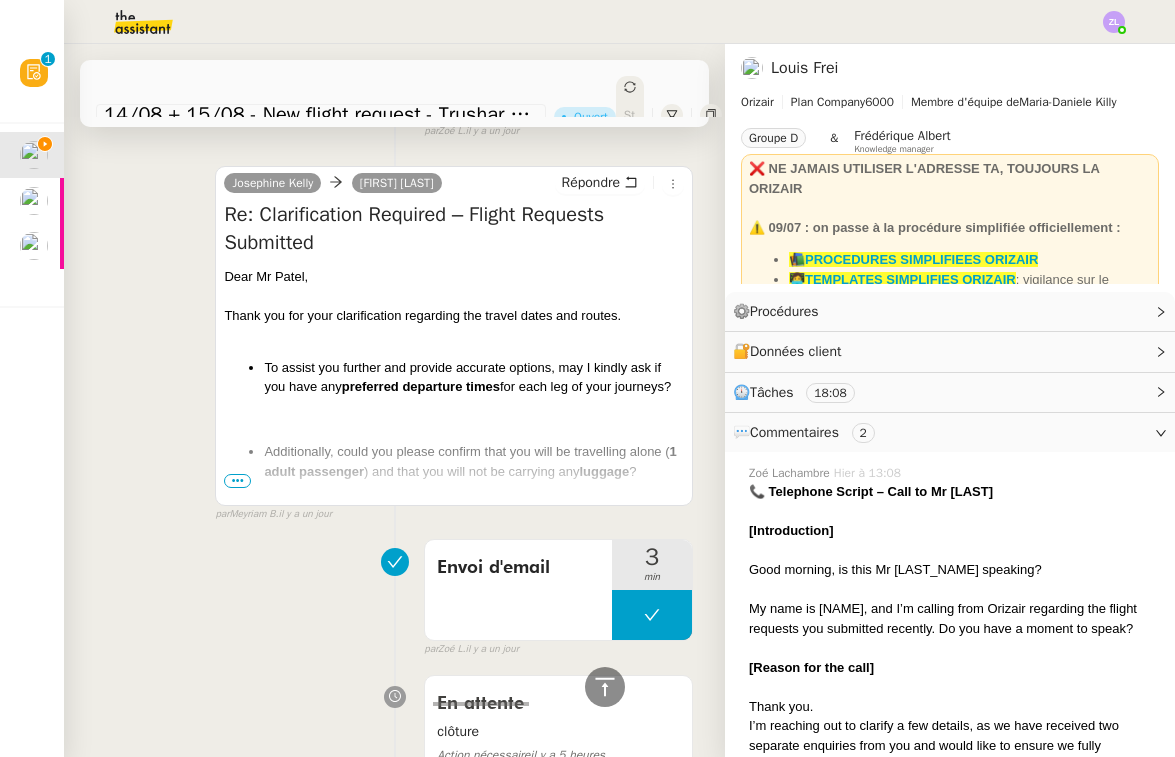 scroll, scrollTop: 608, scrollLeft: 0, axis: vertical 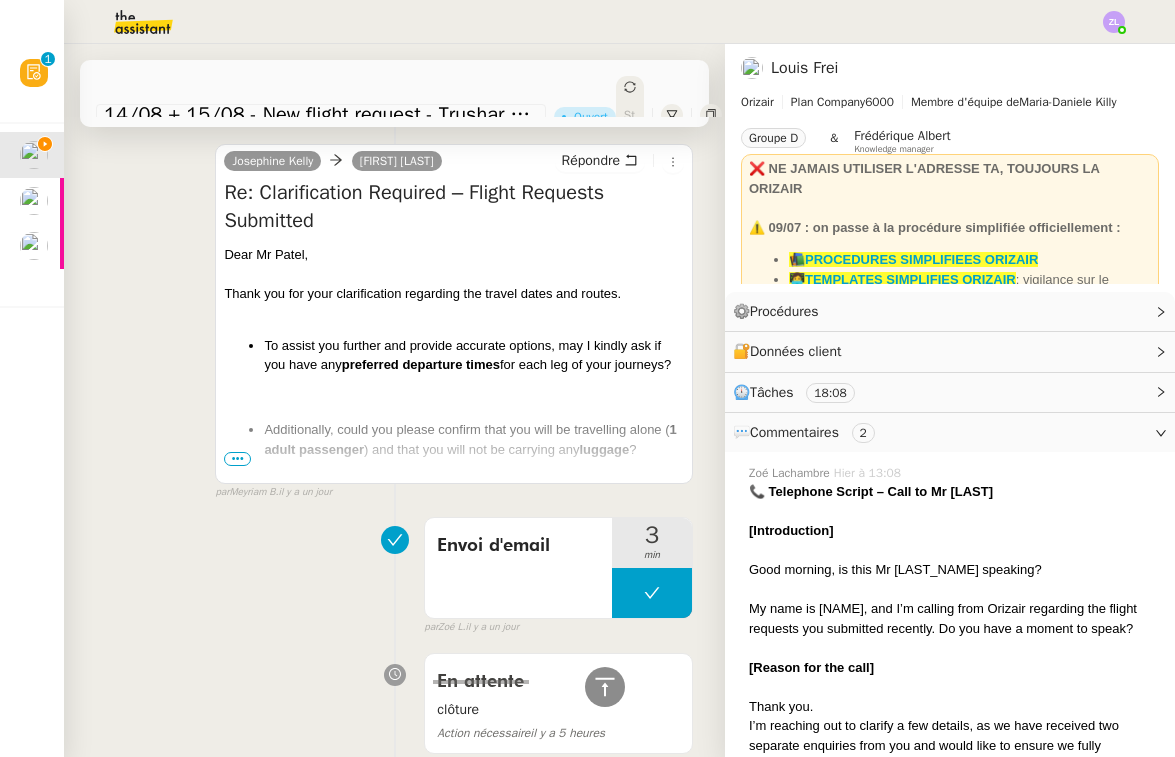 click on "•••" at bounding box center (237, 459) 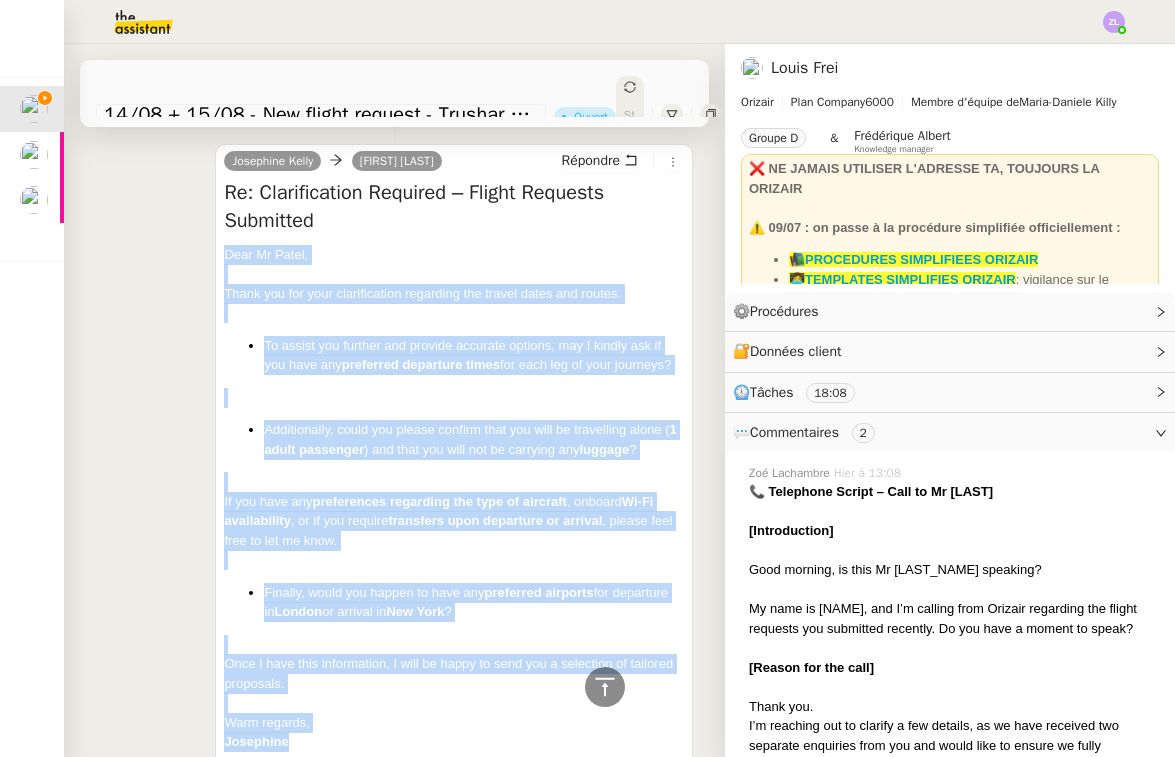 drag, startPoint x: 224, startPoint y: 249, endPoint x: 326, endPoint y: 729, distance: 490.71783 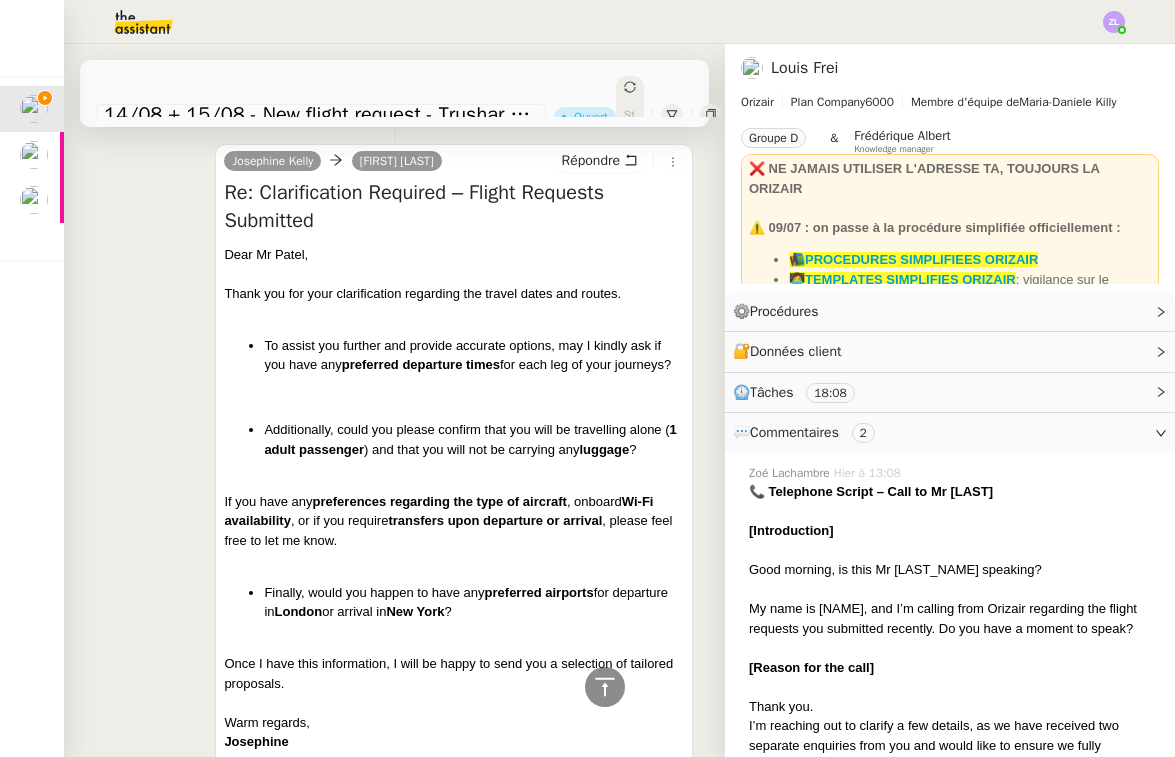 click at bounding box center (454, 645) 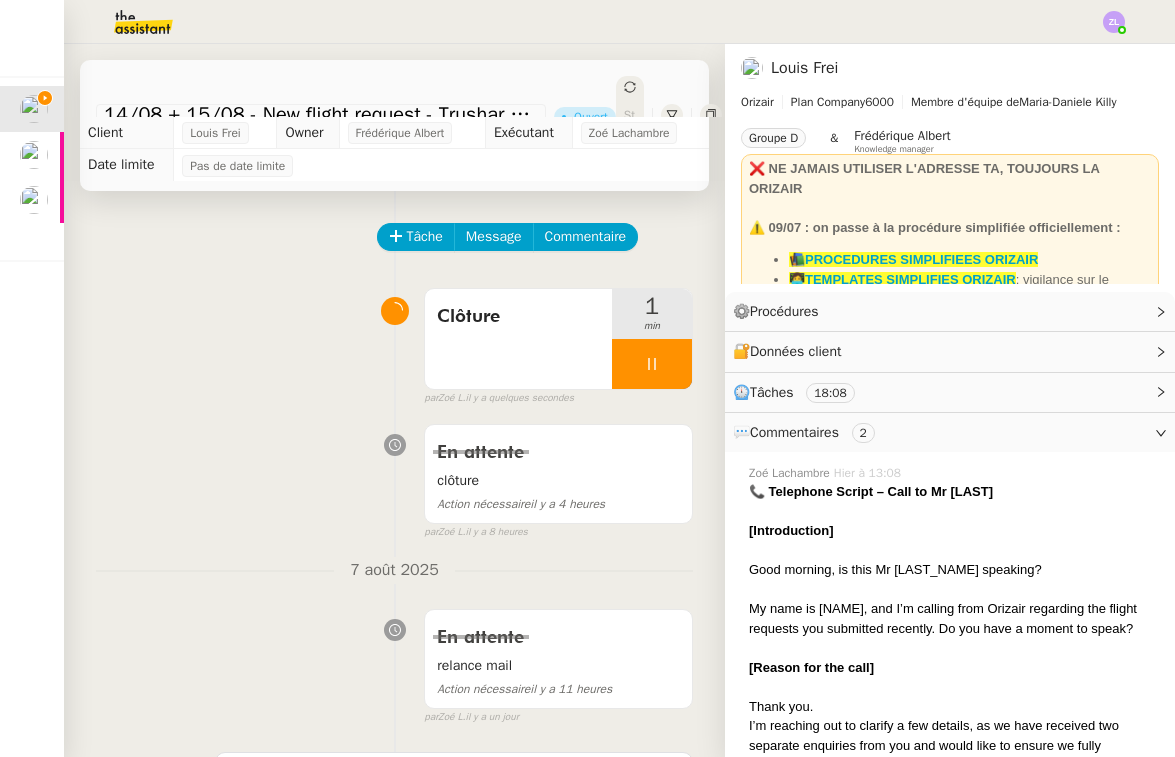 scroll, scrollTop: 0, scrollLeft: 0, axis: both 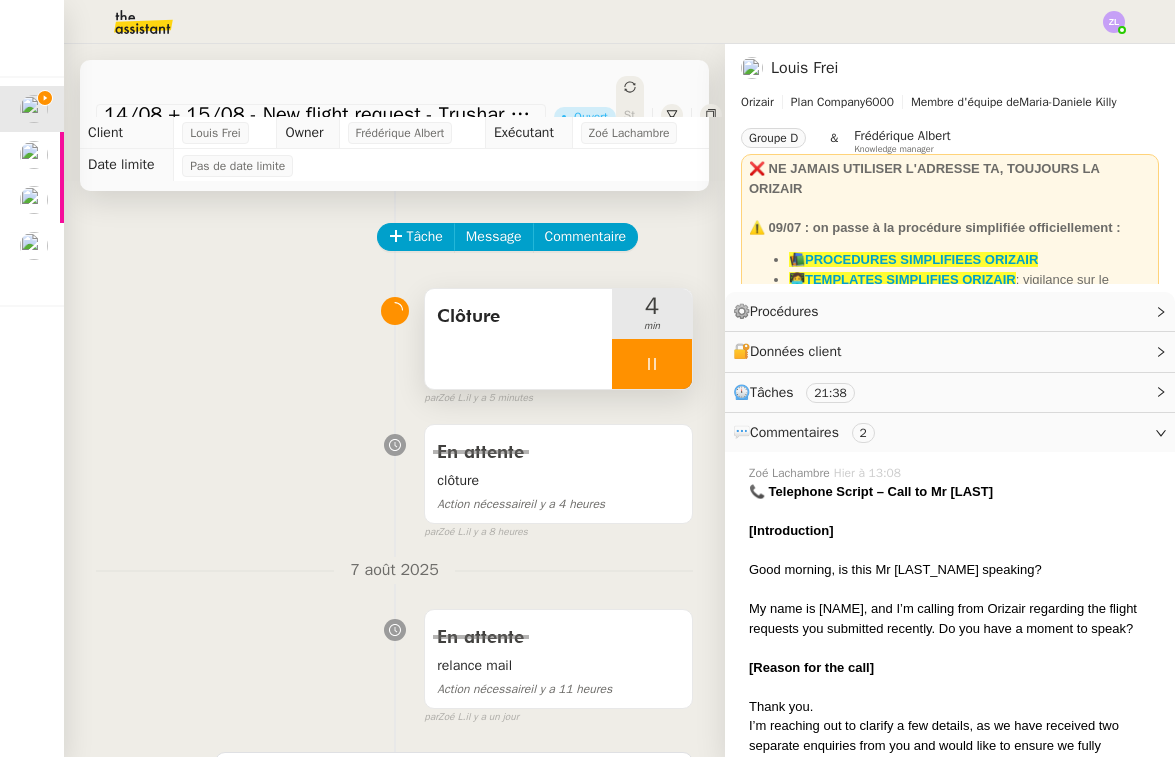 click at bounding box center (652, 364) 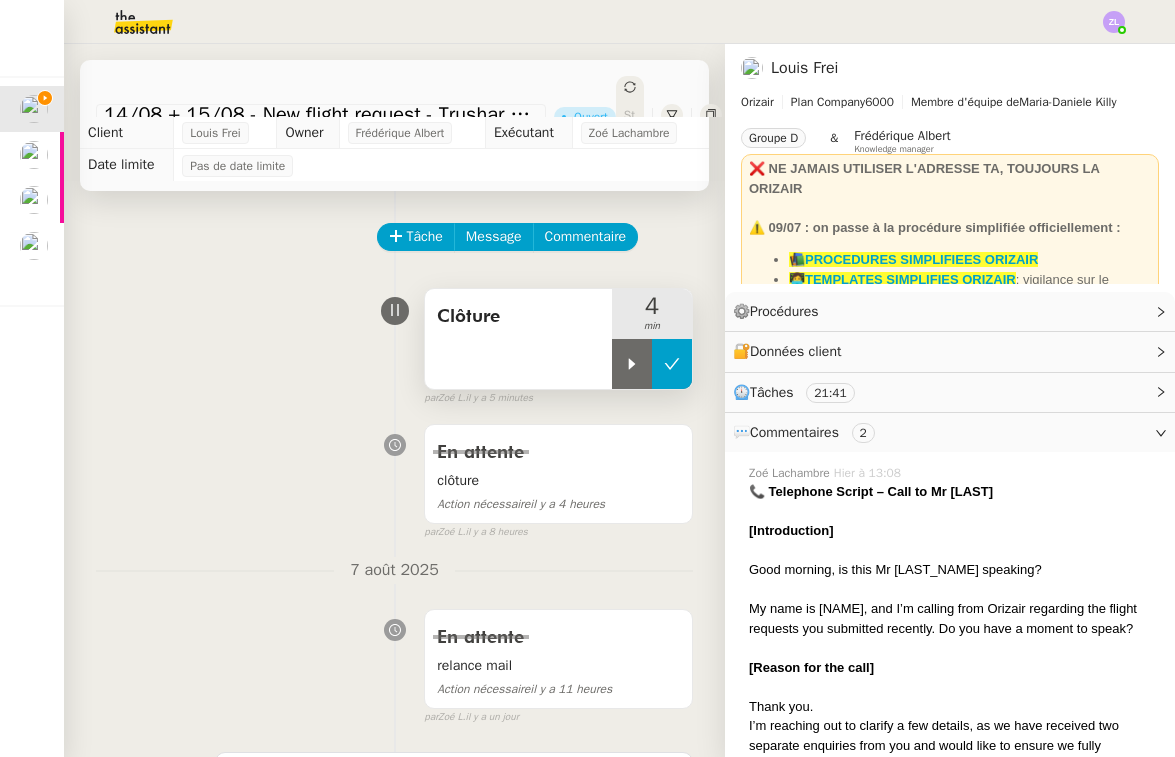 click 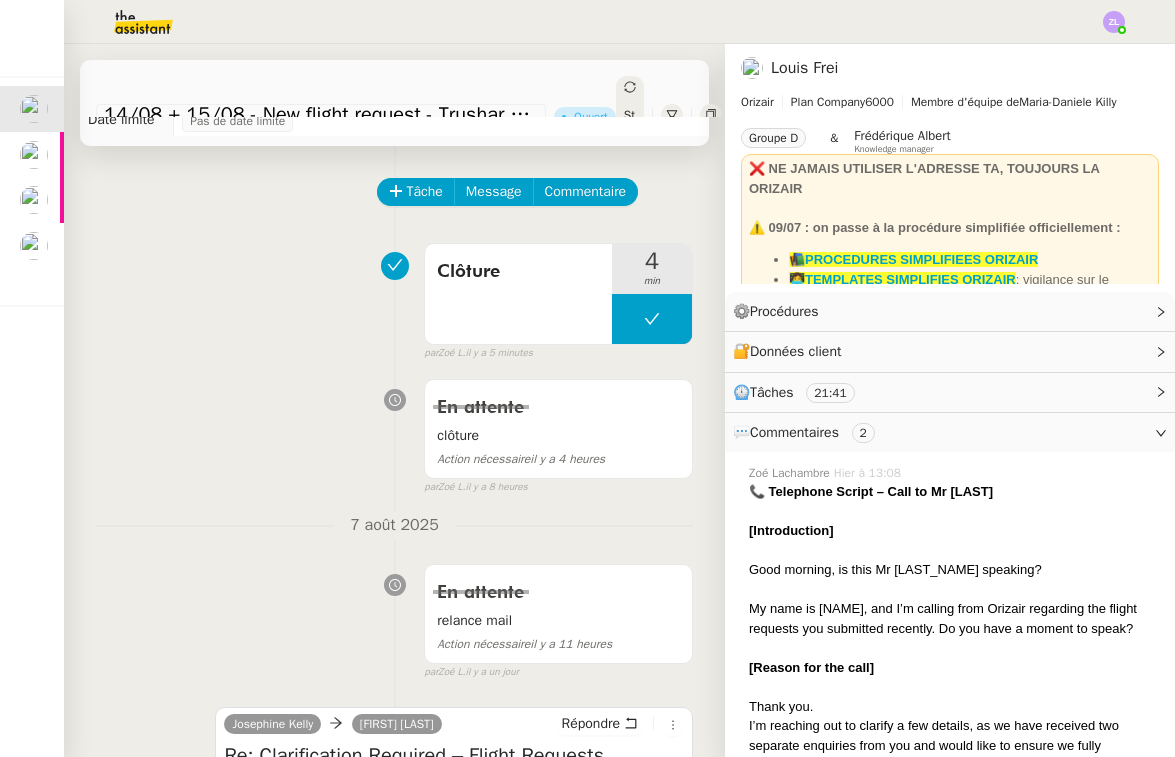 scroll, scrollTop: 26, scrollLeft: 0, axis: vertical 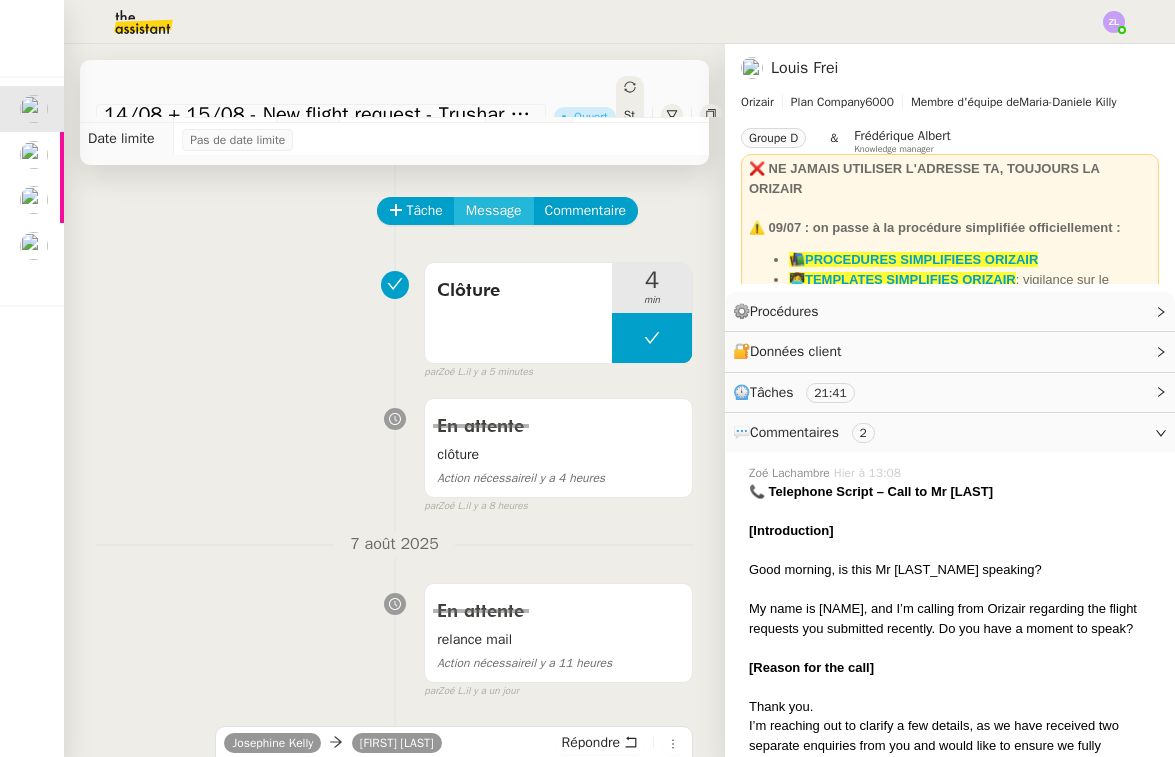 click on "Message" 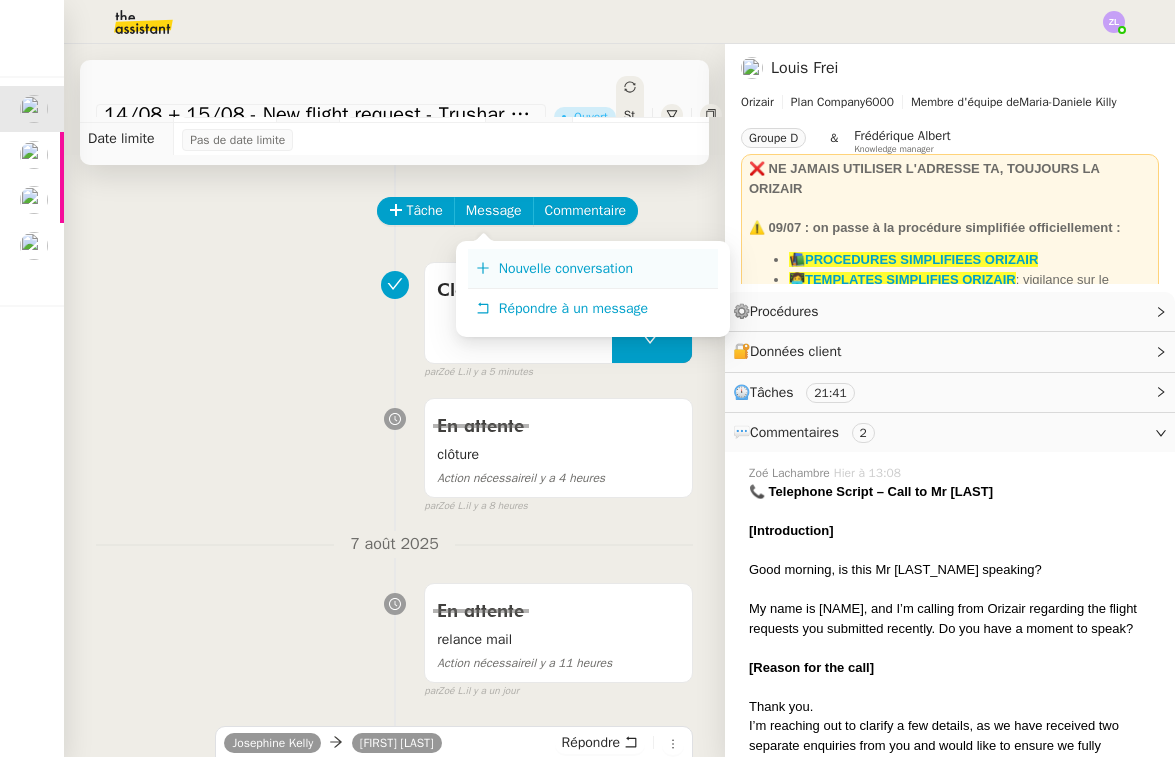 click on "Nouvelle conversation" at bounding box center [593, 269] 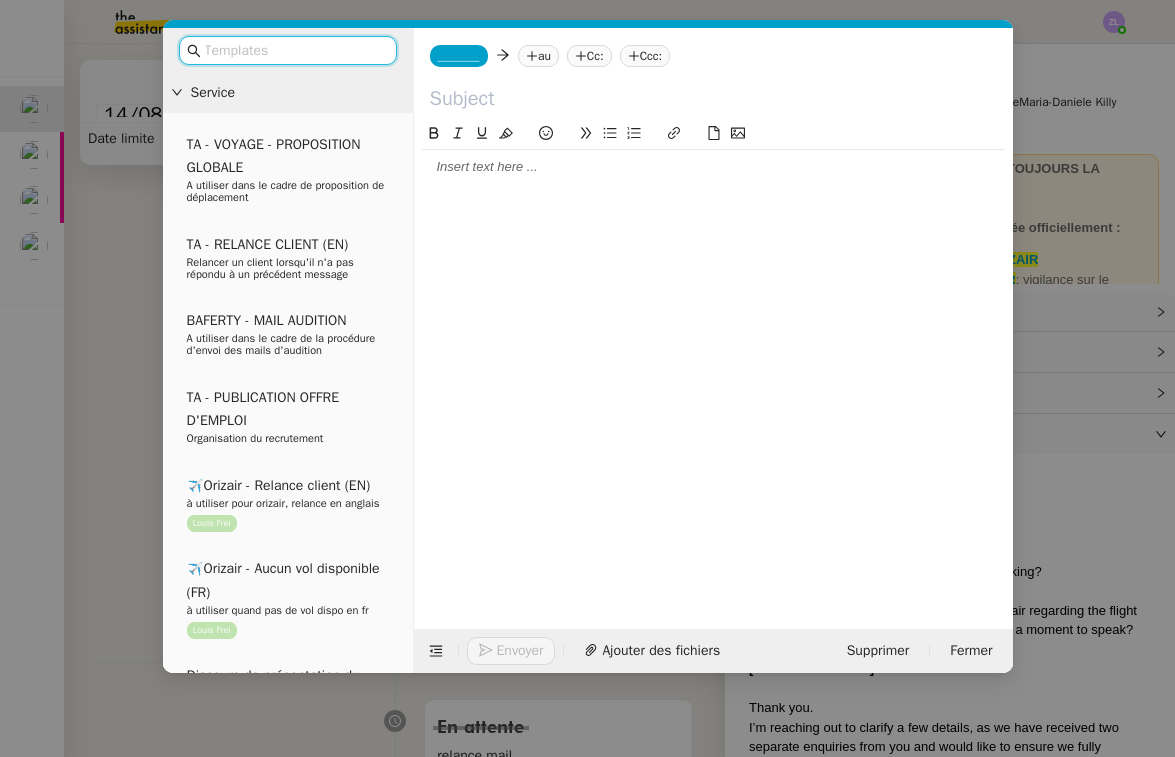 click 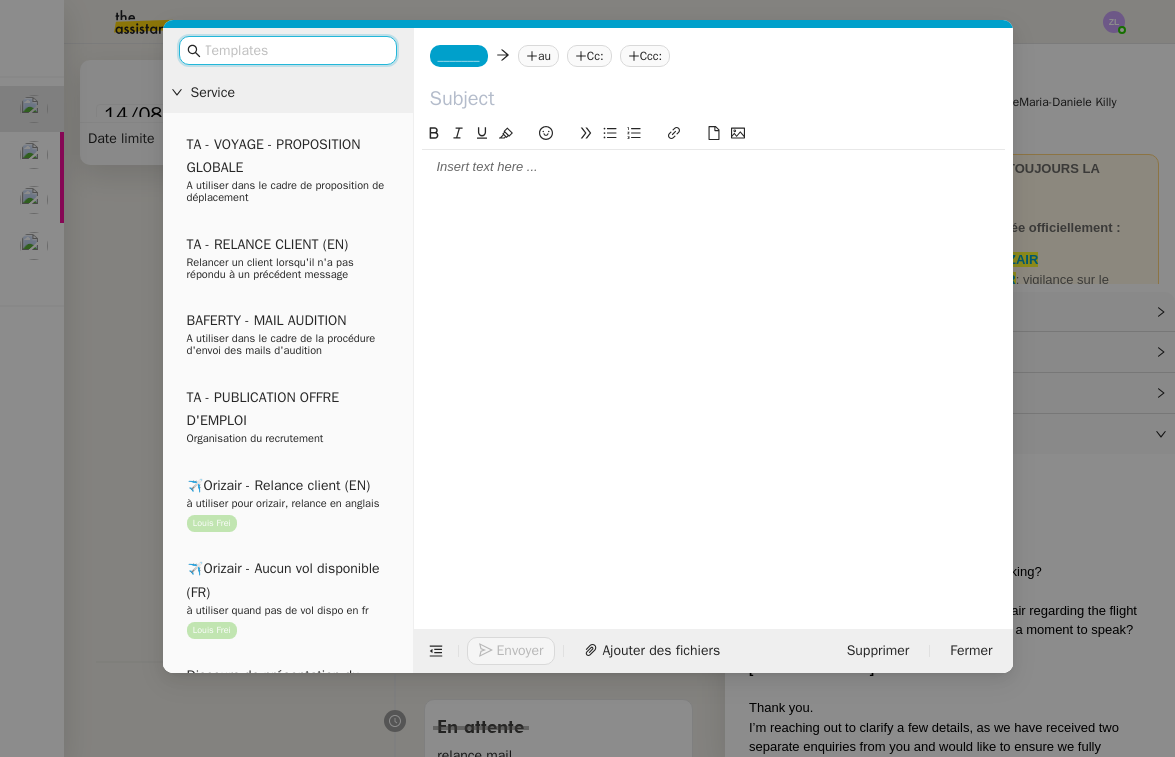 click 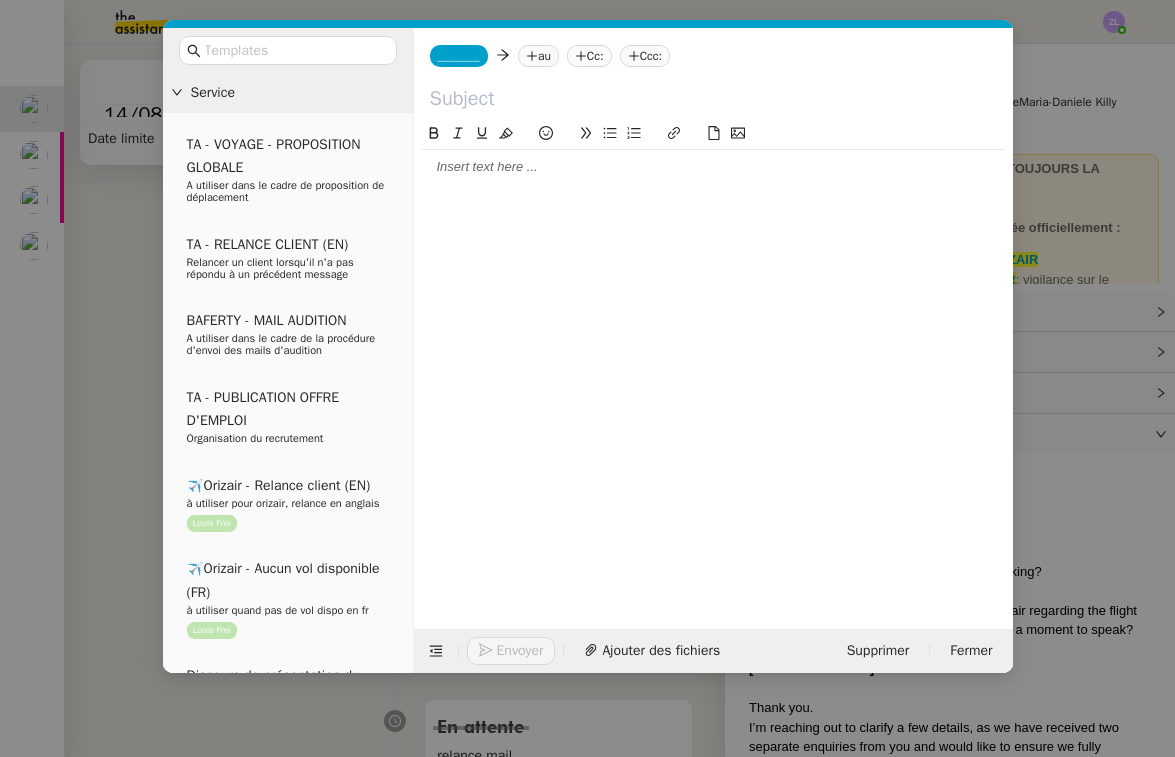 paste on "Clôture de la demande de M. [LAST]" 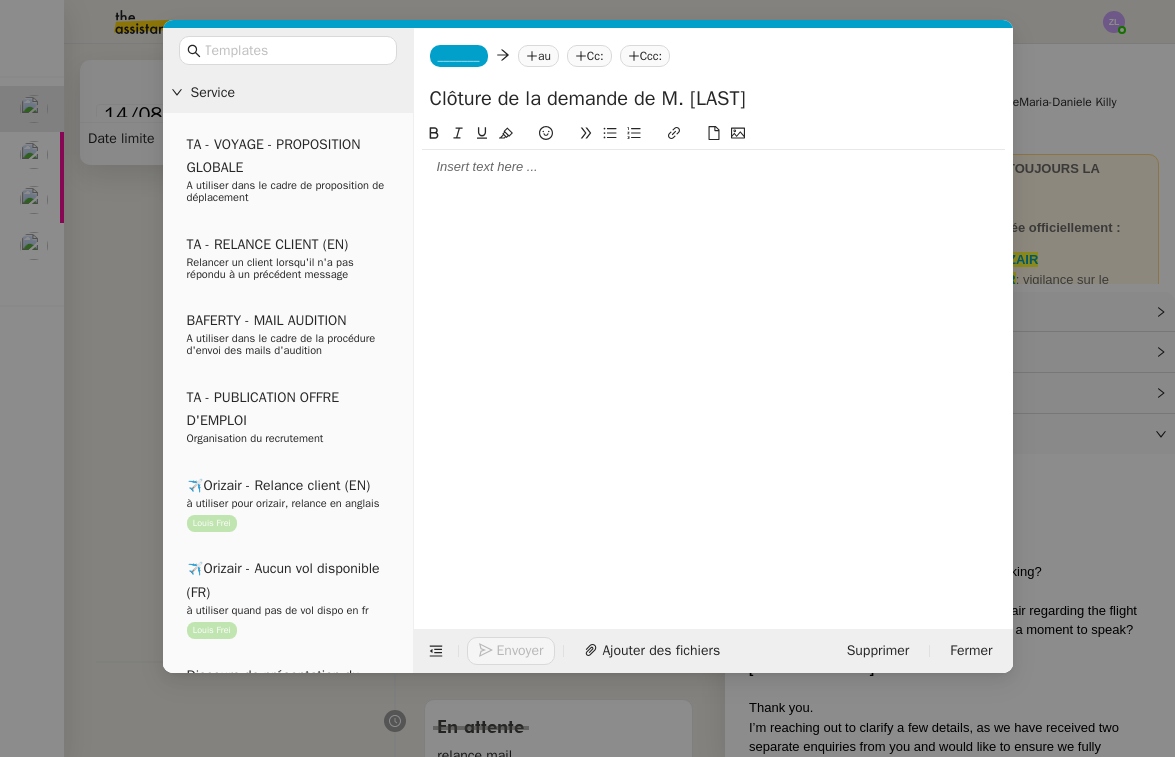 type on "Clôture de la demande de M. [LAST]" 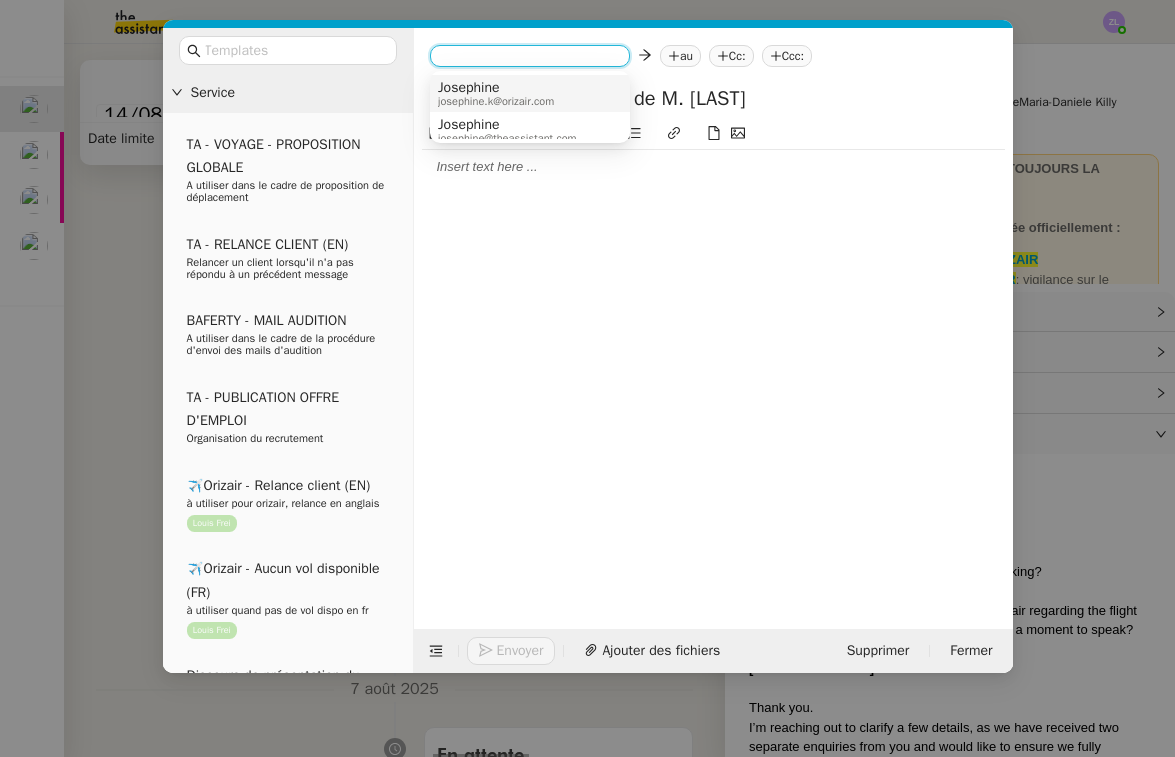 click on "Josephine" at bounding box center [496, 88] 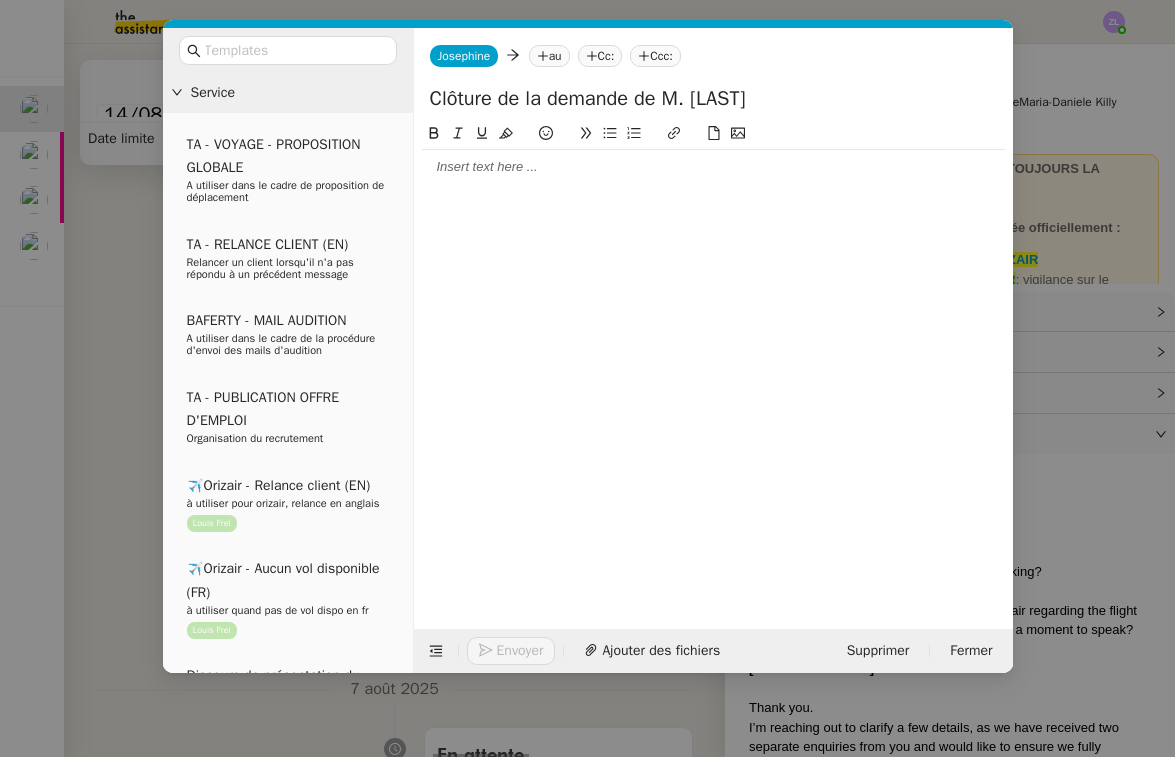 click on "au" 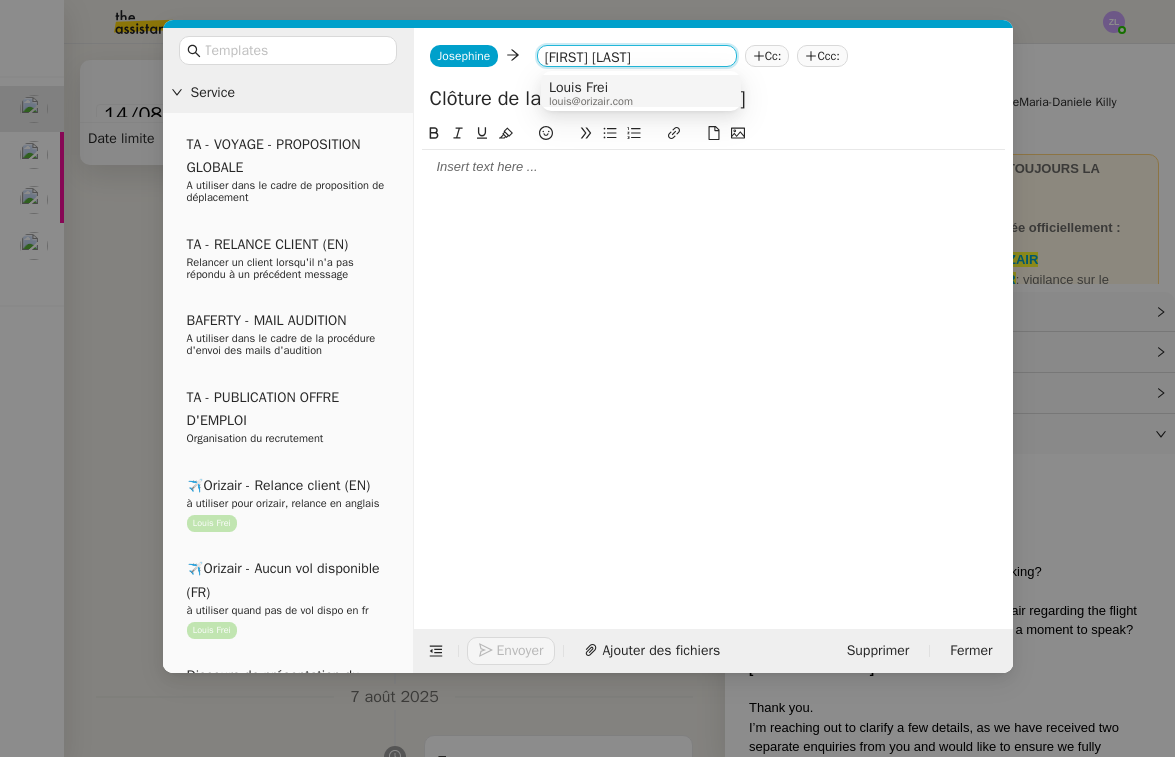 type on "[FIRST] [LAST]" 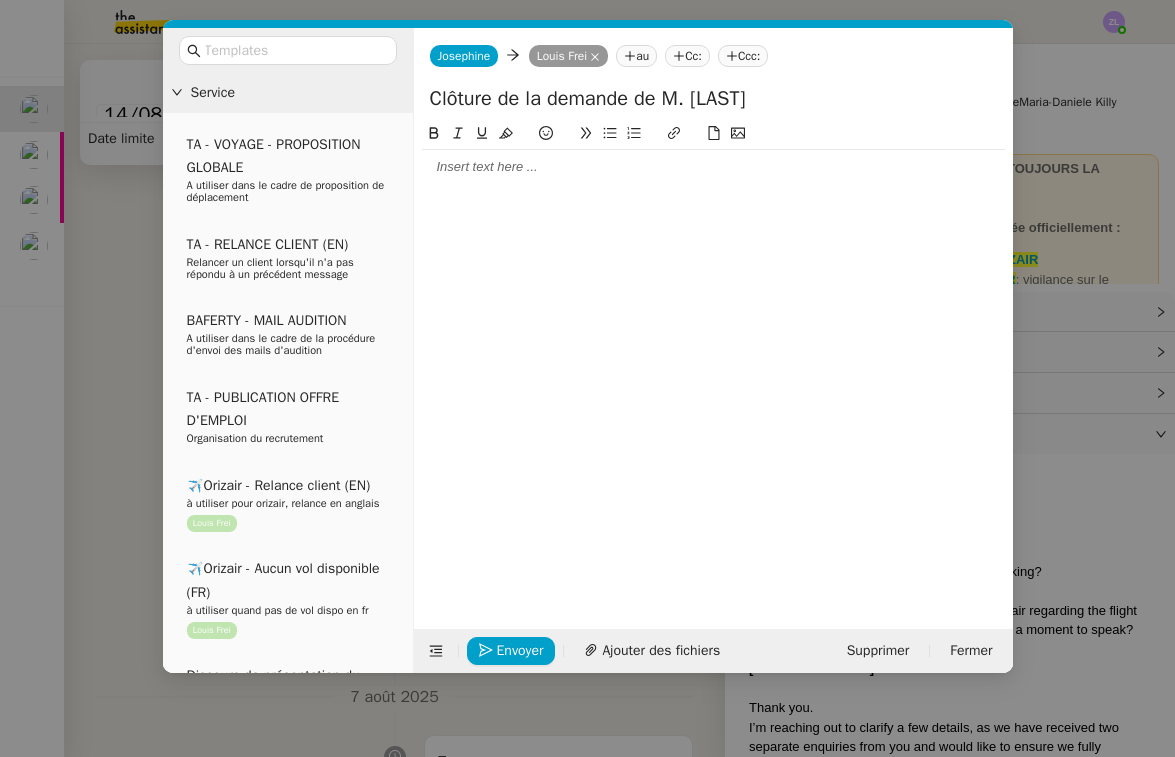 click 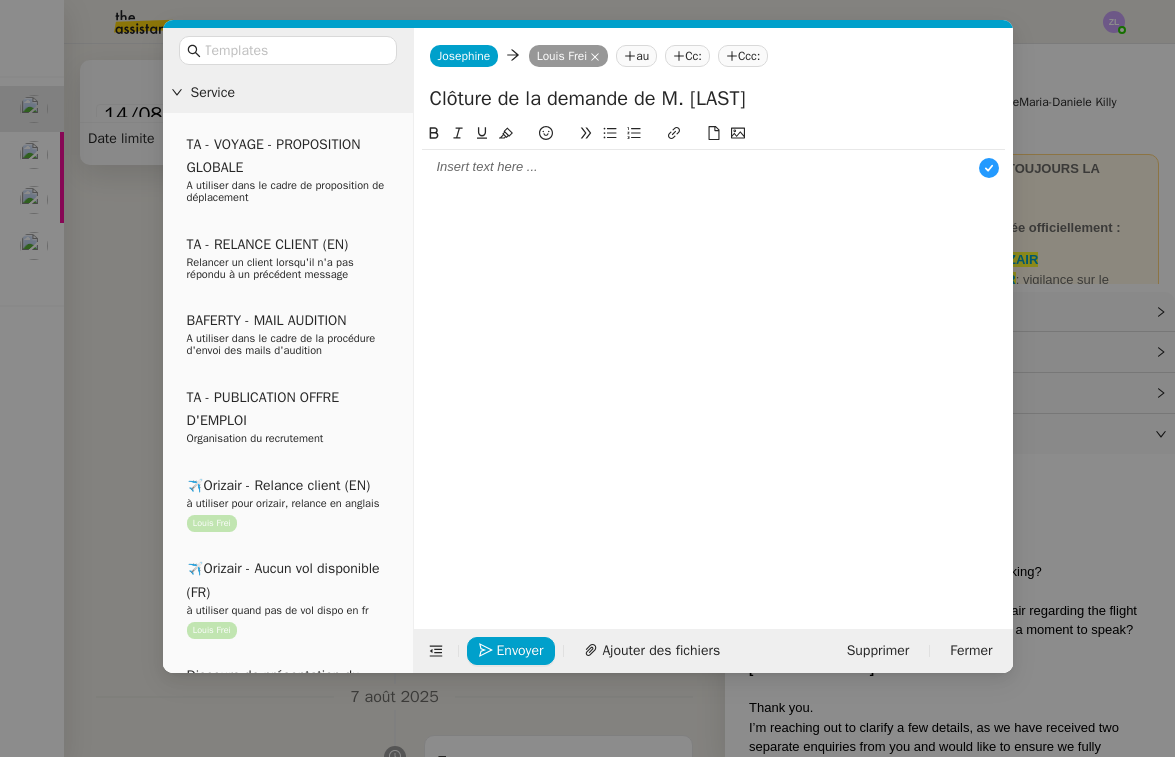 scroll, scrollTop: 21, scrollLeft: 0, axis: vertical 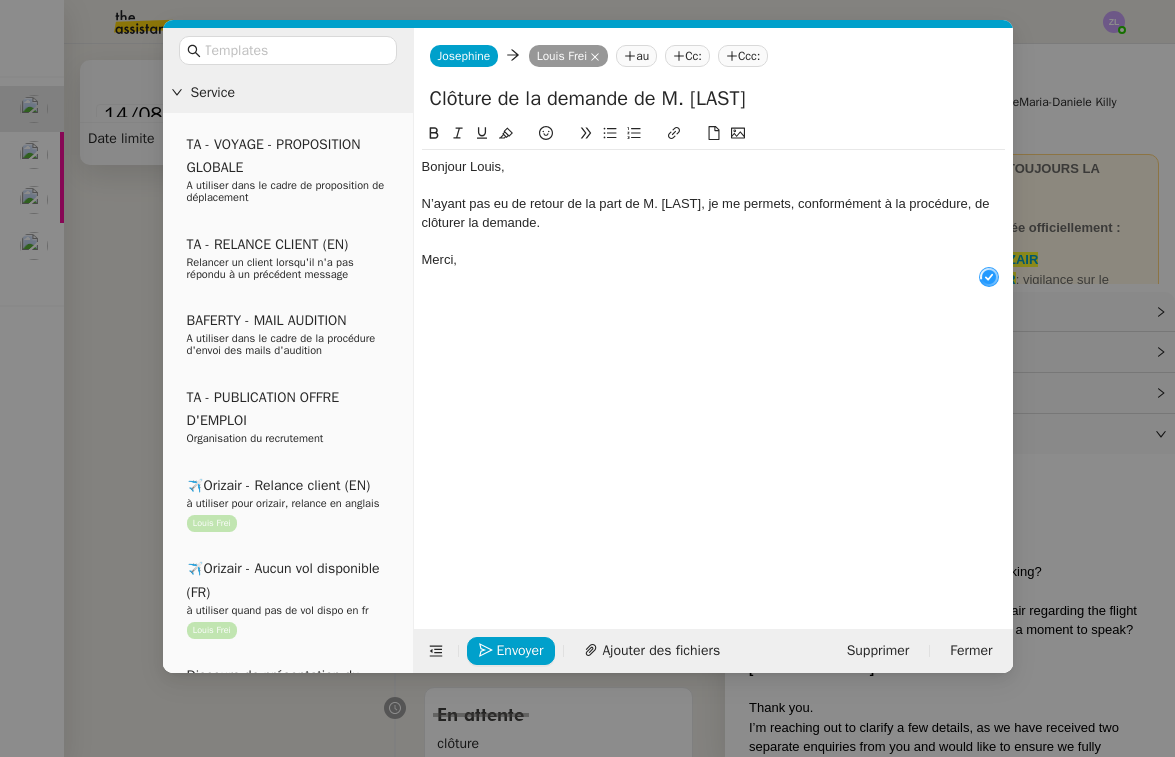 click on "N’ayant pas eu de retour de la part de M. [LAST], je me permets, conformément à la procédure, de clôturer la demande." 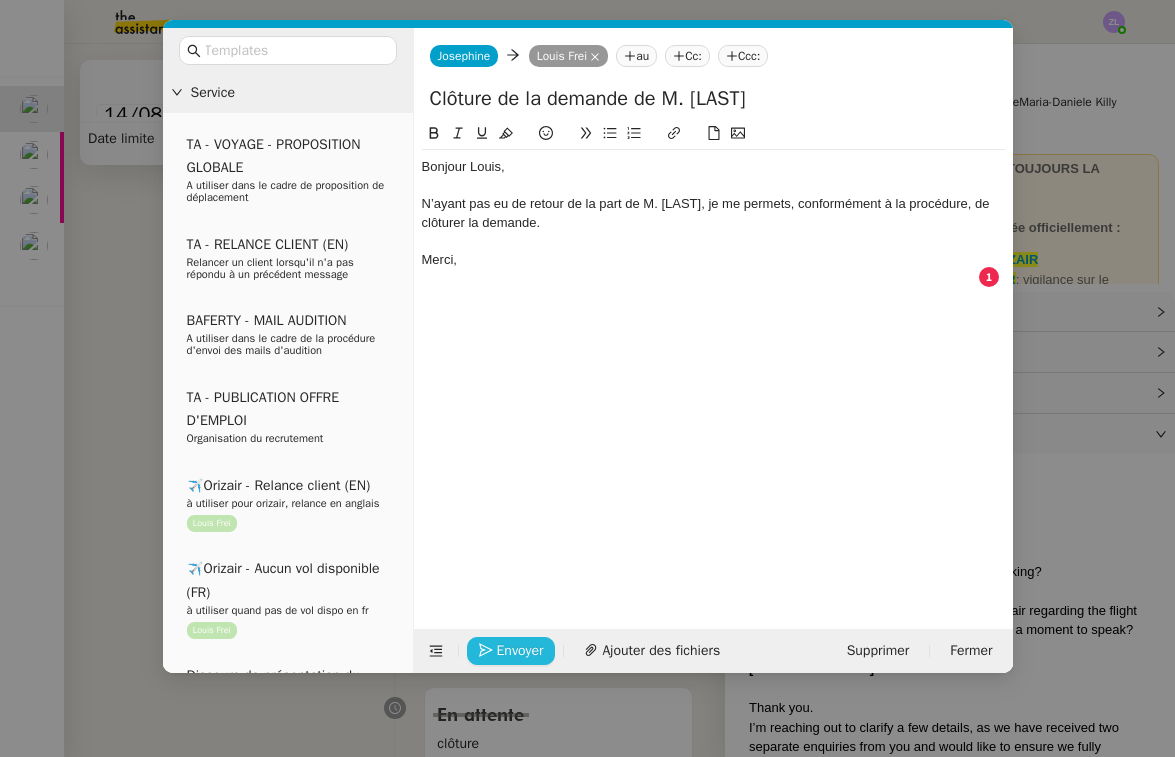 click on "Envoyer" 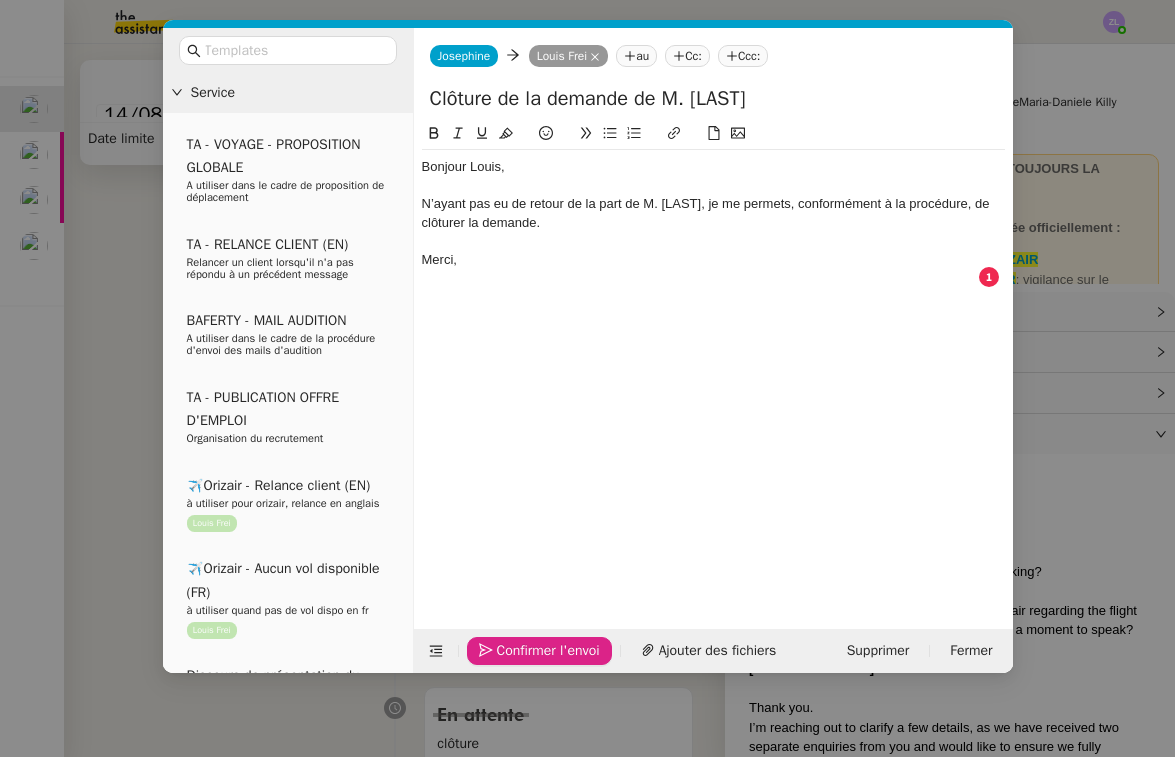 click on "Confirmer l'envoi" 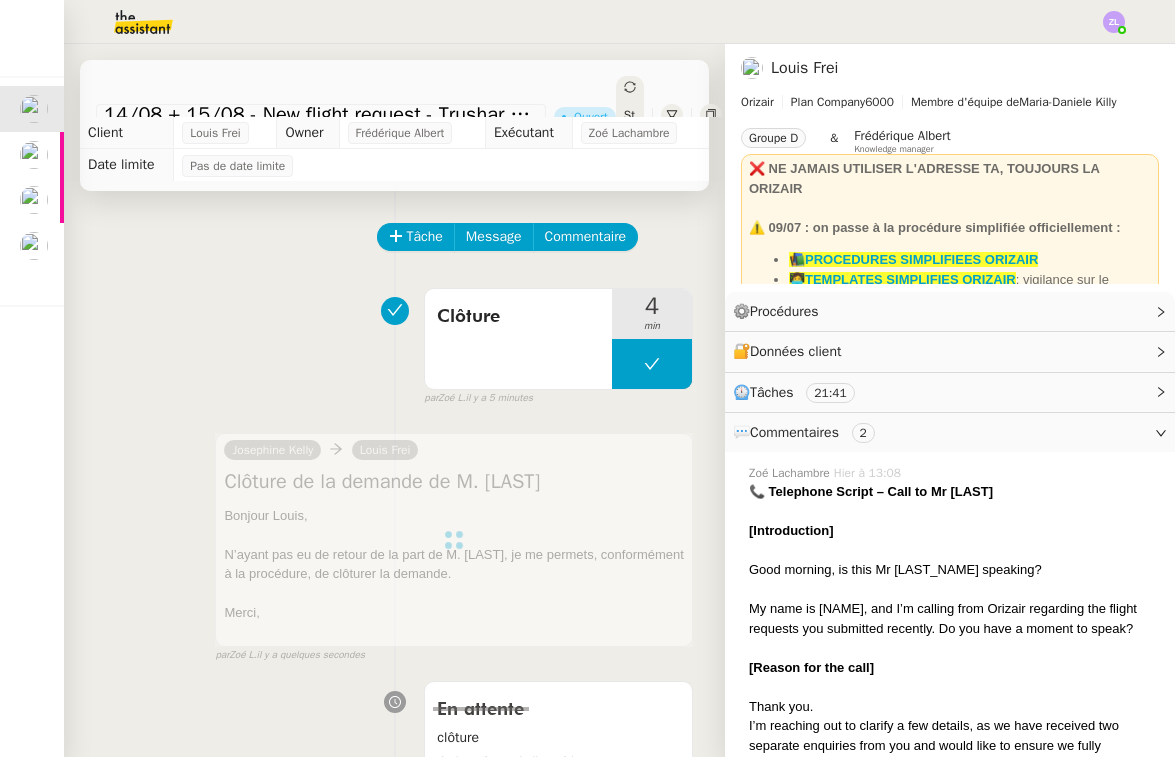 scroll, scrollTop: 0, scrollLeft: 0, axis: both 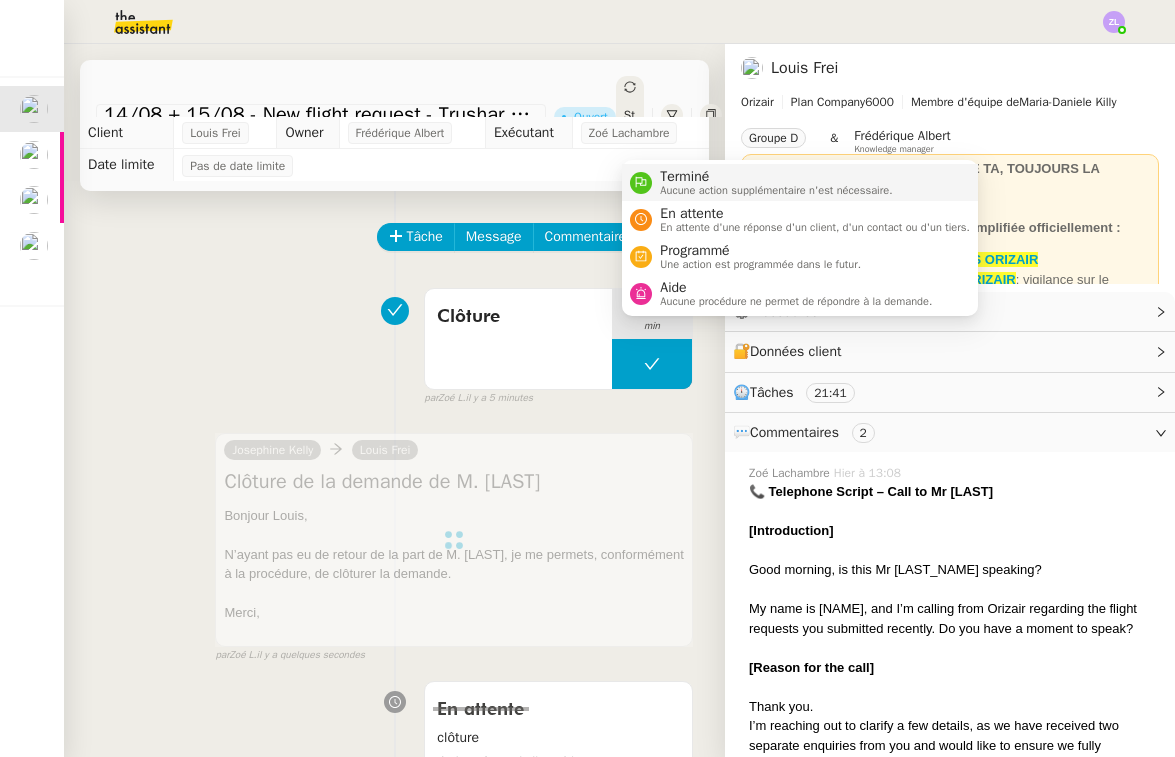click on "Statut" 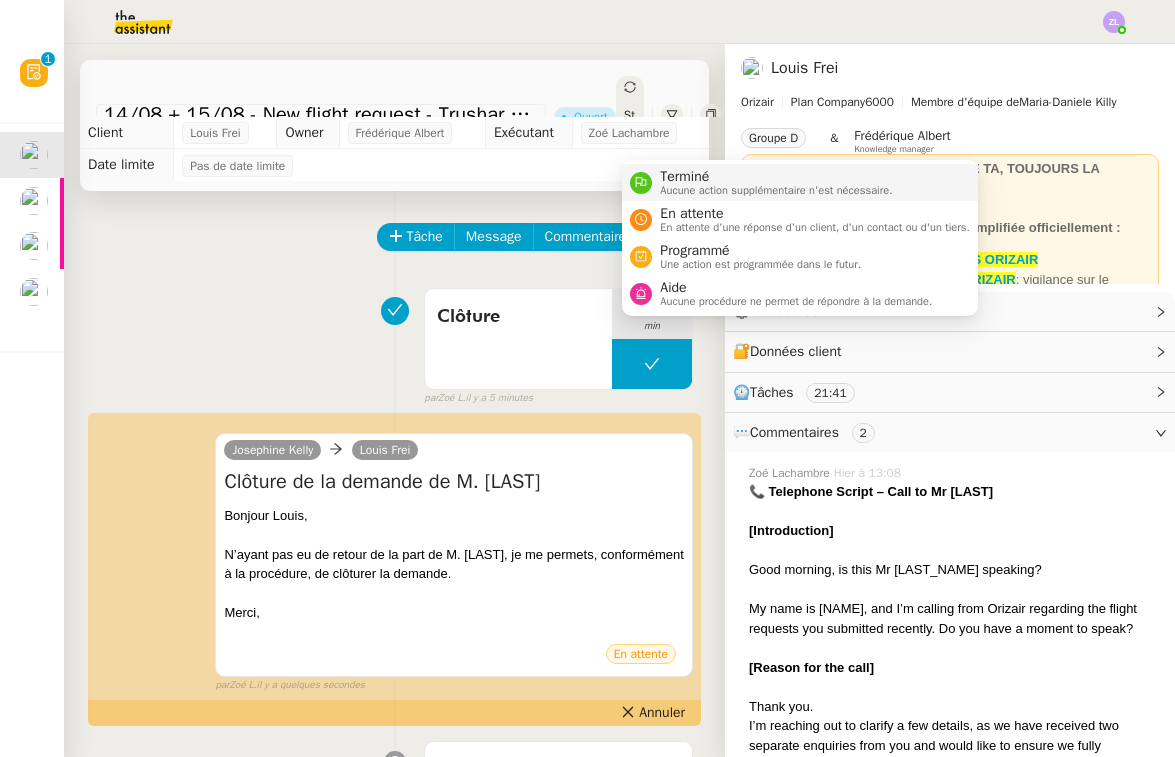 click on "Terminé" at bounding box center (776, 177) 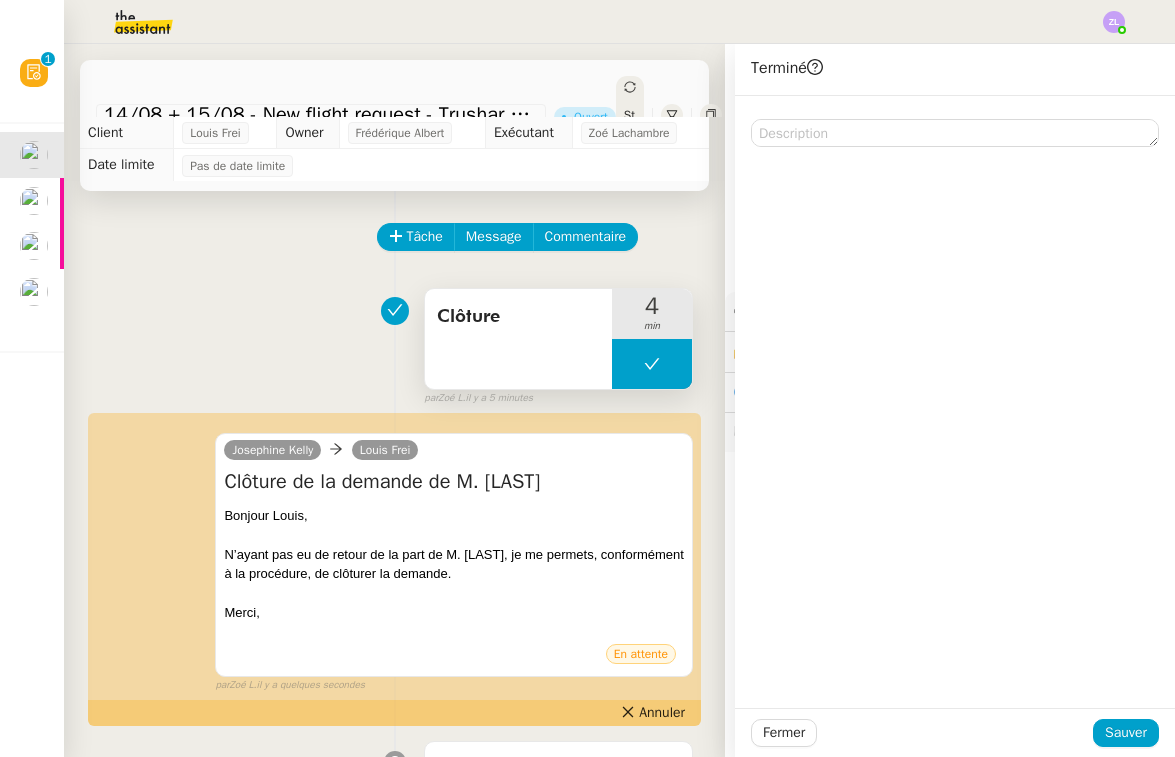 click at bounding box center (652, 364) 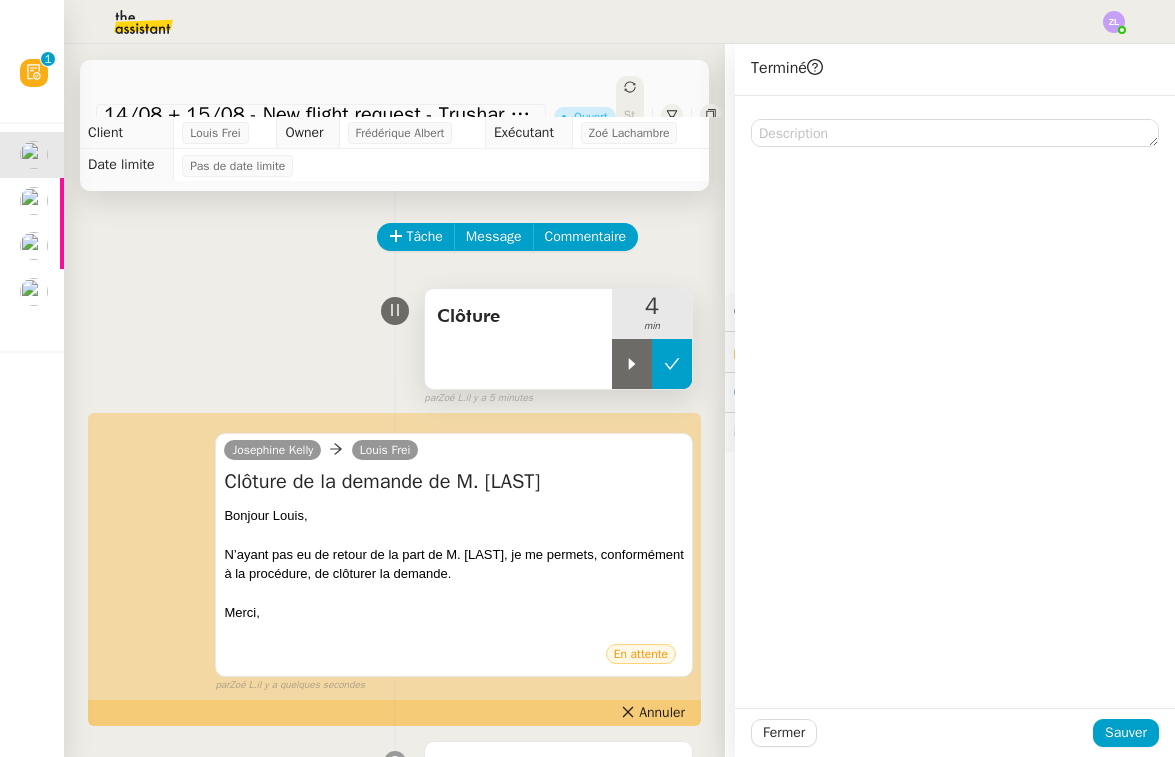 click at bounding box center [632, 364] 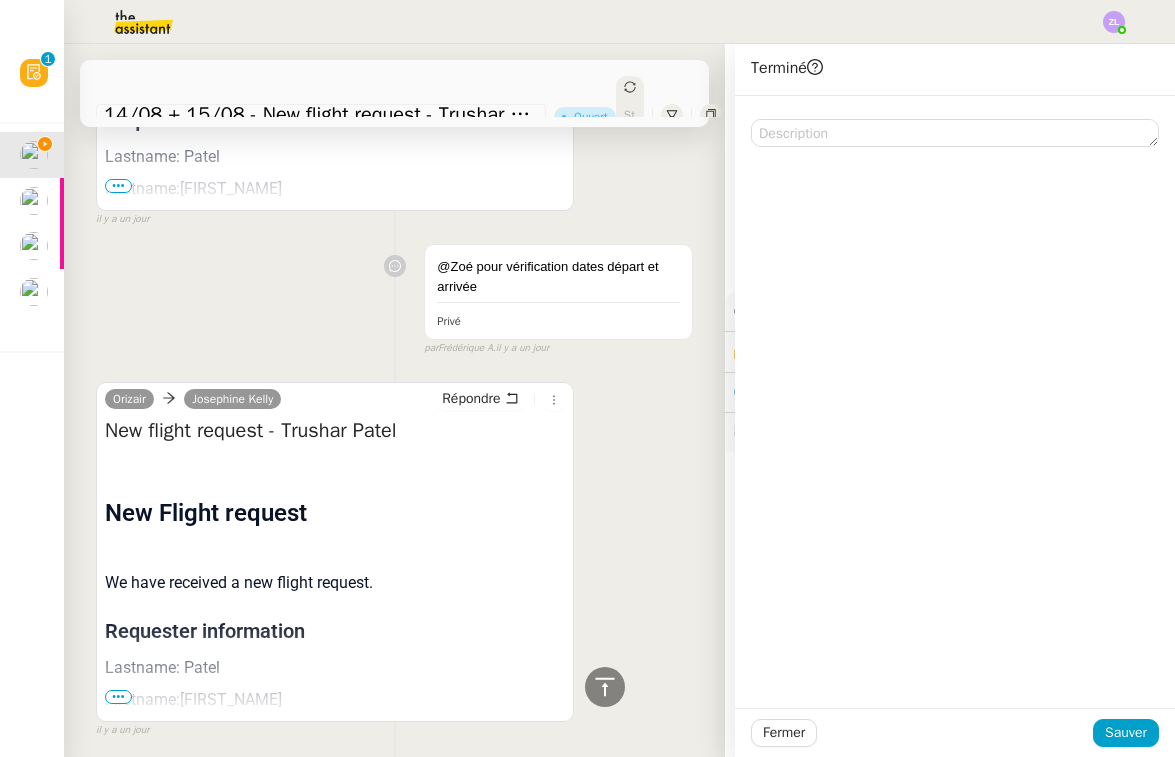 scroll, scrollTop: 5289, scrollLeft: 0, axis: vertical 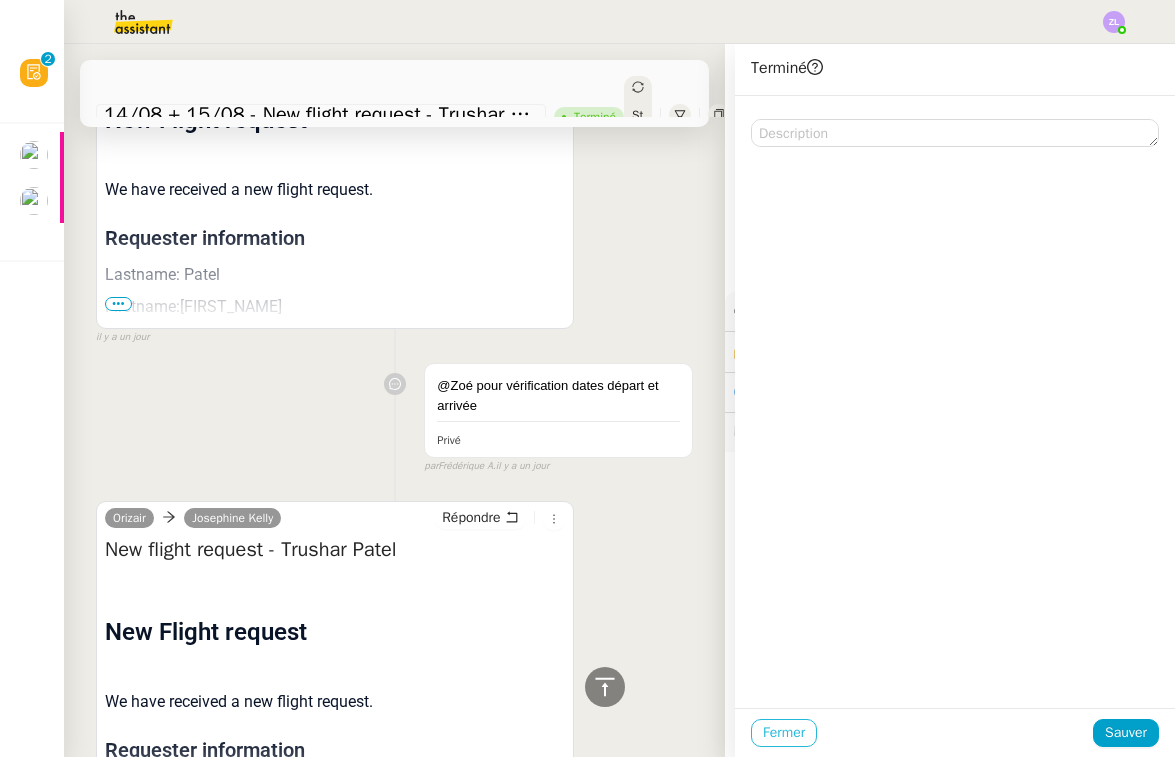 click on "Fermer" 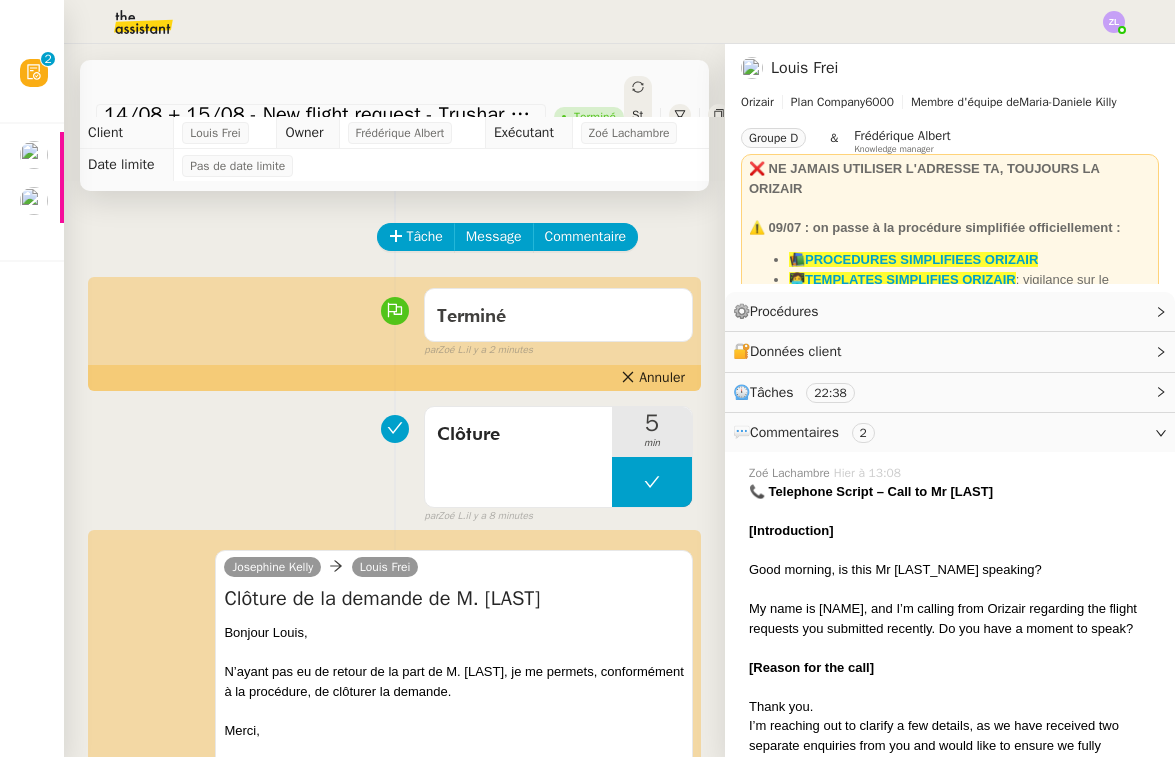 scroll, scrollTop: 0, scrollLeft: 0, axis: both 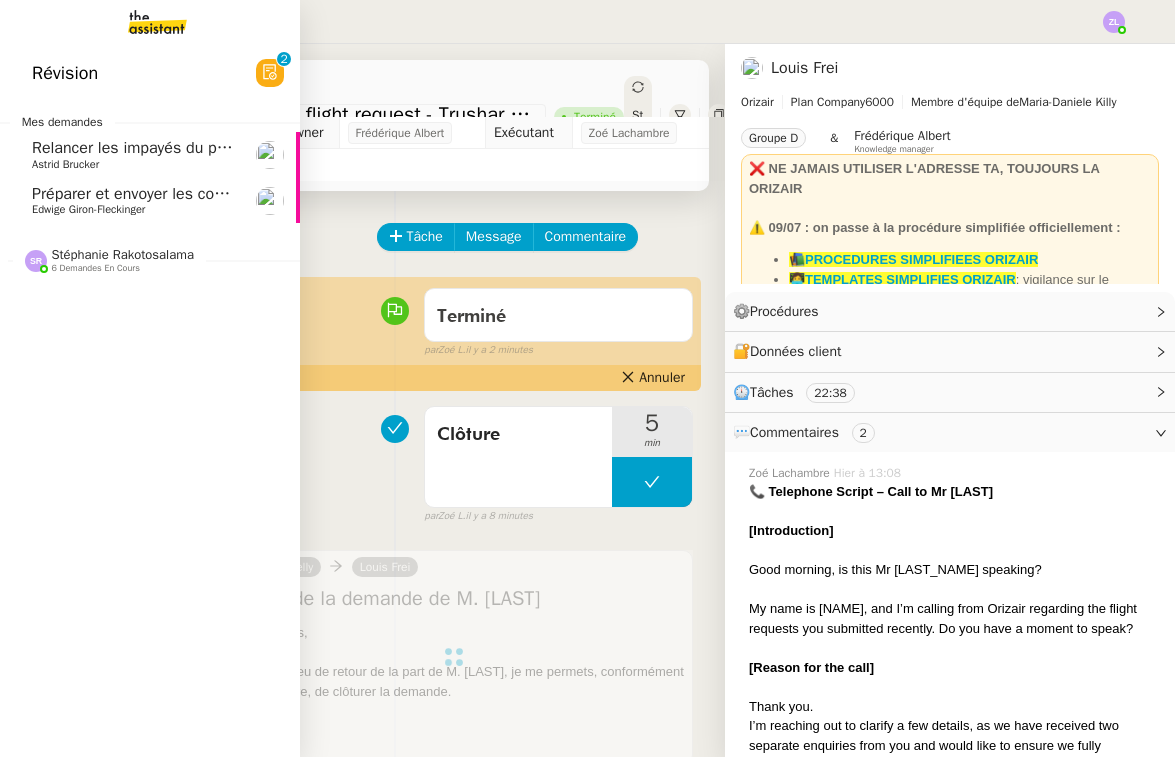click on "Edwige Giron-Fleckinger" 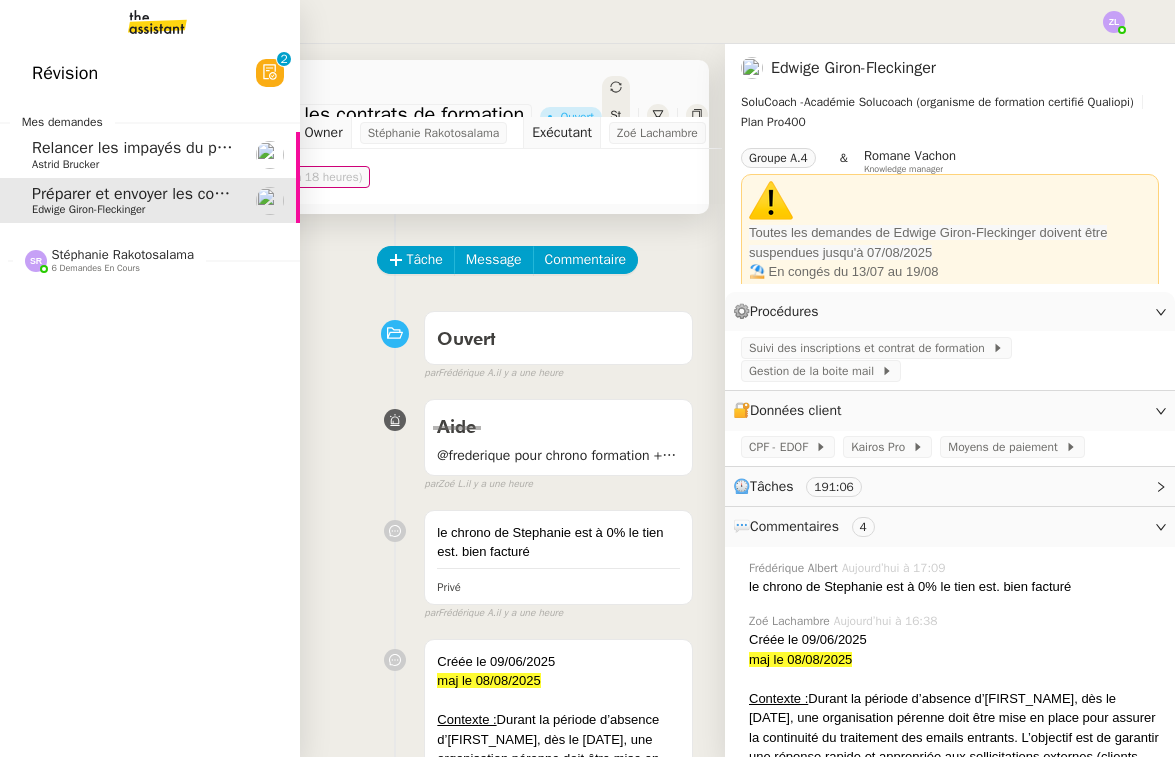 click on "Relancer les impayés du premier semestre" 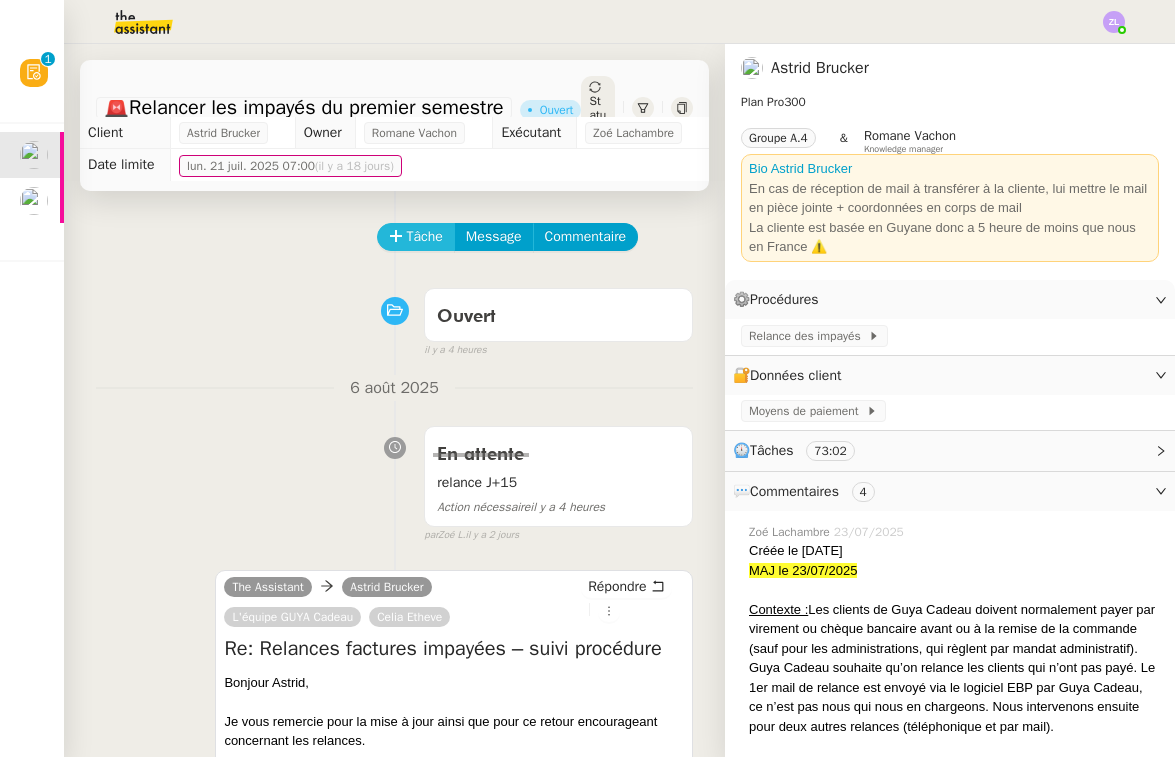 click on "Tâche" 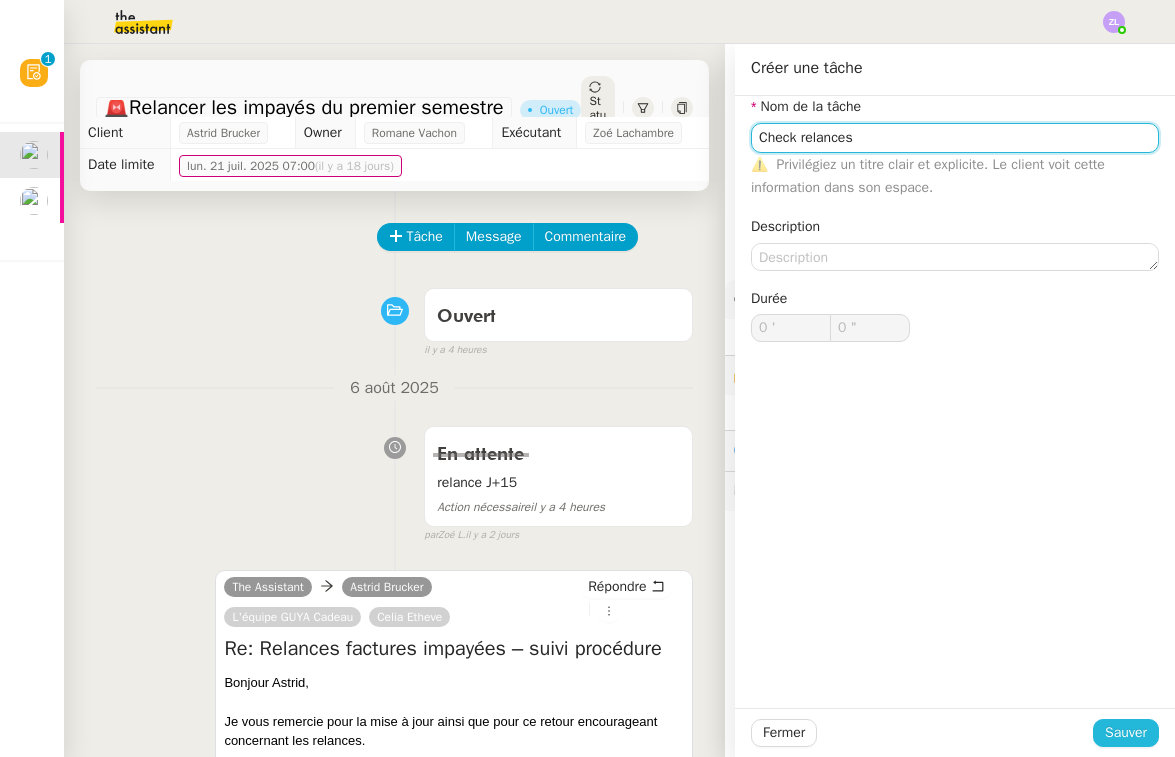 type on "Check relances" 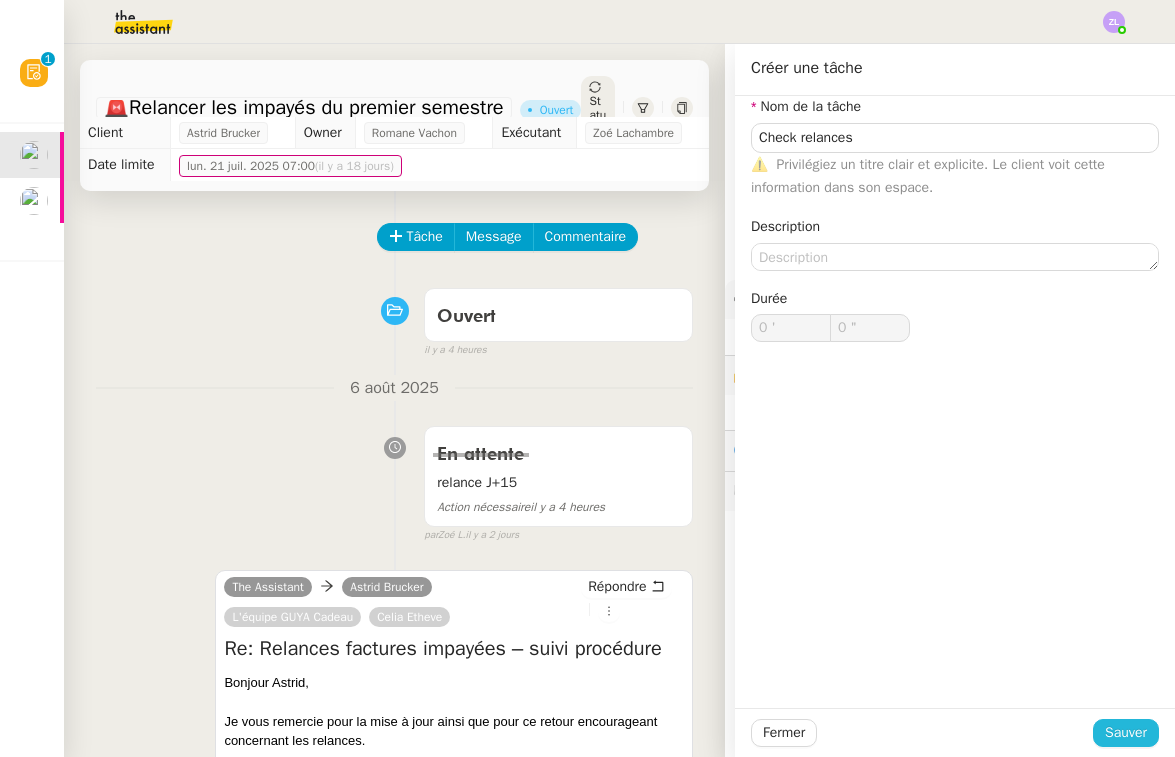 click on "Sauver" 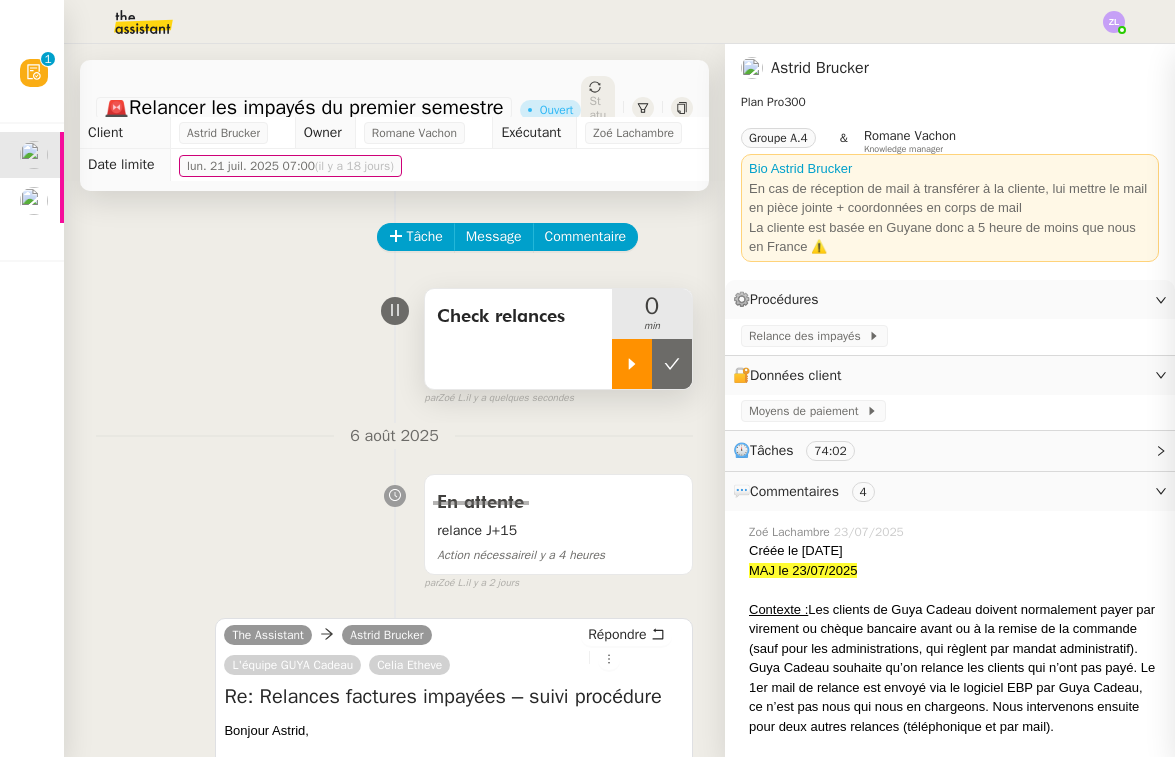 click 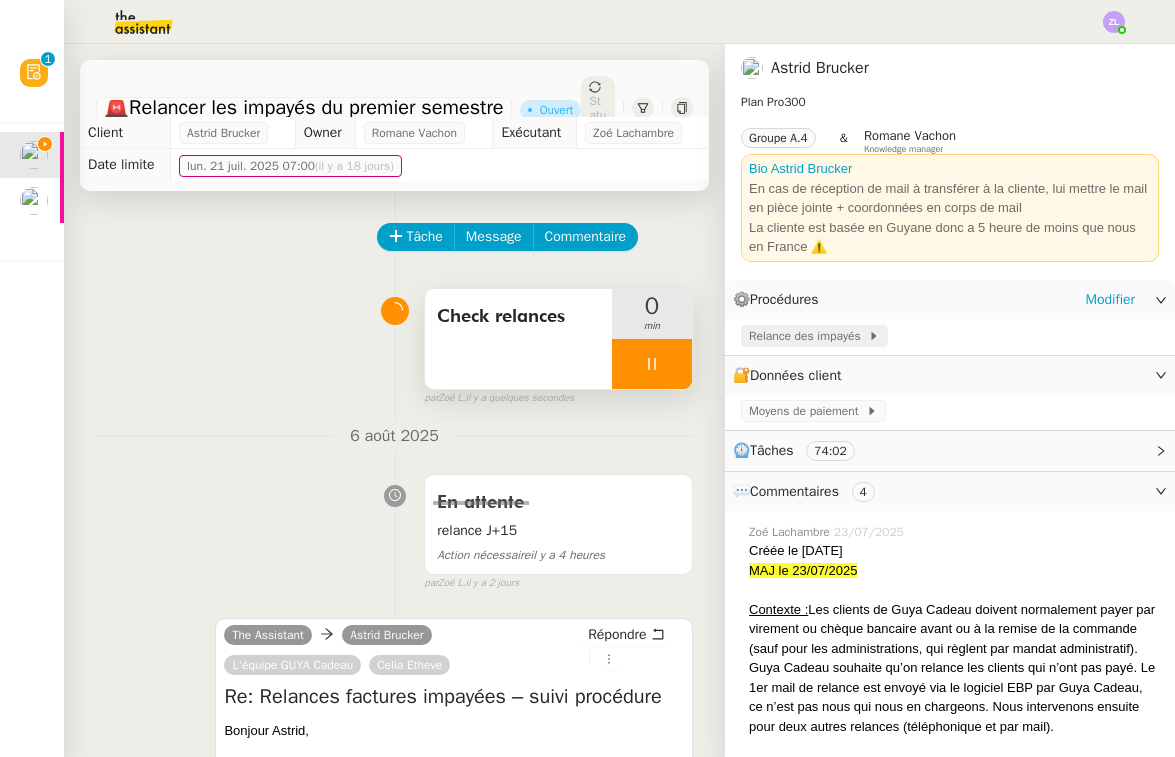 click on "Relance des impayés" 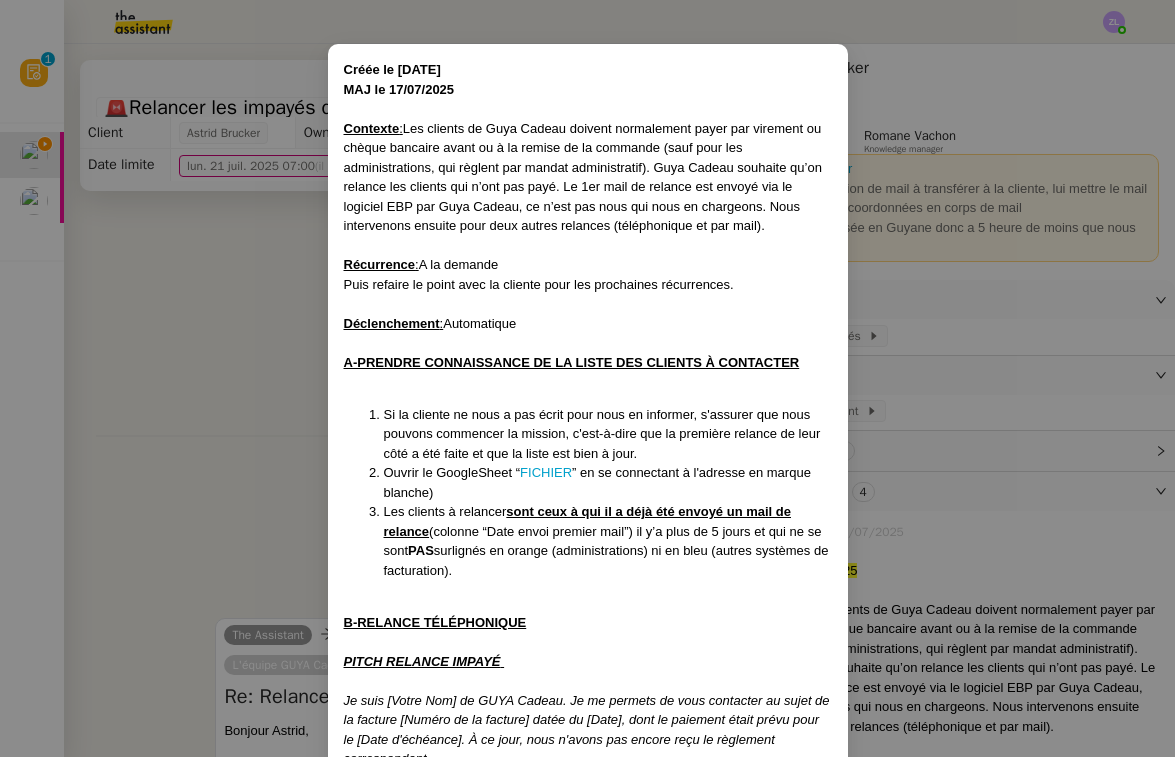 scroll, scrollTop: 70, scrollLeft: 0, axis: vertical 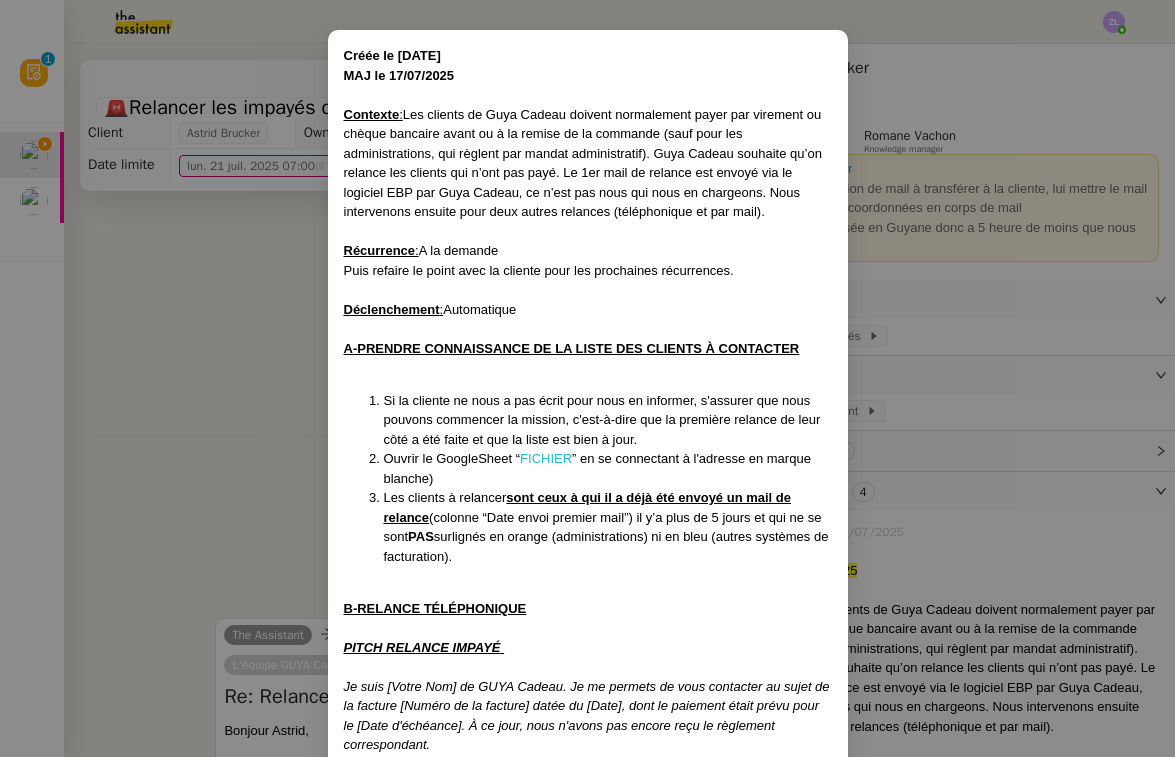 click on "FICHIER" at bounding box center (546, 458) 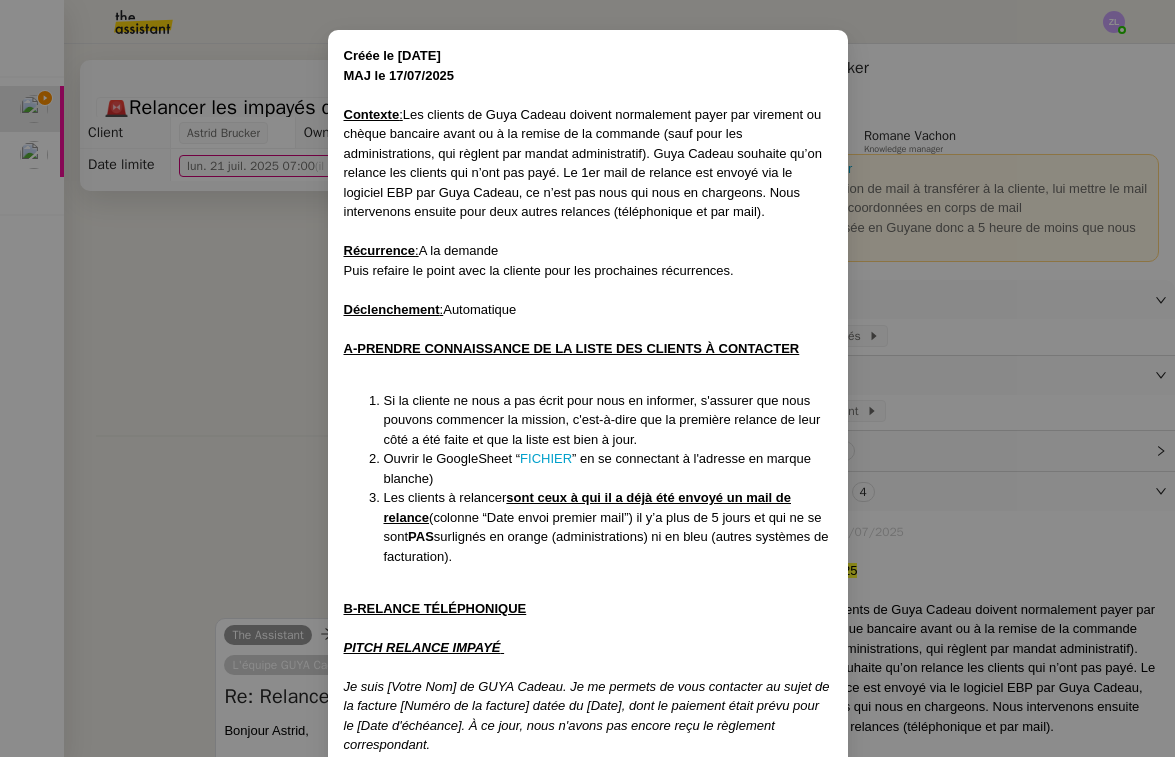 click on "Créée le [DATE] MAJ le [DATE] Contexte  :  Les clients de Guya Cadeau doivent normalement payer par virement ou chèque bancaire avant ou à la remise de la commande (sauf pour les administrations, qui règlent par mandat administratif). Guya Cadeau souhaite qu’on relance les clients qui n’ont pas payé. Le 1er mail de relance est envoyé via le logiciel EBP par Guya Cadeau, ce n’est pas nous qui nous en chargeons. Nous intervenons ensuite pour deux autres relances (téléphonique et par mail). Récurrence  :  A la demande Puis refaire le point avec la cliente pour les prochaines récurrences. Déclenchement  :  Automatique A-PRENDRE CONNAISSANCE DE LA LISTE DES CLIENTS À CONTACTER Si la cliente ne nous a pas écrit pour nous en informer, s'assurer que nous pouvons commencer la mission, c'est-à-dire que la première relance de leur côté a été faite et que la liste est bien à jour. Ouvrir le GoogleSheet “ FICHIER ” en se connectant à l'adresse en marque blanche) PAS   ﻿ . . . ”" at bounding box center [587, 378] 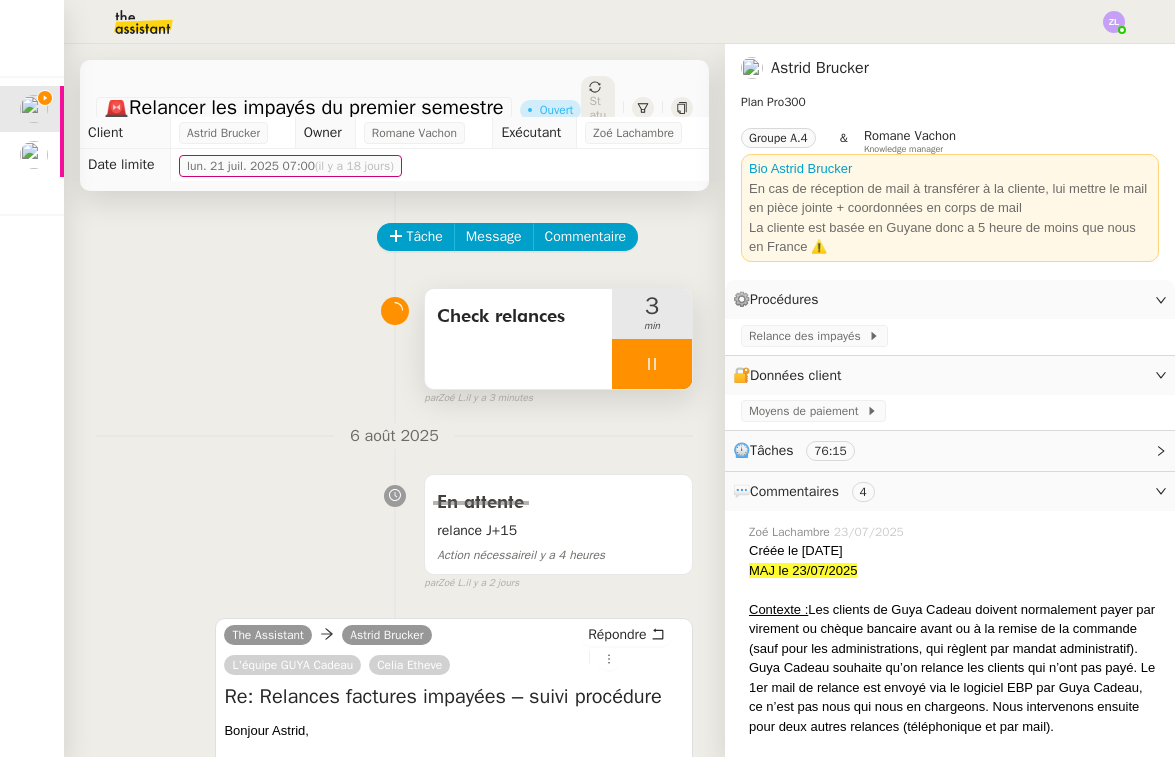 click 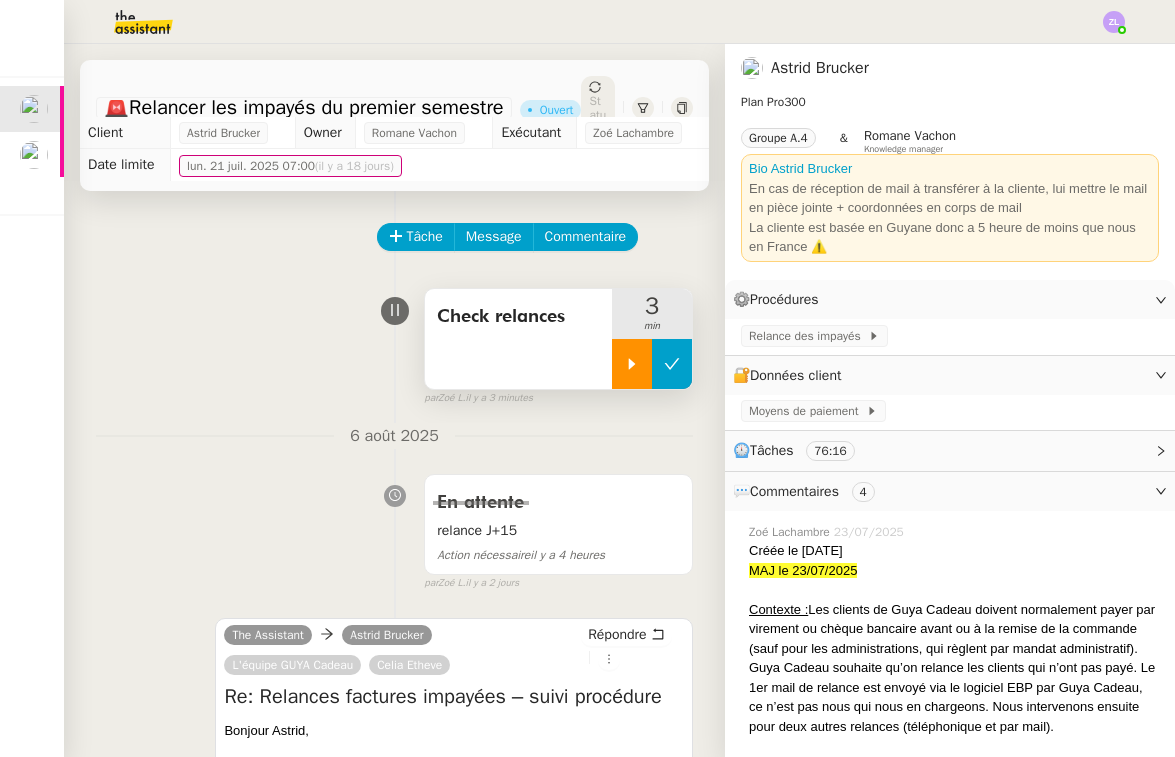 click at bounding box center (672, 364) 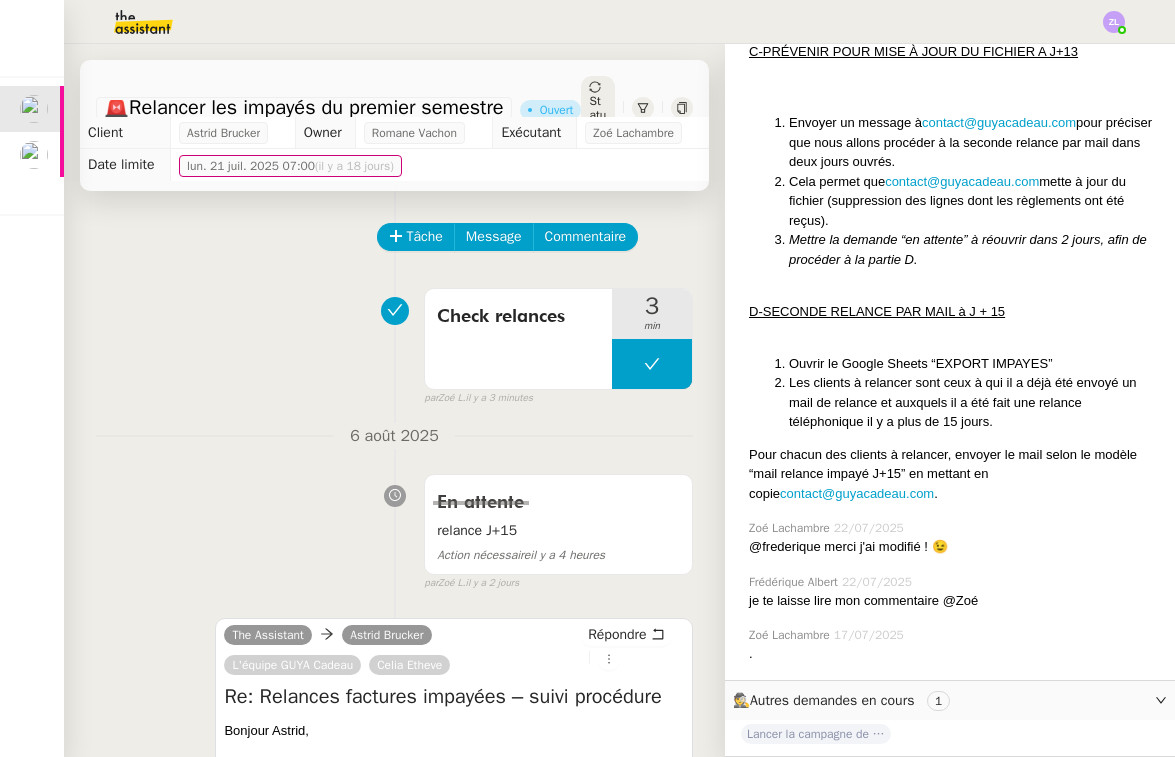 scroll, scrollTop: 2464, scrollLeft: 0, axis: vertical 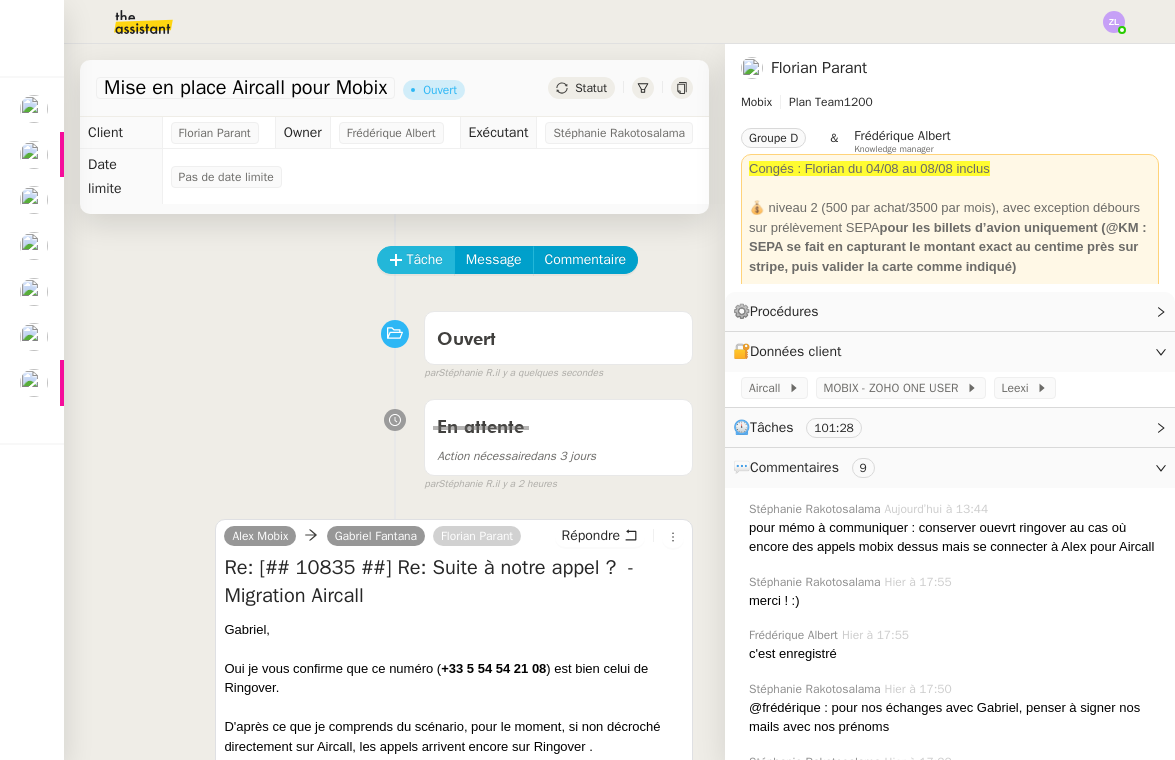 click on "Tâche" 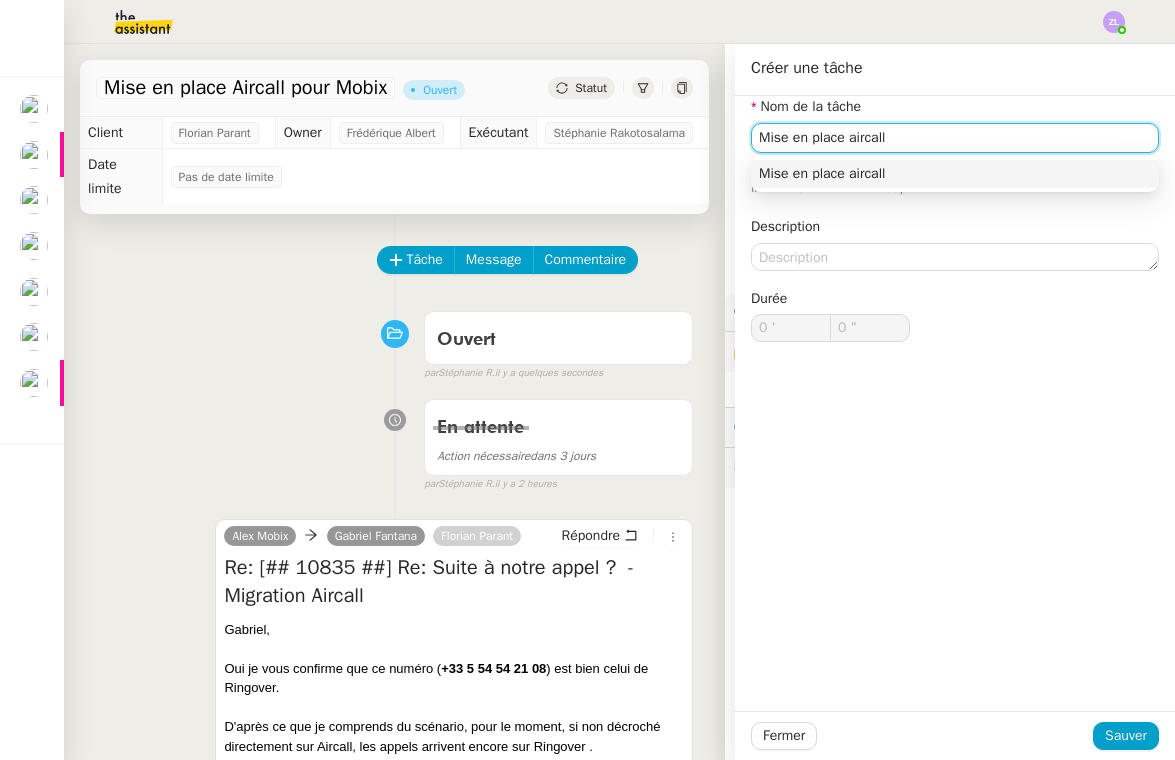 type on "Mise en place aircall" 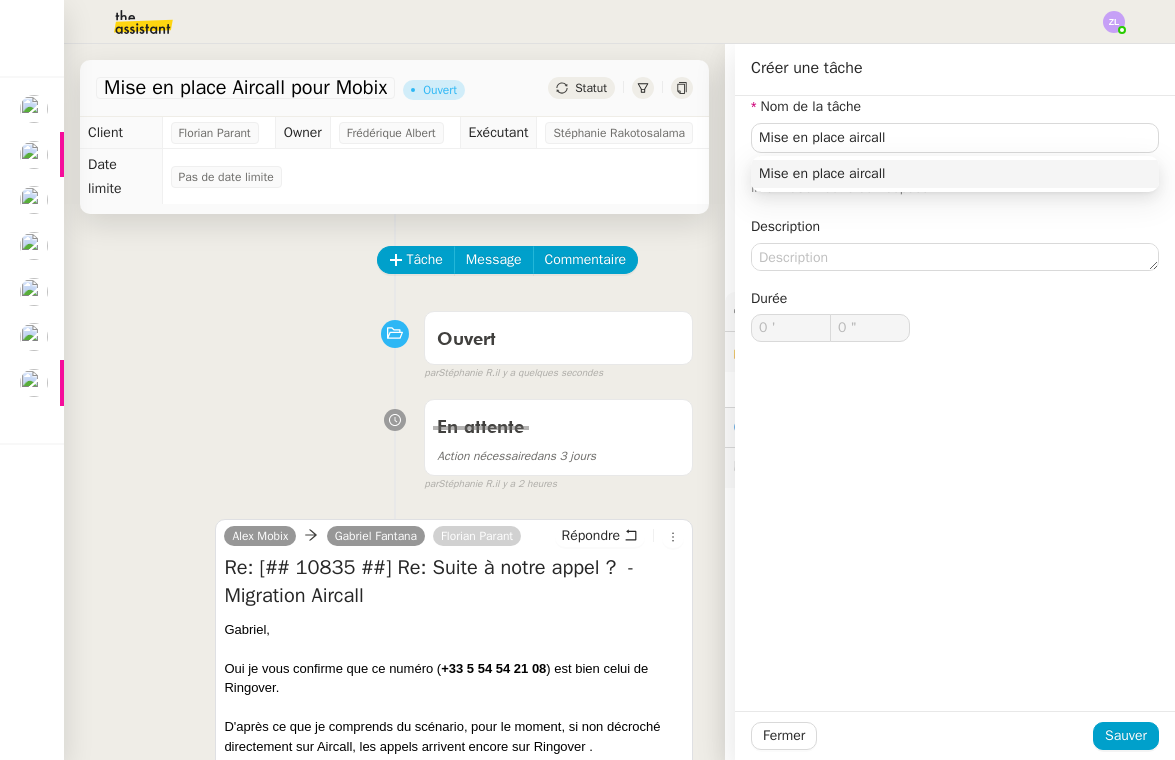 click on "Sauver" 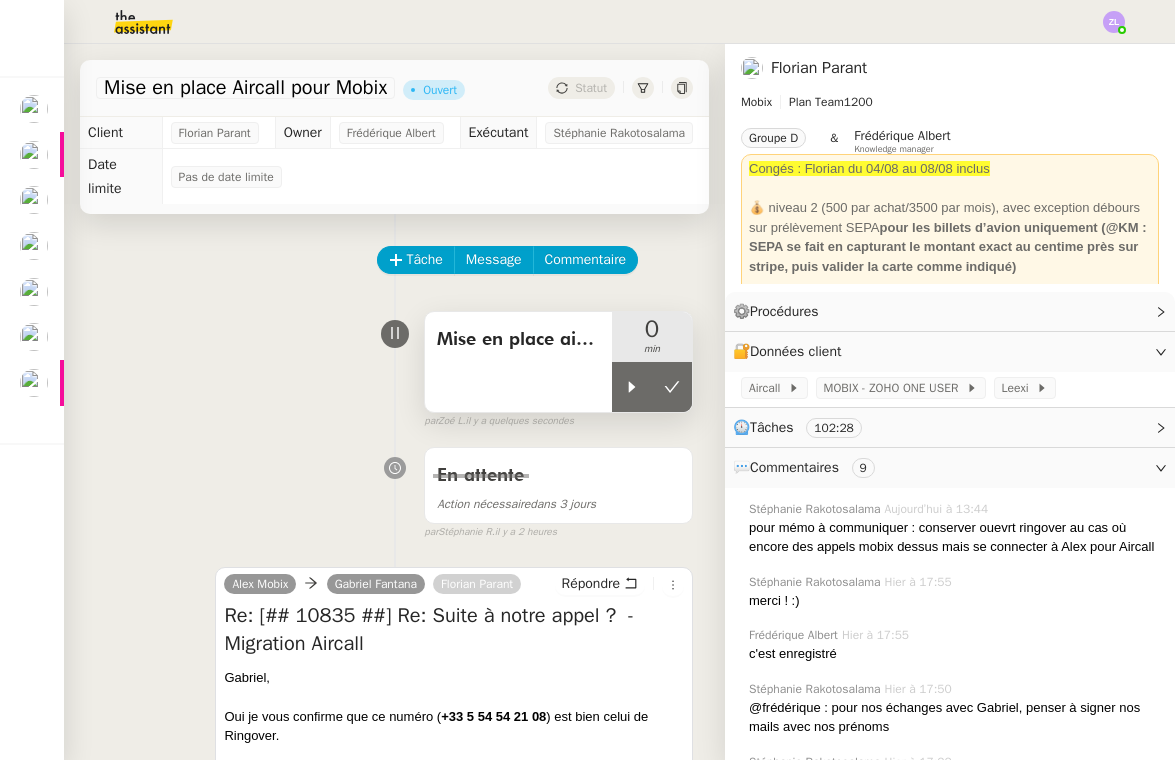 click on "Mise en place aircall" at bounding box center (518, 340) 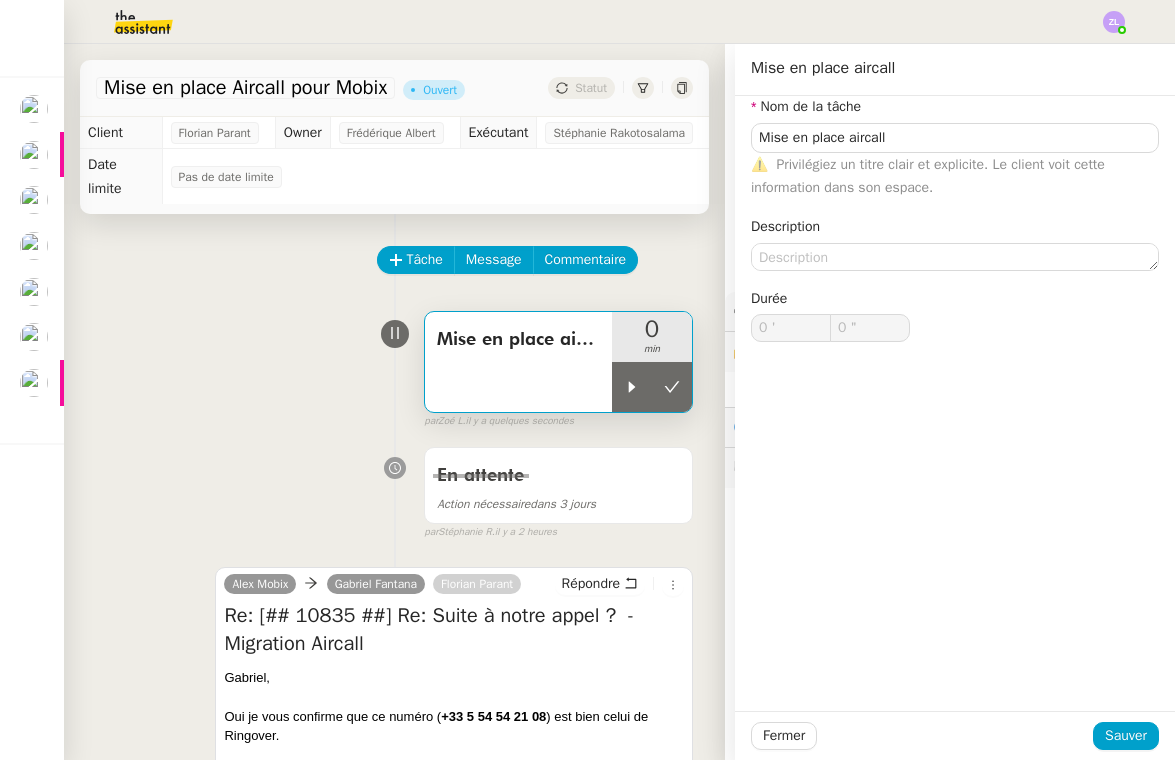 click on "Nom de la tâche Mise en place aircall ⚠️    Privilégiez un titre clair et explicite. Le client voit cette information dans son espace." 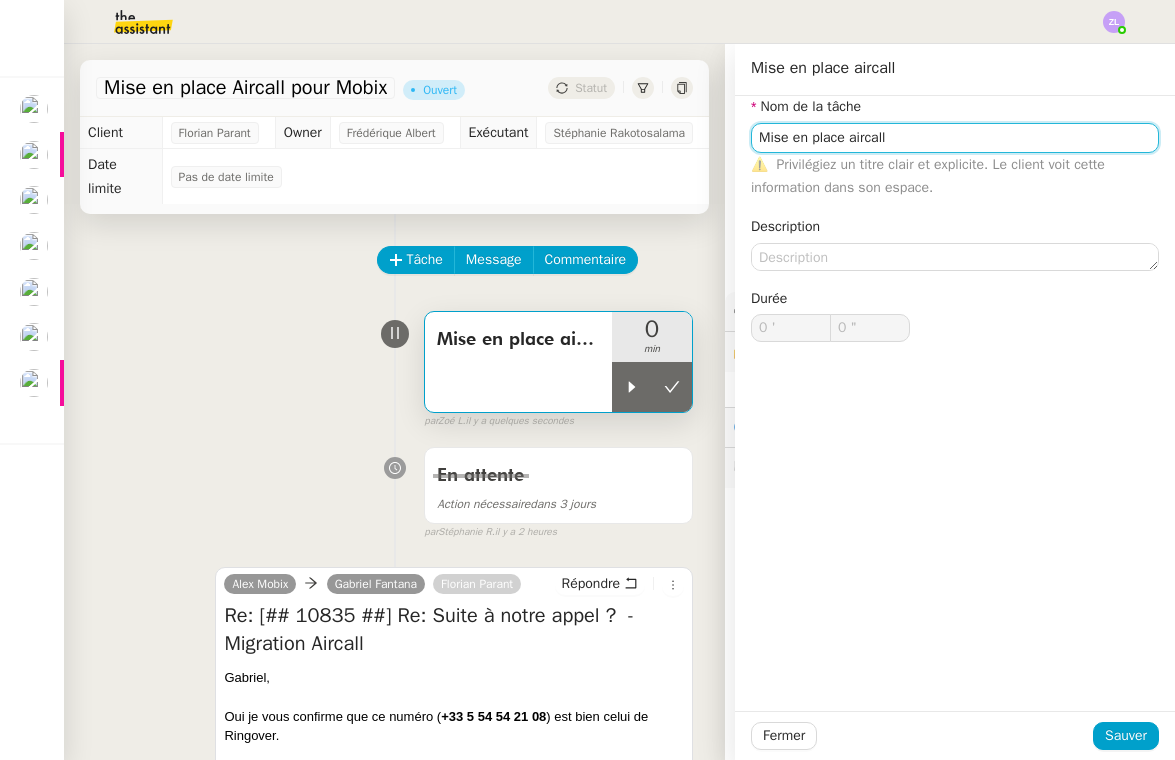 click on "Mise en place aircall" 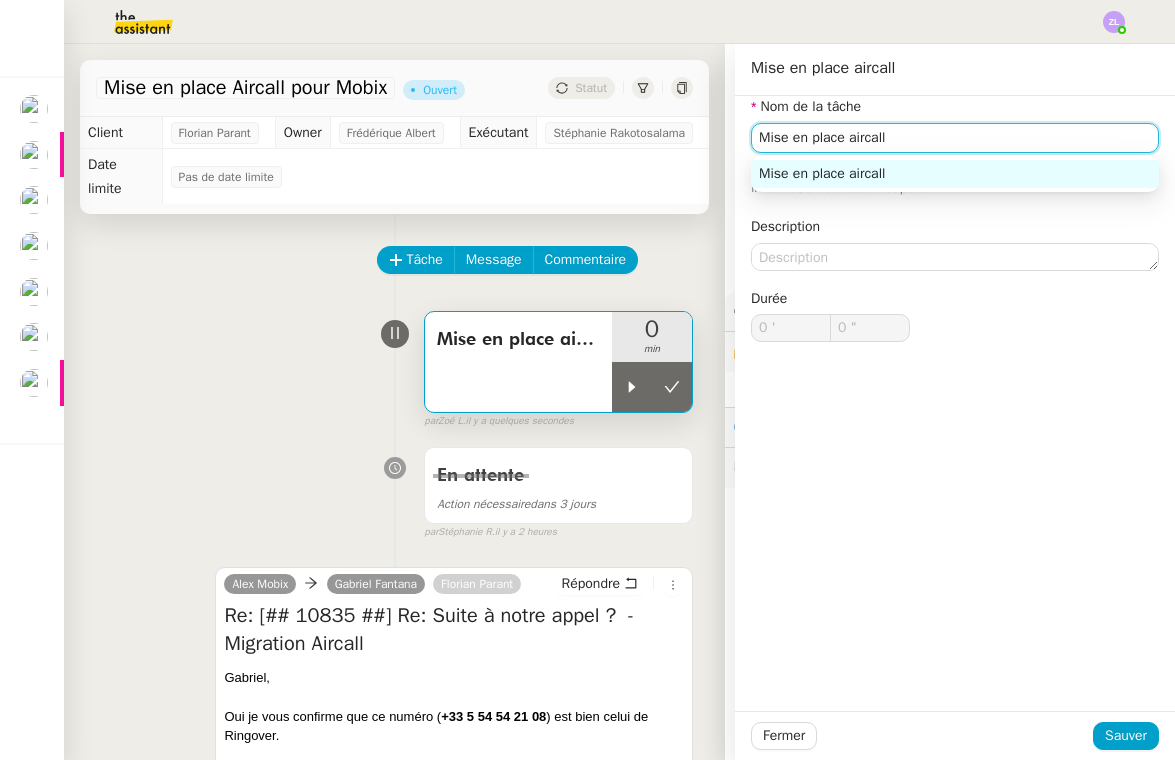 click on "Mise en place aircall" 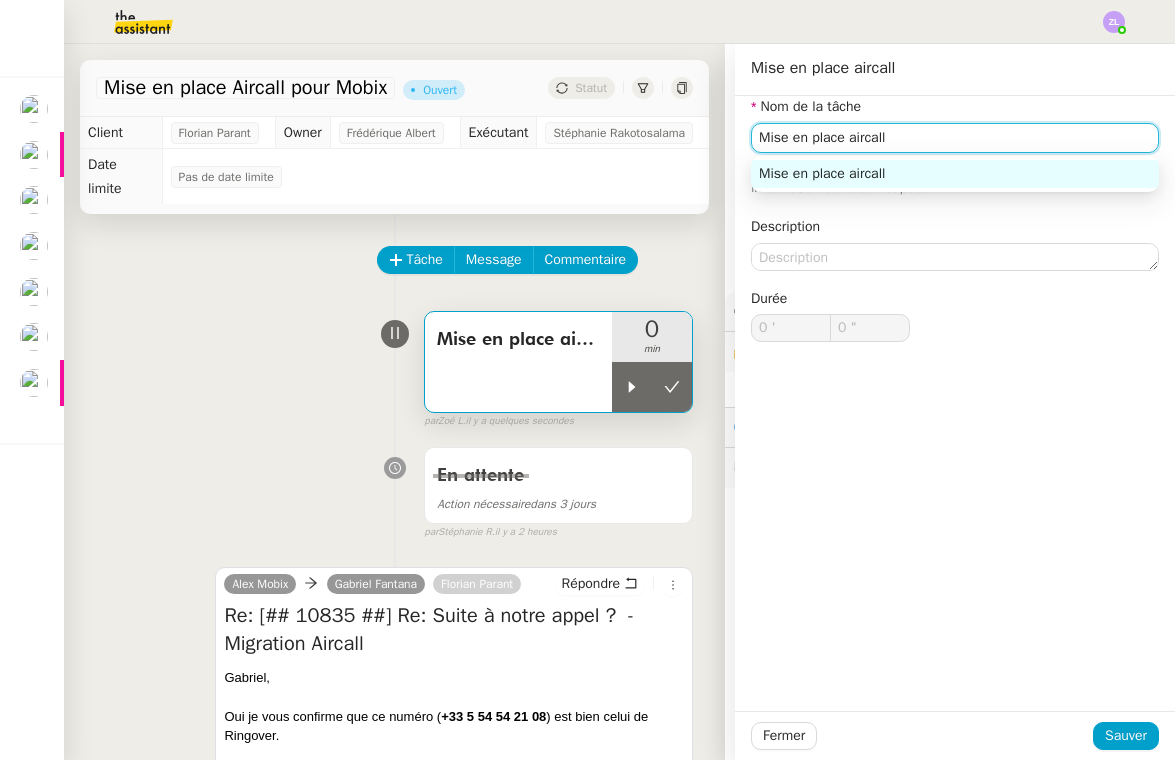 click on "Mise en place aircall" 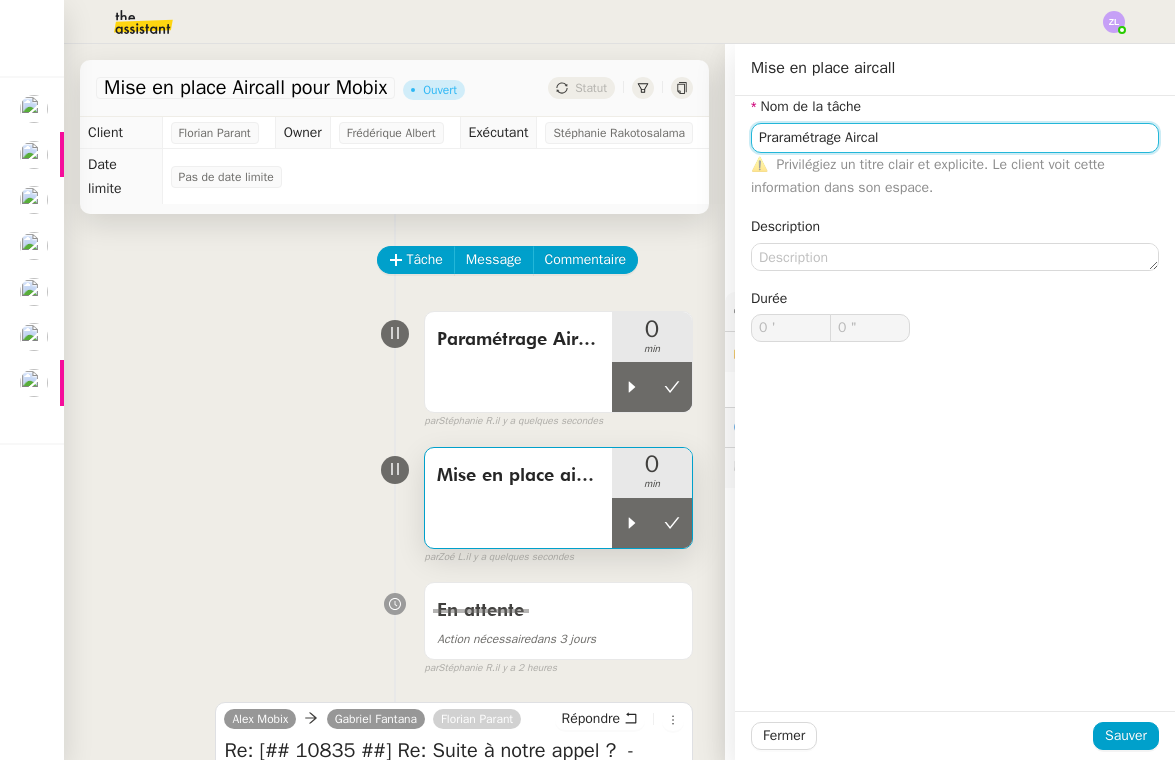 type on "Mise en place aircall" 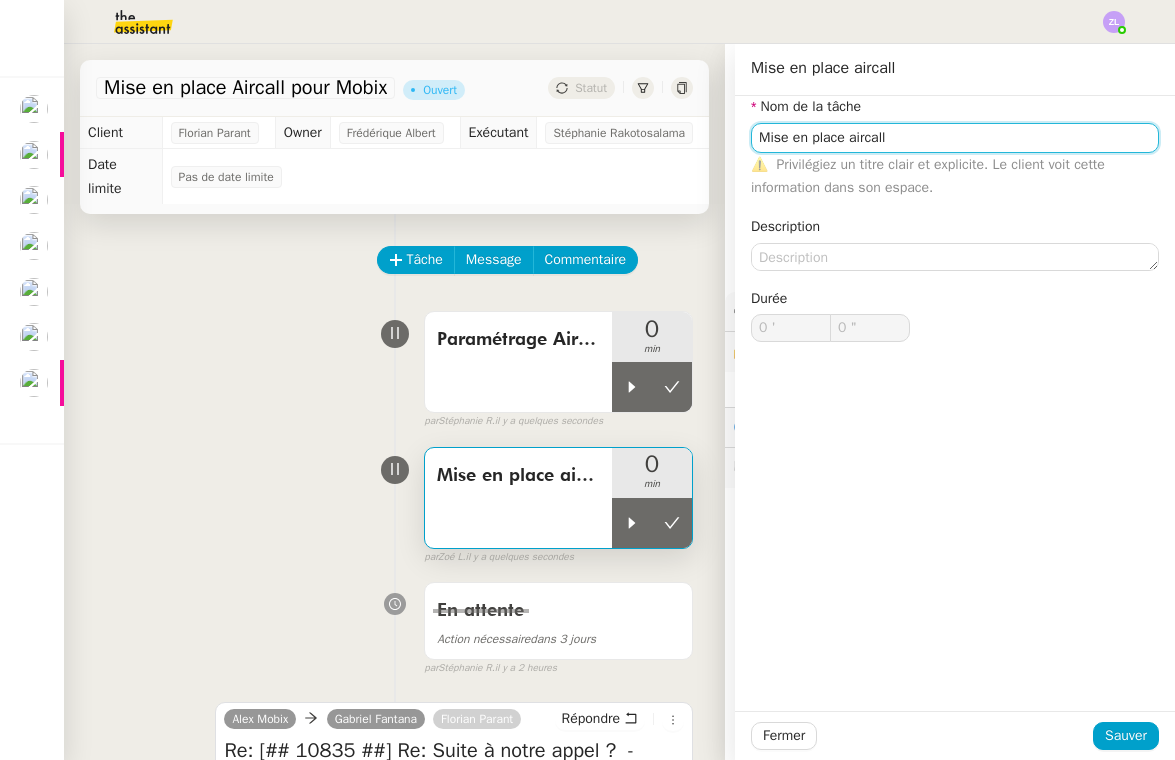 type on "0 '" 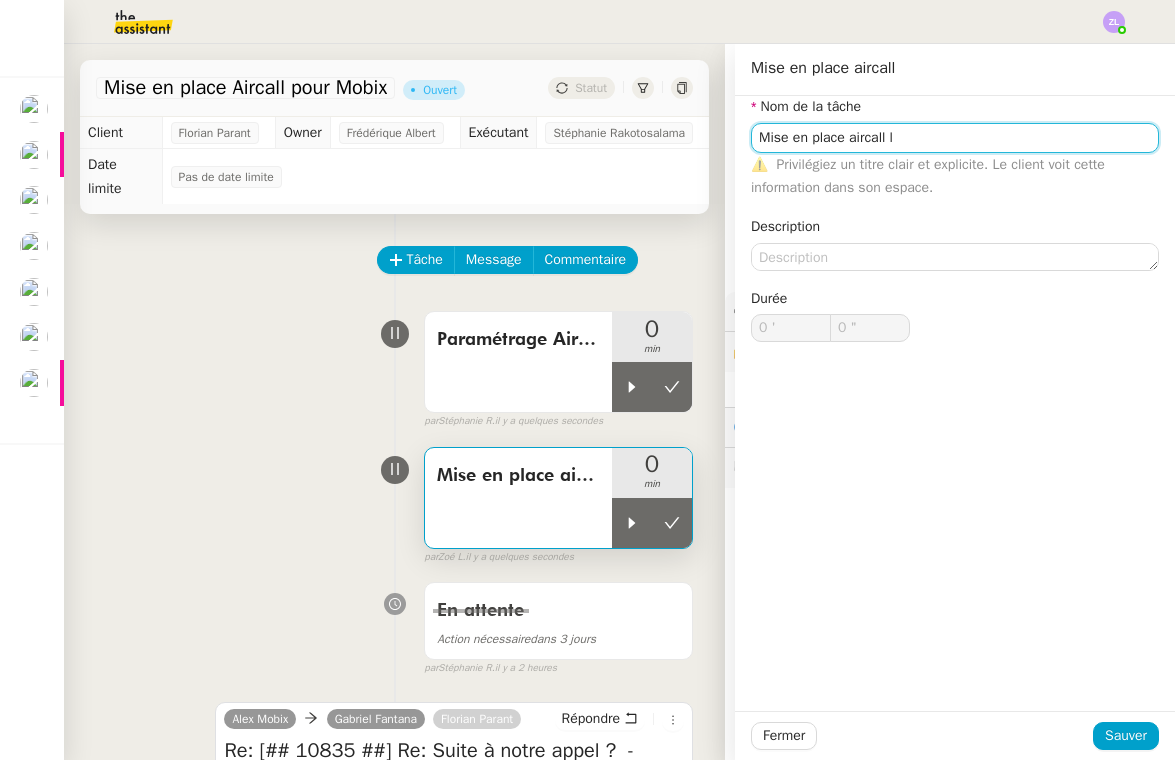 type on "Mise en place aircall" 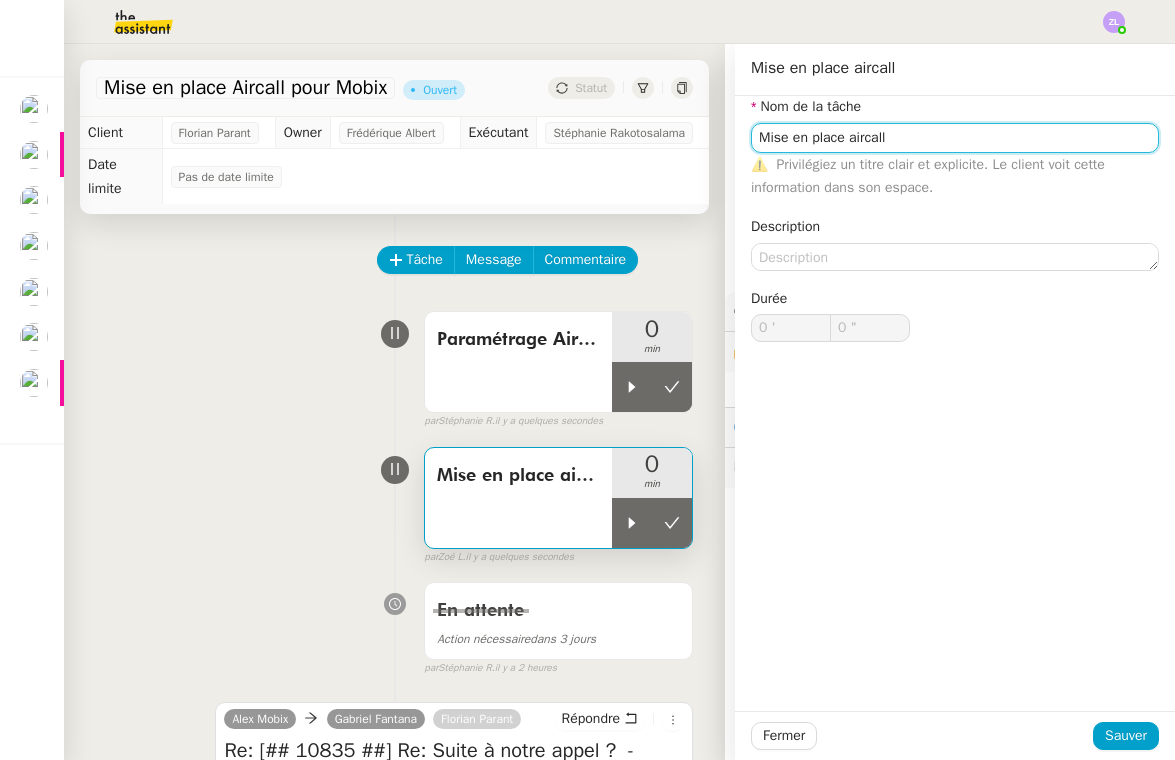 type on "Mise en place aircall" 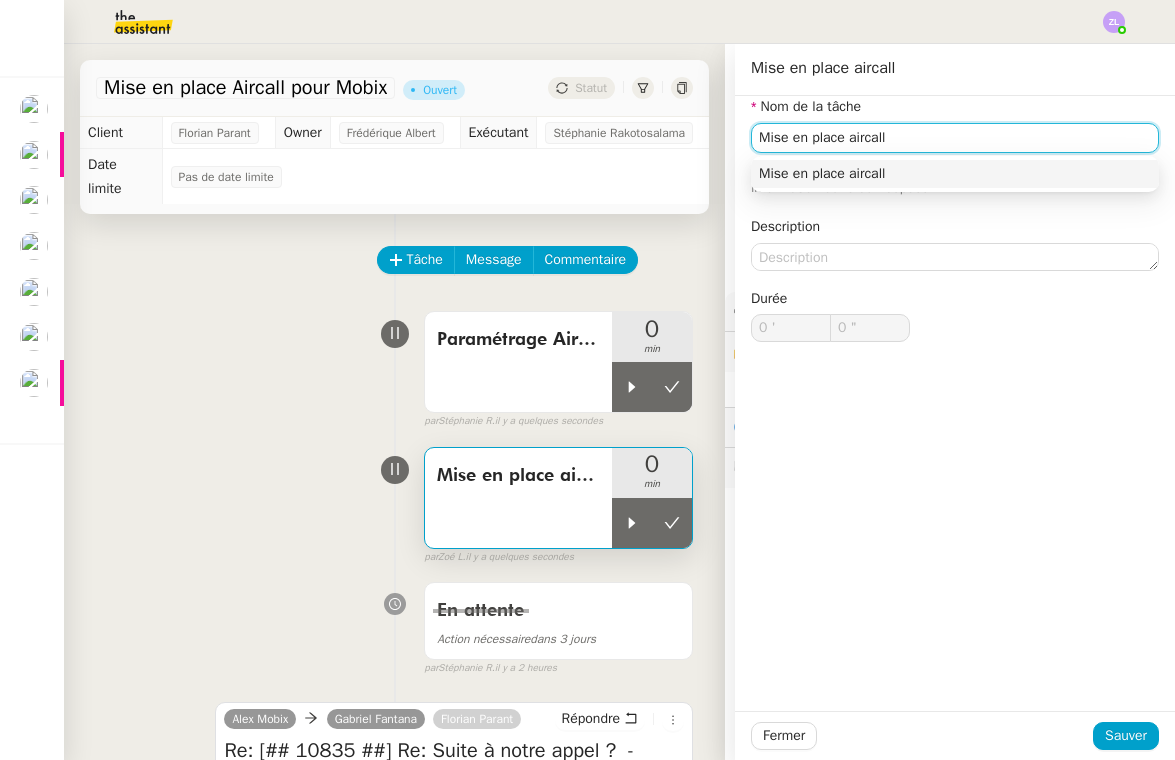 drag, startPoint x: 909, startPoint y: 149, endPoint x: 631, endPoint y: 135, distance: 278.3523 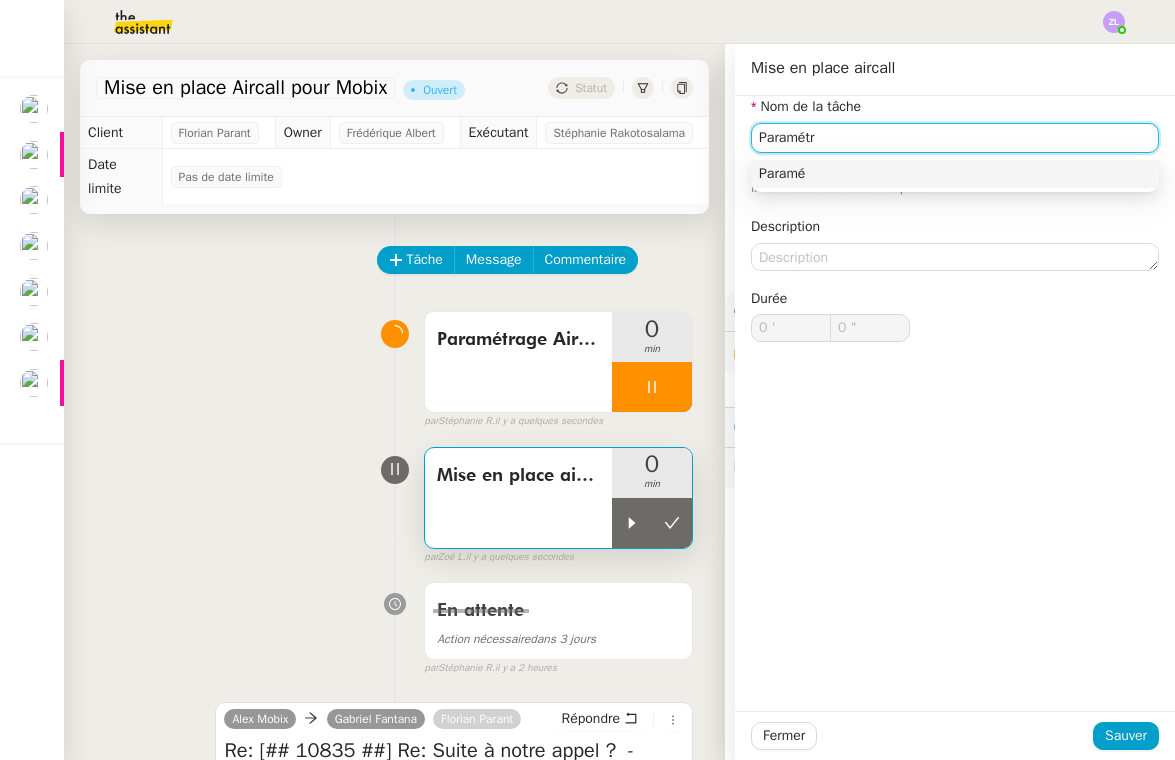 type on "Mise en place aircall" 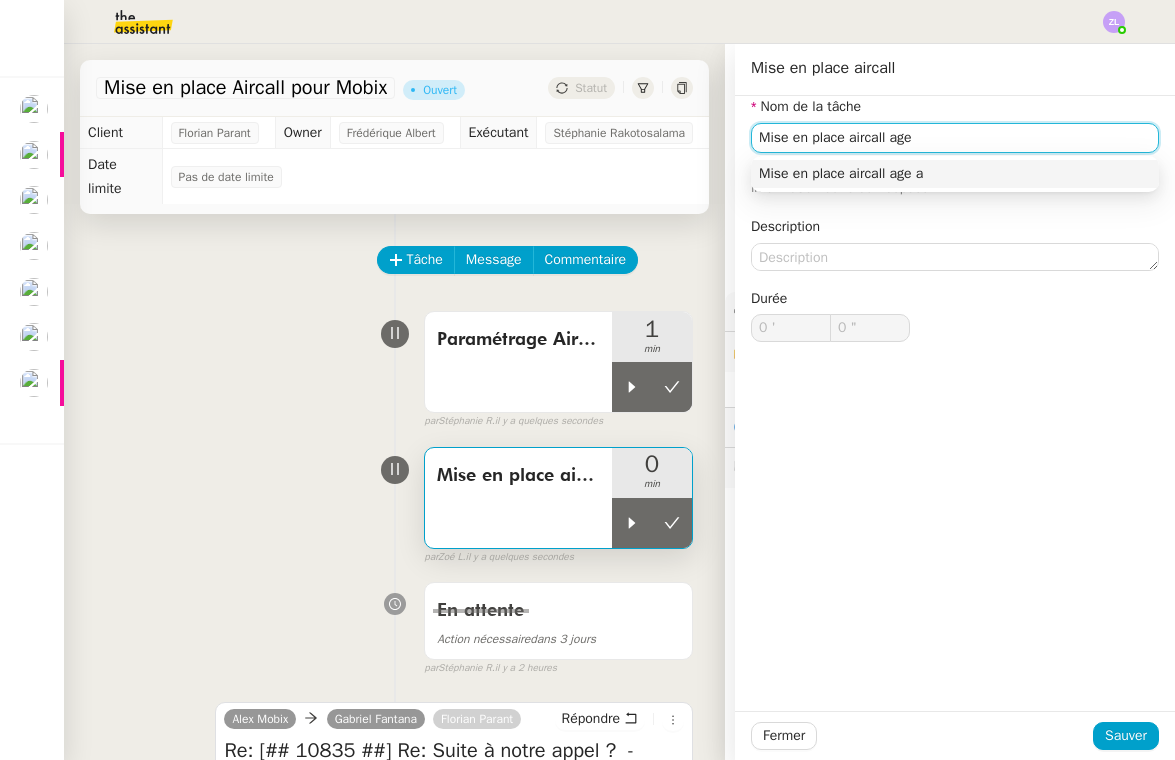 type on "Mise en place aircall" 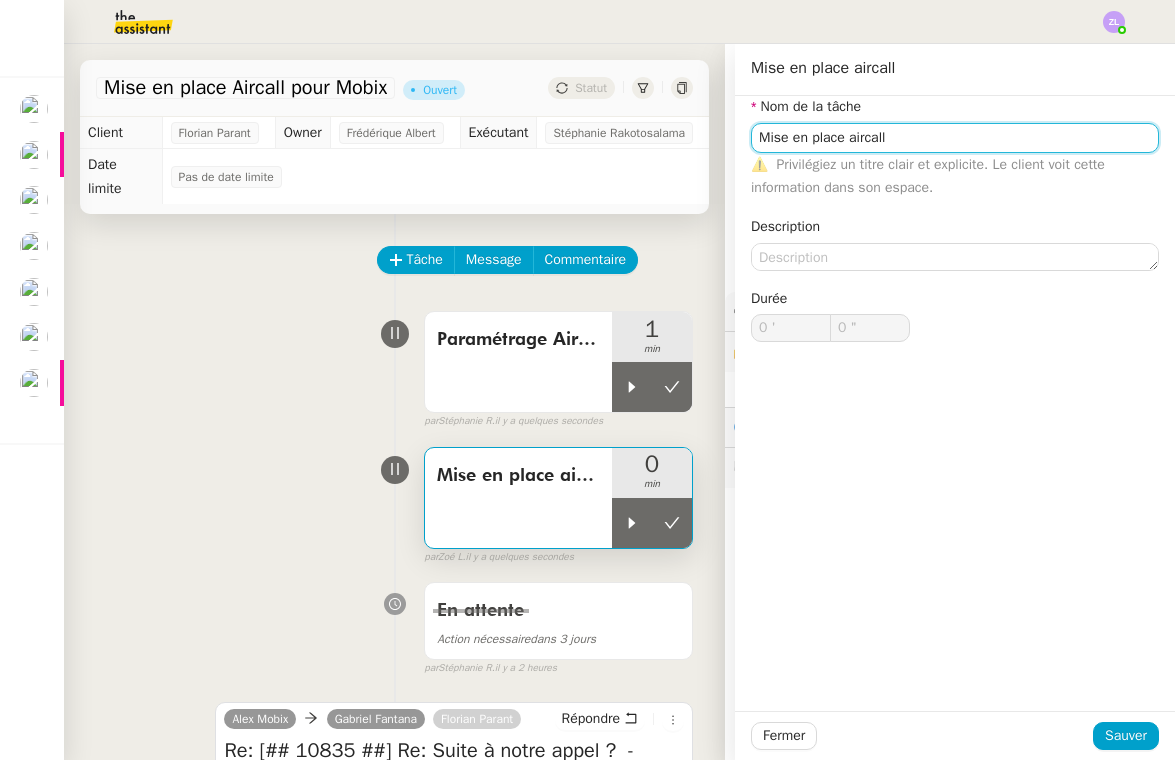 drag, startPoint x: 931, startPoint y: 139, endPoint x: 640, endPoint y: 138, distance: 291.0017 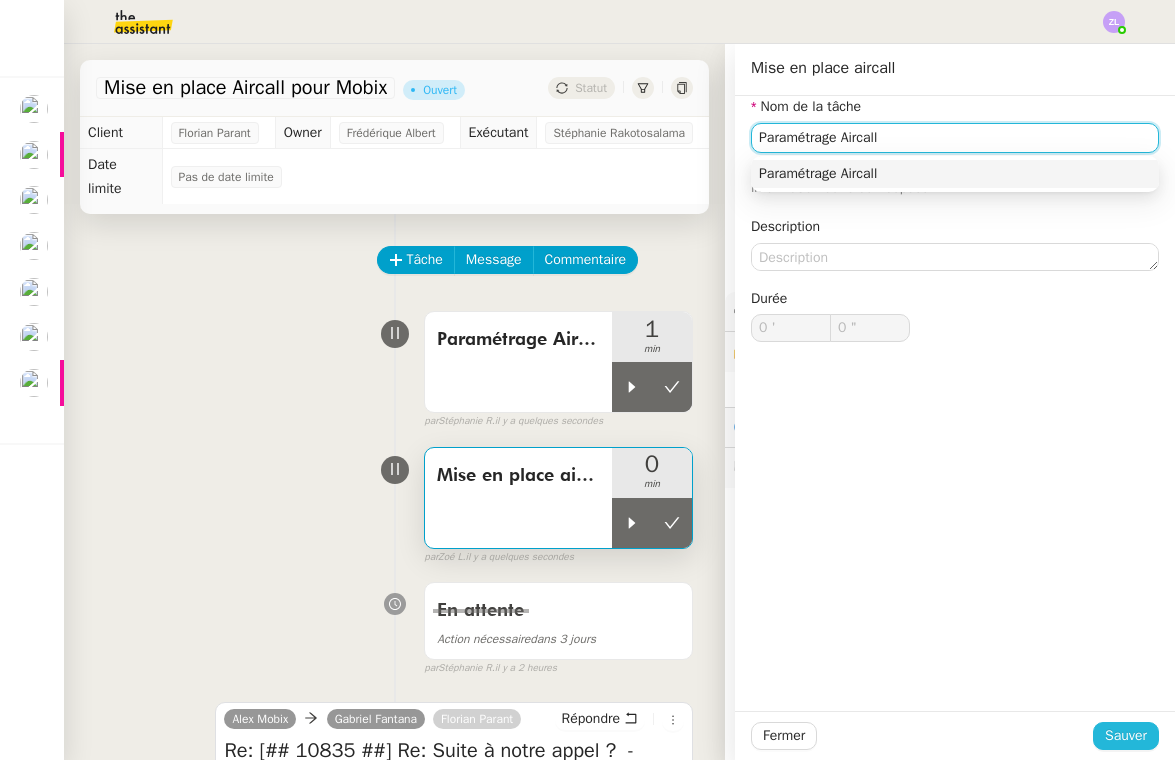 type on "Paramétrage Aircall" 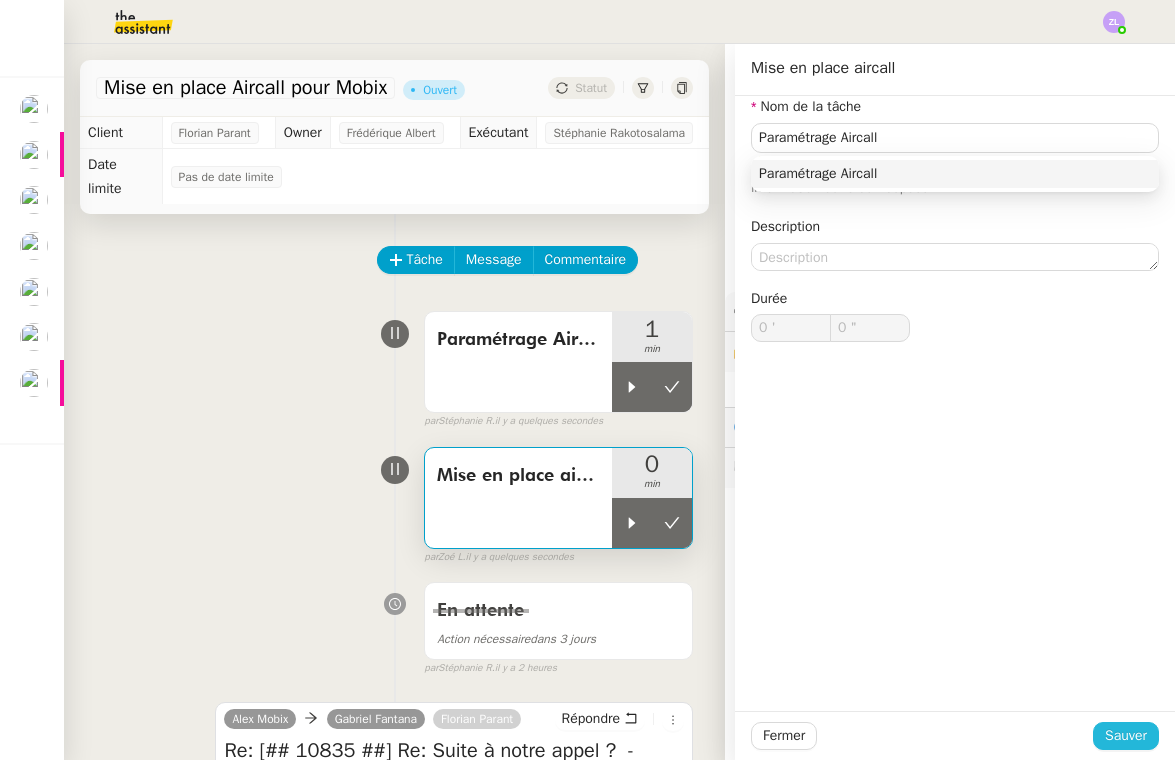 click on "Sauver" 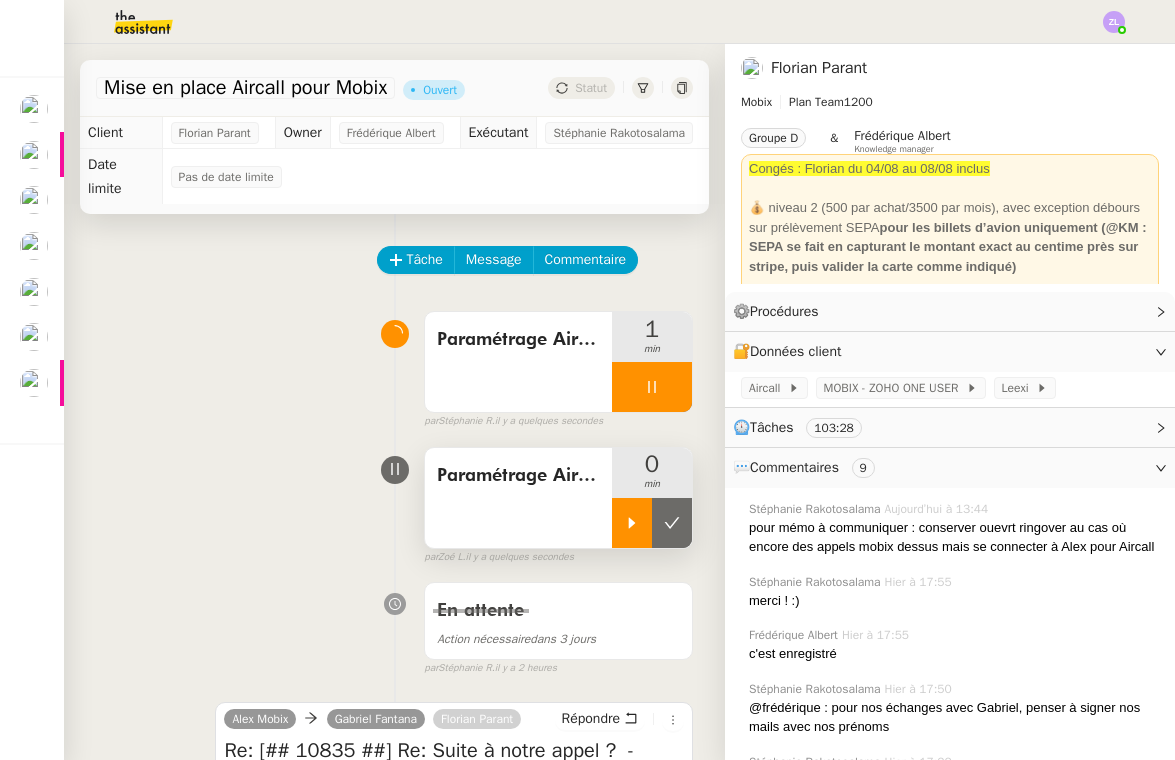 click 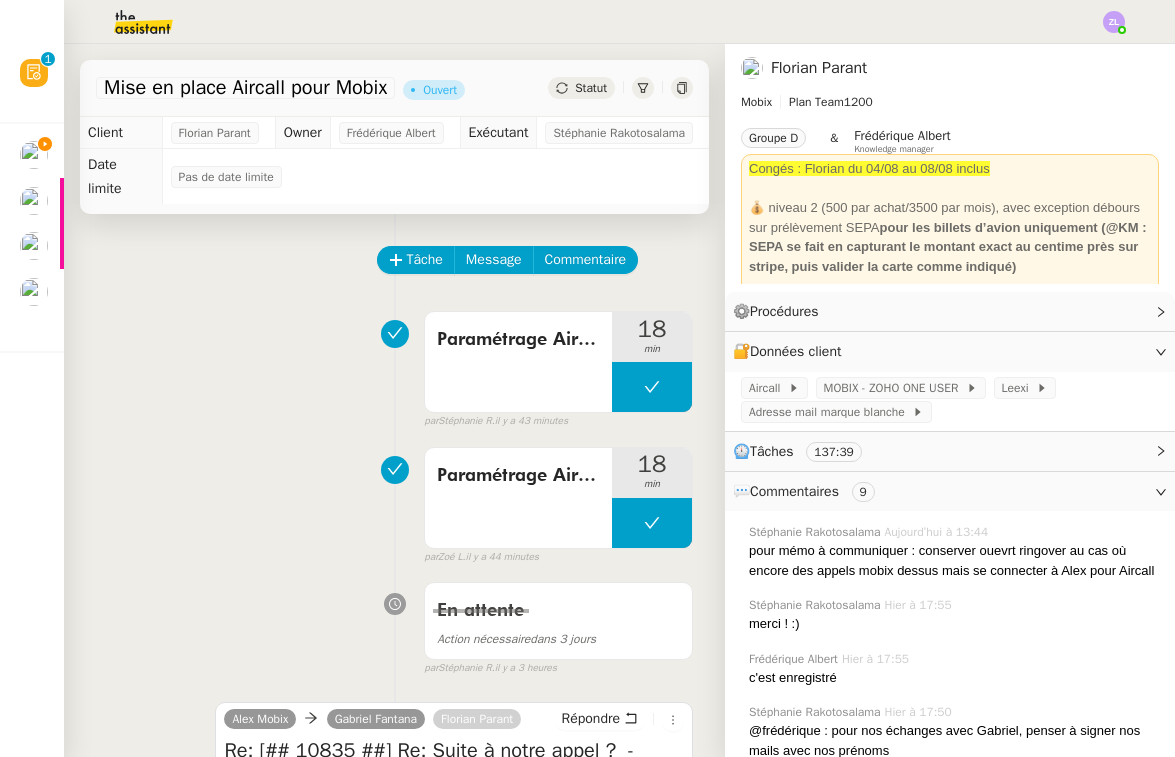scroll, scrollTop: 0, scrollLeft: 0, axis: both 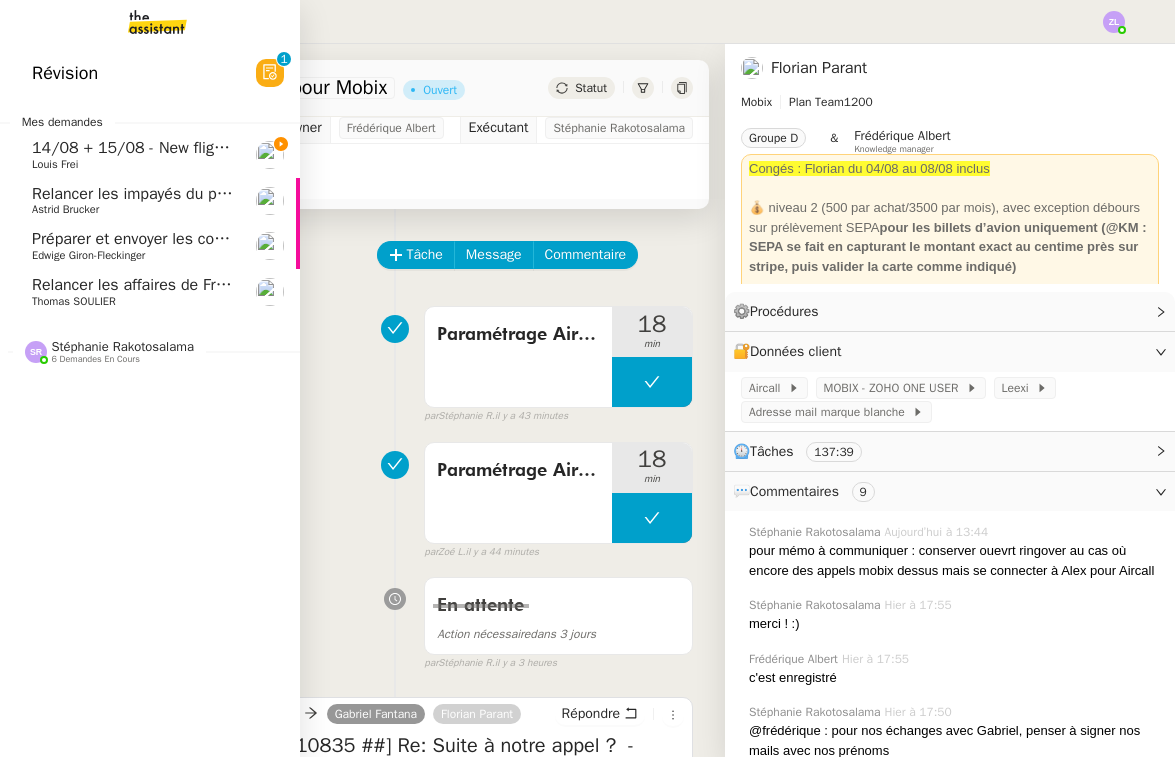 click on "14/08 + 15/08 - New flight request - Trushar Patel    Louis Frei" 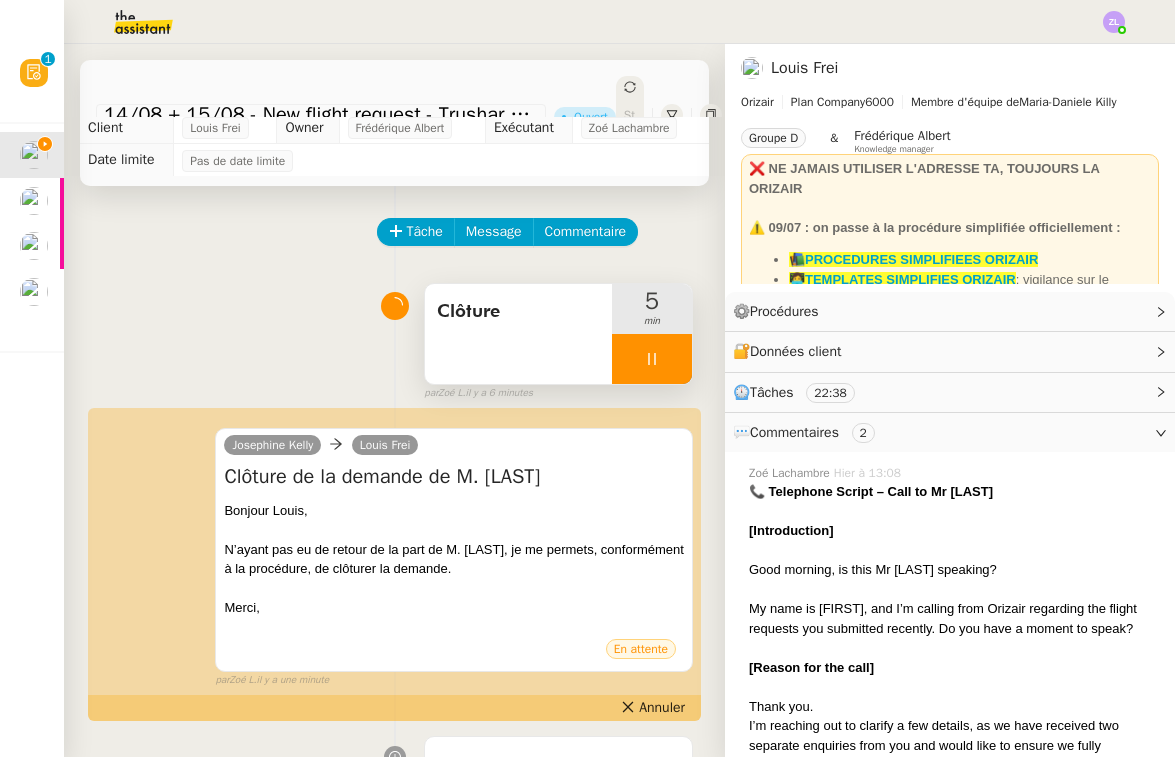 click at bounding box center (652, 359) 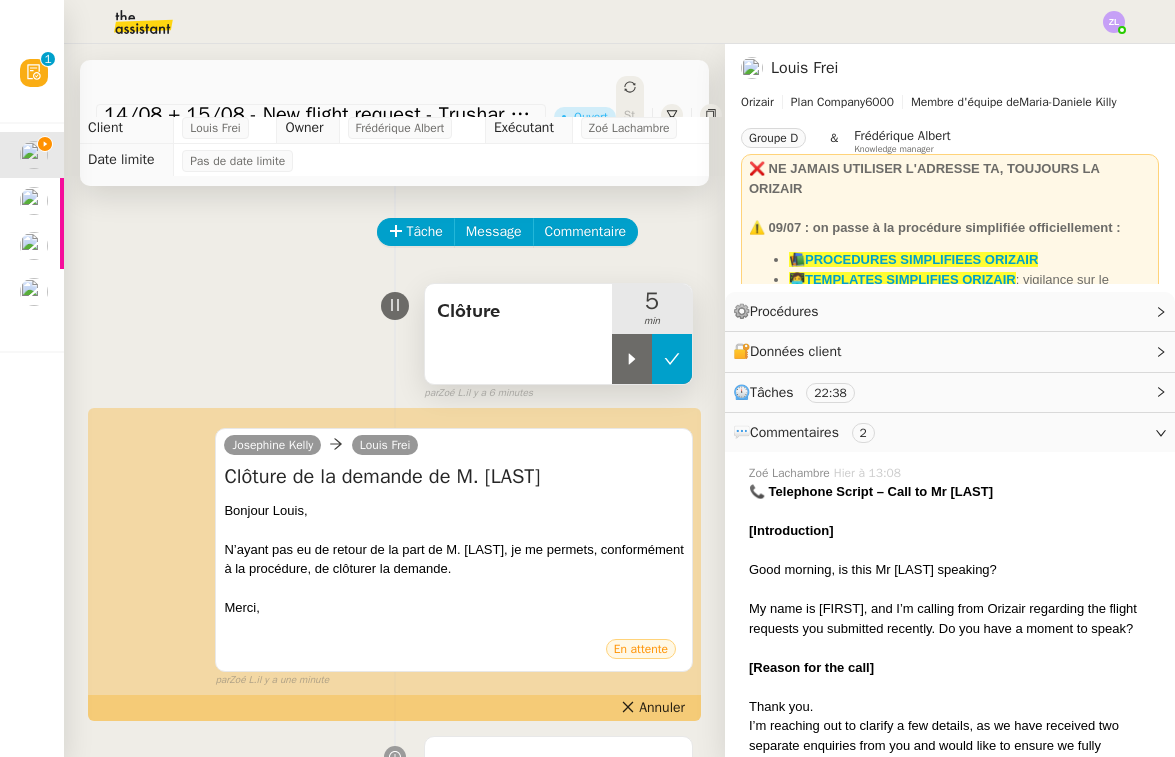 click 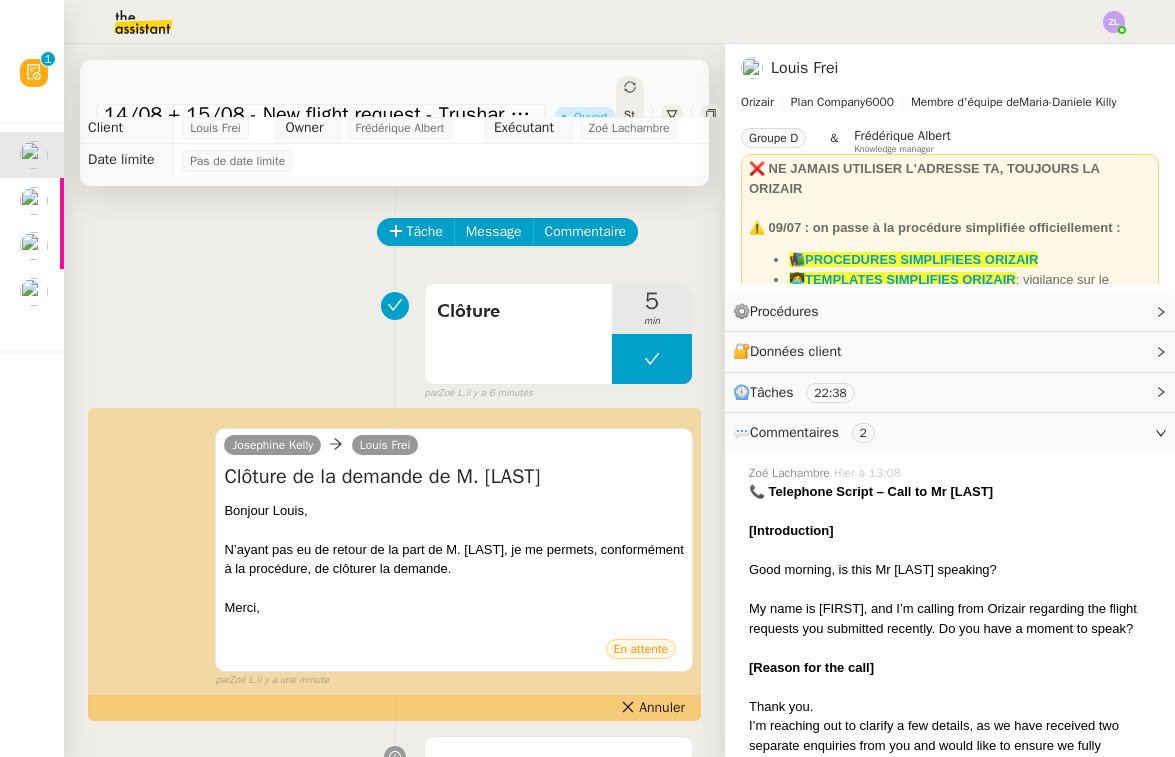 click on "Statut" 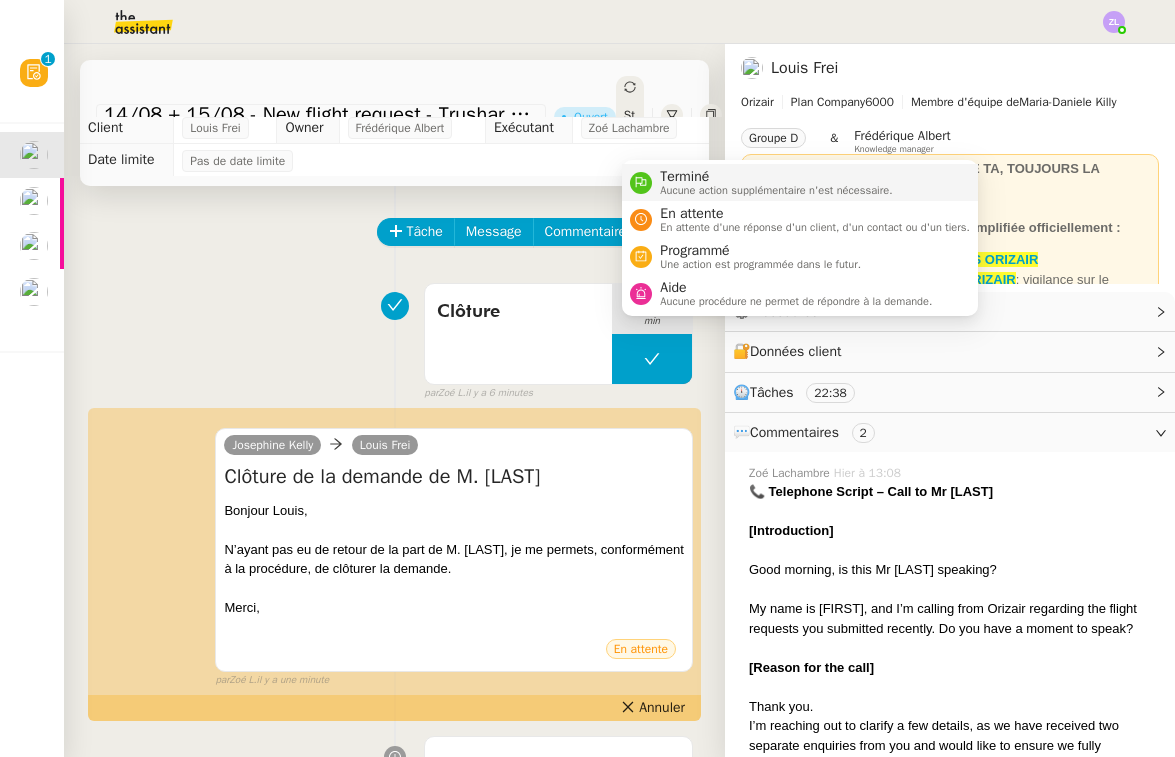 click on "Terminé" at bounding box center (776, 177) 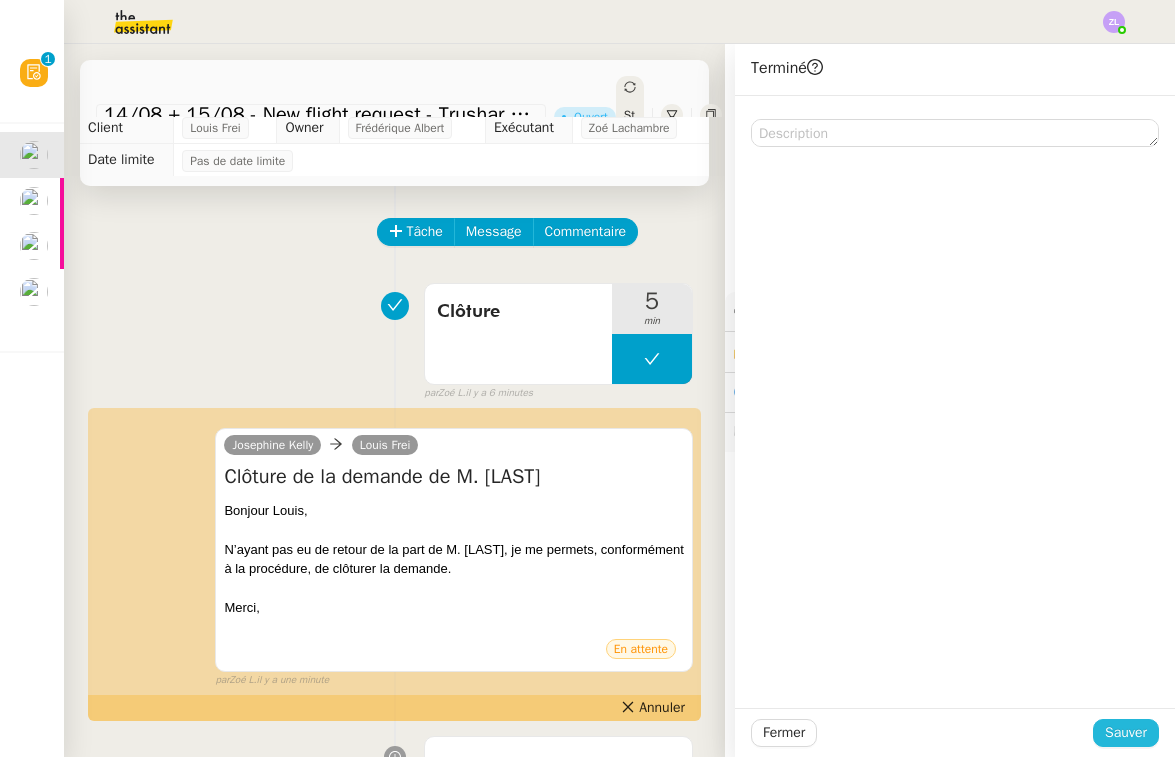 click on "Sauver" 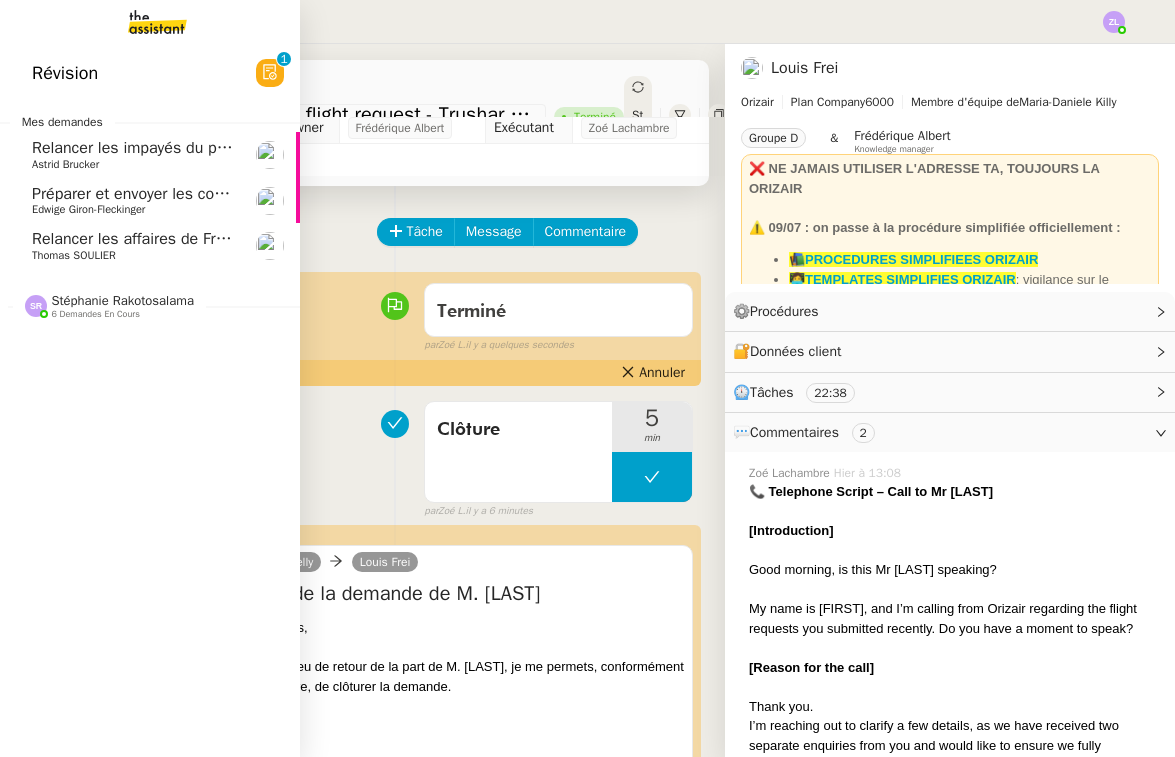 click on "Astrid Brucker" 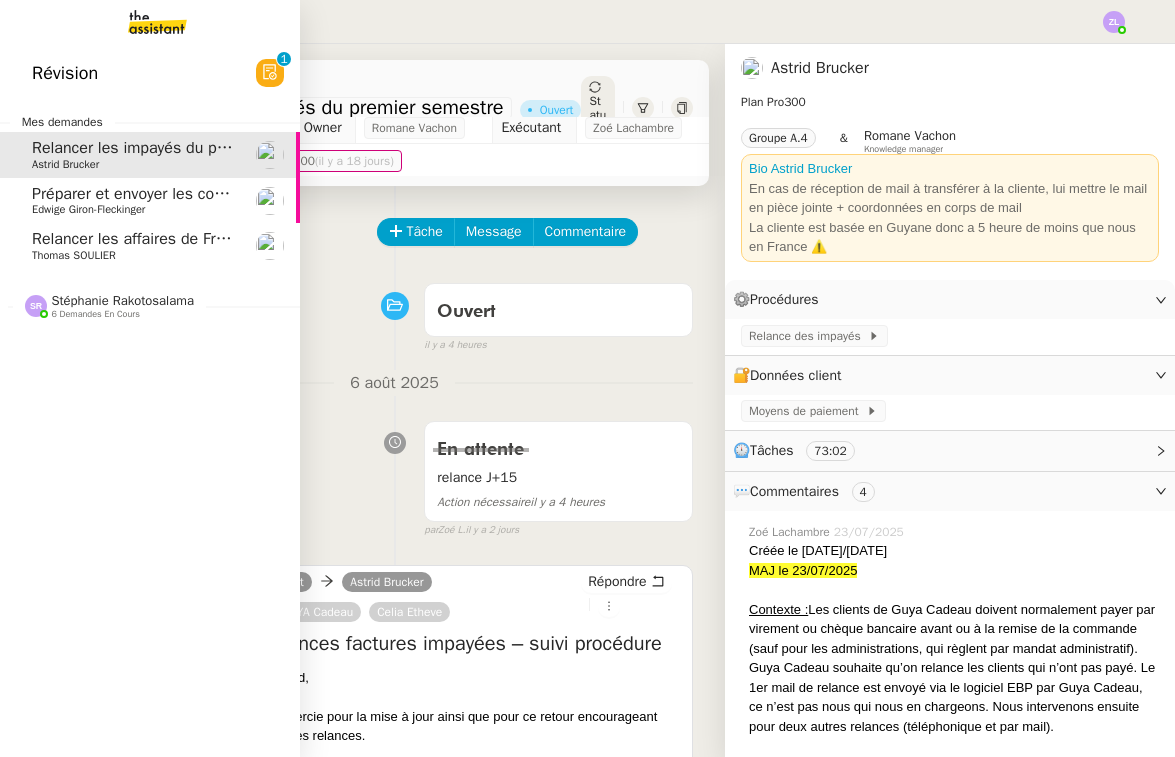 click on "Relancer les affaires de Franck    Thomas SOULIER" 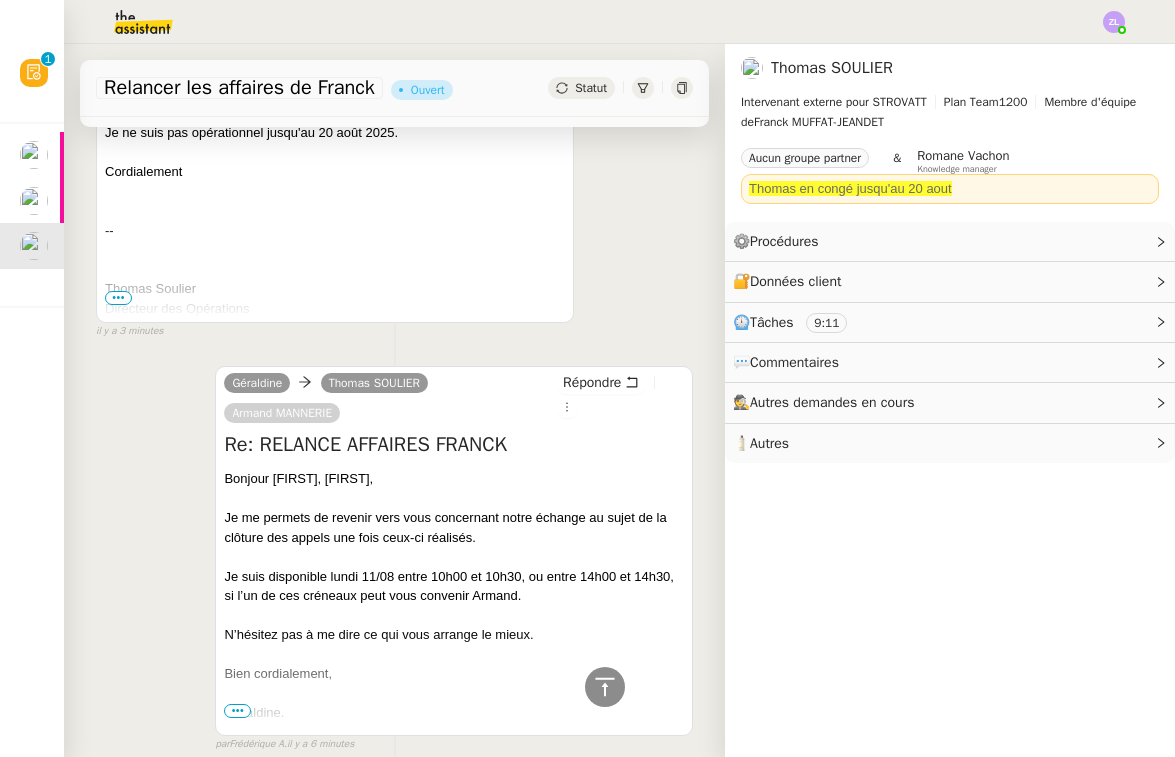 scroll, scrollTop: 671, scrollLeft: 0, axis: vertical 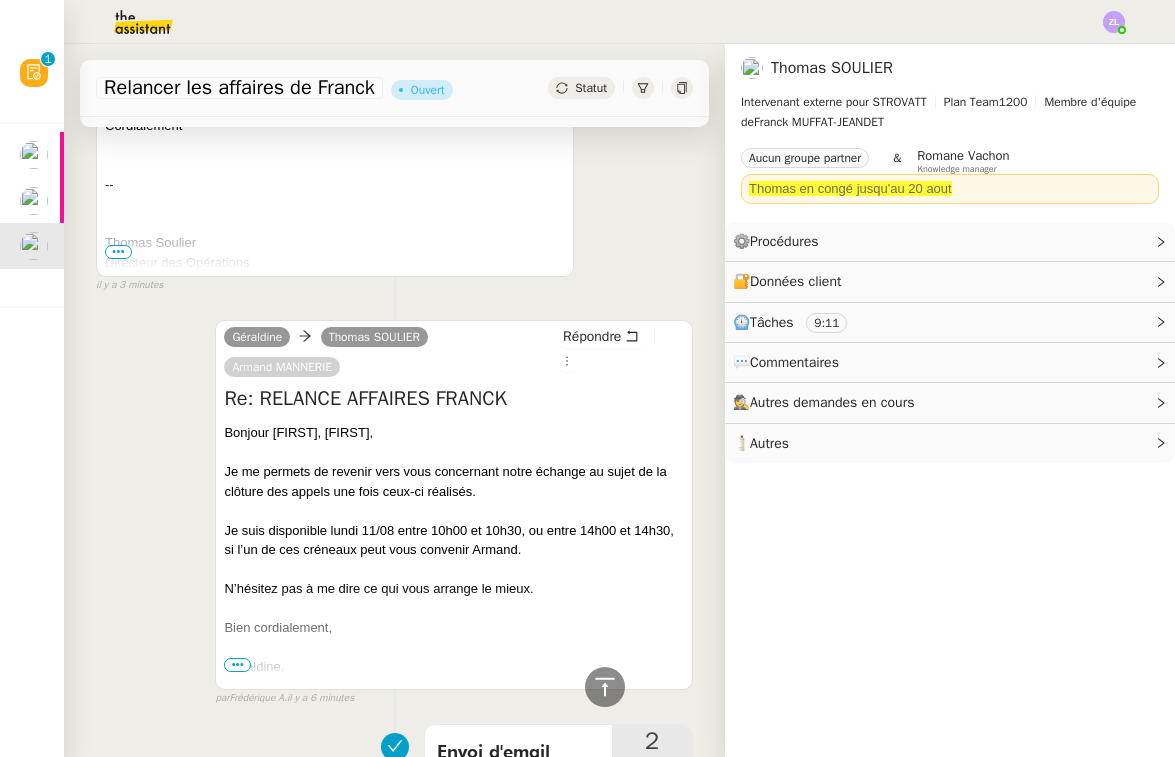 click on "•••" at bounding box center (237, 665) 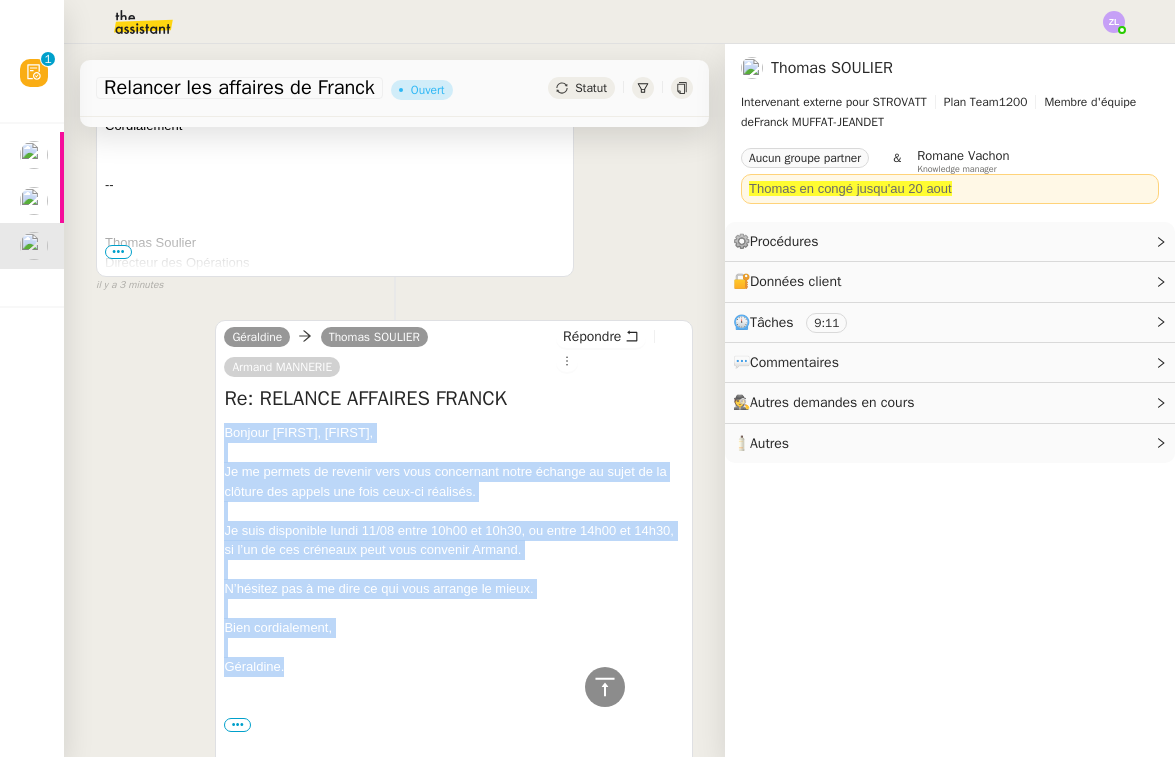 drag, startPoint x: 289, startPoint y: 666, endPoint x: 209, endPoint y: 425, distance: 253.93109 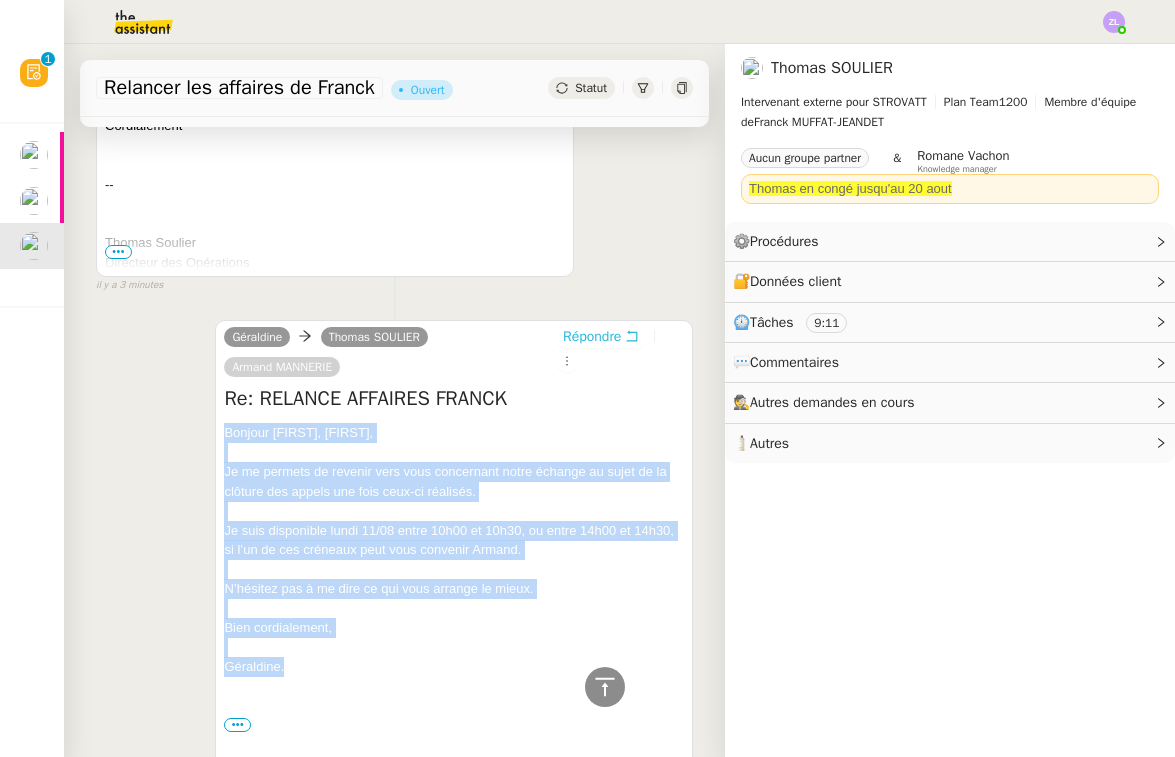 click on "Répondre" at bounding box center [592, 337] 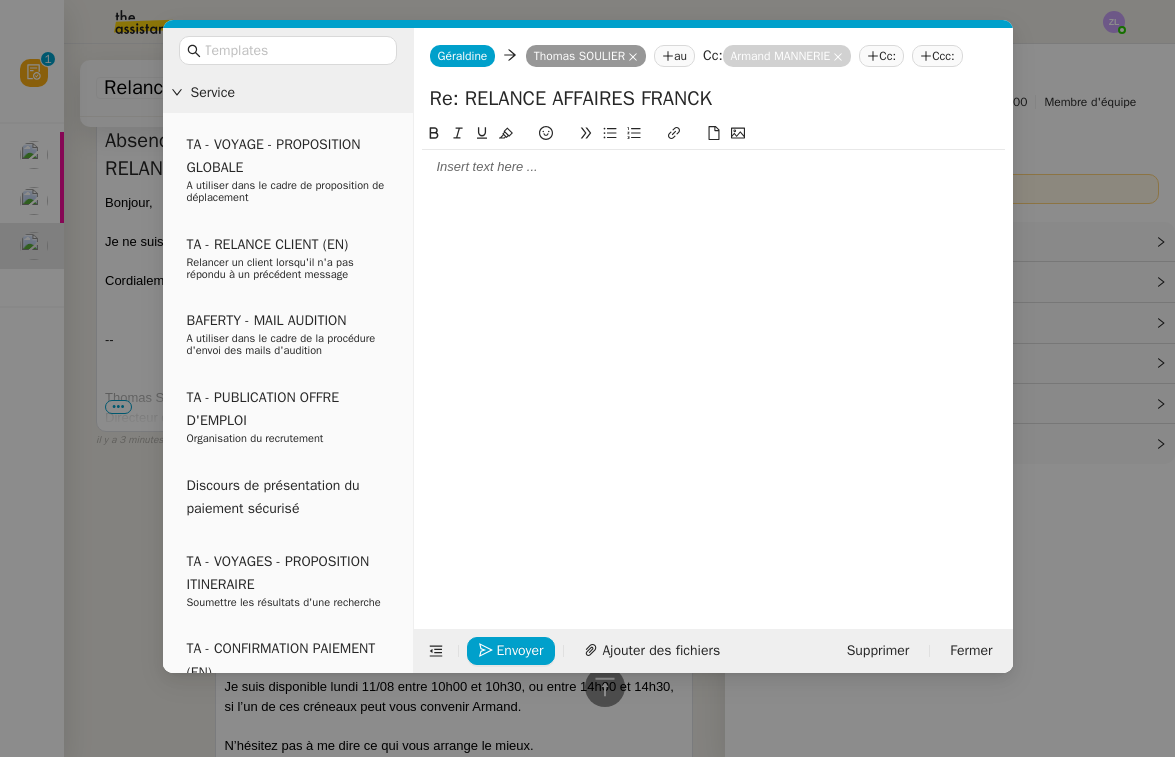 click 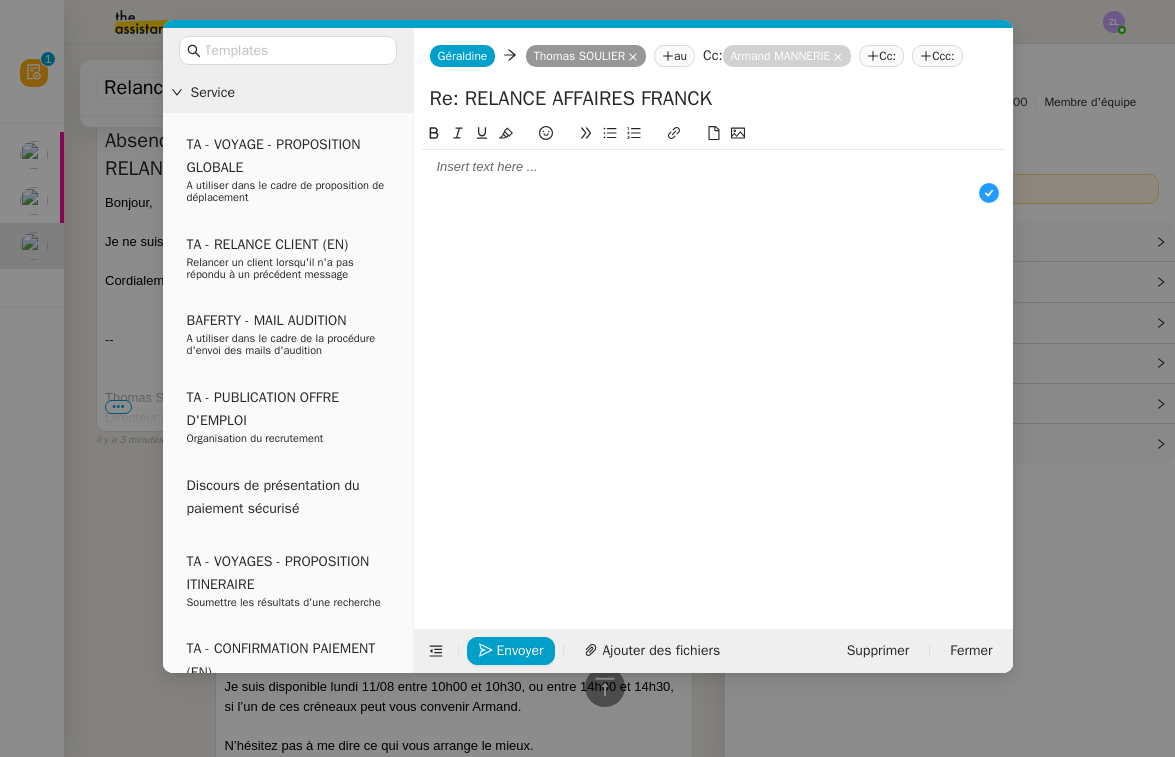 scroll, scrollTop: 21, scrollLeft: 0, axis: vertical 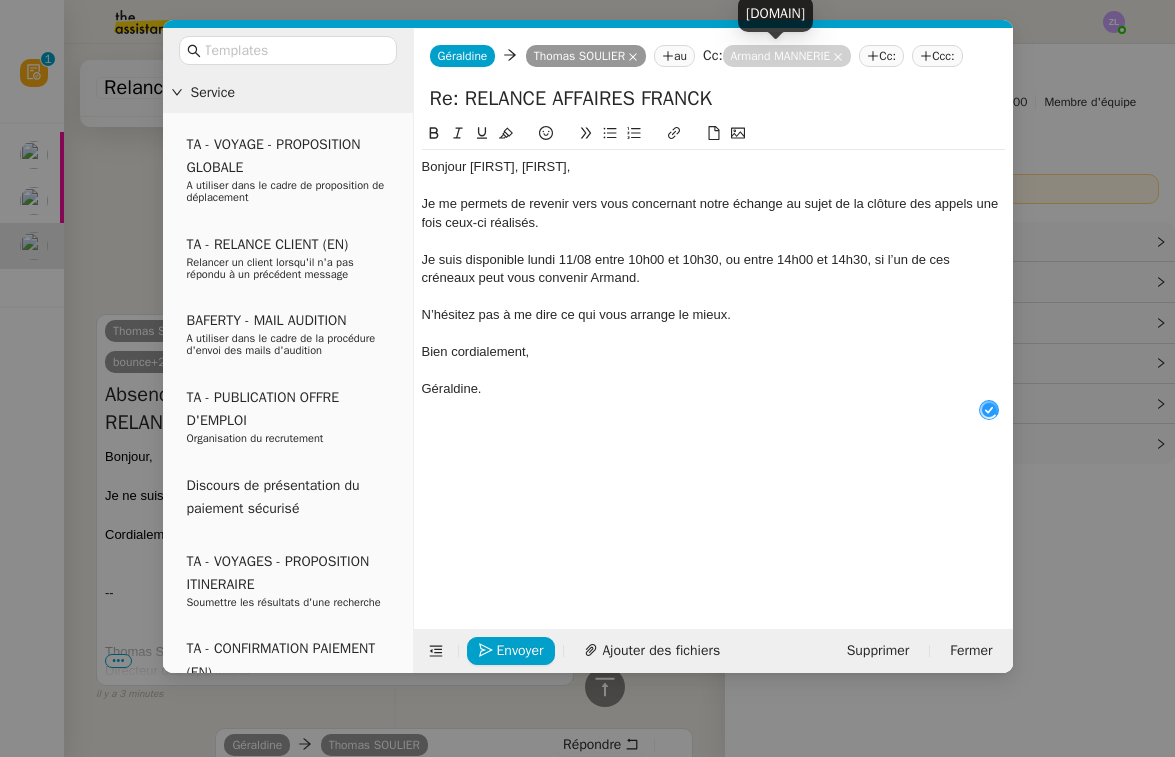 click on "Armand MANNERIE" 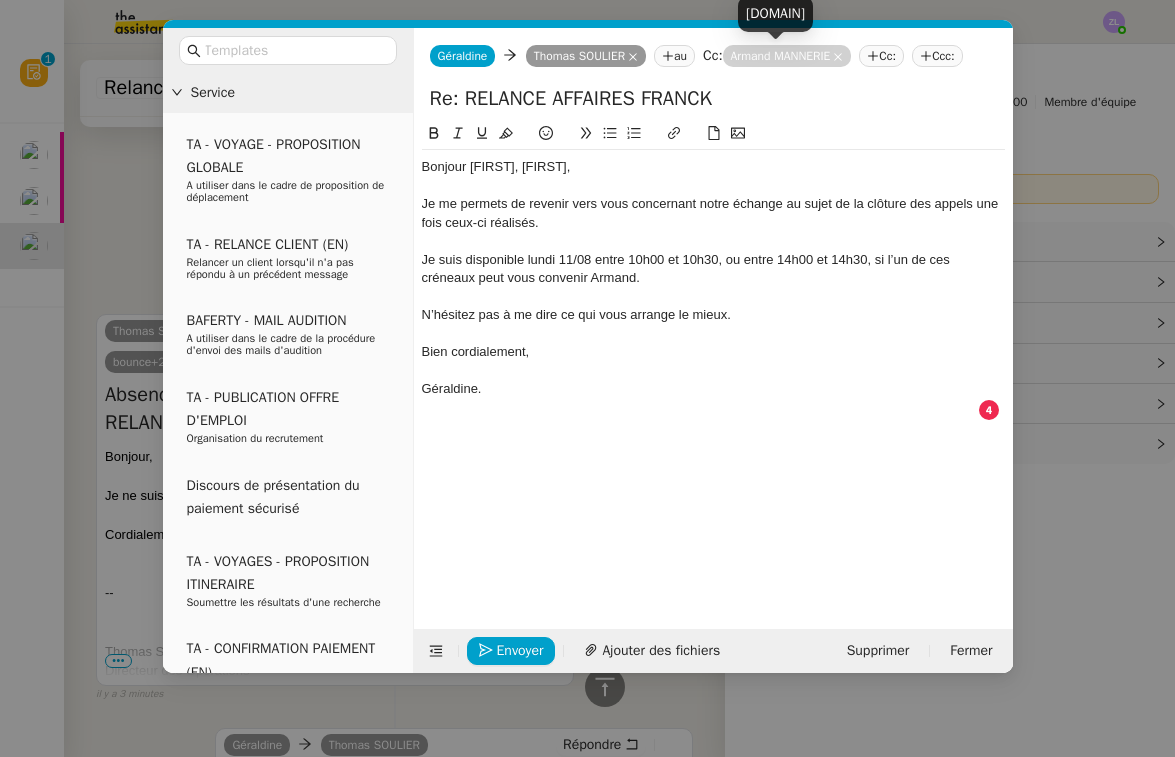 click on "armand@storvatt.fr" at bounding box center [775, 13] 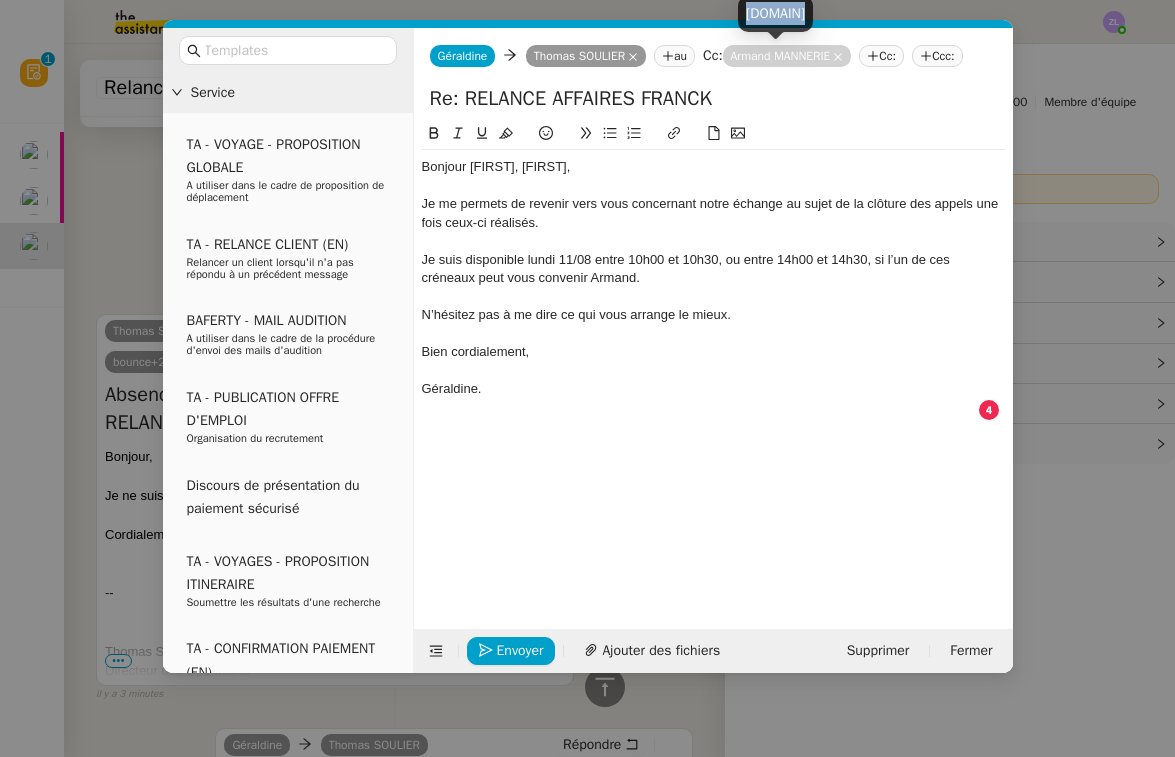 click on "armand@storvatt.fr" at bounding box center [775, 13] 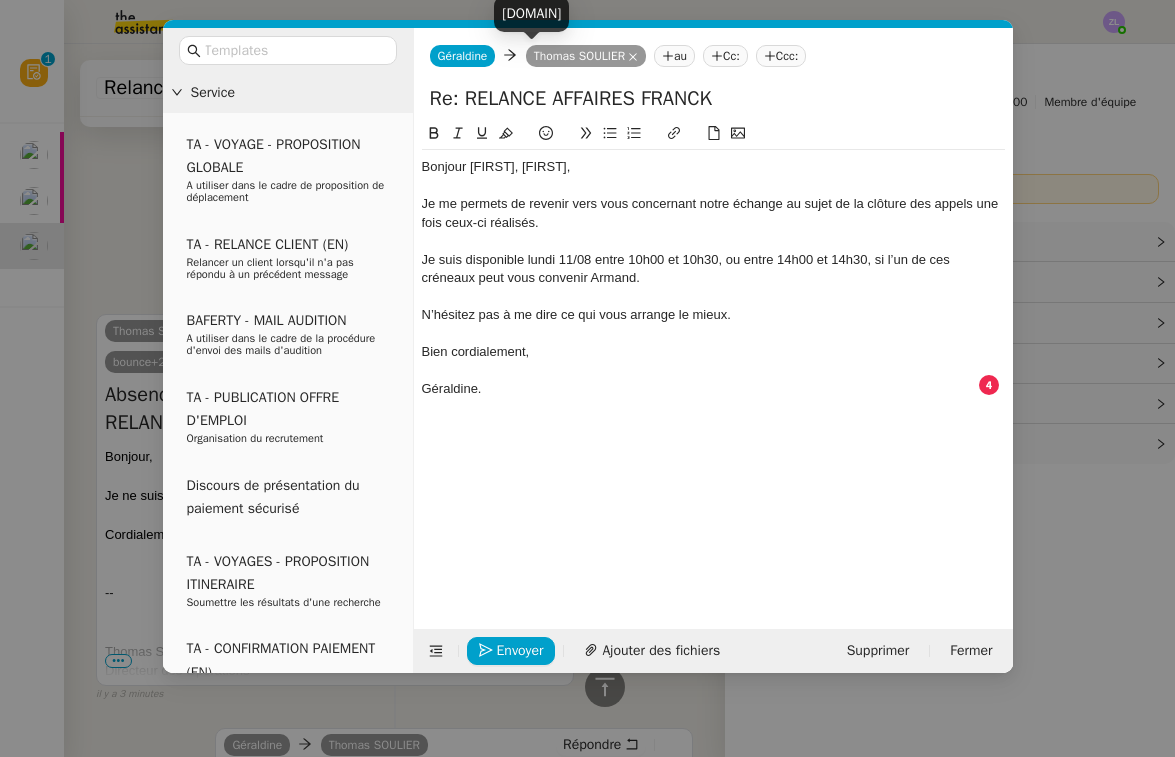 click 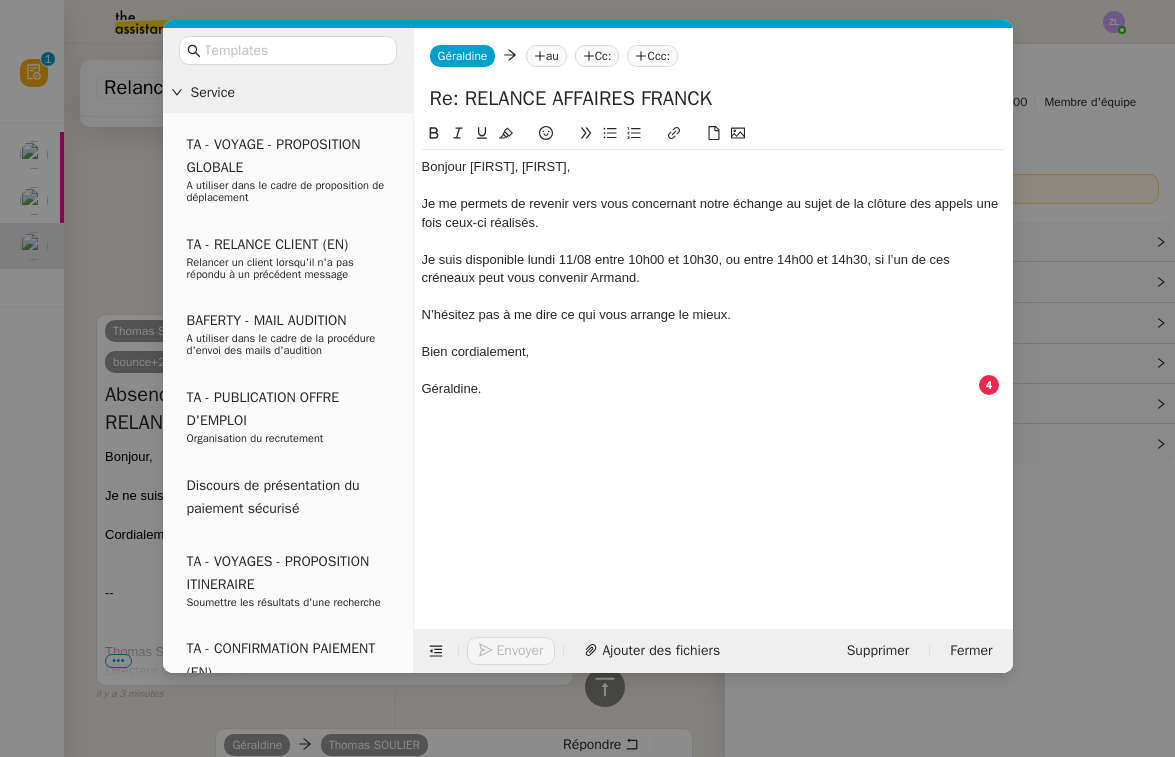 click on "au" 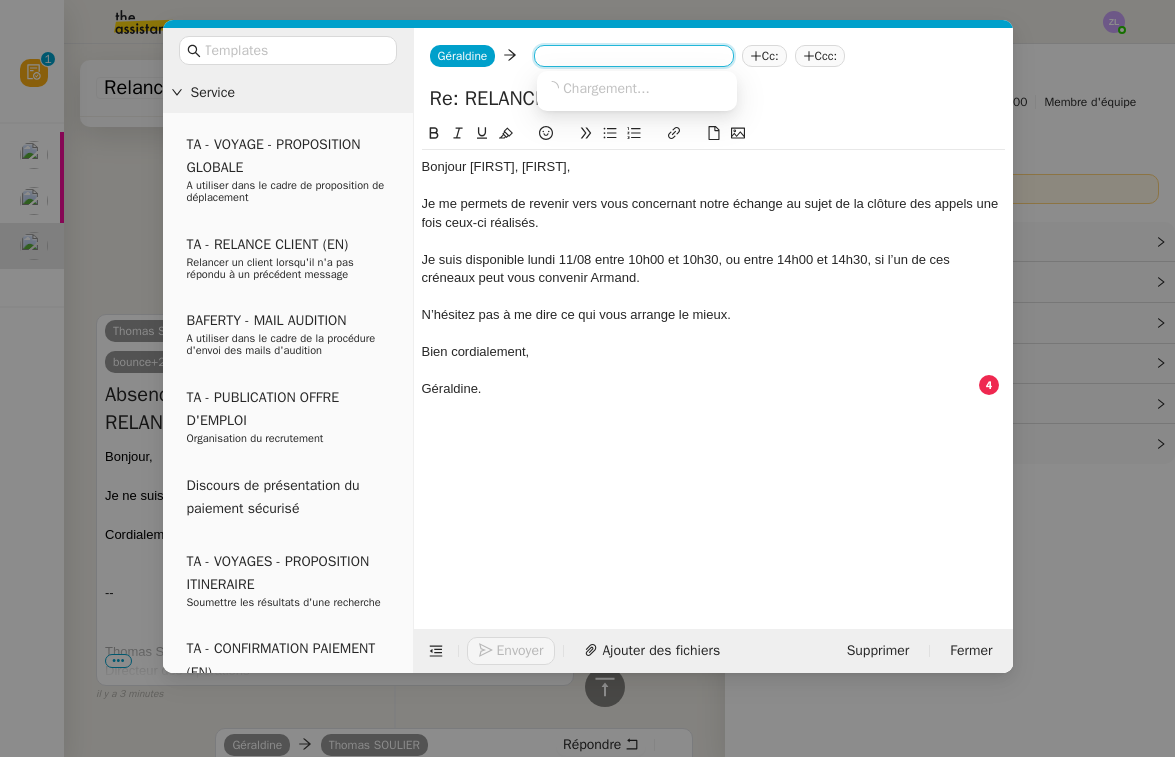 paste on "armand@storvatt.fr" 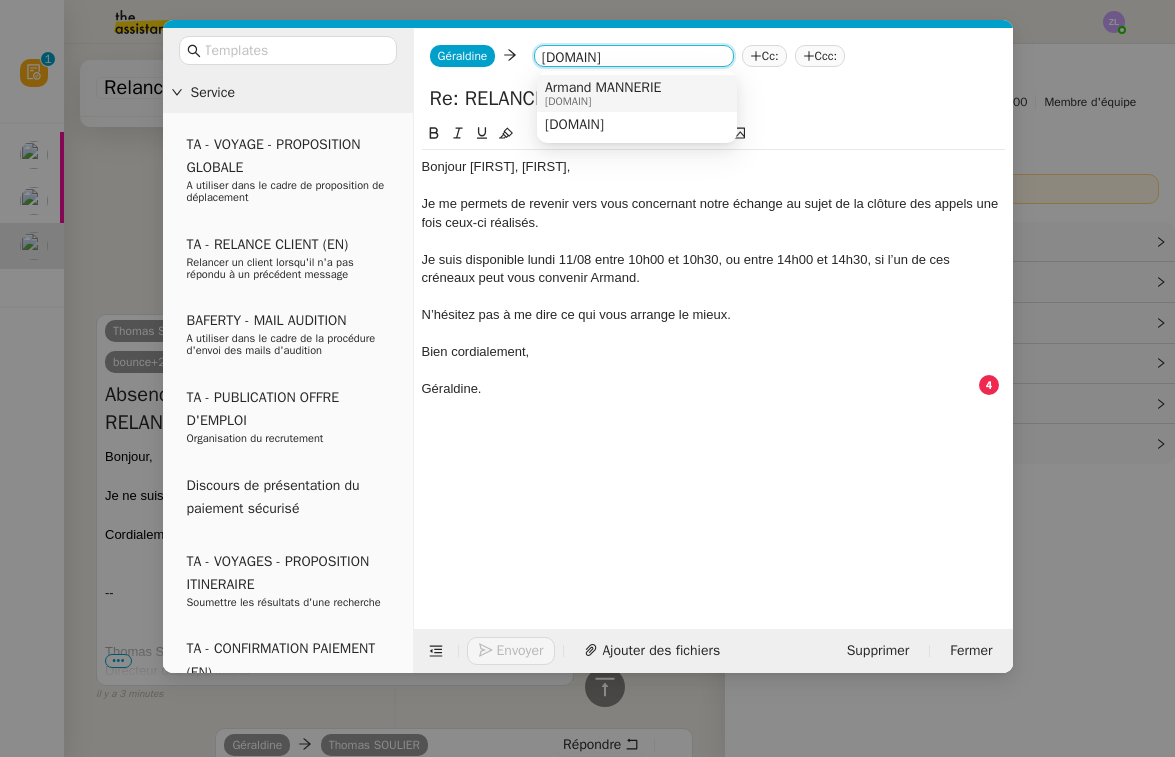 type on "armand@storvatt.fr" 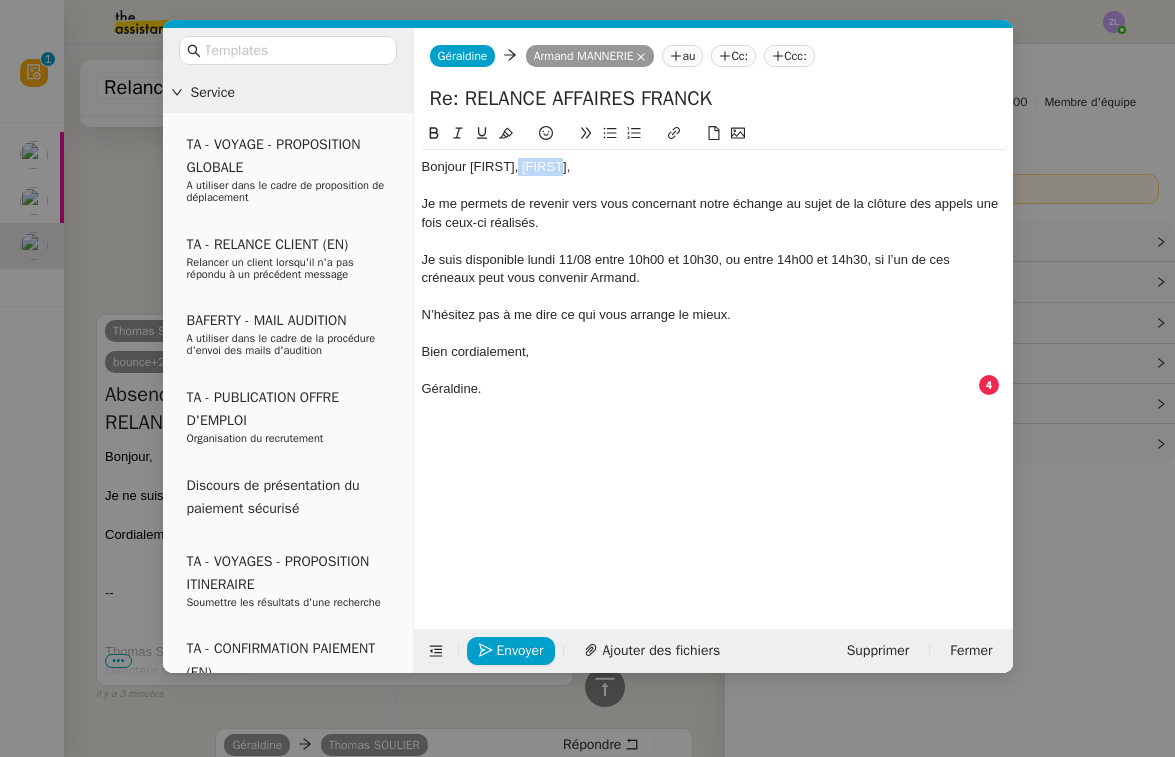 drag, startPoint x: 581, startPoint y: 168, endPoint x: 526, endPoint y: 168, distance: 55 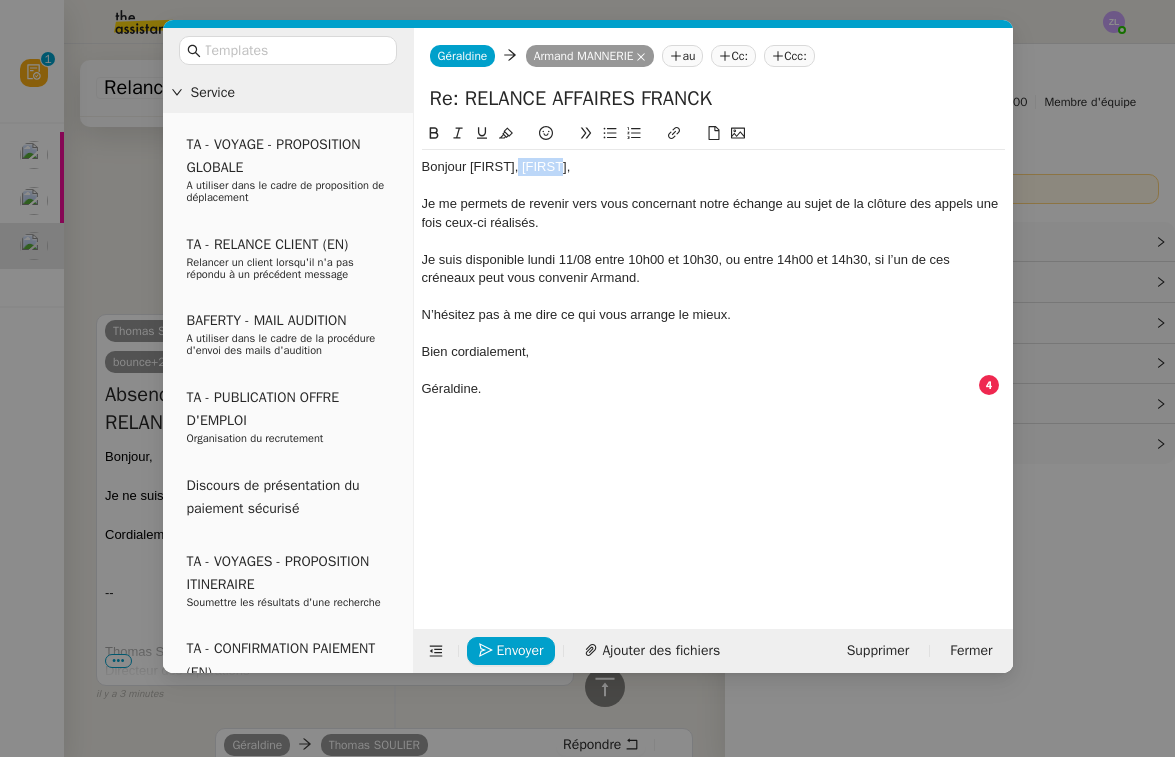 click on "Bonjour [FIRST], [FIRST]," 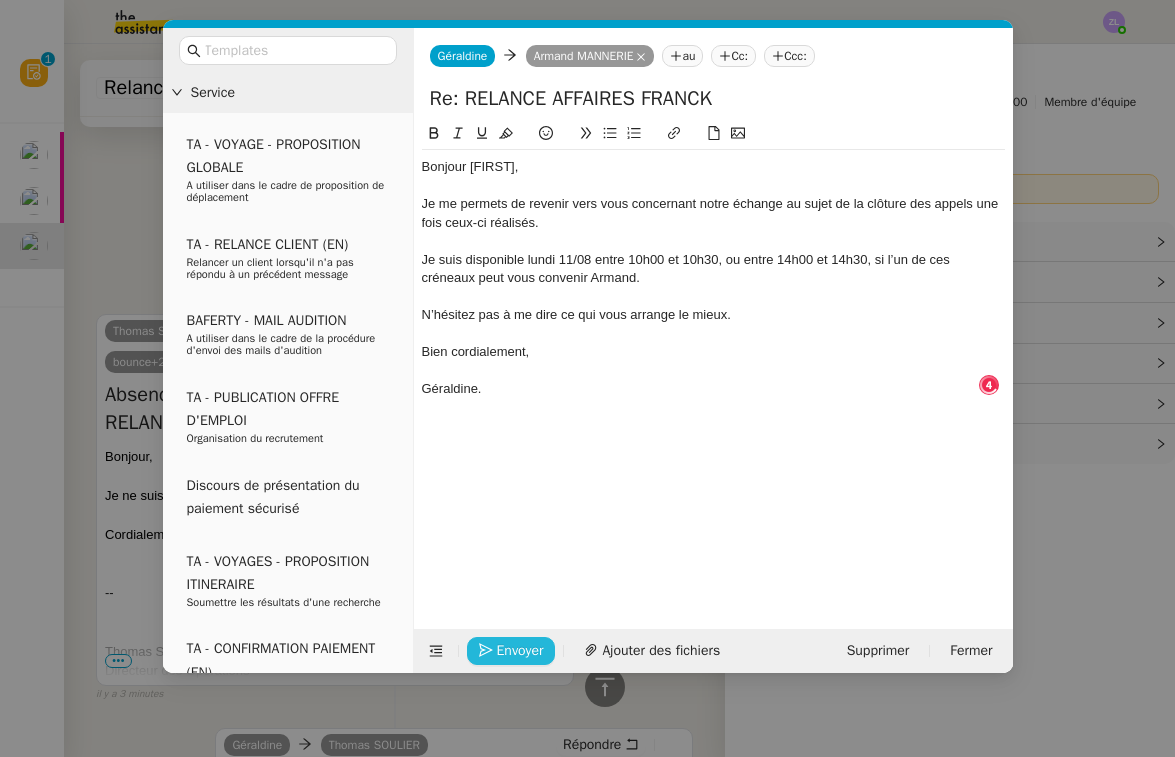 click on "Envoyer" 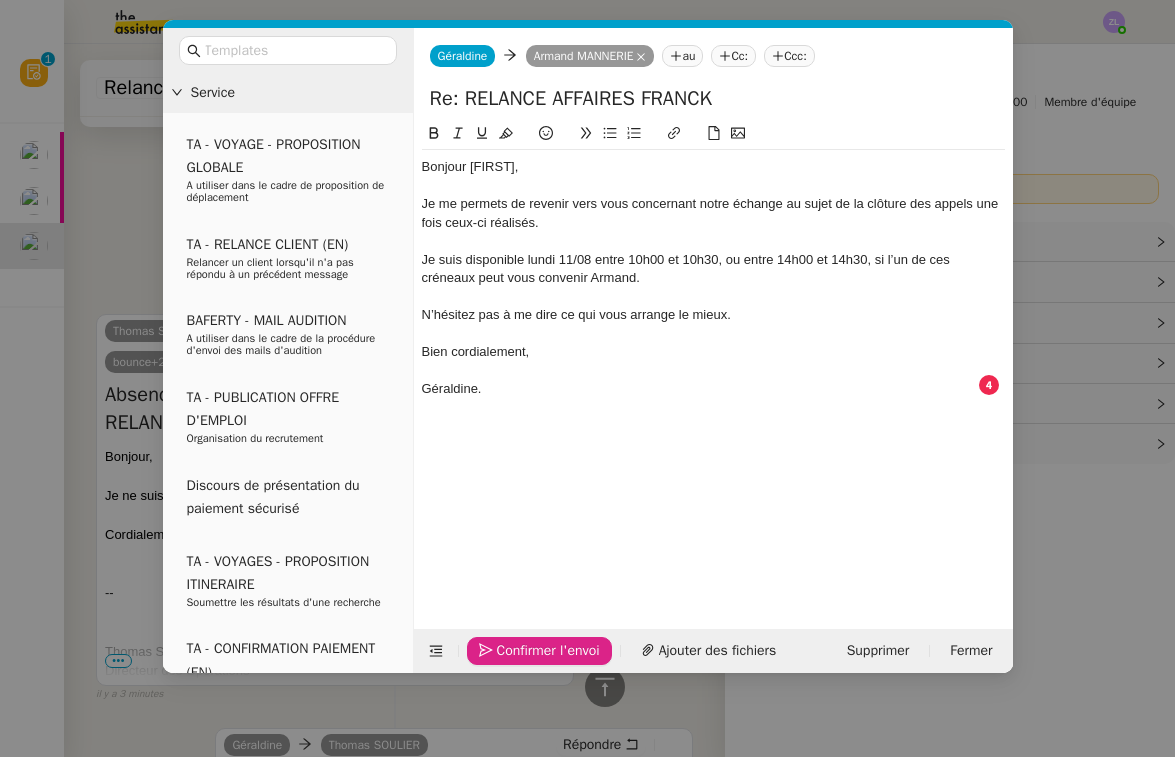 click on "Confirmer l'envoi" 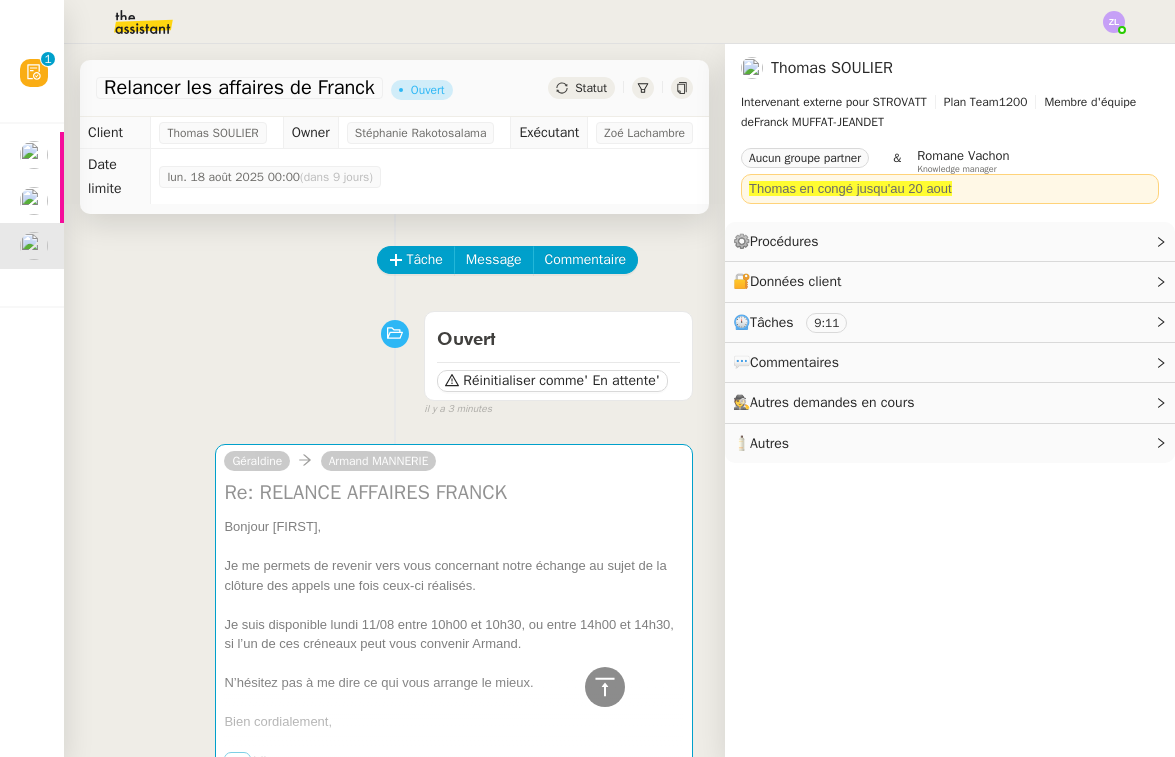 scroll, scrollTop: 0, scrollLeft: 0, axis: both 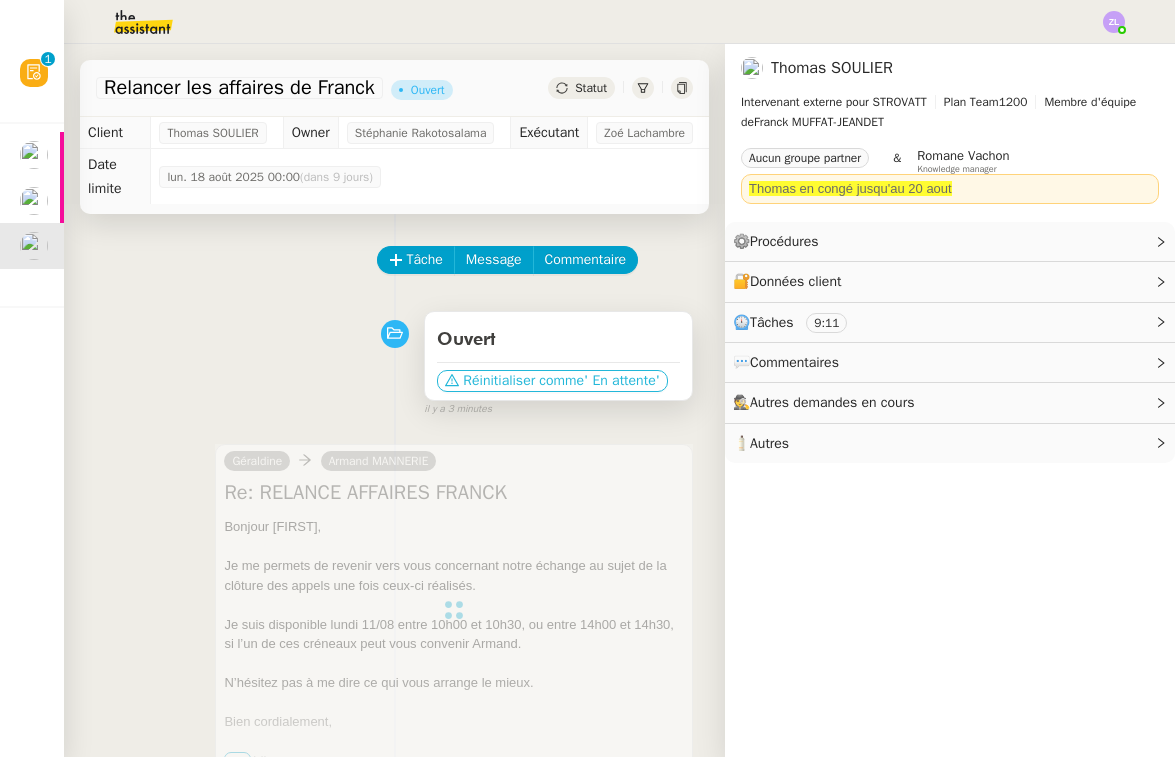 click on "Réinitialiser comme" at bounding box center [523, 381] 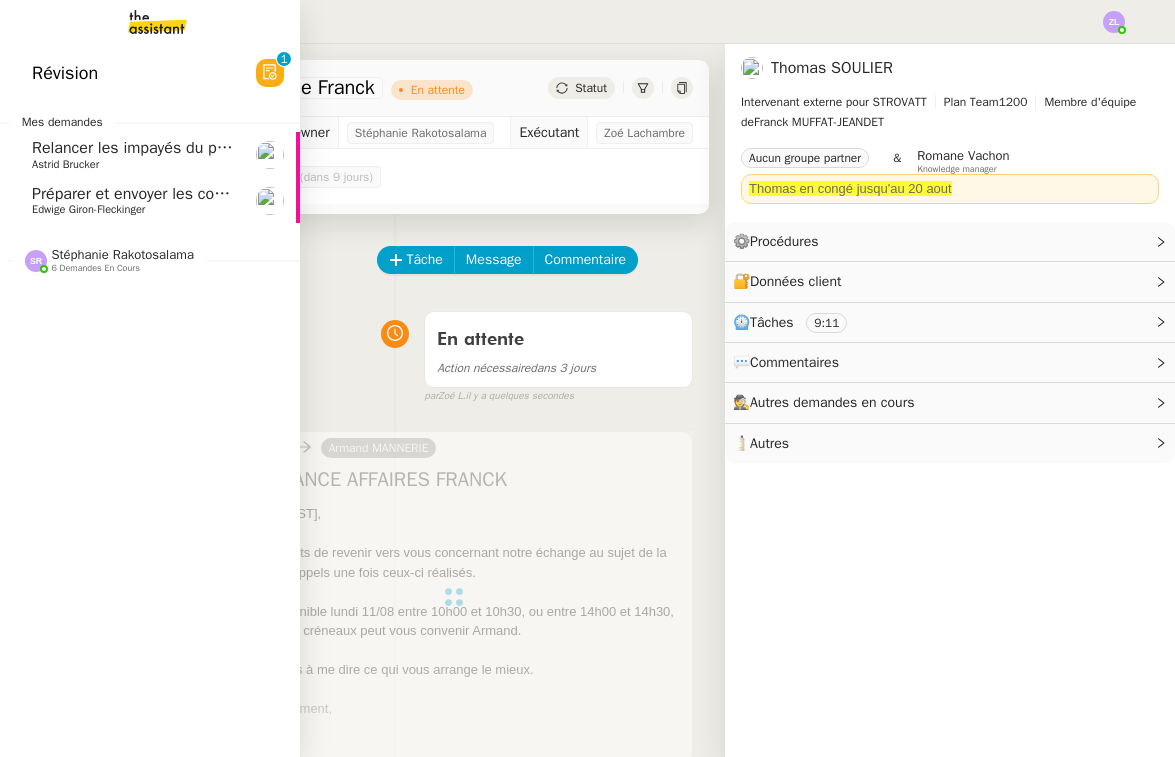 click on "Edwige Giron-Fleckinger" 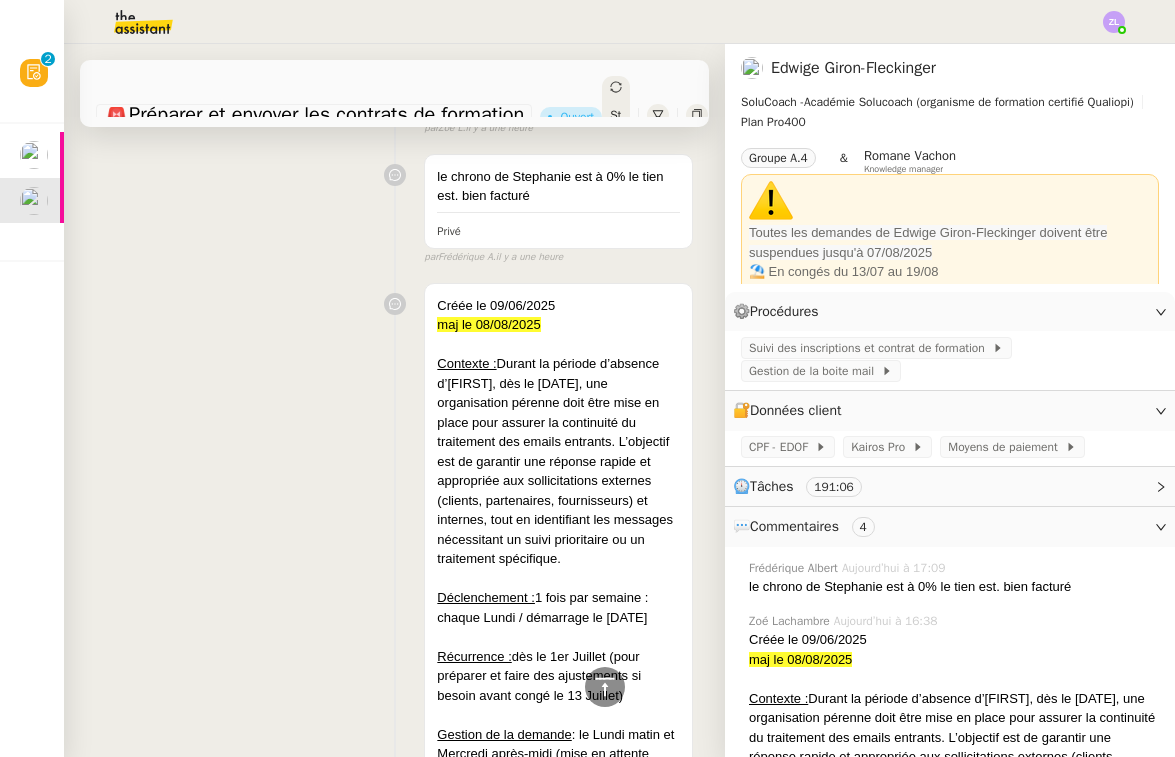 scroll, scrollTop: 200, scrollLeft: 0, axis: vertical 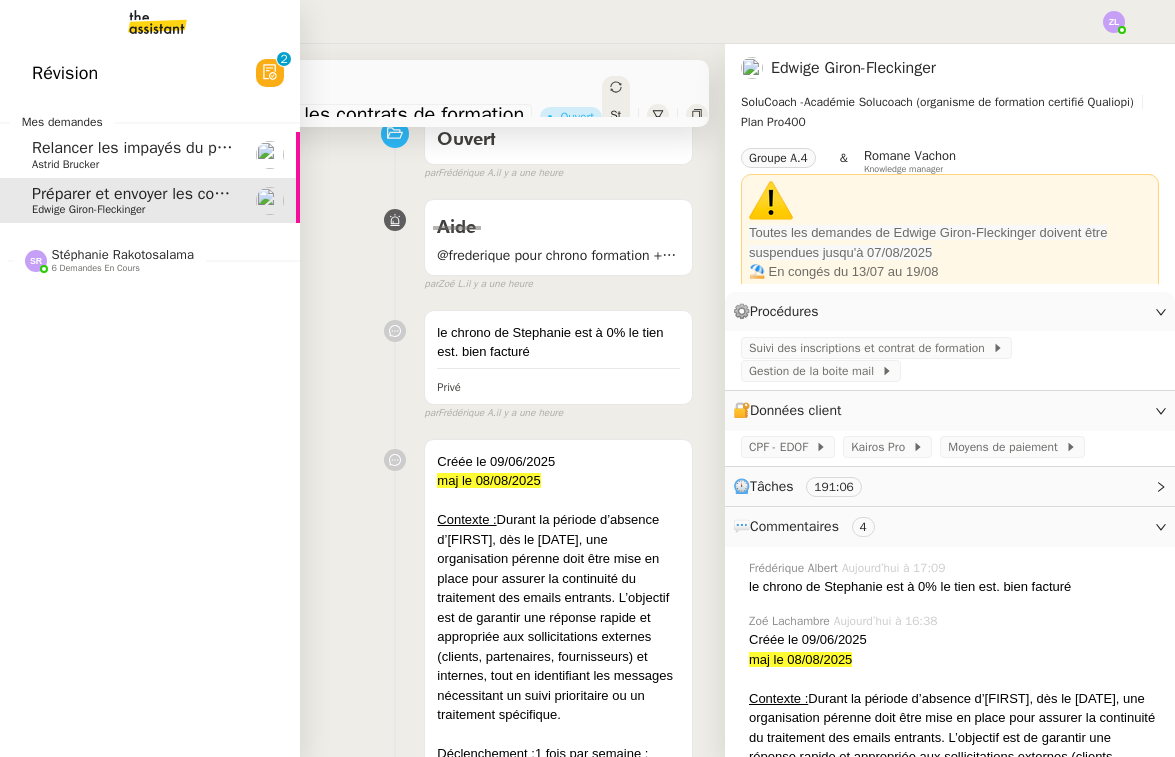 click on "Relancer les impayés du premier semestre    [FIRST] [LAST]" 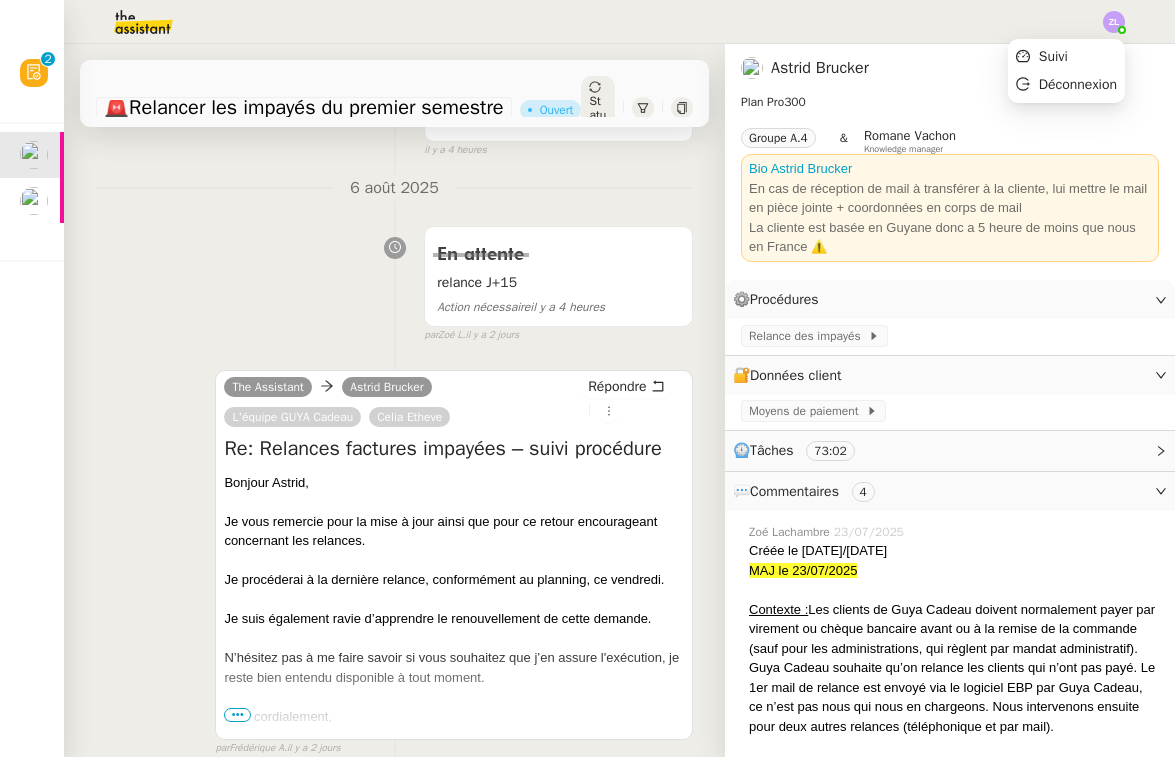 click 